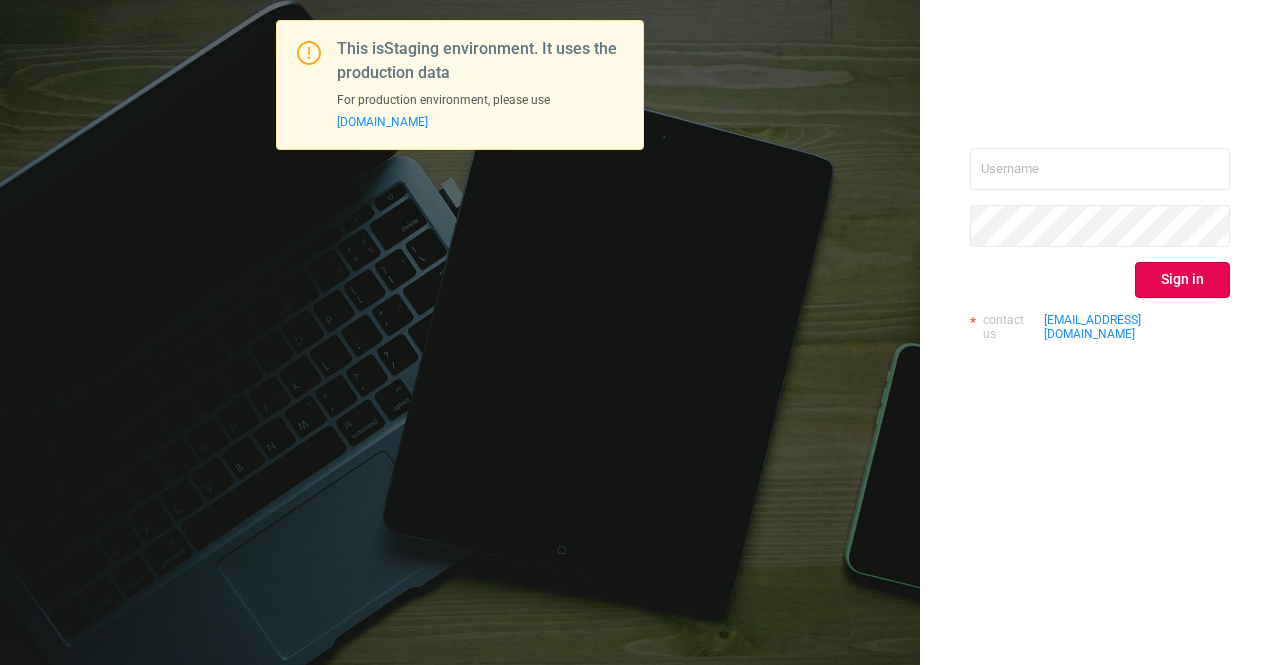 scroll, scrollTop: 0, scrollLeft: 0, axis: both 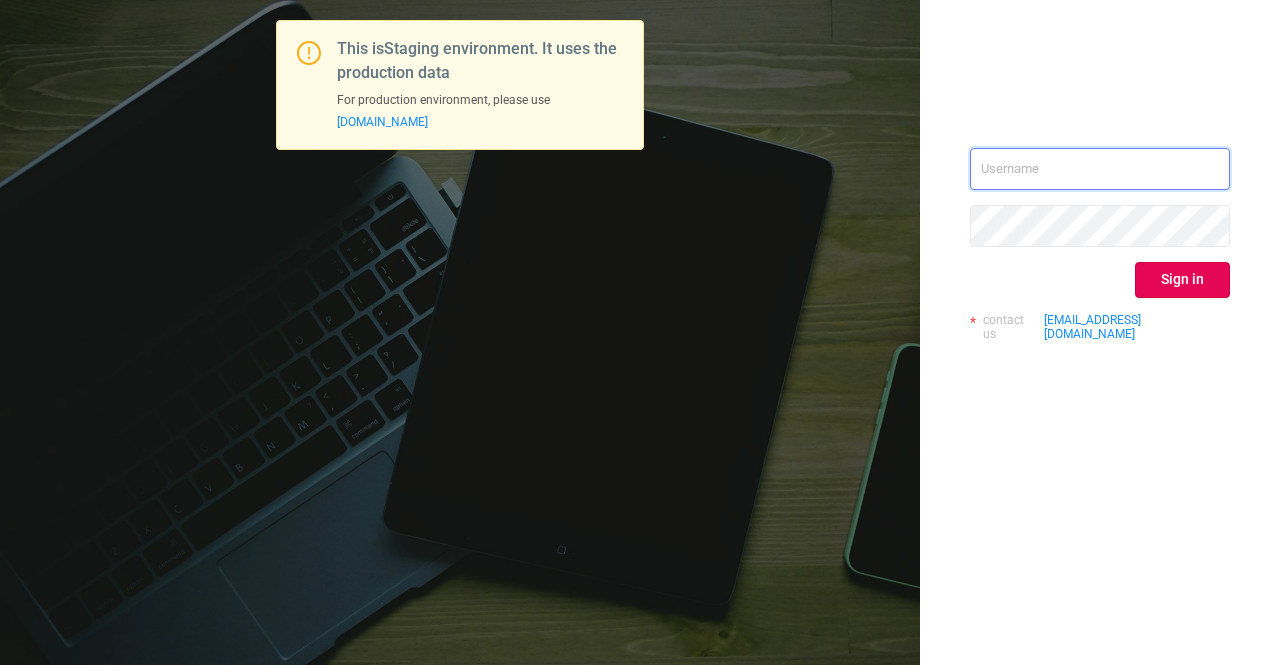 click at bounding box center [1100, 169] 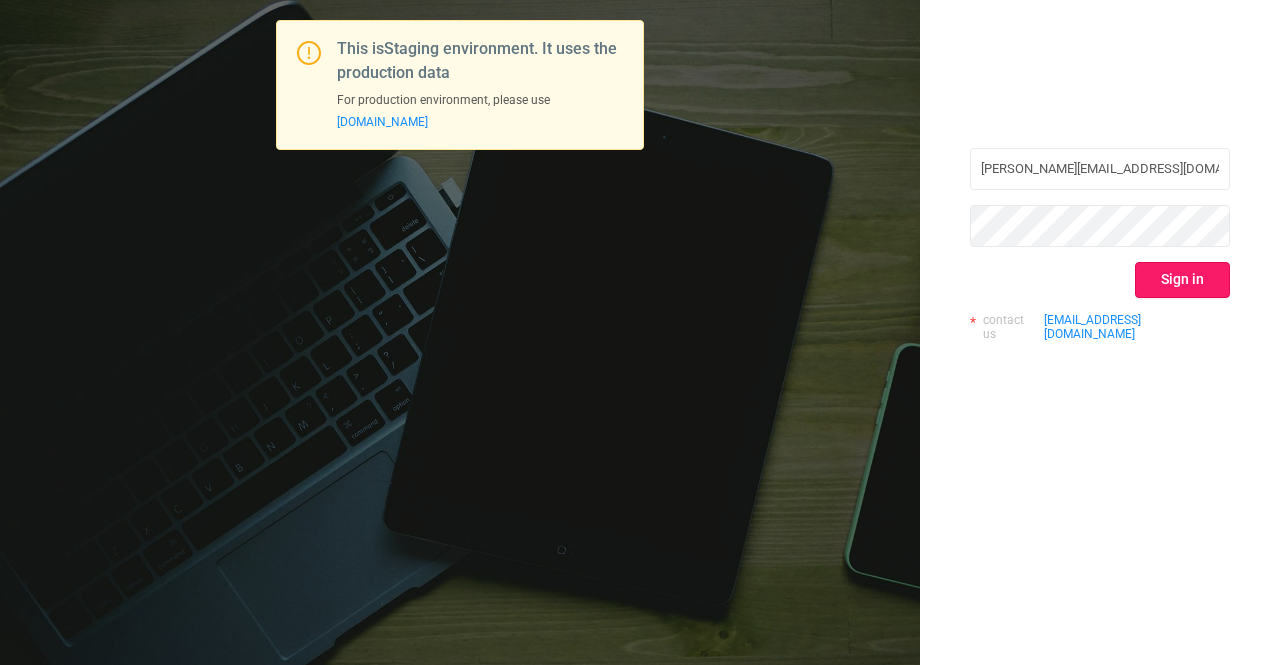click on "Sign in" at bounding box center [1182, 280] 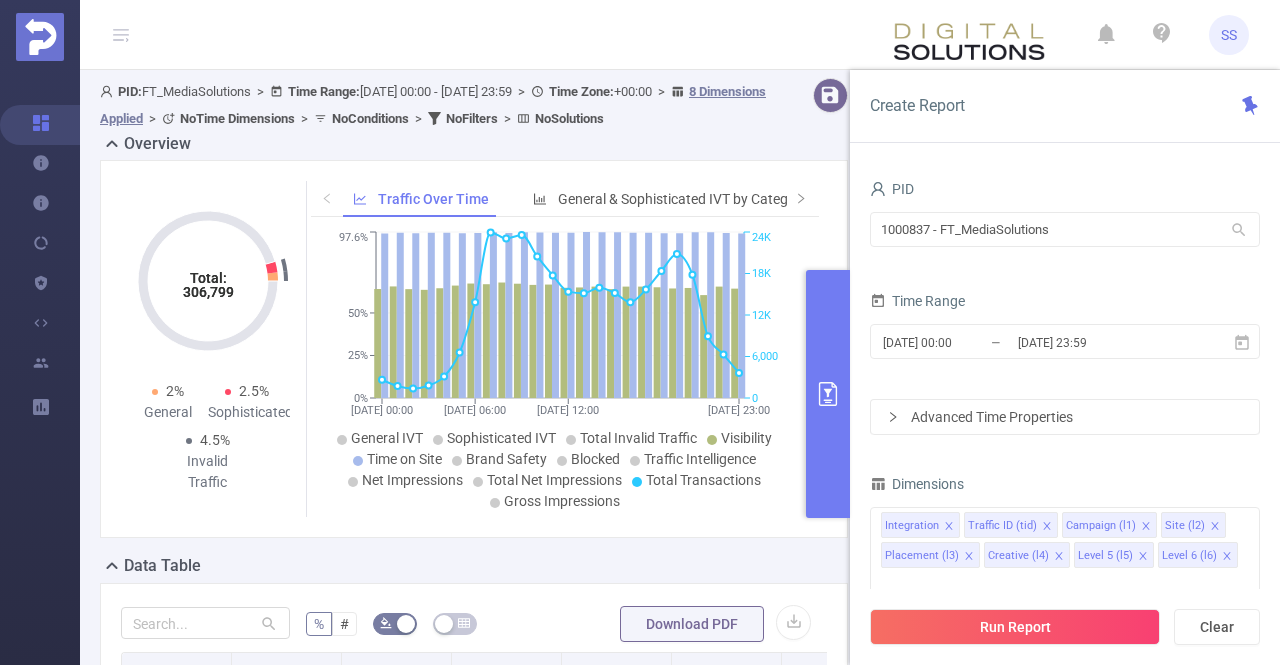 click at bounding box center (828, 394) 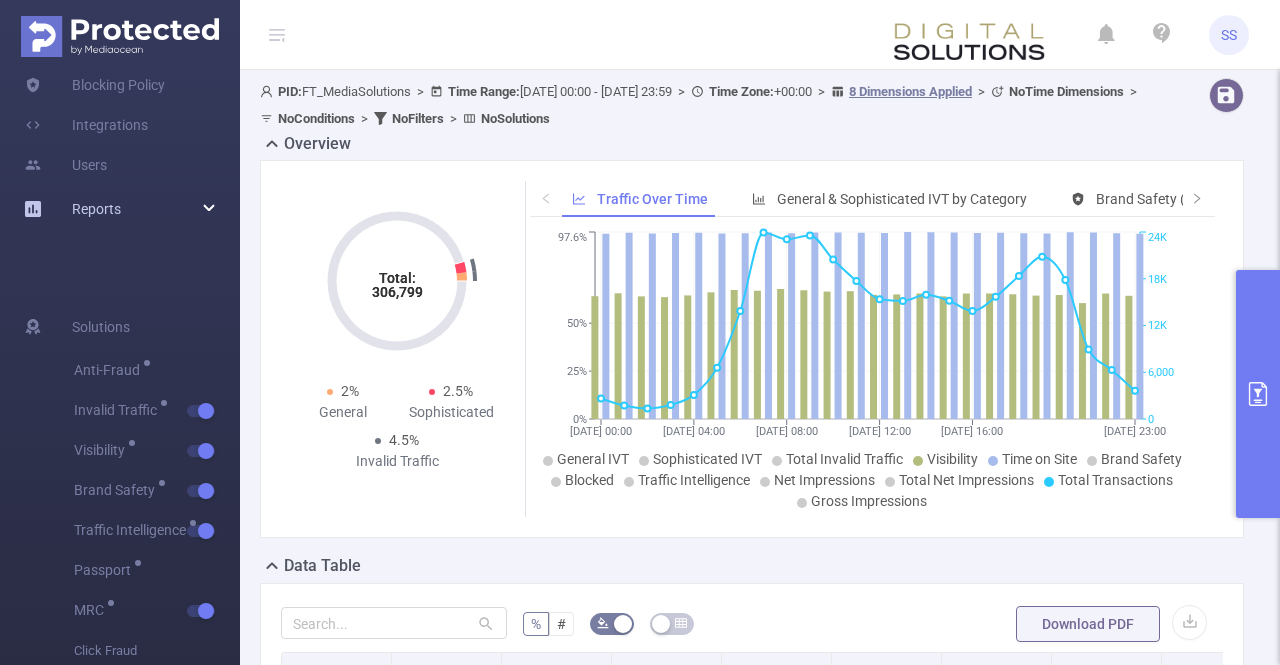 click on "Reports" at bounding box center (120, 209) 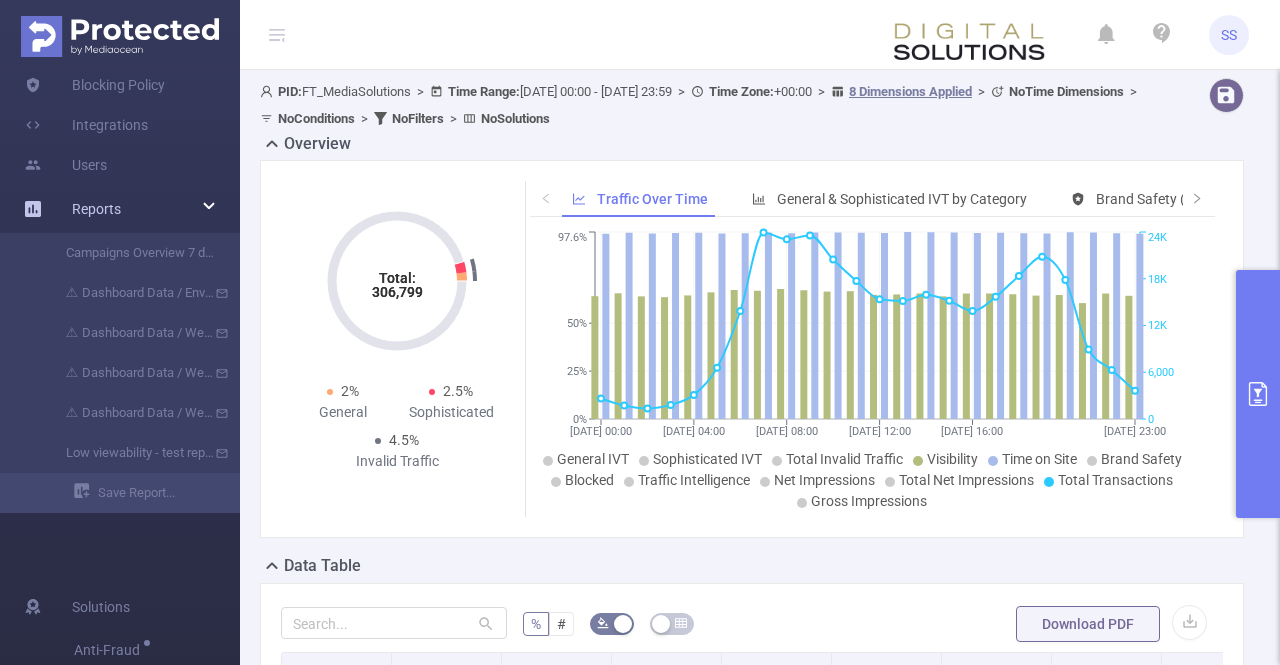 click on "Reports" at bounding box center [120, 209] 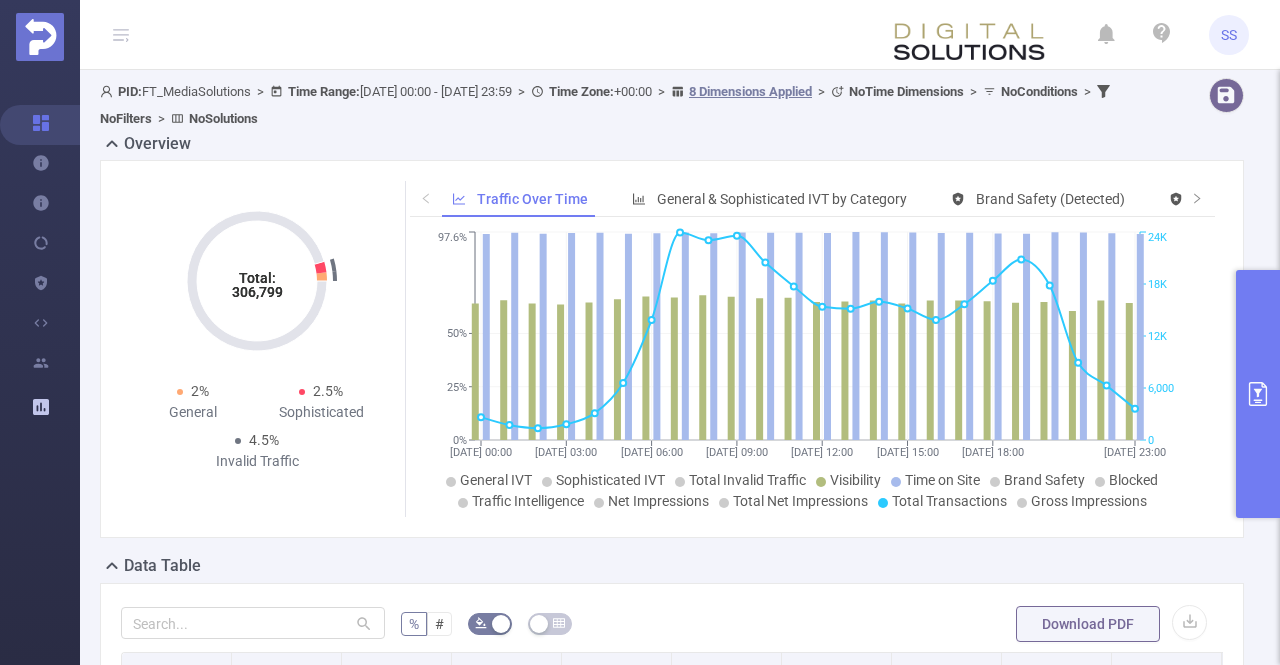 click at bounding box center (1258, 394) 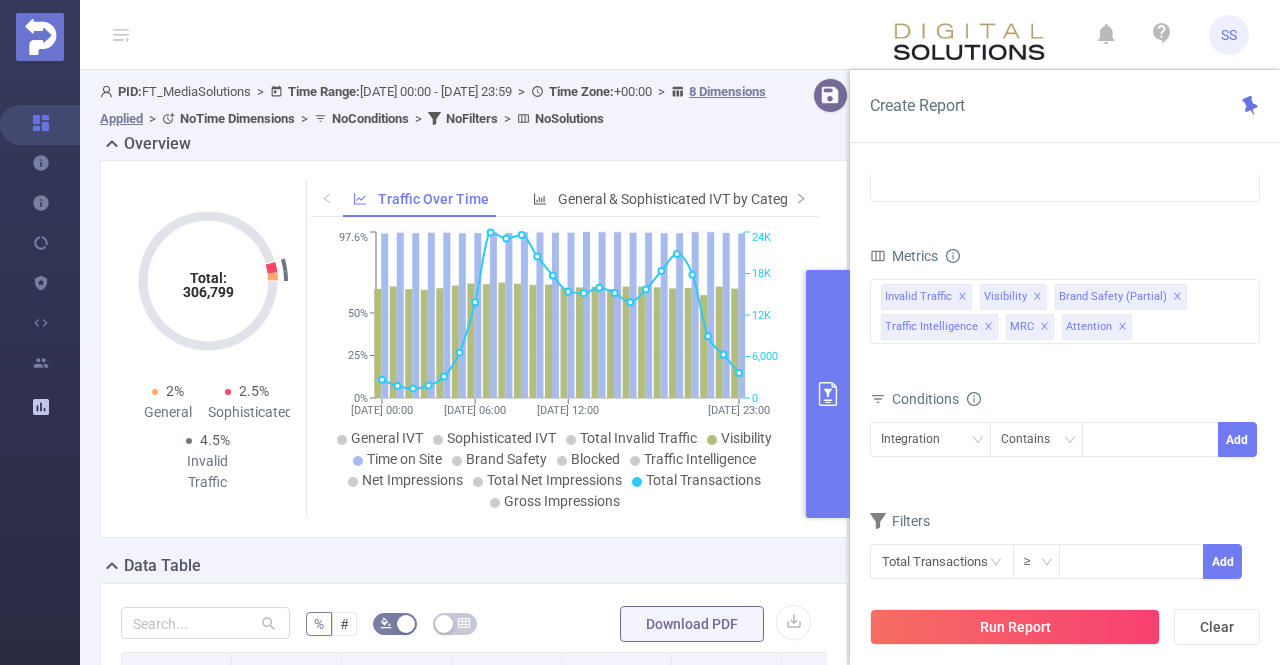 click at bounding box center (828, 394) 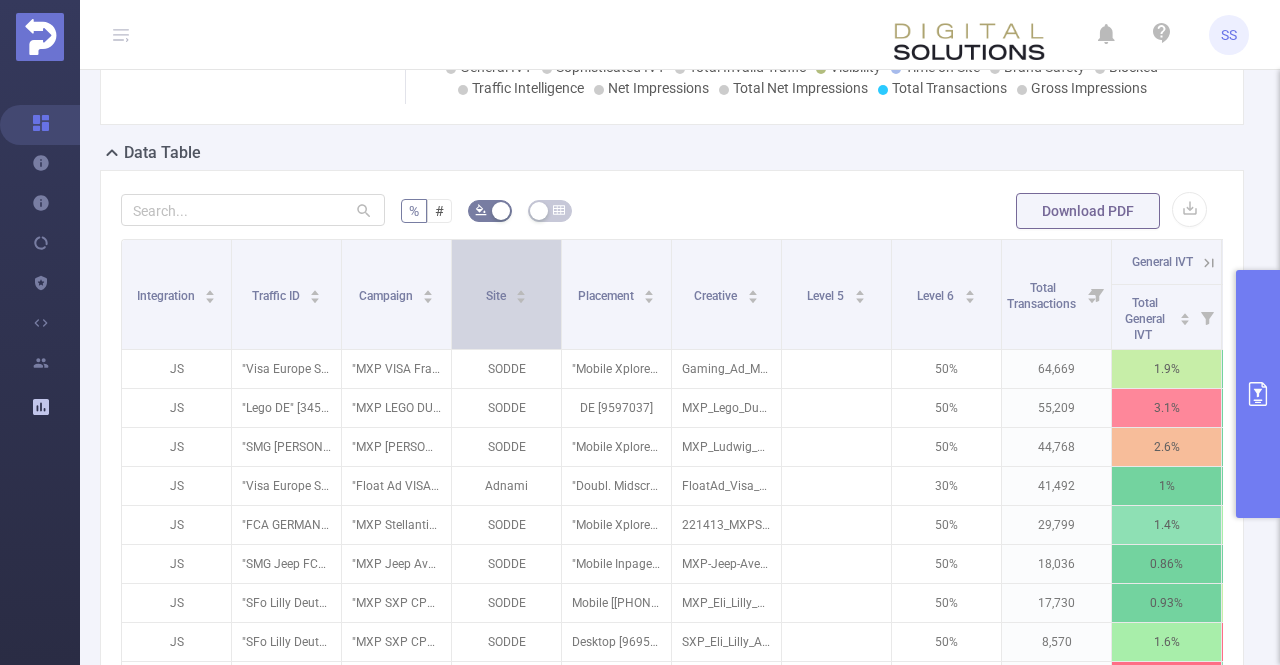 scroll, scrollTop: 500, scrollLeft: 0, axis: vertical 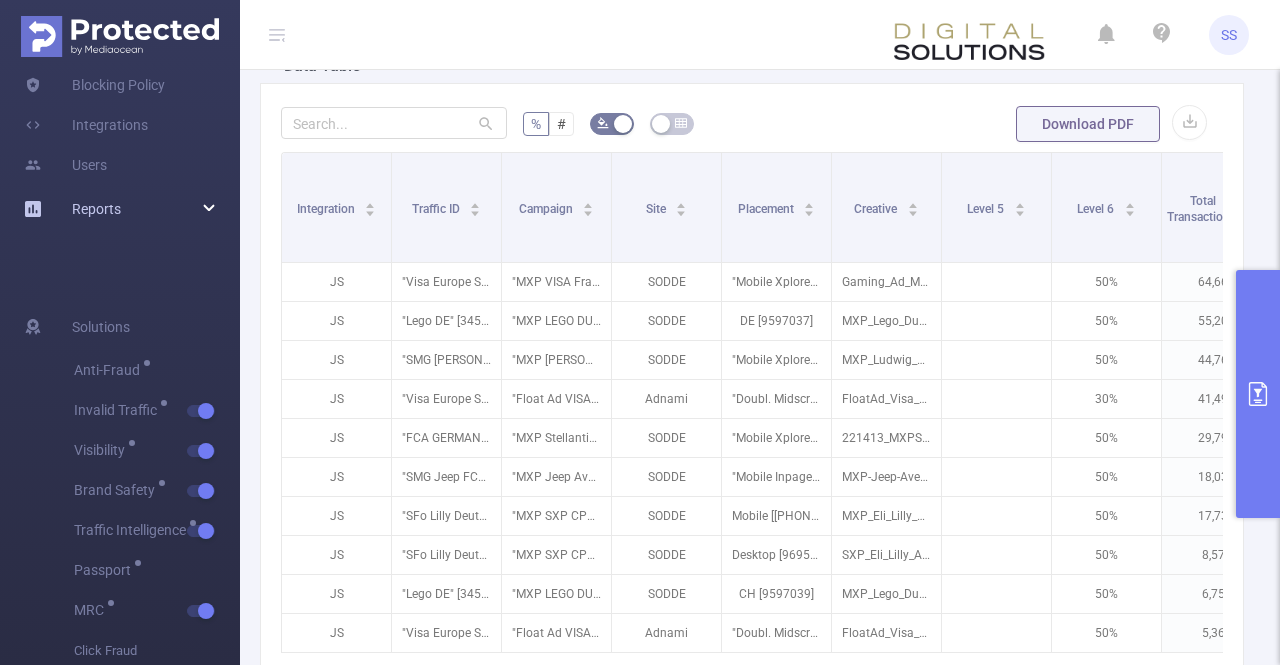 click on "Reports" at bounding box center [96, 209] 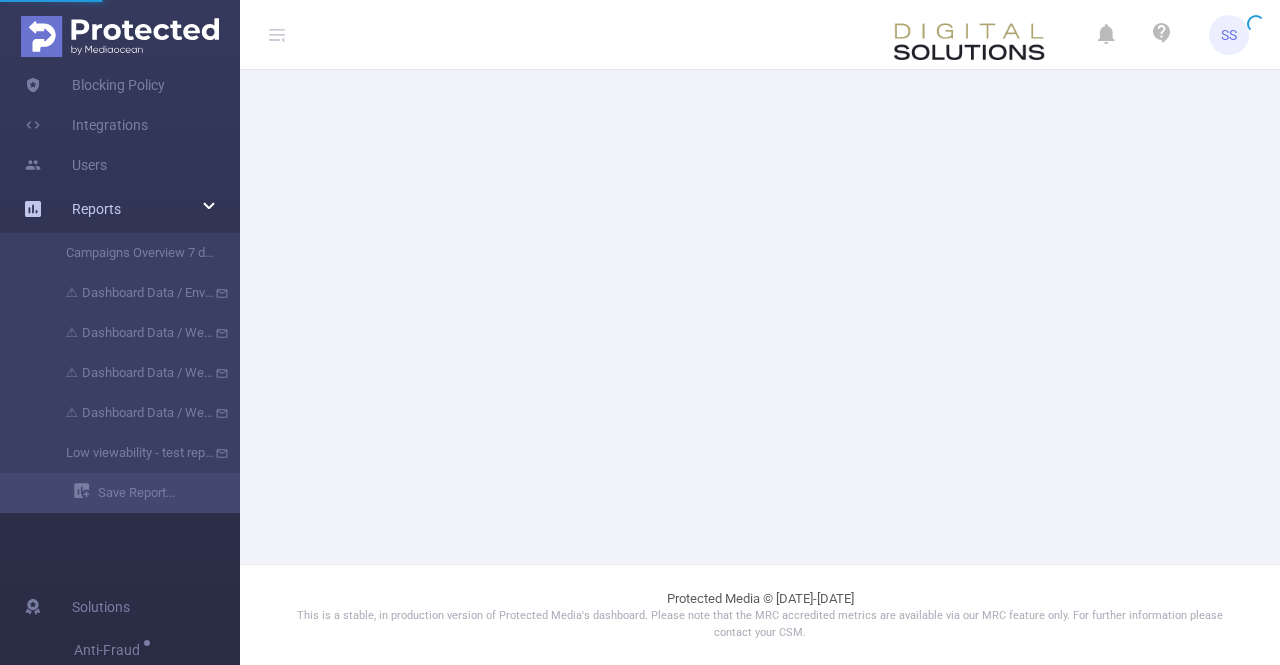 scroll, scrollTop: 0, scrollLeft: 0, axis: both 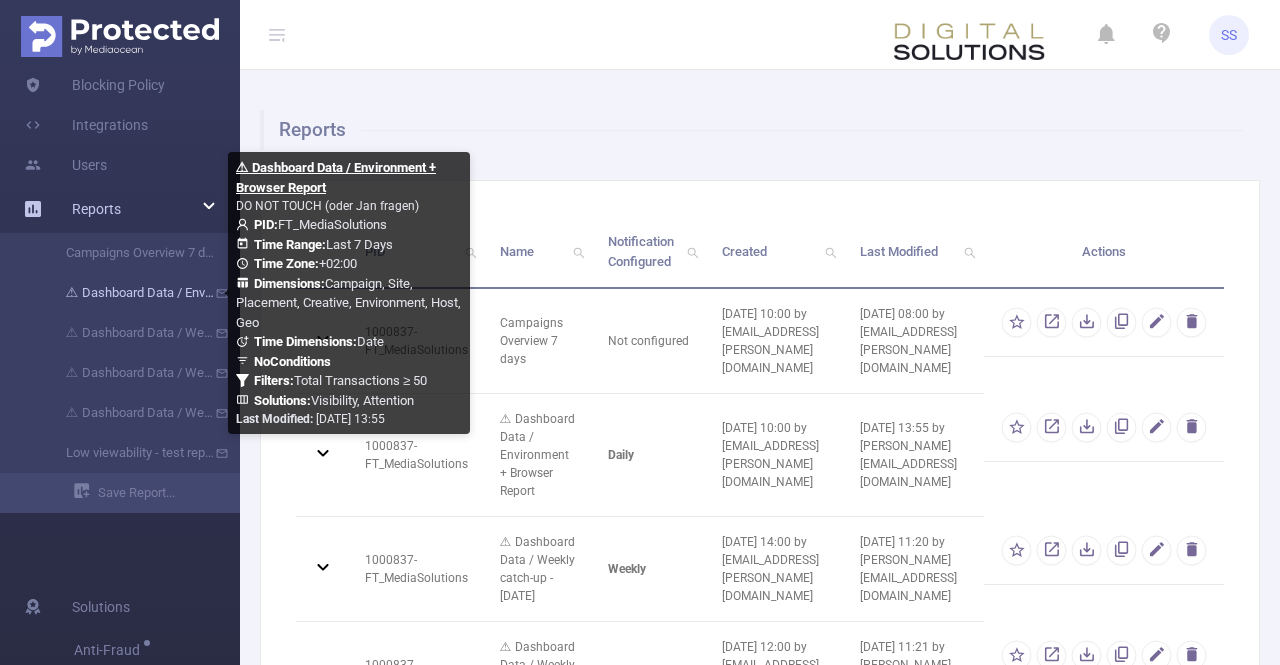 click on "⚠ Dashboard Data / Environment + Browser Report" at bounding box center (128, 293) 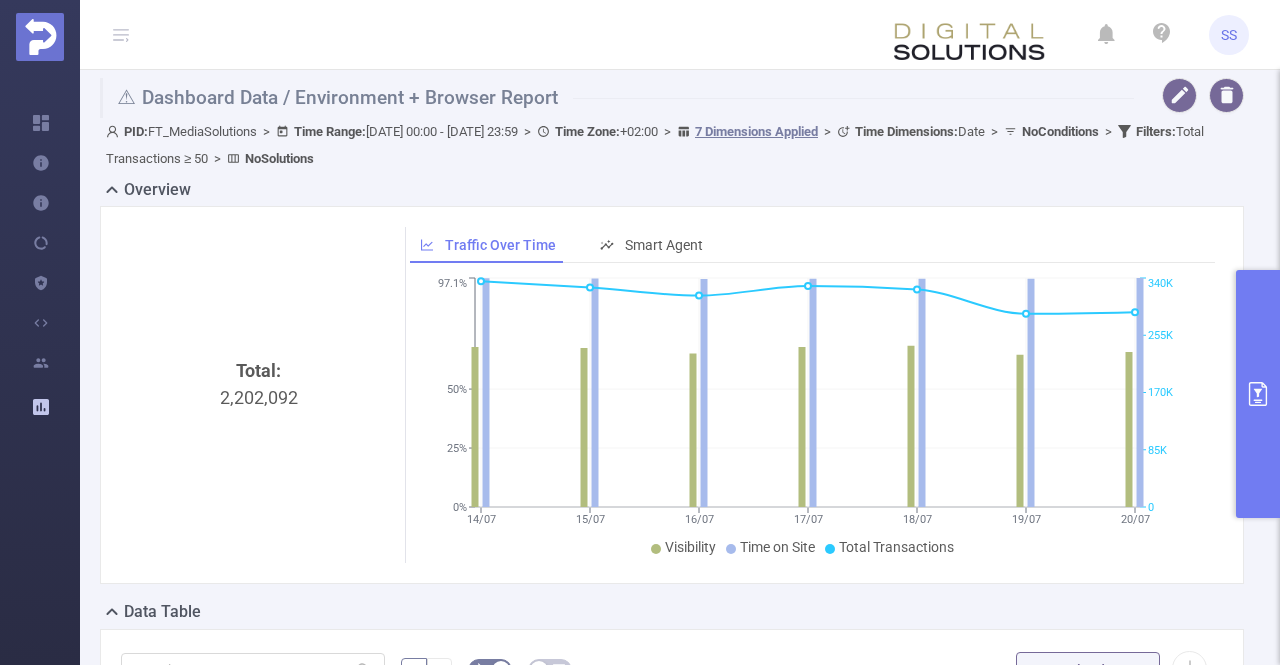 click at bounding box center (1258, 394) 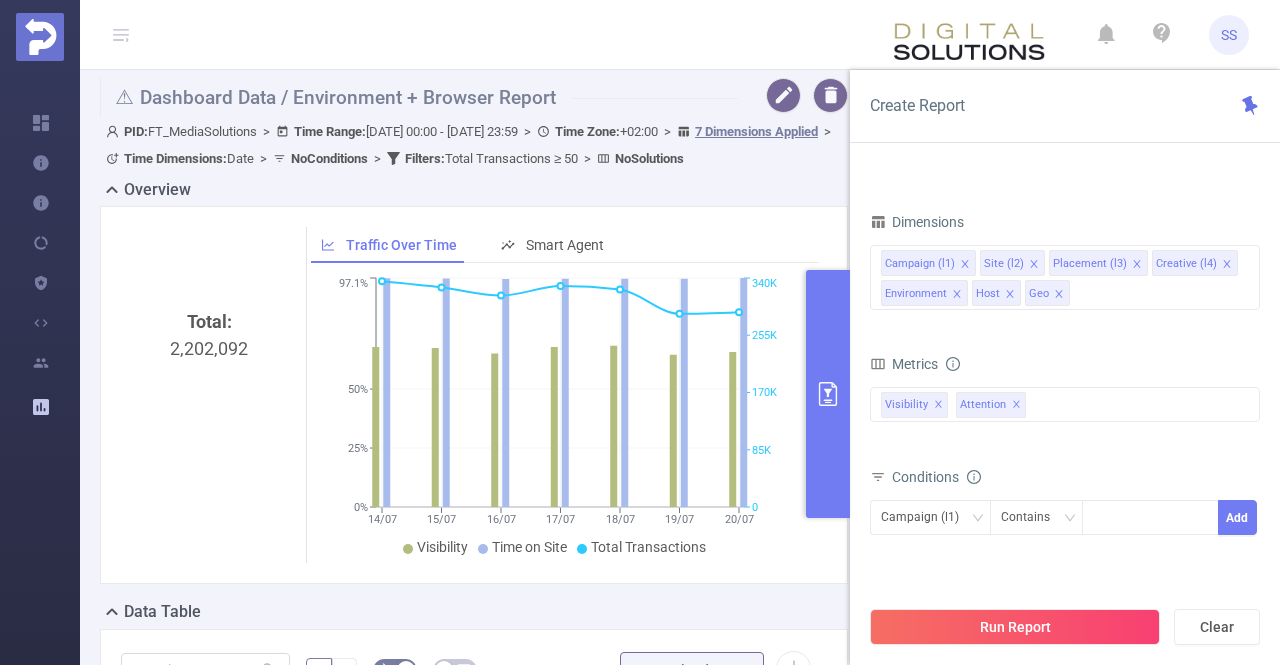 click at bounding box center (828, 394) 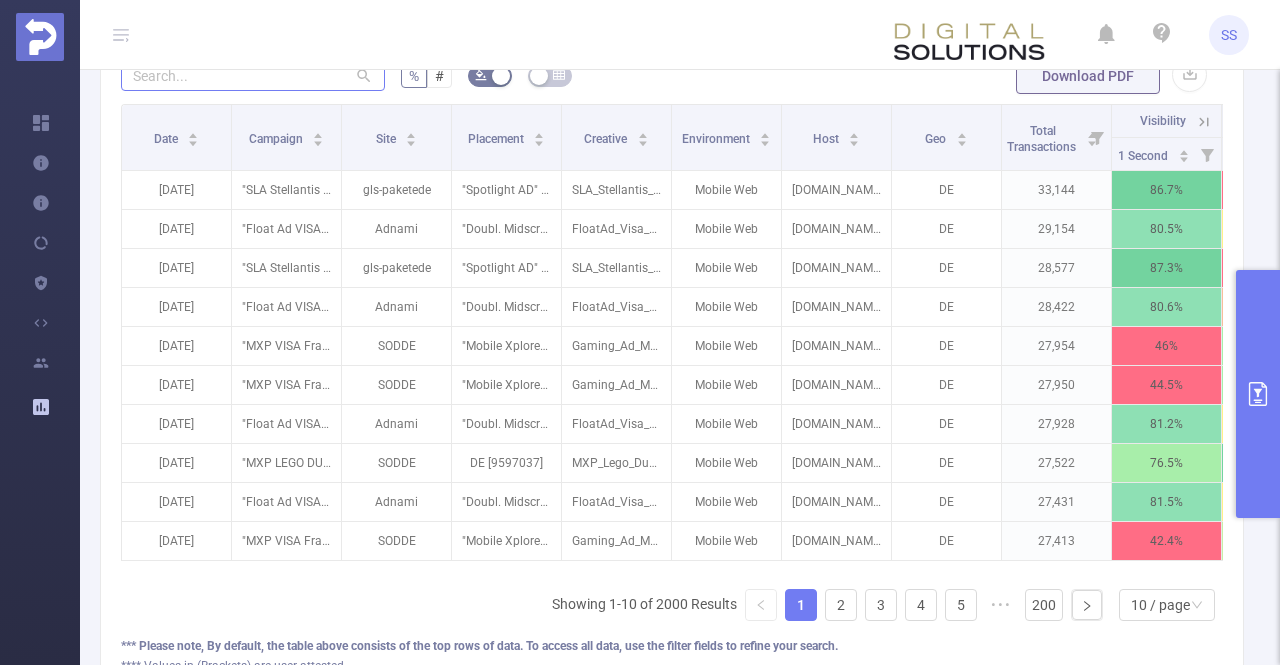 scroll, scrollTop: 600, scrollLeft: 0, axis: vertical 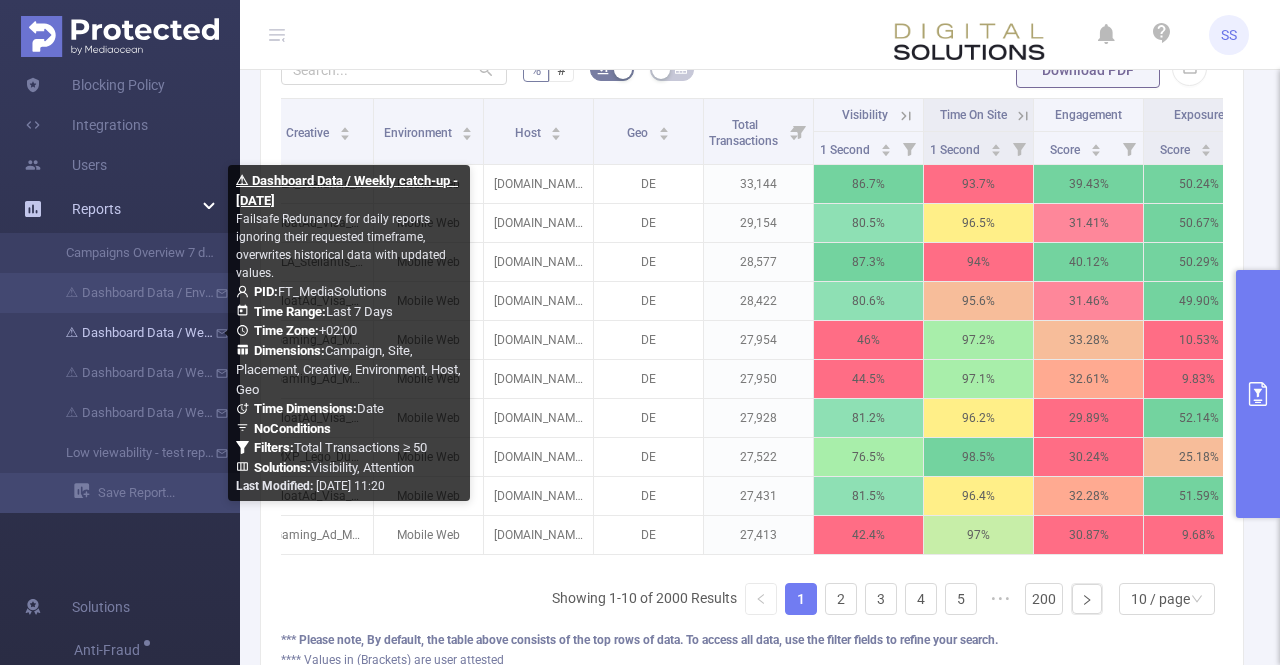 click on "⚠ Dashboard Data / Weekly catch-up - [DATE]" at bounding box center (128, 333) 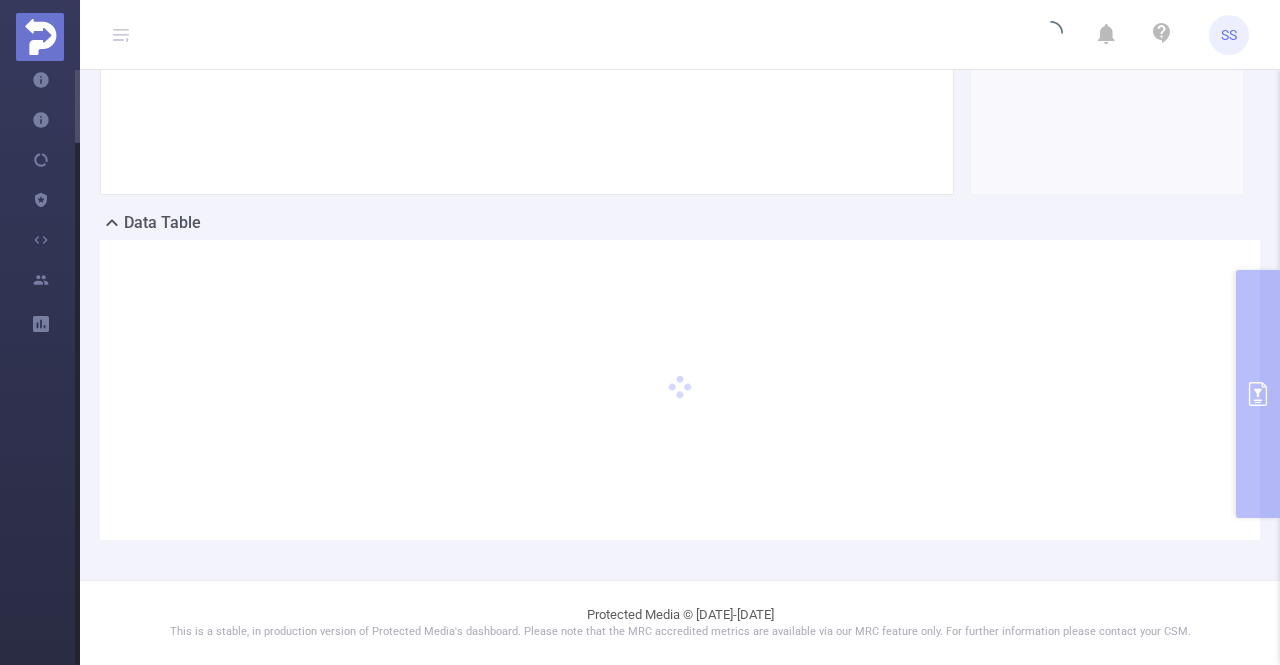scroll, scrollTop: 386, scrollLeft: 0, axis: vertical 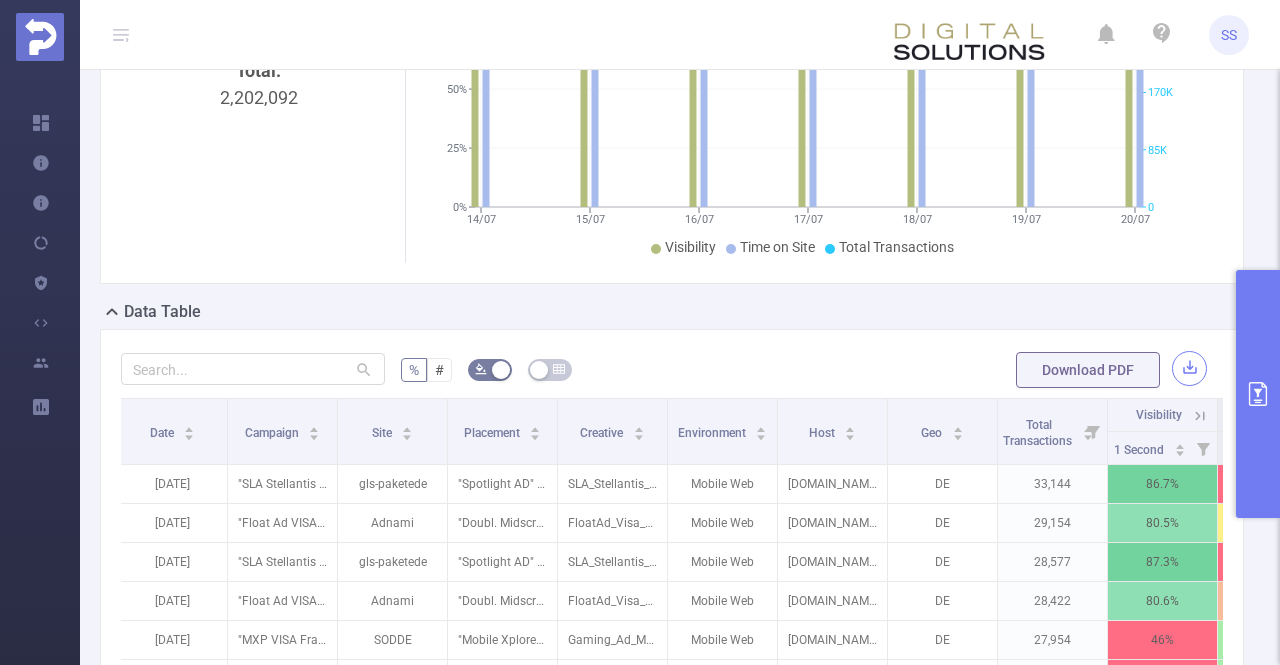 click at bounding box center (1189, 368) 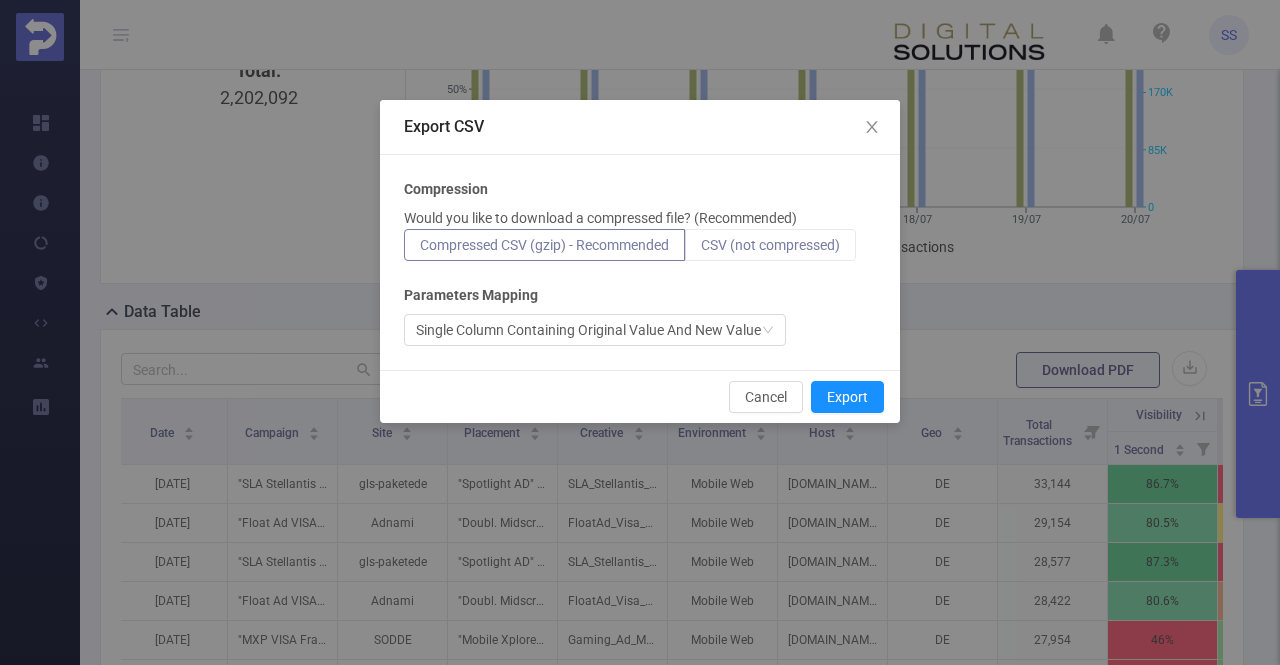 click on "CSV (not compressed)" at bounding box center [770, 245] 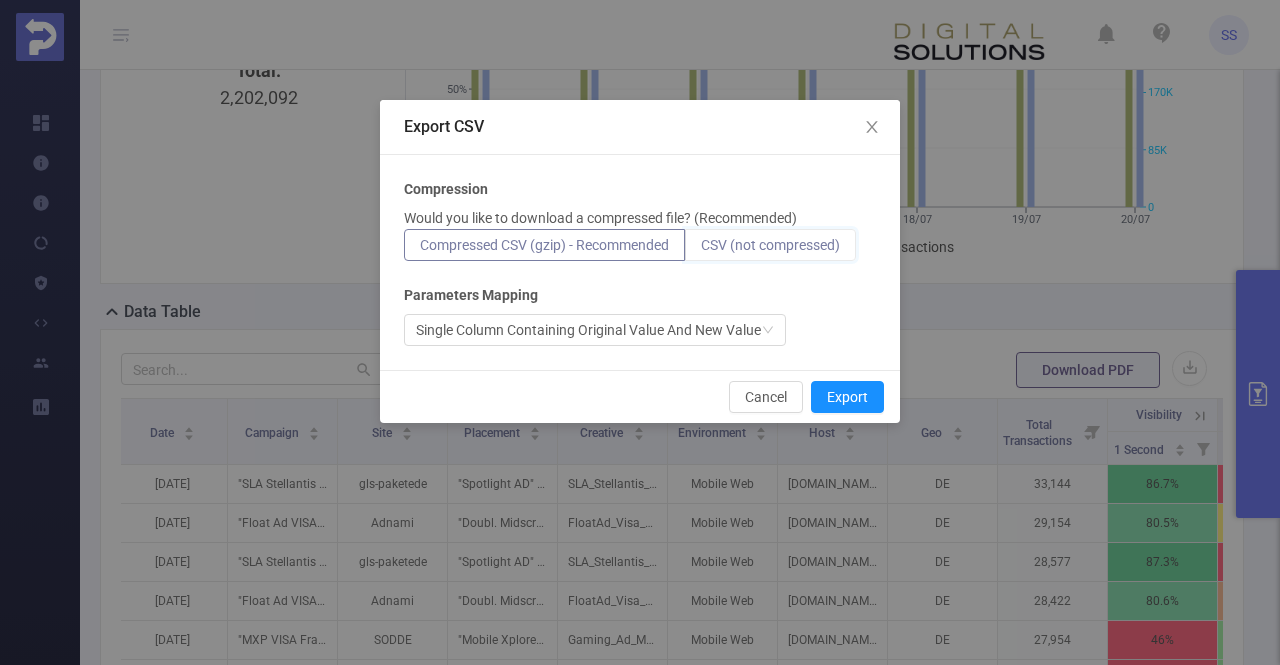 click on "CSV (not compressed)" at bounding box center [701, 250] 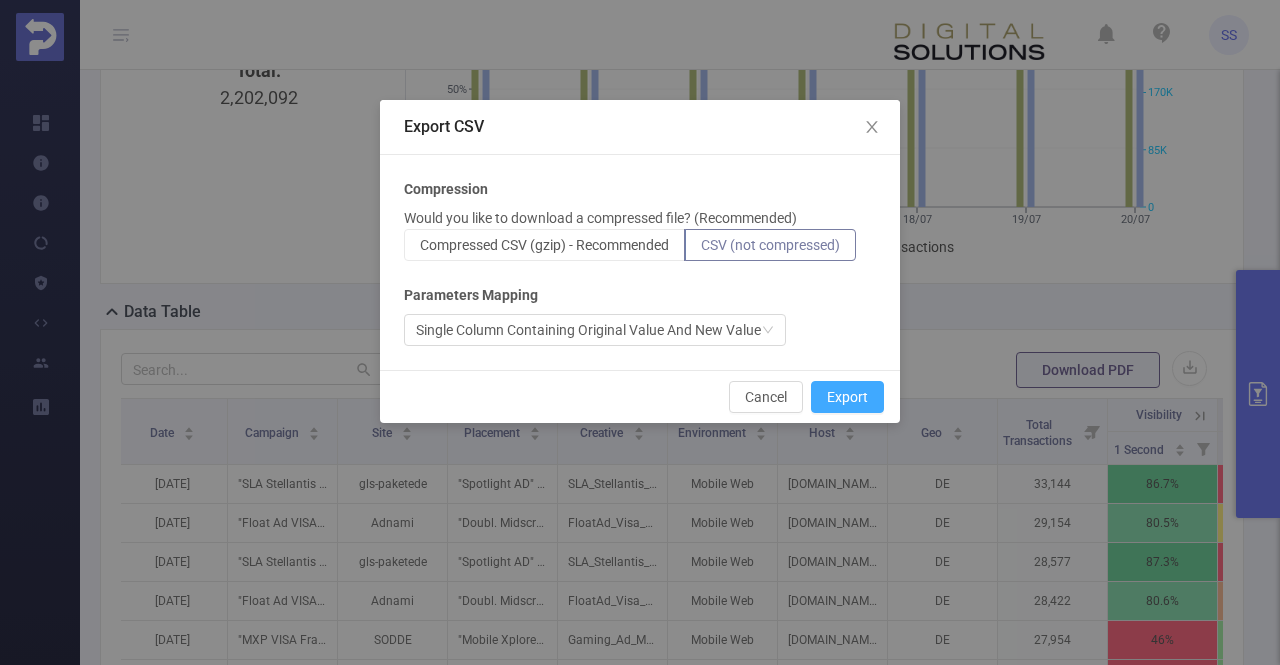 click on "Export" at bounding box center (847, 397) 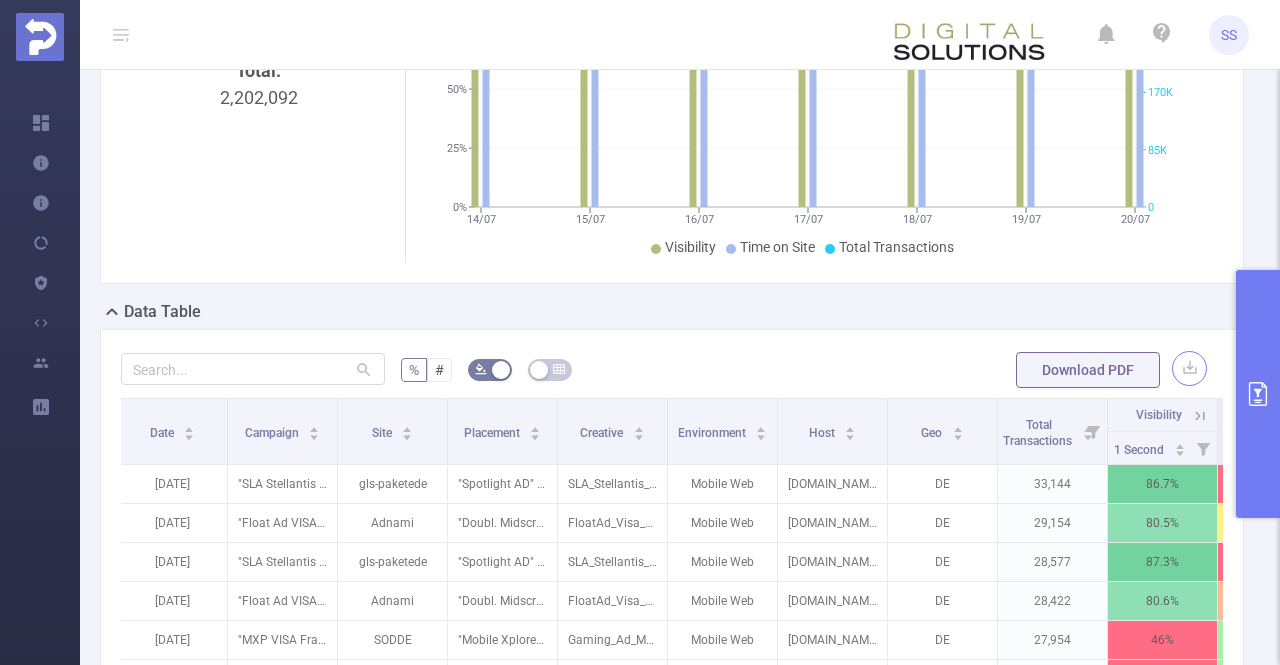 scroll, scrollTop: 200, scrollLeft: 0, axis: vertical 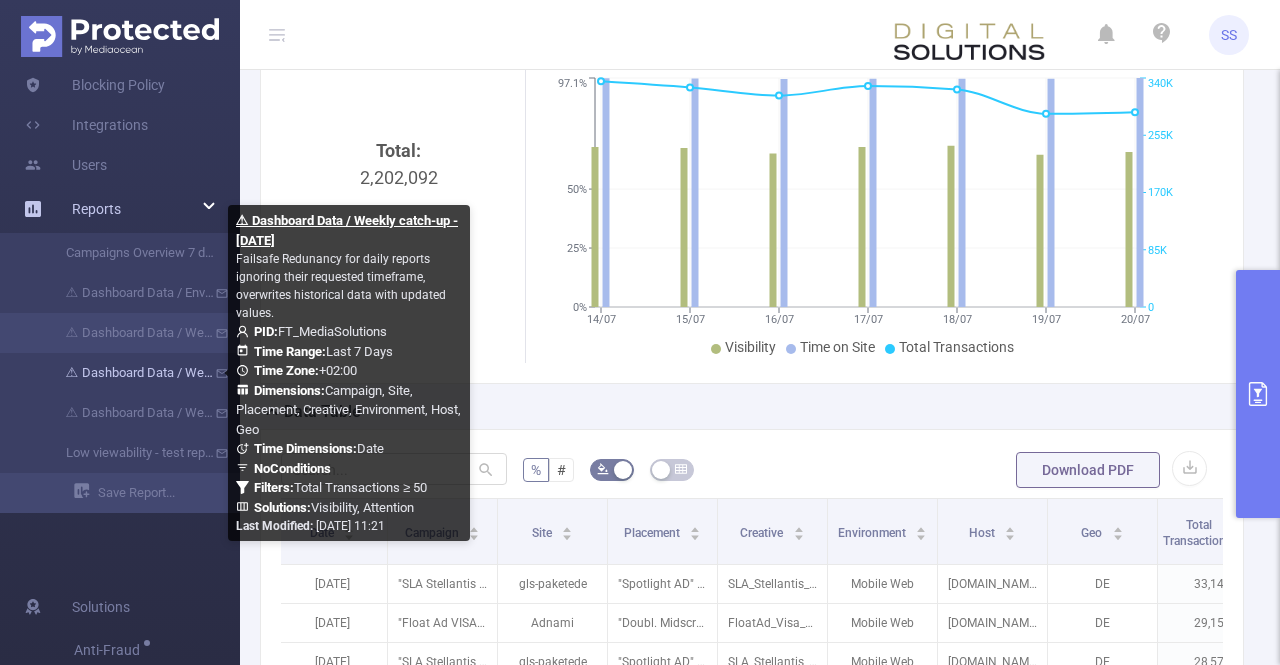 click on "⚠ Dashboard Data / Weekly catch-up - Wednesday" at bounding box center (128, 373) 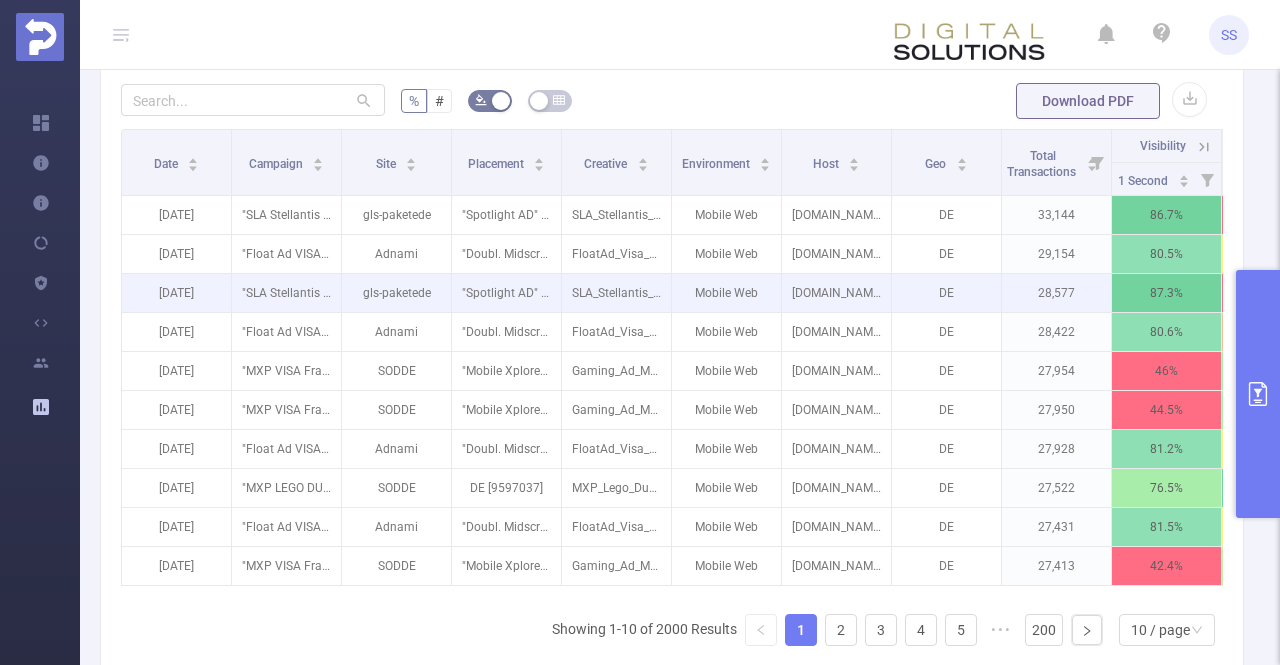 scroll, scrollTop: 600, scrollLeft: 0, axis: vertical 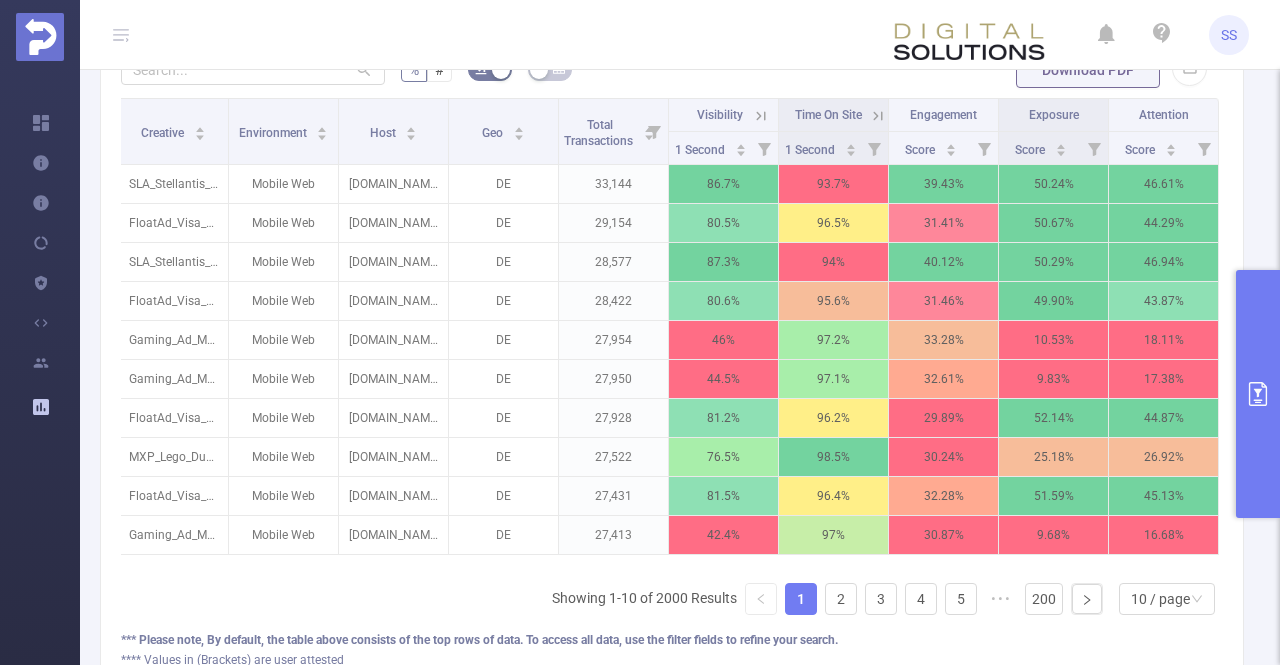 click at bounding box center [1258, 394] 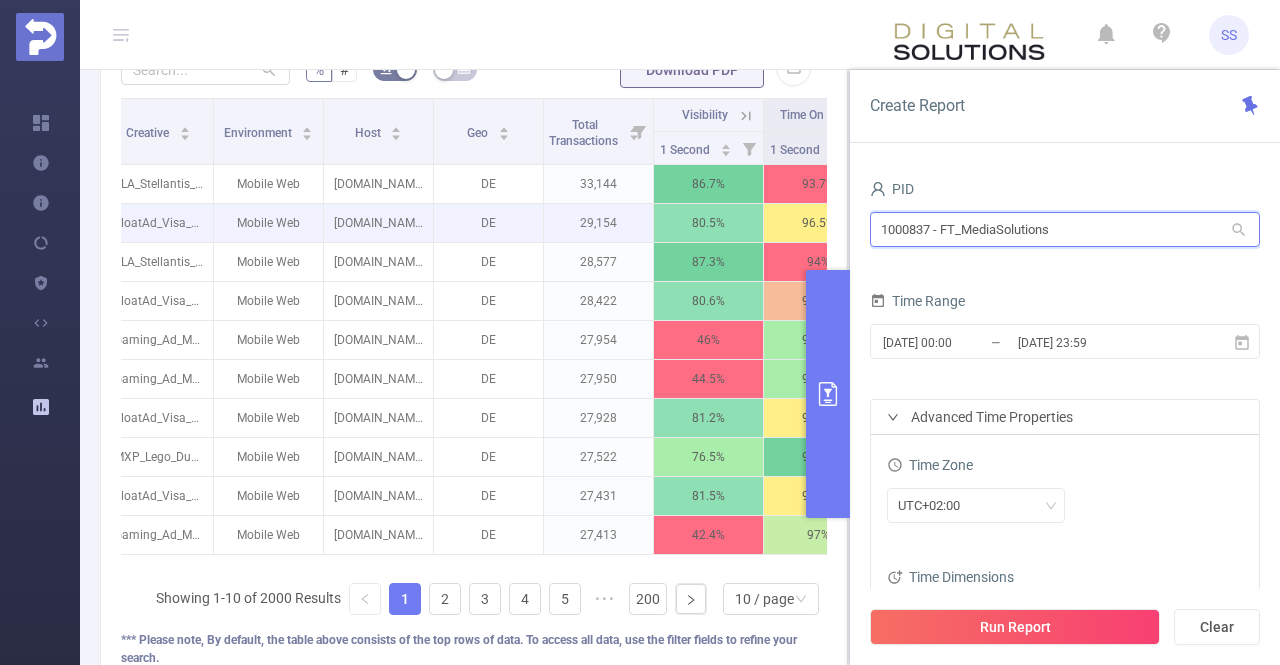 drag, startPoint x: 1112, startPoint y: 245, endPoint x: 682, endPoint y: 245, distance: 430 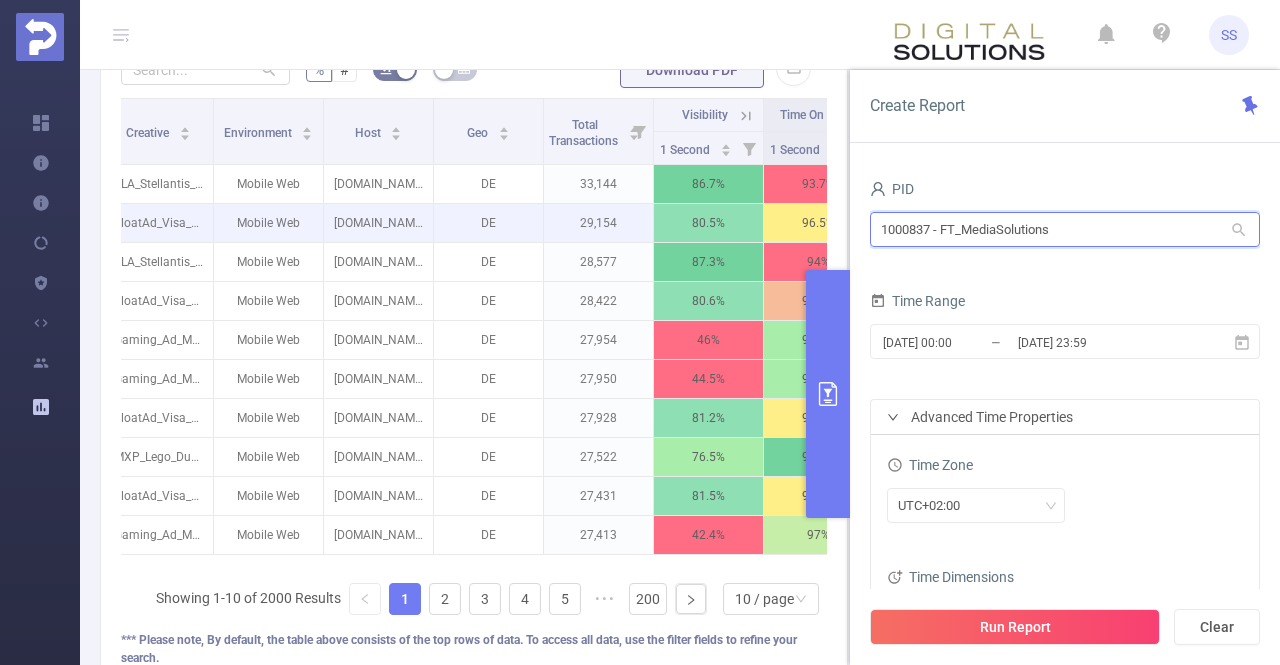 click on "⚠ Dashboard Data / Weekly catch-up - Wednesday PID:  FT_MediaSolutions  >  Time Range:  2025-07-14 00:00 -
2025-07-20 23:59  >  Time Zone:  +02:00  >  7 Dimensions Applied  >  Time Dimensions :  Date  >  No  Conditions  >  Filters :  Total Transactions ≥ 50  >  No  Solutions  Overview Total: 2,202,092       Traffic Over Time           Smart Agent     14/07 15/07 16/07 17/07 18/07 19/07 20/07 0% 25% 50% 97.1% 0 85K 170K 255K 340K Visibility Time on Site Total Transactions 14/07/2025  Data Table % # Download PDF Date   Campaign   Site   Placement   Creative   Environment   Host   Geo   Total Transactions   Visibility Time On Site Engagement Exposure Attention 1 Second   1 Second   Score   Score   Score   2025-07-17 "SLA Stellantis Fiat Grande Panda Launch Q3 2025" [282678] gls-paketede "Spotlight AD" [9692035] SLA_Stellantis_Fiat_Grande_Panda_Q2_2025_Mobile.zip [5439821] Mobile Web gls-pakete.de DE 33,144 86.7% 93.7% 39.43 % 50.24 % 46.61 % 2025-07-17 Adnami Mobile Web DE 80.5%" at bounding box center (680, 110) 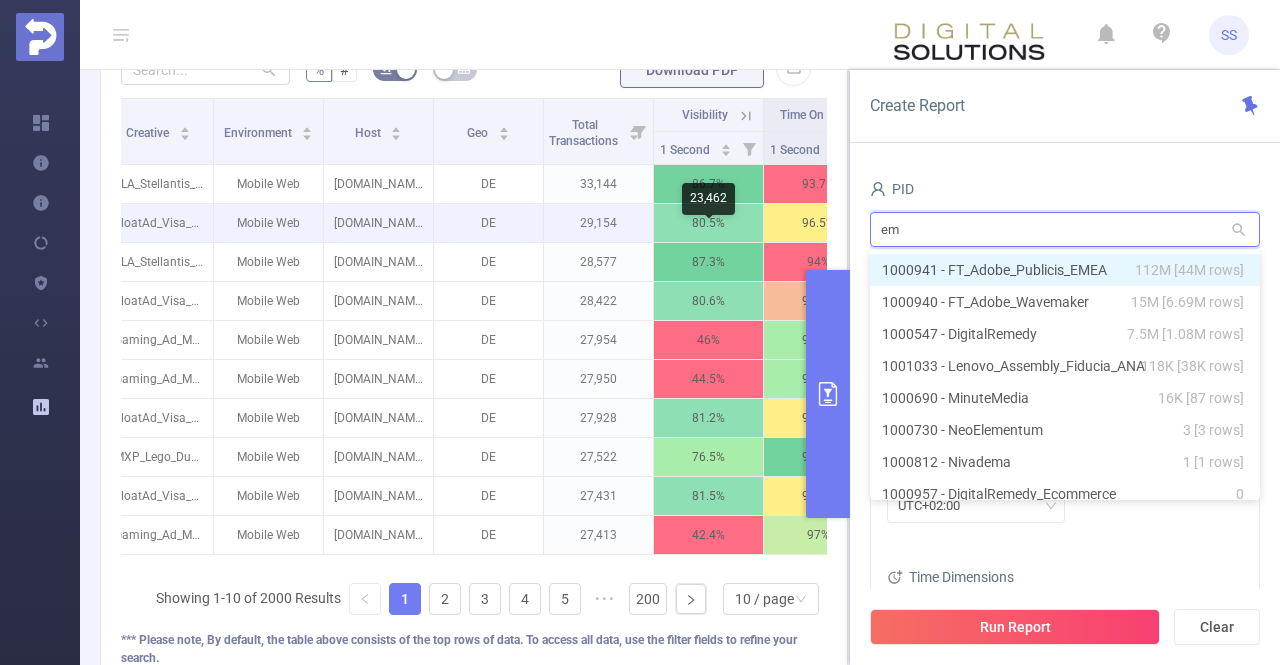 type on "eme" 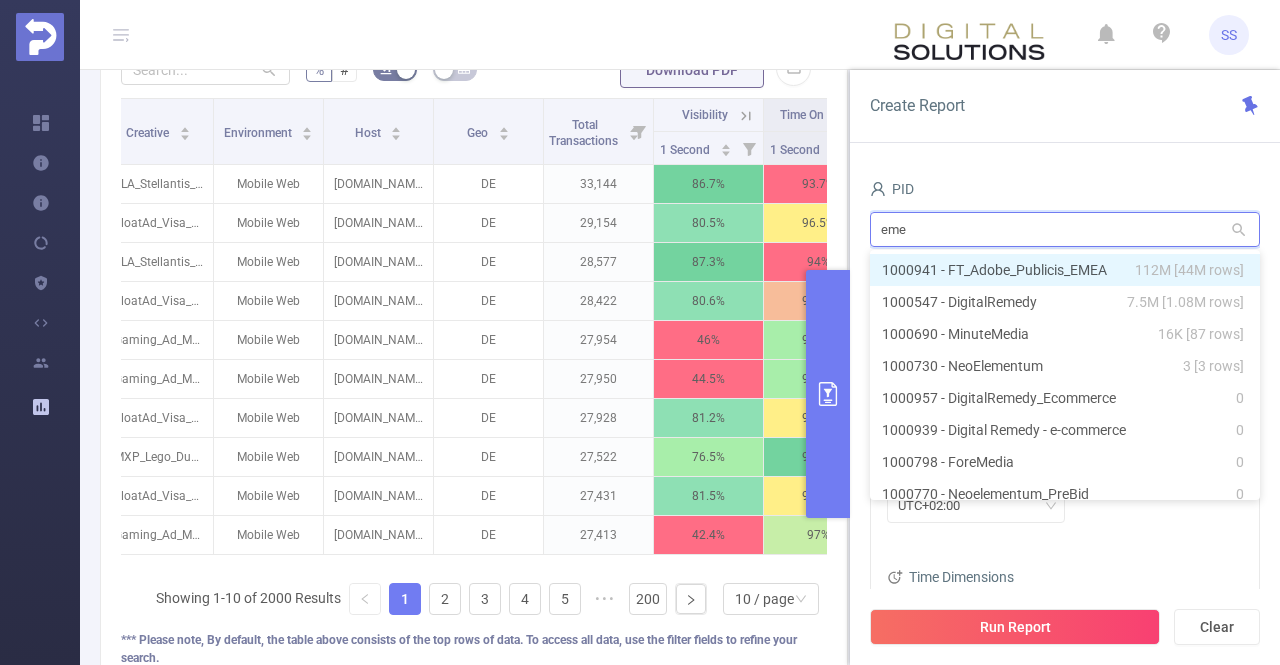 click on "1000941 - FT_Adobe_Publicis_EMEA 112M [44M rows]" at bounding box center [1065, 270] 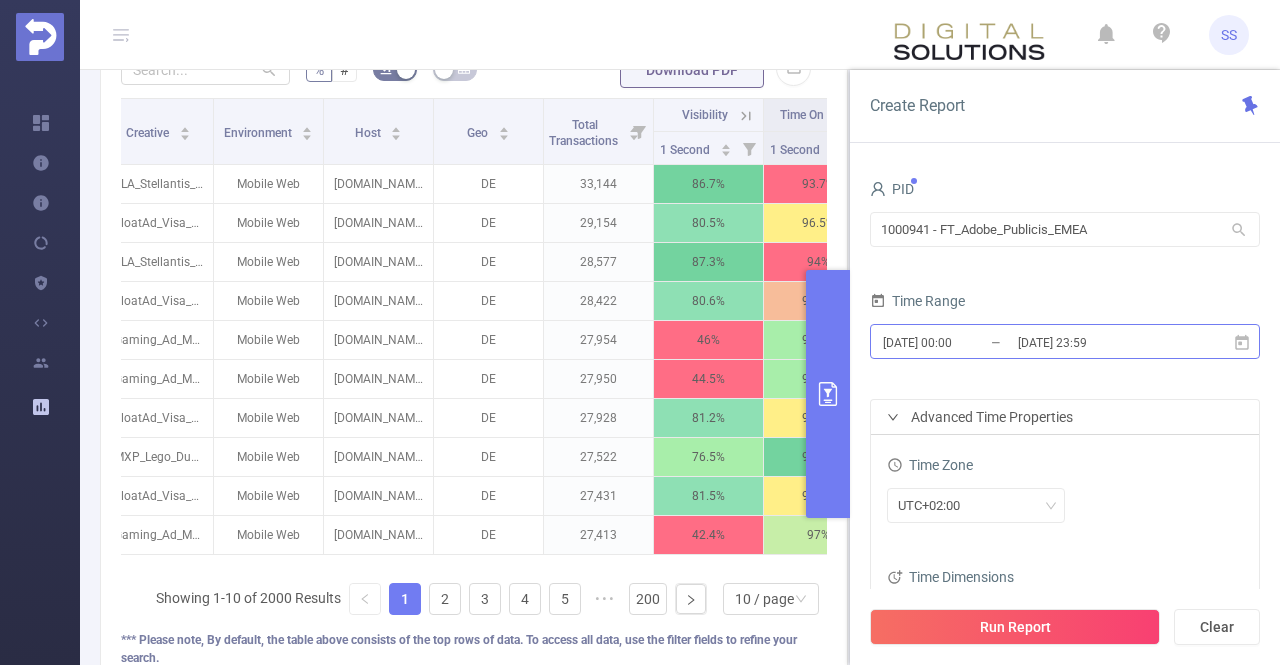 click on "2025-07-20 23:59" at bounding box center (1097, 342) 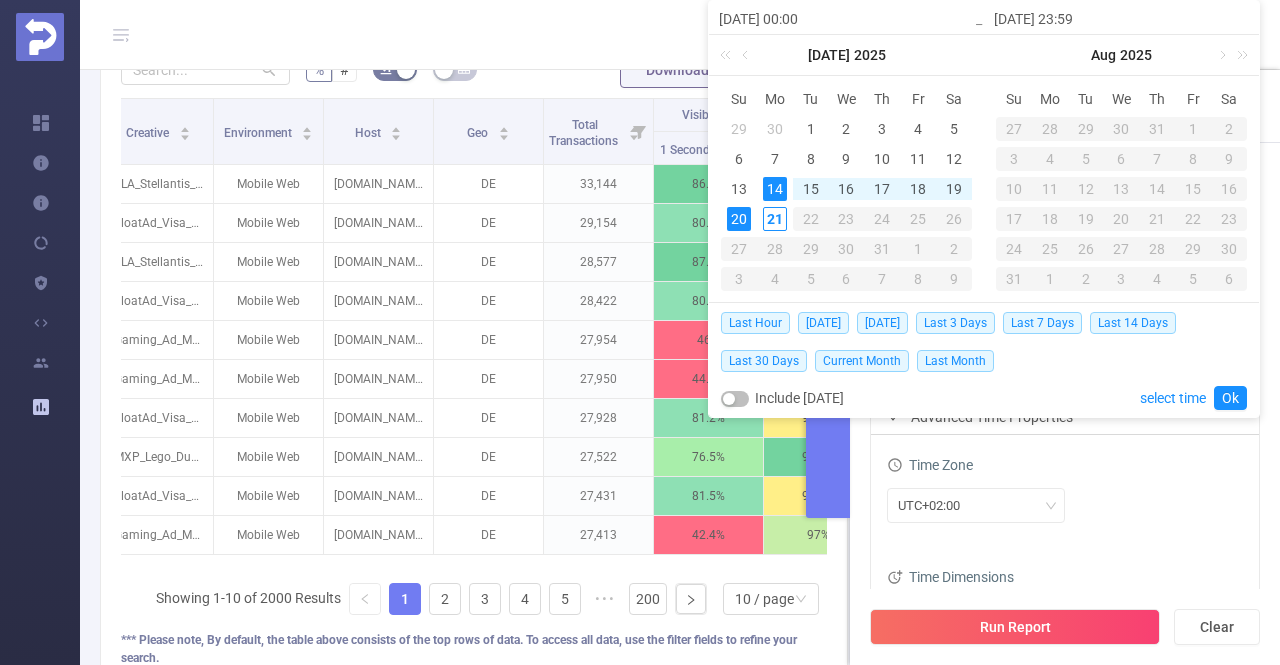 click on "Time Zone" at bounding box center [1065, 467] 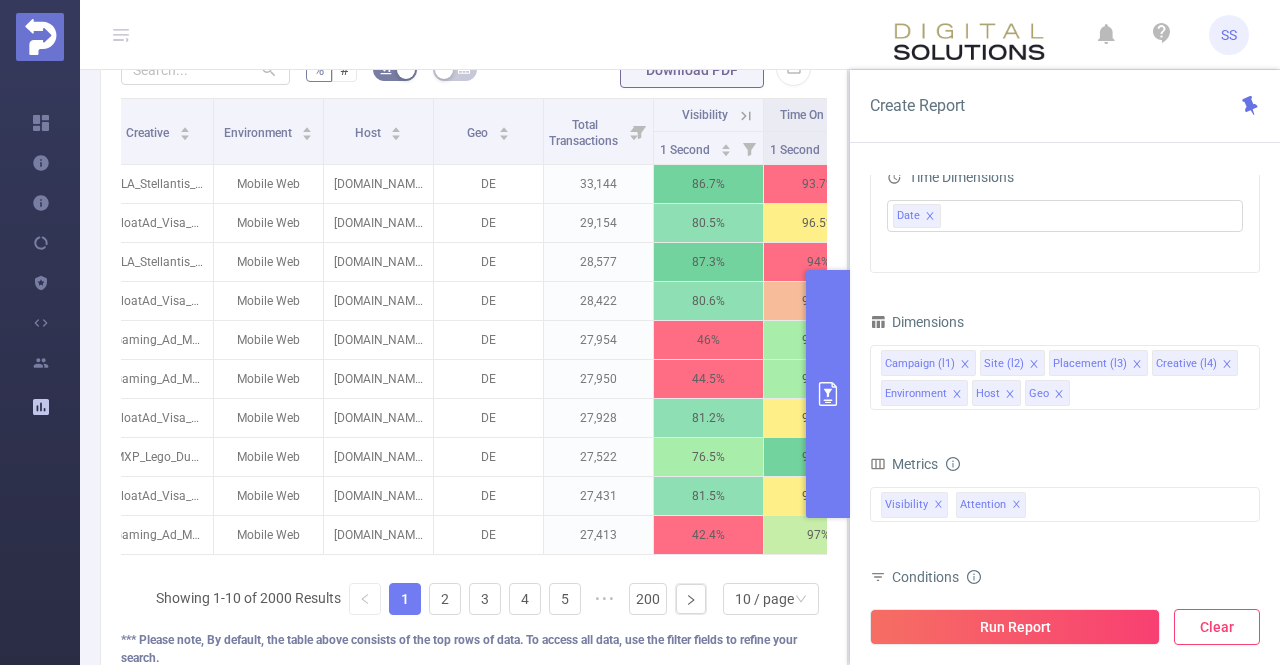 click on "Clear" at bounding box center (1217, 627) 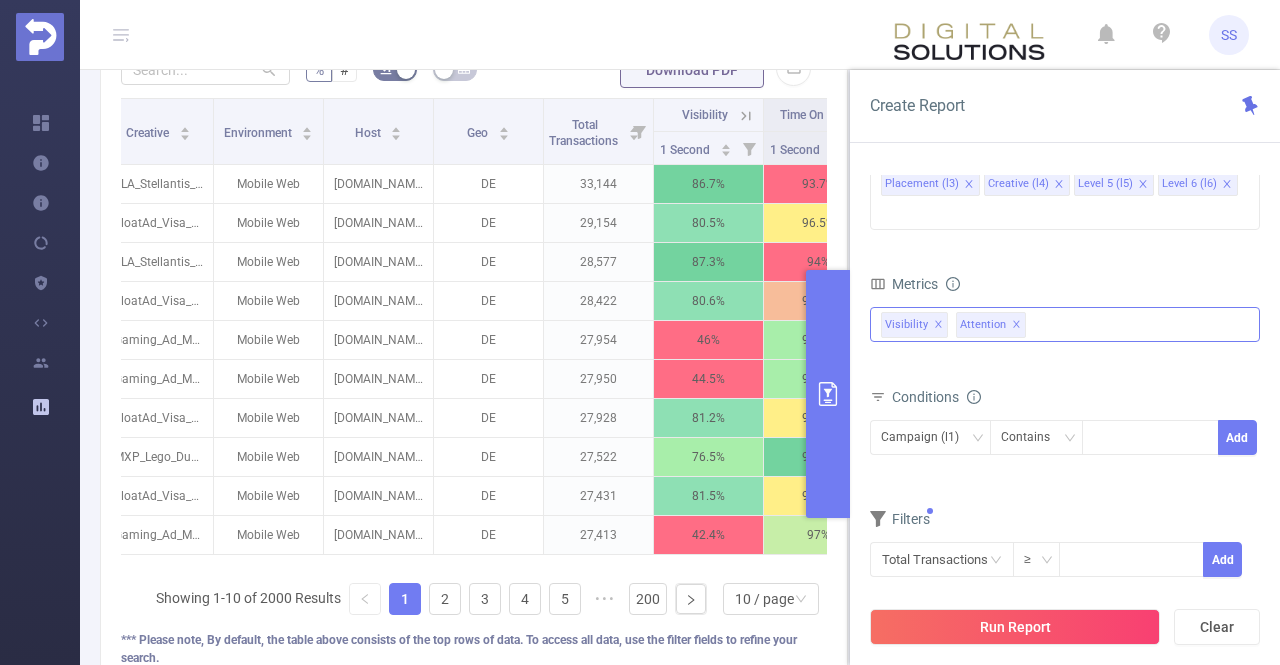 click on "✕" at bounding box center (1016, 325) 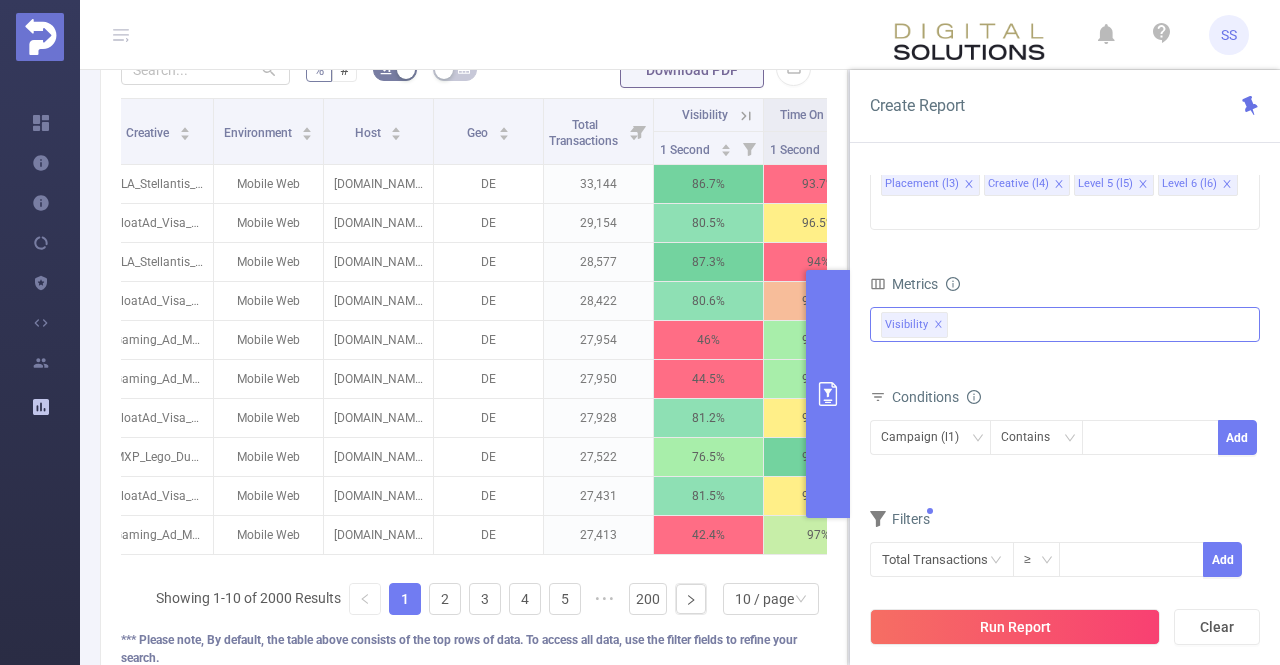click on "✕" at bounding box center (938, 325) 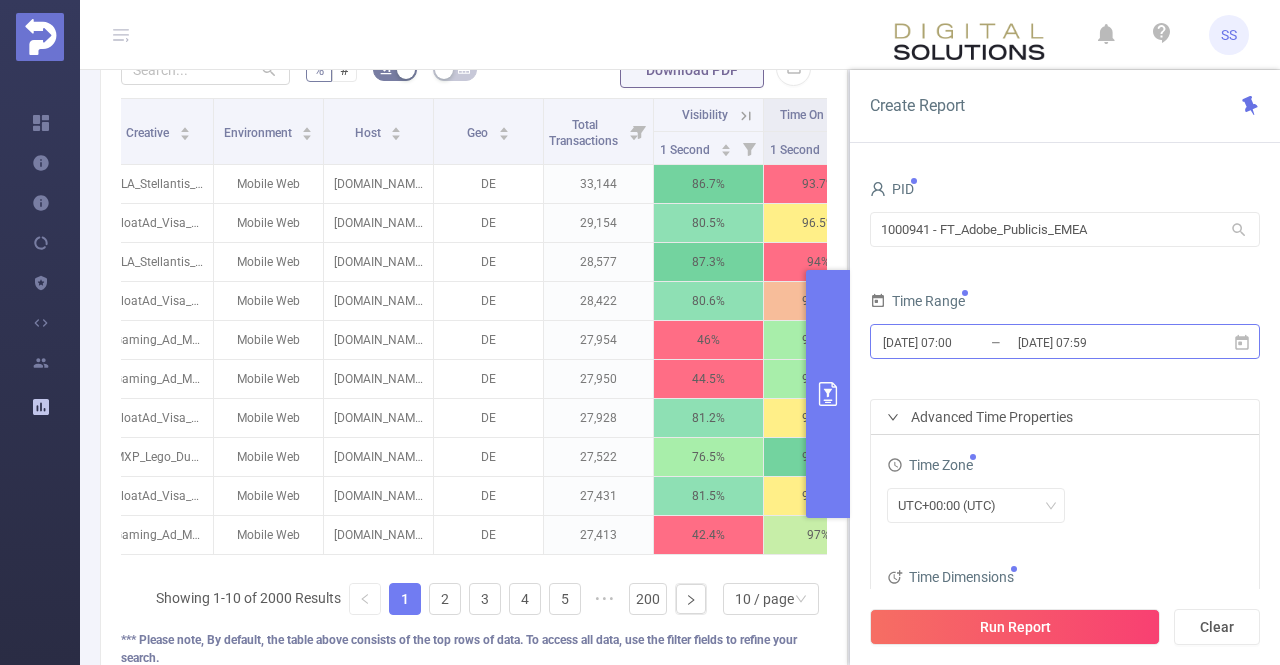 click on "2025-07-21 07:59" at bounding box center (1097, 342) 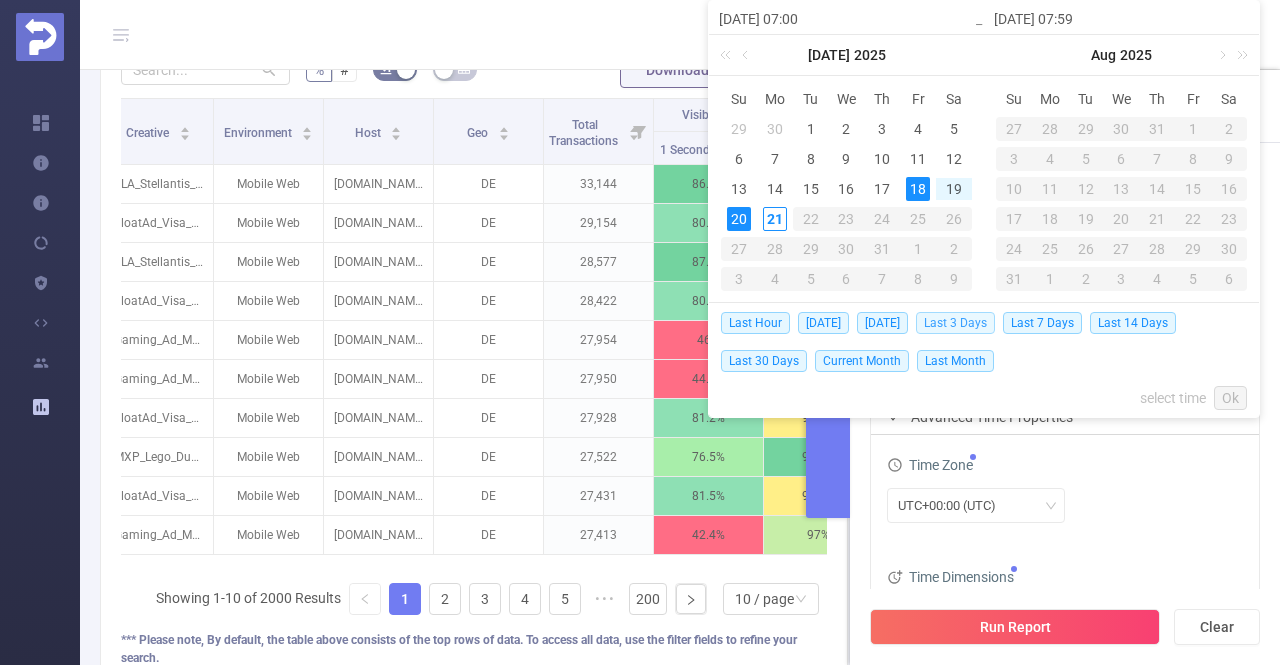 click on "Last 3 Days" at bounding box center (955, 323) 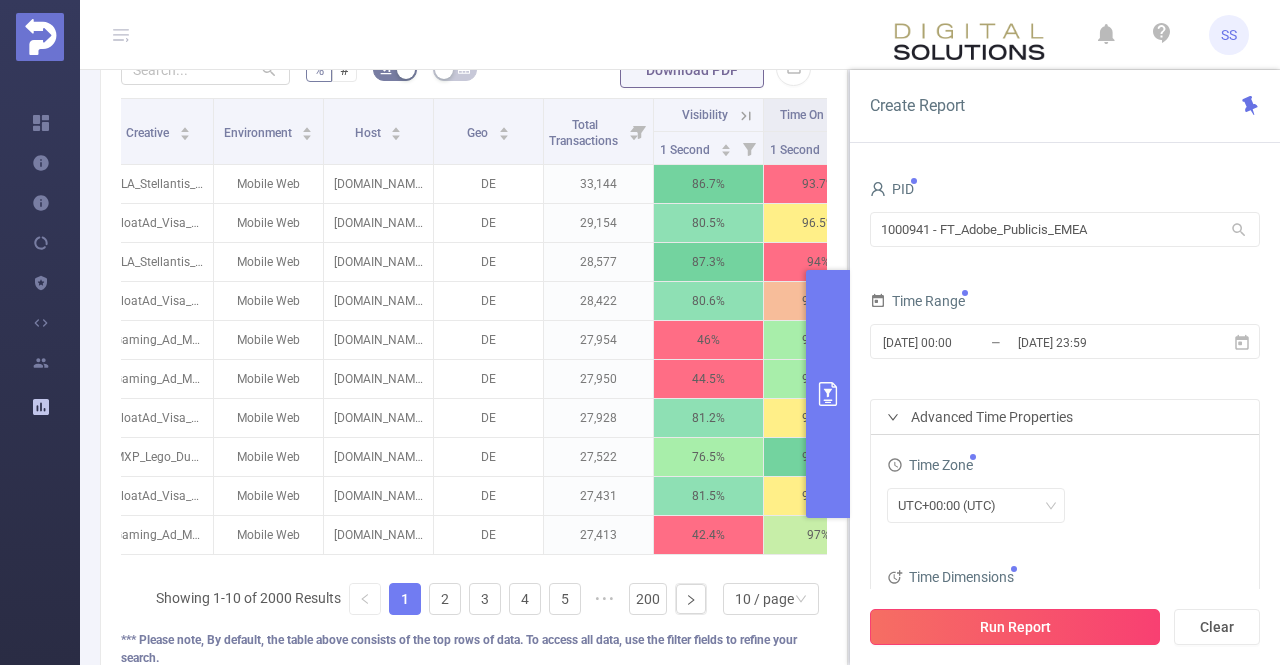 click on "Run Report" at bounding box center [1015, 627] 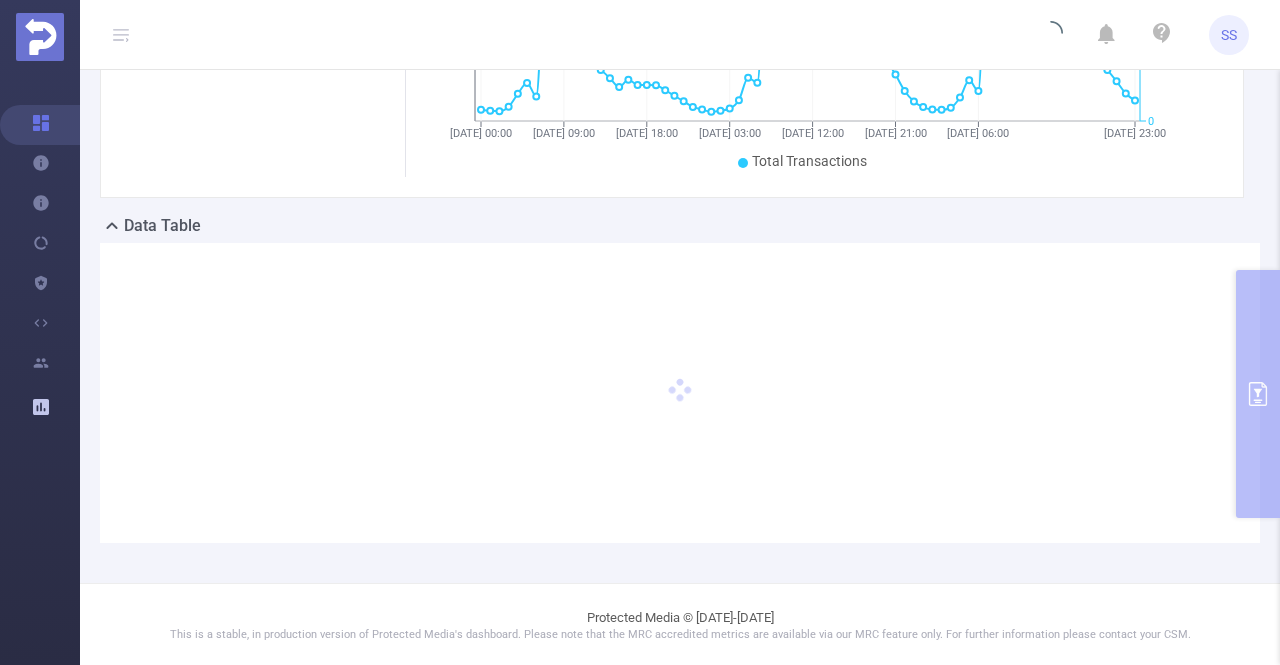scroll, scrollTop: 340, scrollLeft: 0, axis: vertical 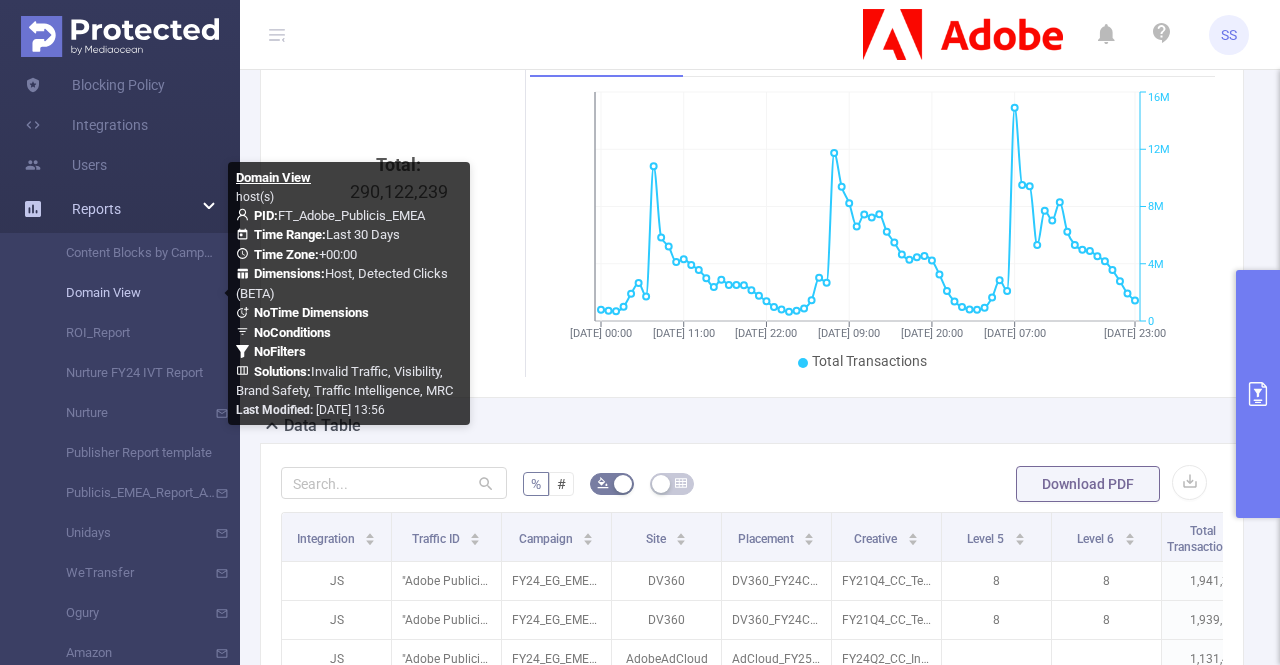 click on "Domain View" at bounding box center (128, 293) 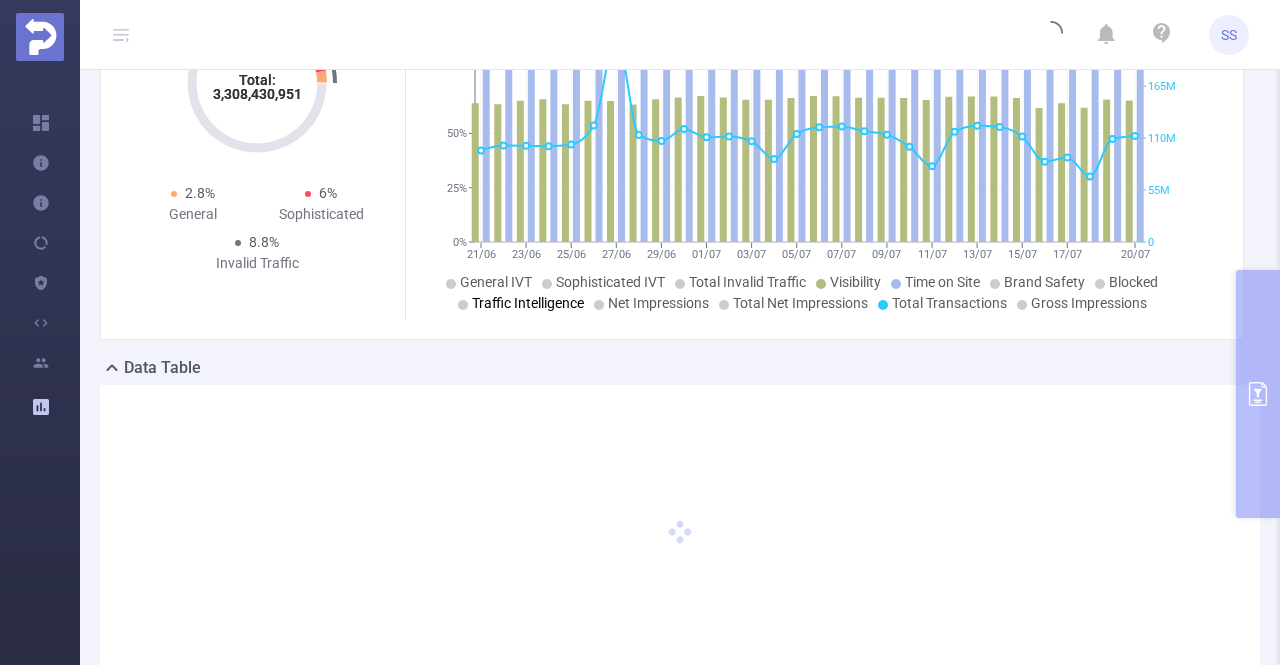 scroll, scrollTop: 86, scrollLeft: 0, axis: vertical 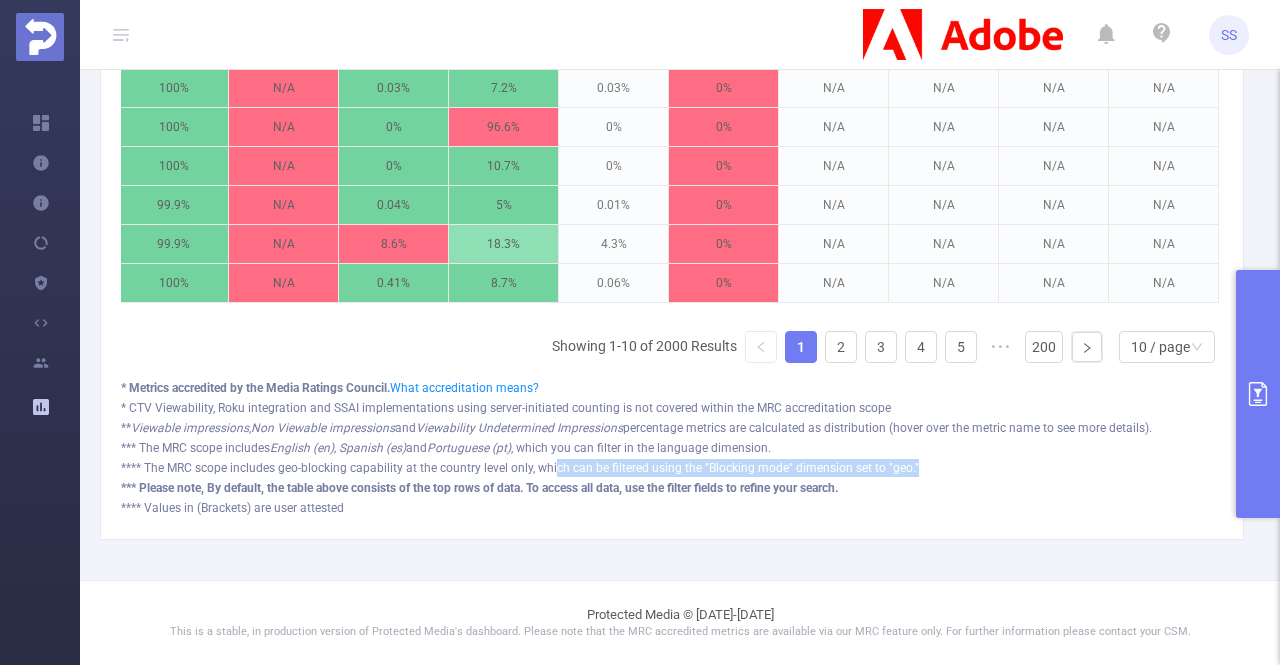 drag, startPoint x: 554, startPoint y: 471, endPoint x: 920, endPoint y: 475, distance: 366.02185 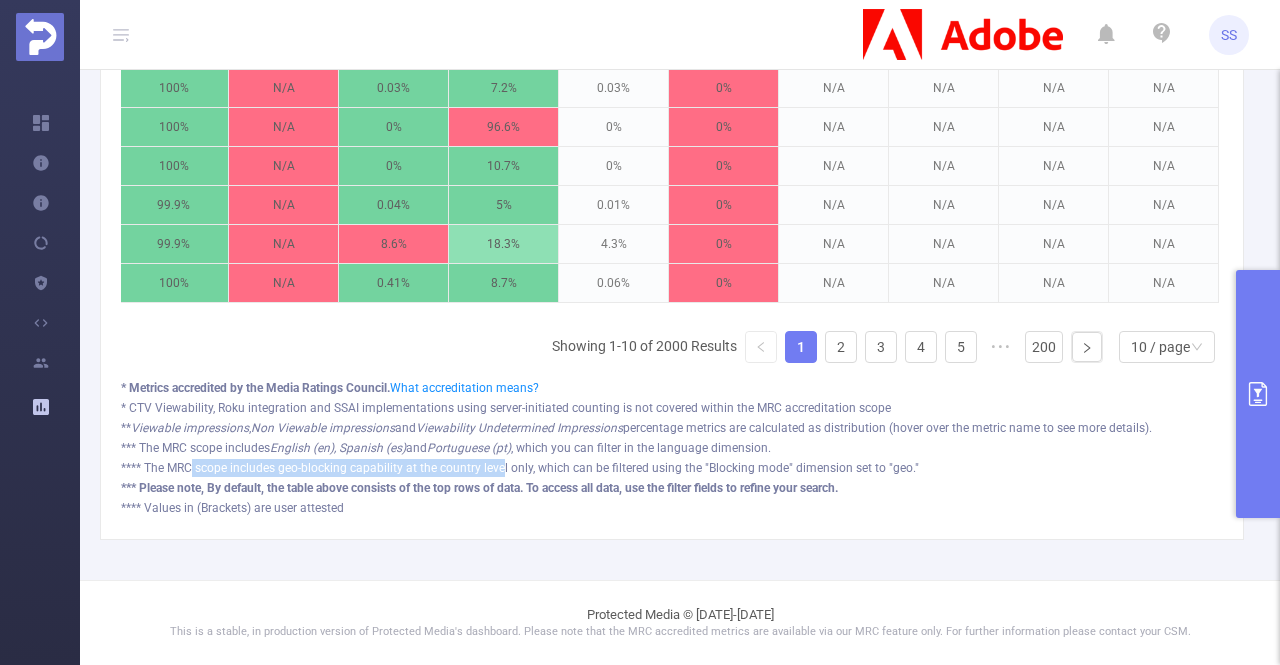 drag, startPoint x: 192, startPoint y: 472, endPoint x: 500, endPoint y: 477, distance: 308.0406 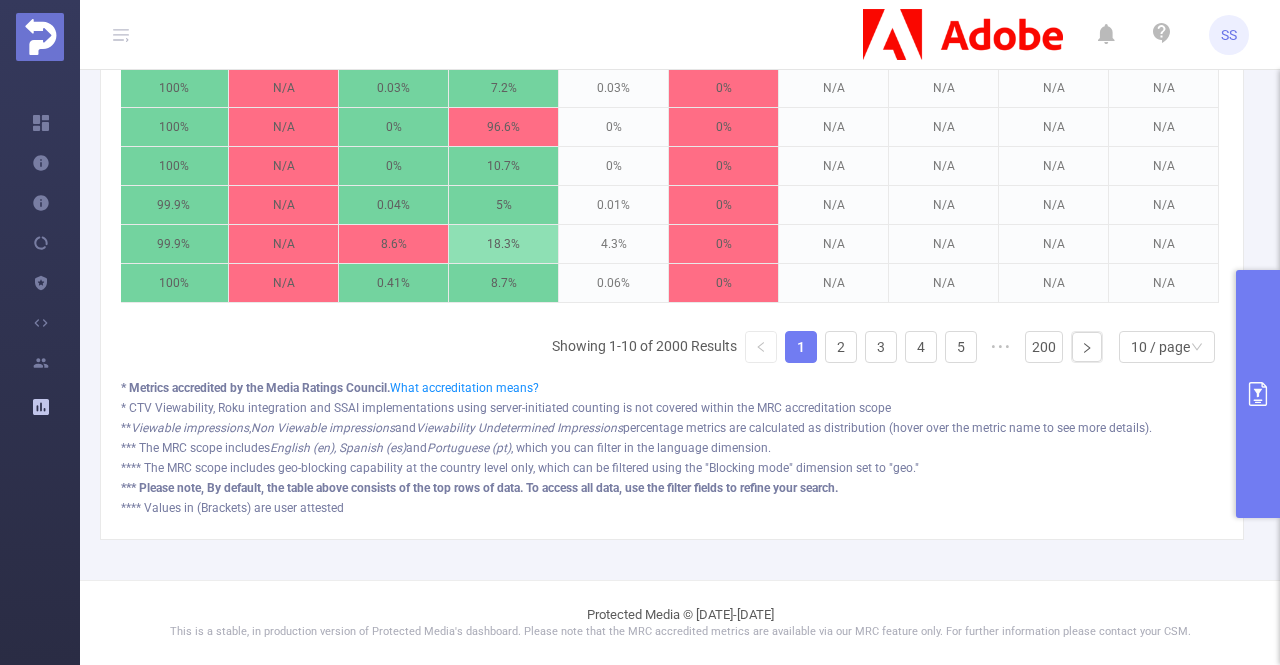 click on "* Metrics accredited by the Media Ratings Council.   What accreditation means?  * CTV Viewability, Roku integration and SSAI implementations using server-initiated counting is not covered within the MRC accreditation scope **  Viewable impressions ,  Non Viewable impressions  and  Viewability Undetermined Impressions   percentage metrics are calculated as distribution (hover over the metric name to see more details). *** The MRC scope includes  English (en), Spanish (es)  and  Portuguese (pt) , which you can filter in the language dimension. **** The MRC scope includes geo-blocking capability at the country level only, which can be filtered using the "Blocking mode" dimension set to "geo." *** Please note, By default, the table above consists of the top rows of data. To access all data, use the filter fields to refine your search. **** Values in (Brackets) are user attested" at bounding box center (672, 448) 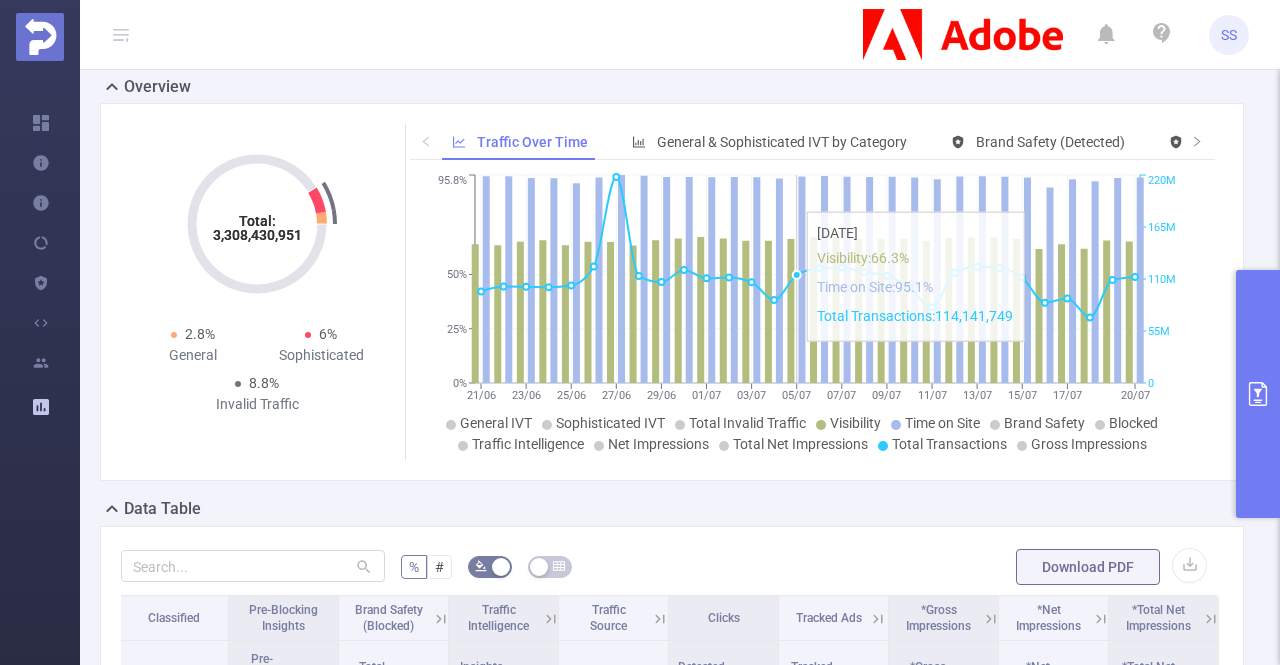 scroll, scrollTop: 3, scrollLeft: 0, axis: vertical 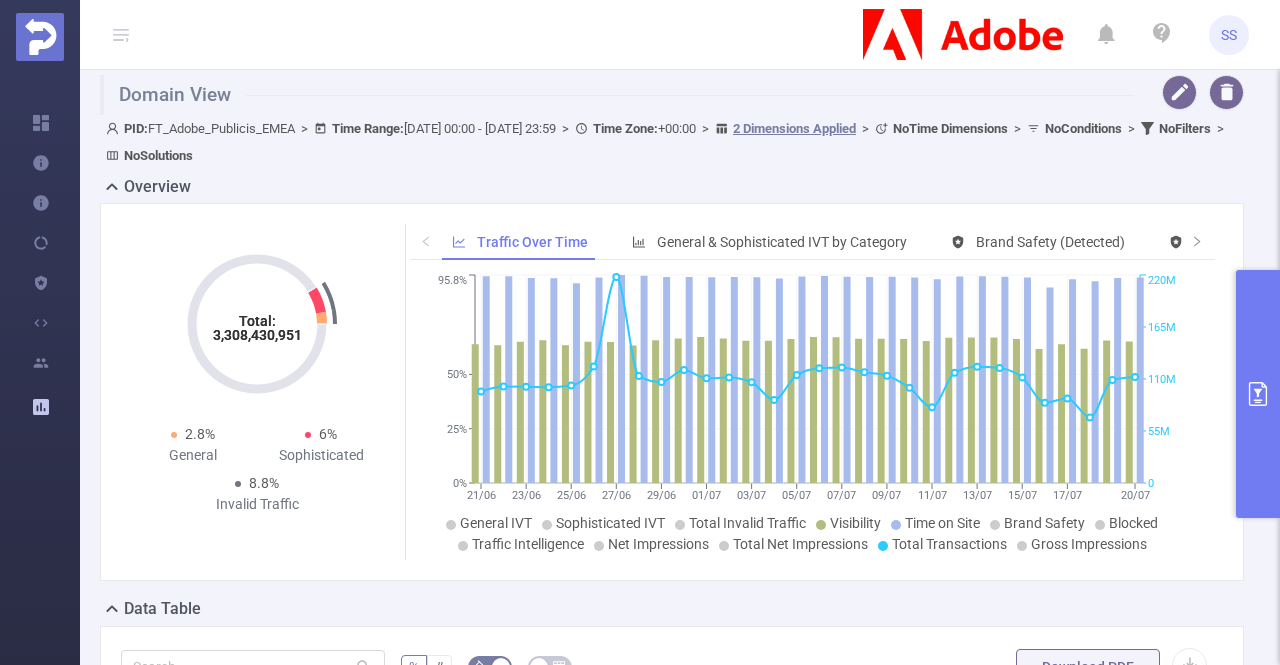 drag, startPoint x: 690, startPoint y: 9, endPoint x: 724, endPoint y: 21, distance: 36.05551 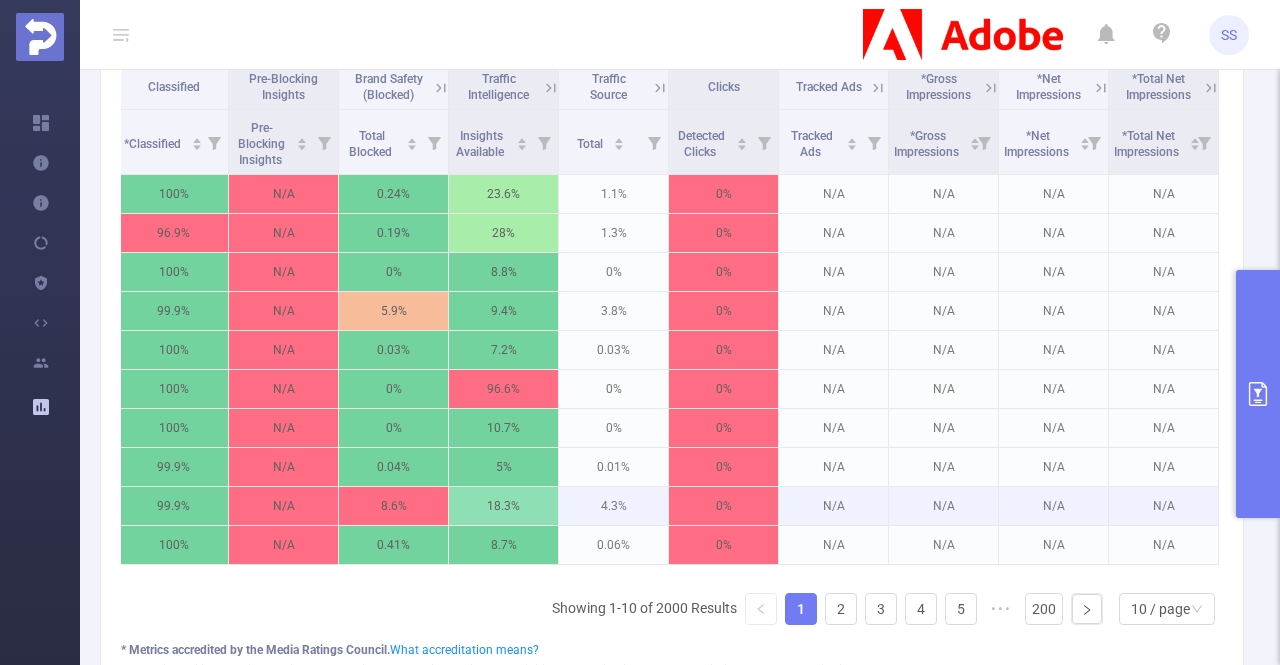 scroll, scrollTop: 603, scrollLeft: 0, axis: vertical 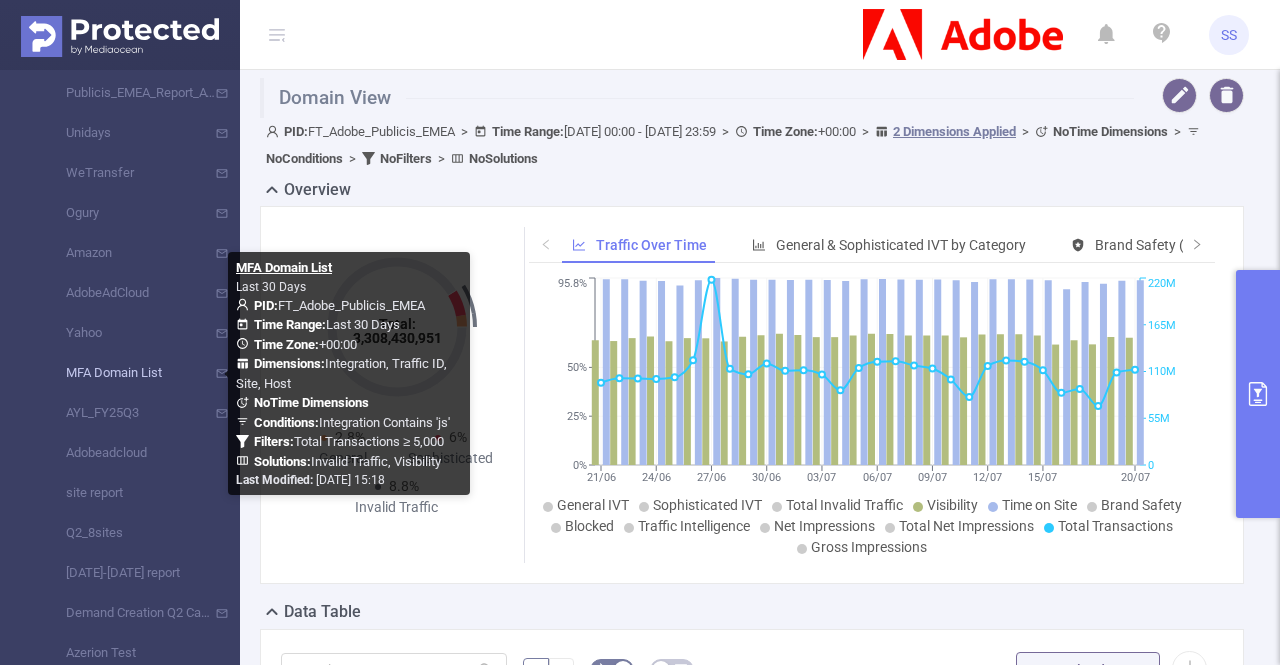 click on "MFA Domain List" at bounding box center (128, 373) 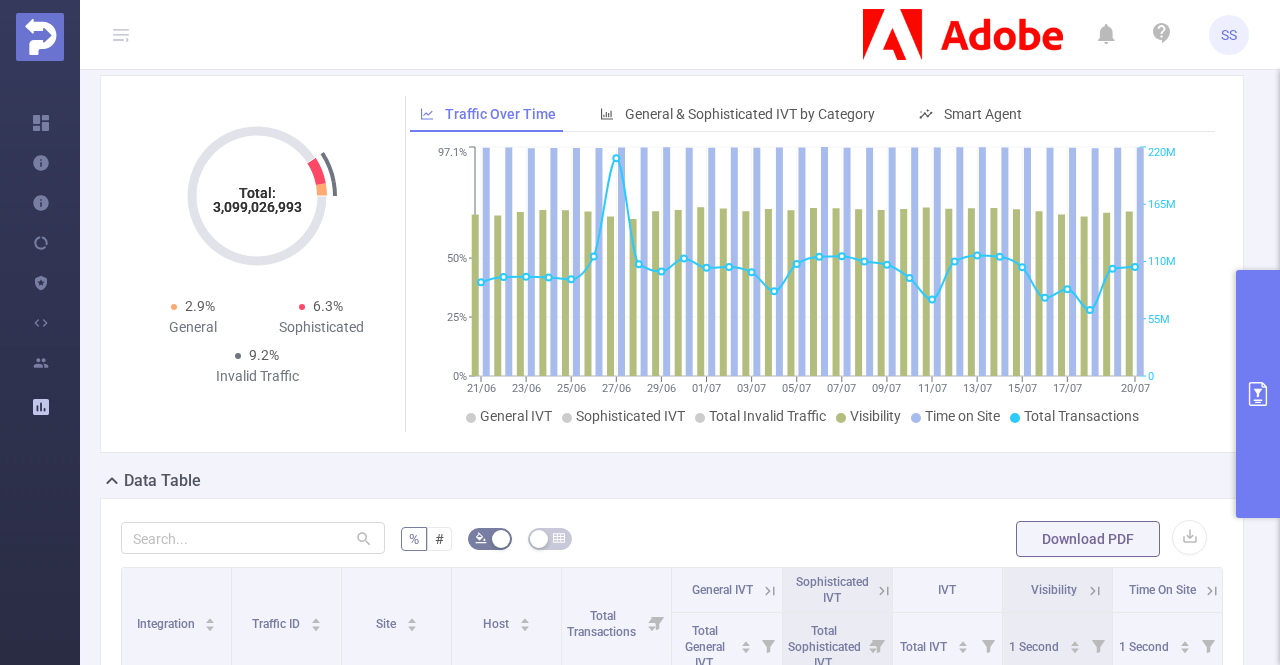 scroll, scrollTop: 100, scrollLeft: 0, axis: vertical 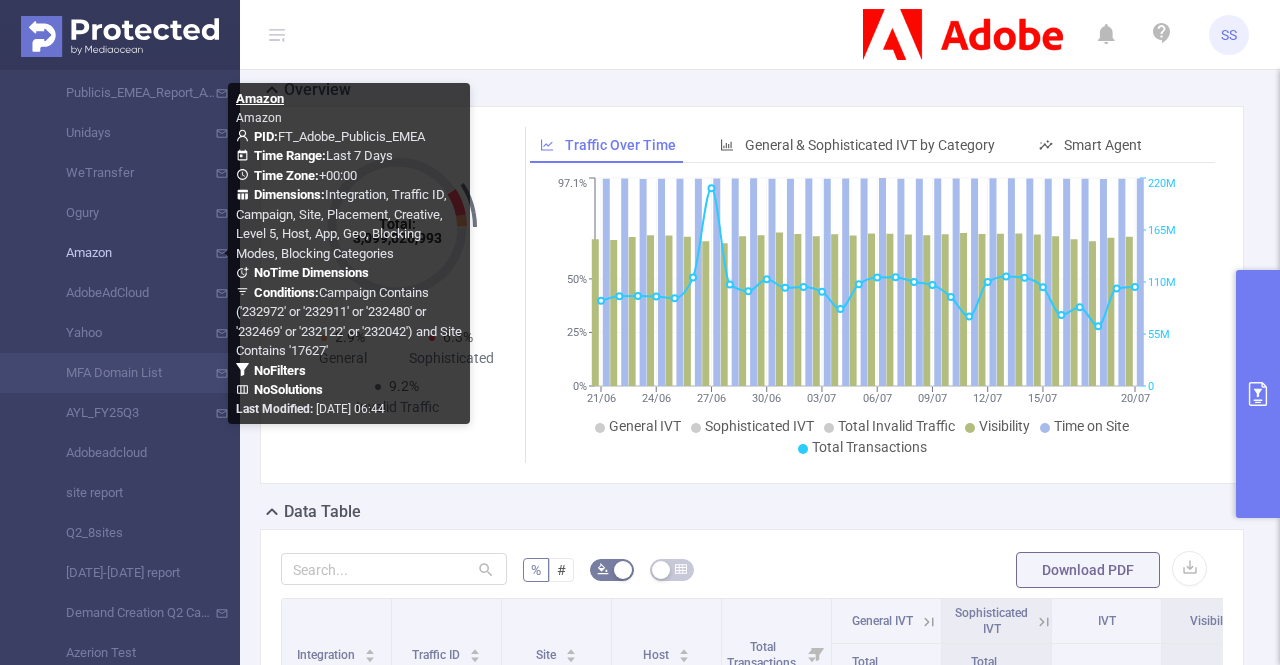 click on "Amazon" at bounding box center [128, 253] 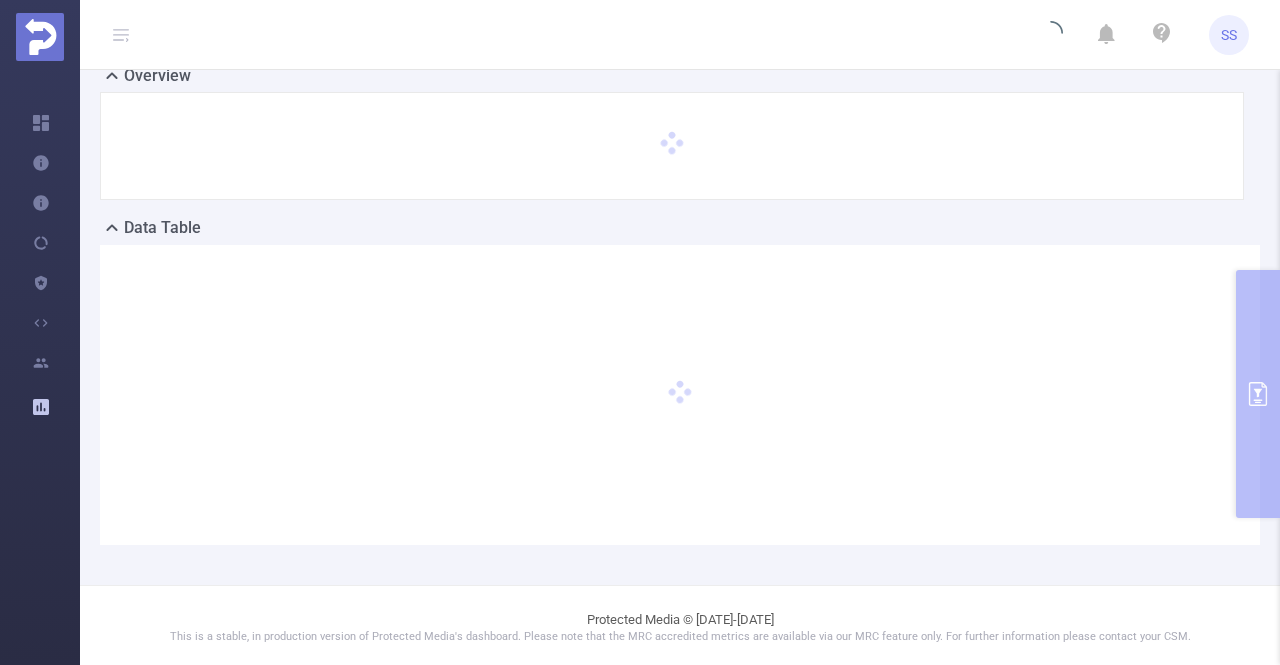 scroll, scrollTop: 116, scrollLeft: 0, axis: vertical 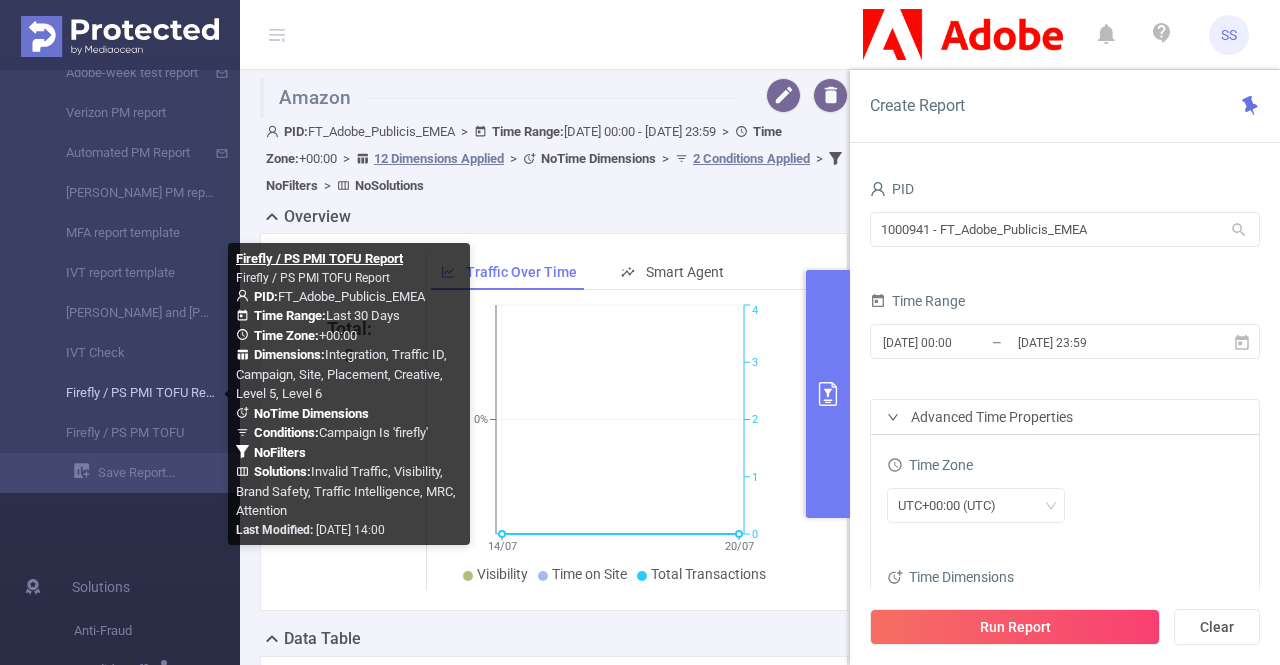 click on "Firefly / PS PMI TOFU Report" at bounding box center [128, 393] 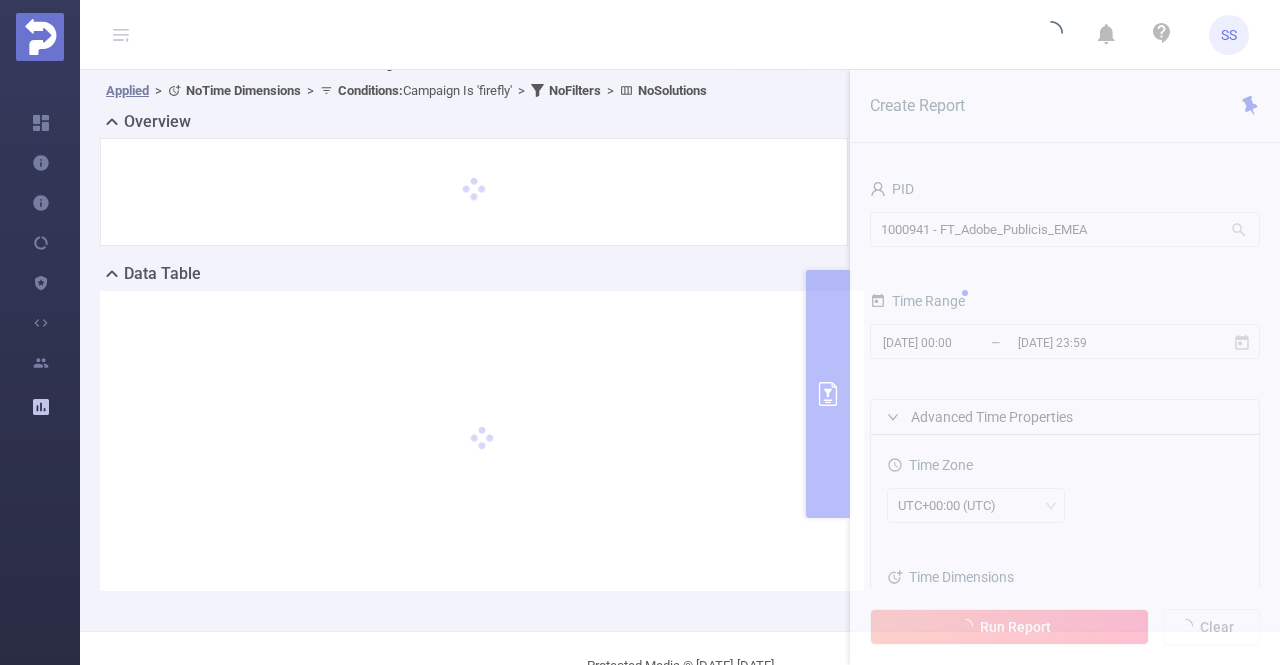 scroll, scrollTop: 100, scrollLeft: 0, axis: vertical 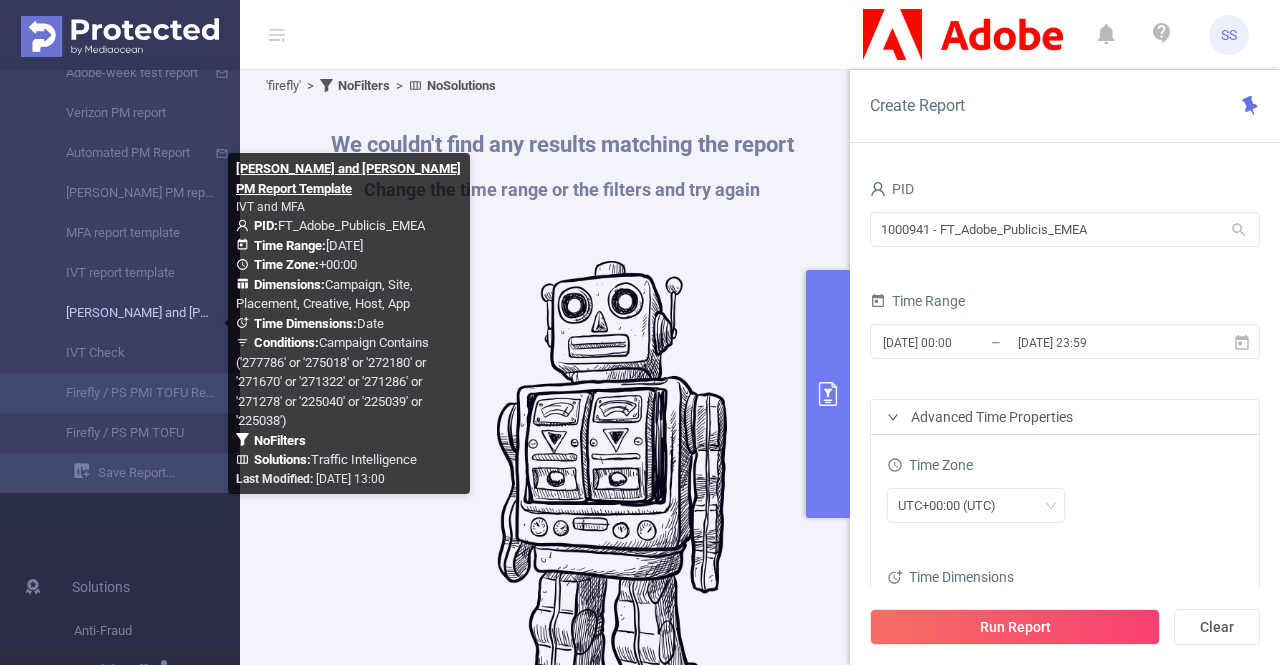 click on "Joe and Ninieck PM Report Template" at bounding box center (128, 313) 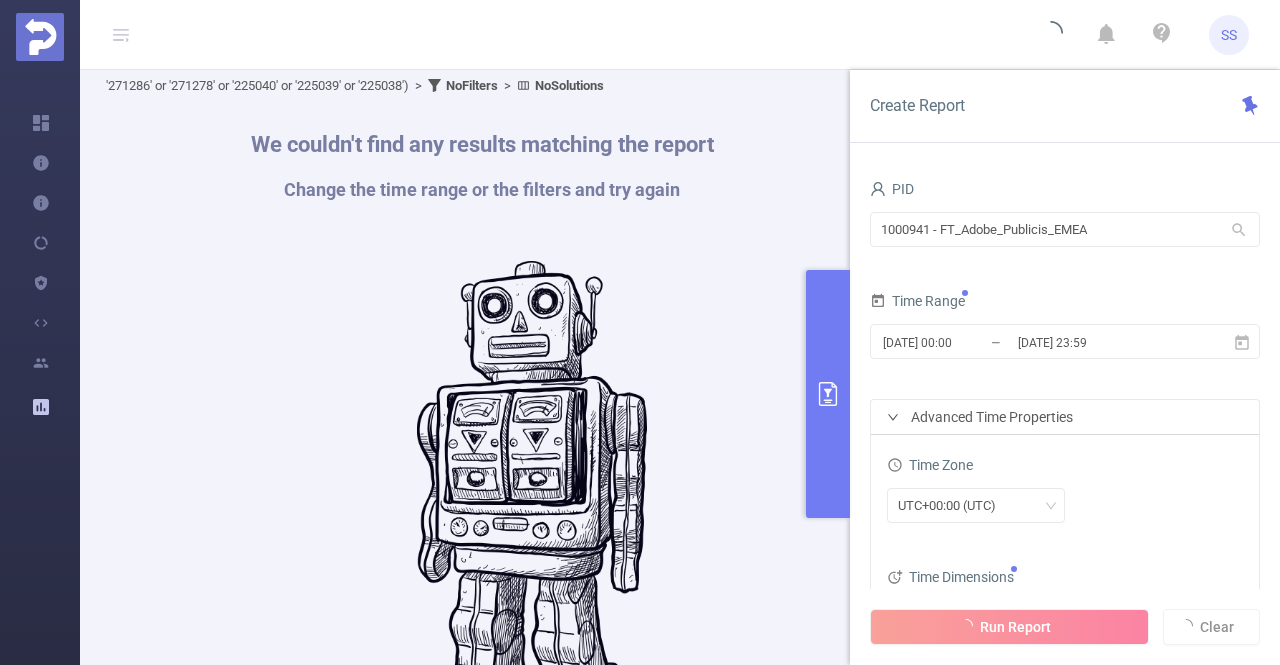 type on "2025-07-20 00:00" 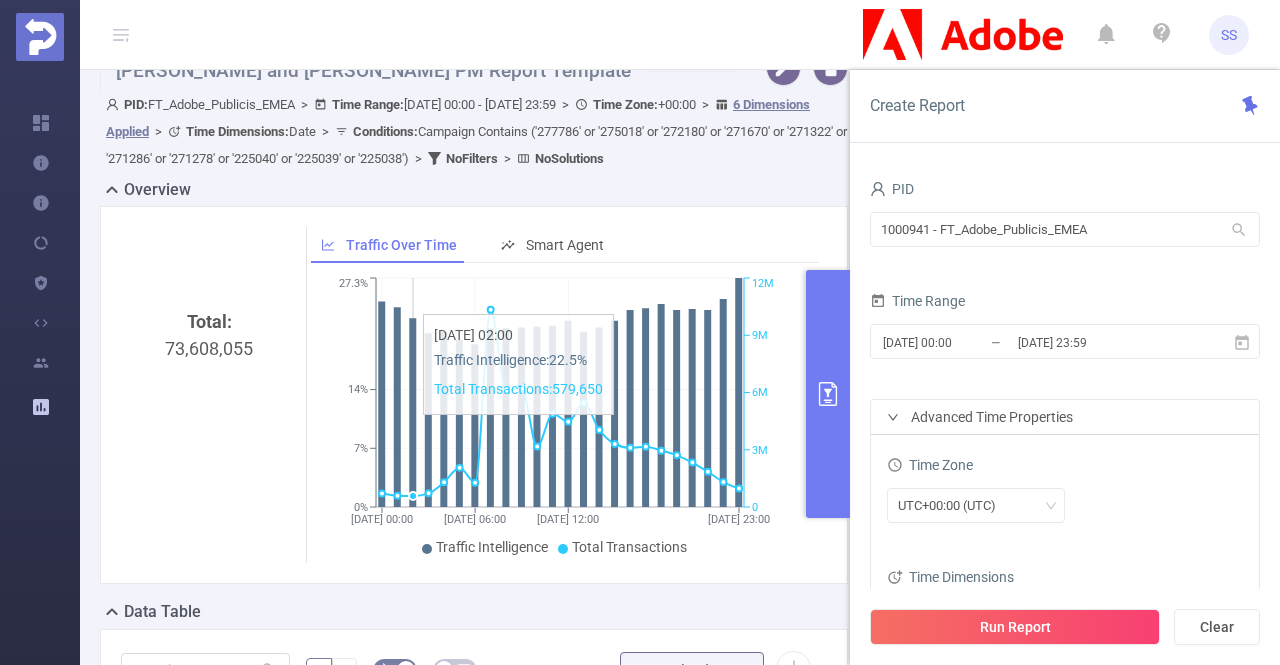 scroll, scrollTop: 0, scrollLeft: 0, axis: both 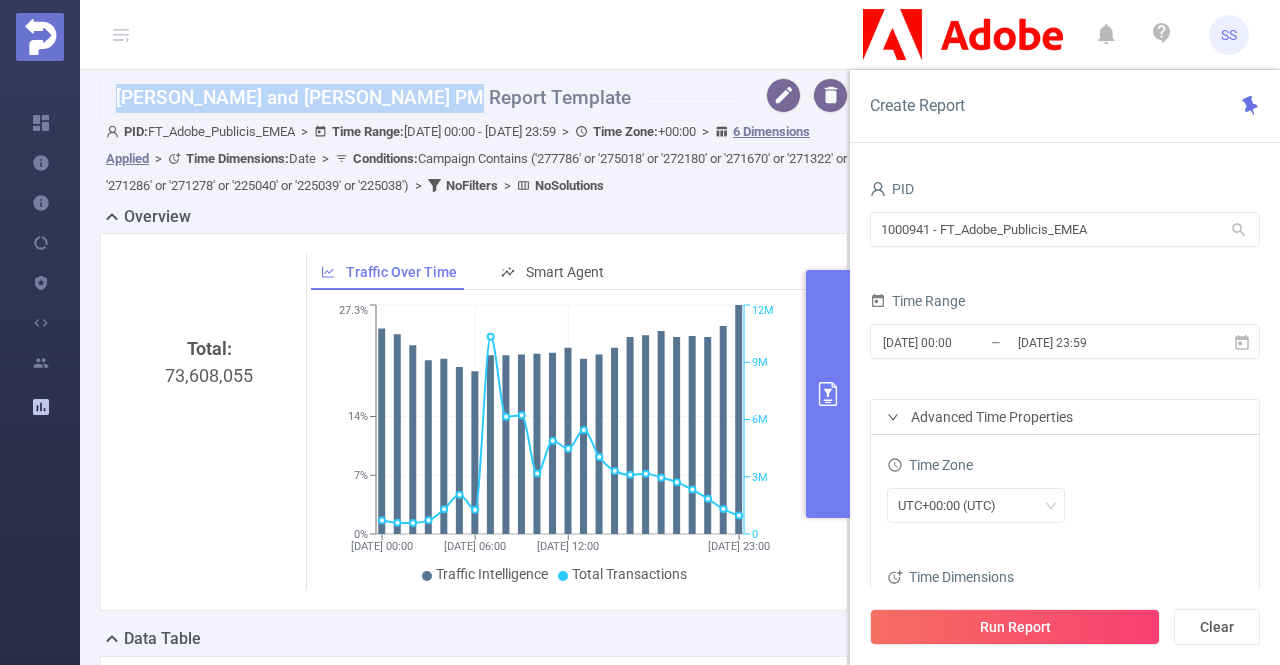 click on "Joe and Ninieck PM Report Template" at bounding box center (419, 98) 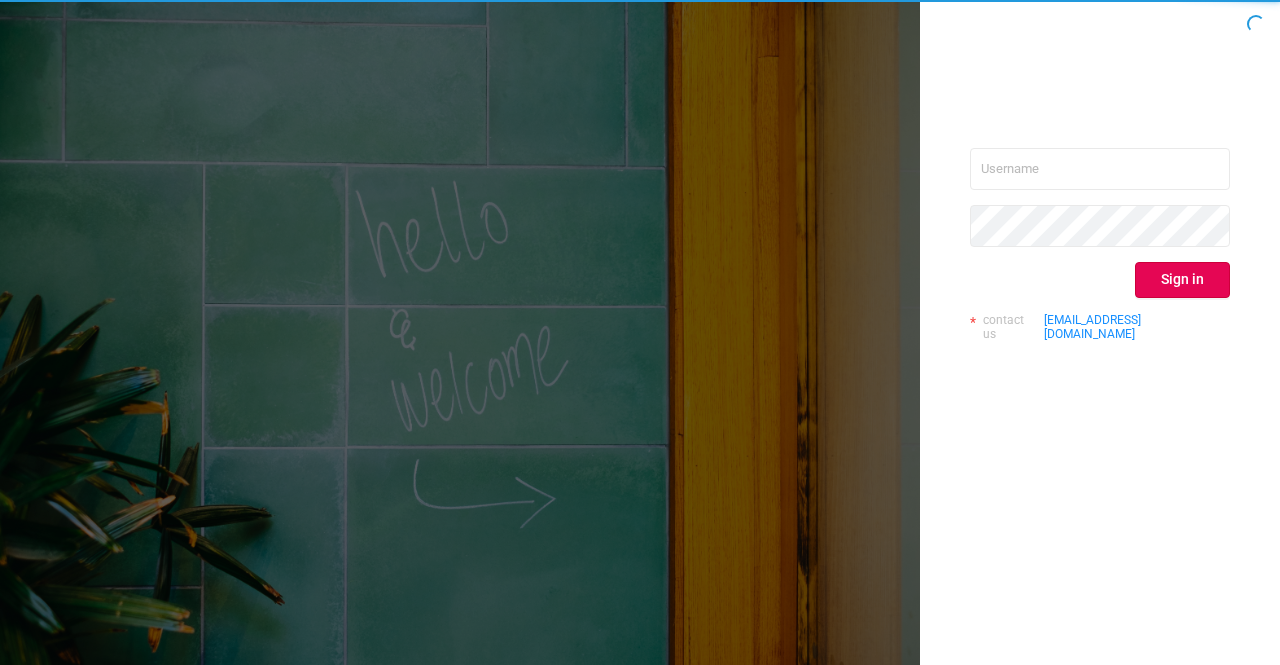 scroll, scrollTop: 0, scrollLeft: 0, axis: both 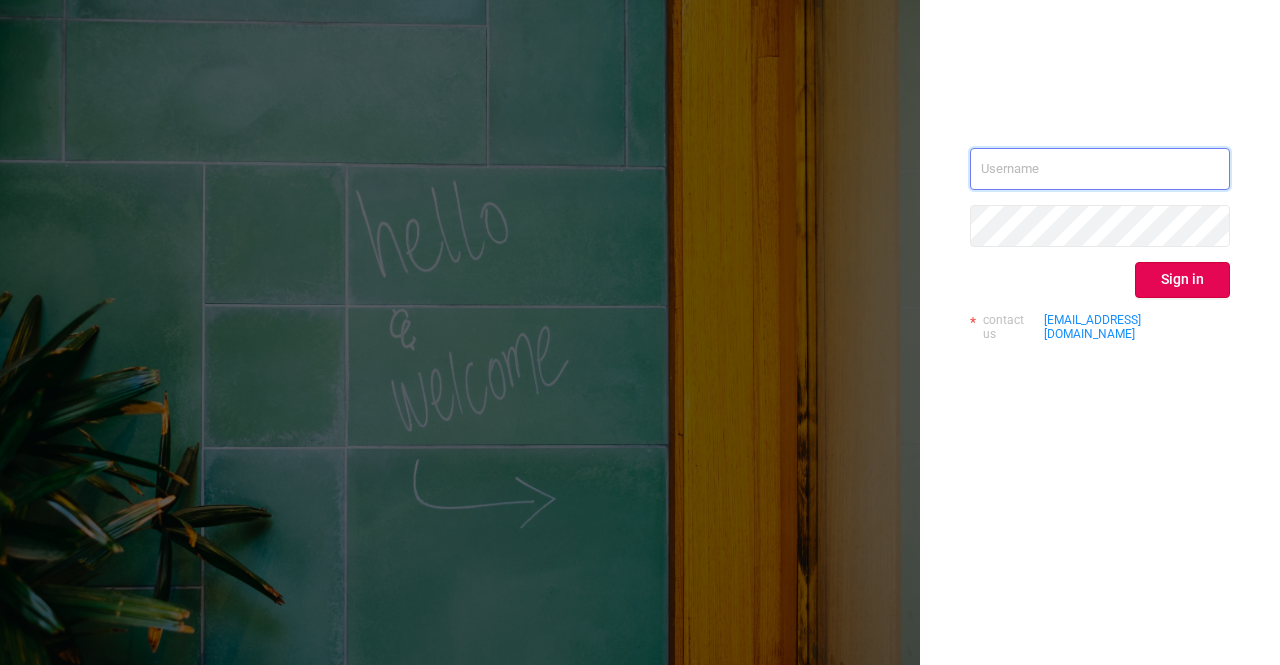 drag, startPoint x: 1042, startPoint y: 175, endPoint x: 1032, endPoint y: 177, distance: 10.198039 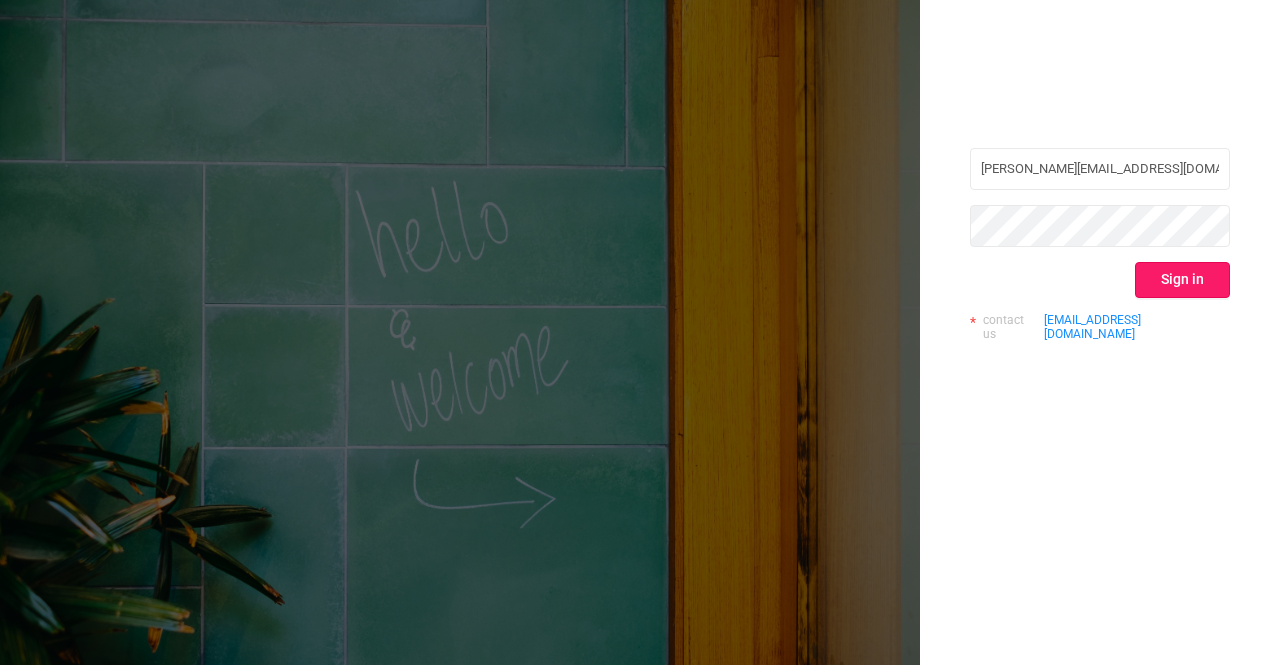 click on "Sign in" at bounding box center (1182, 280) 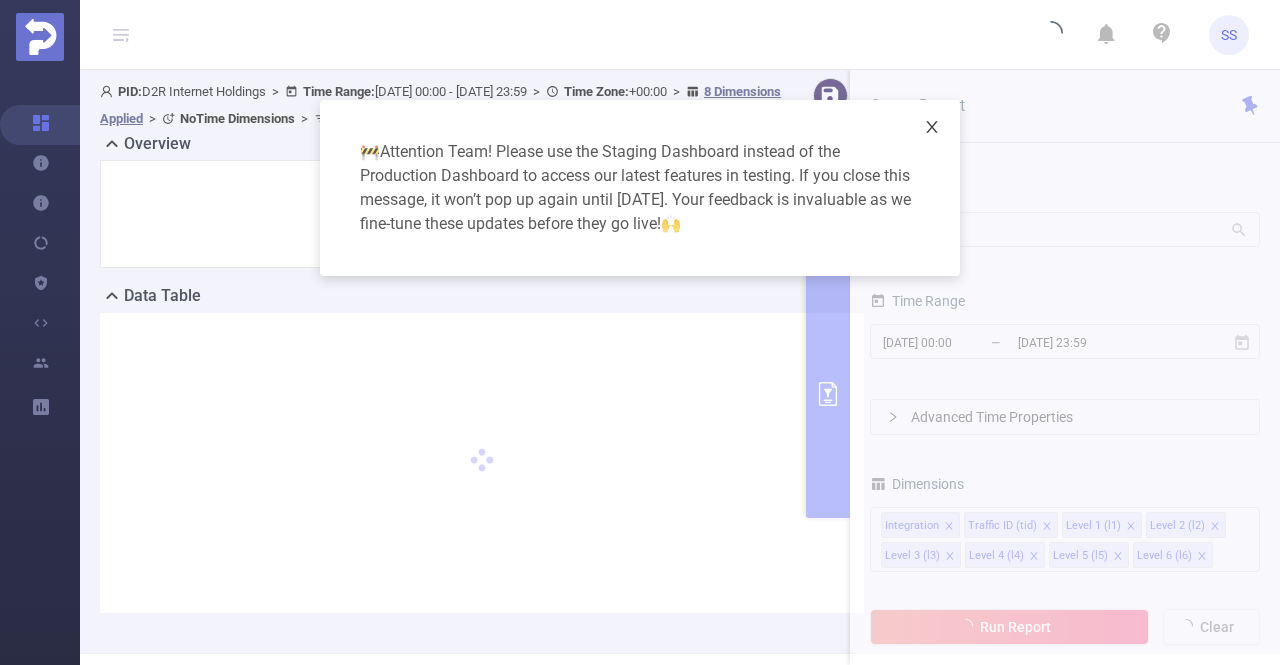 click 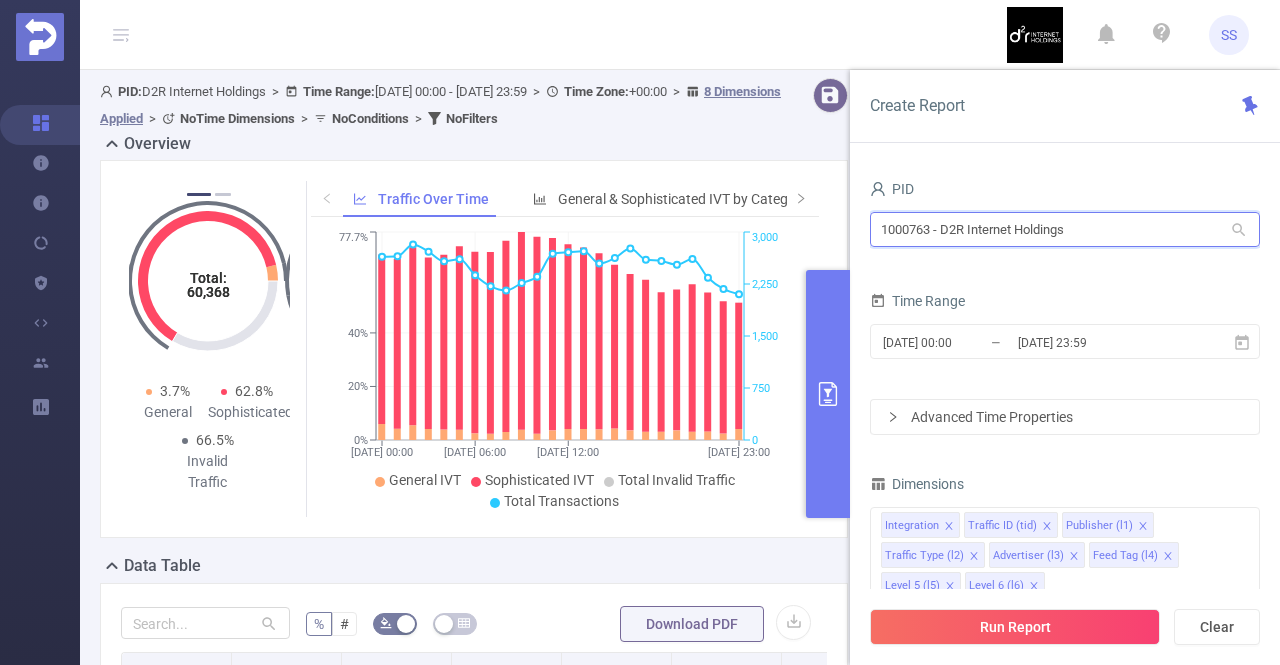 drag, startPoint x: 1116, startPoint y: 232, endPoint x: 794, endPoint y: 231, distance: 322.00156 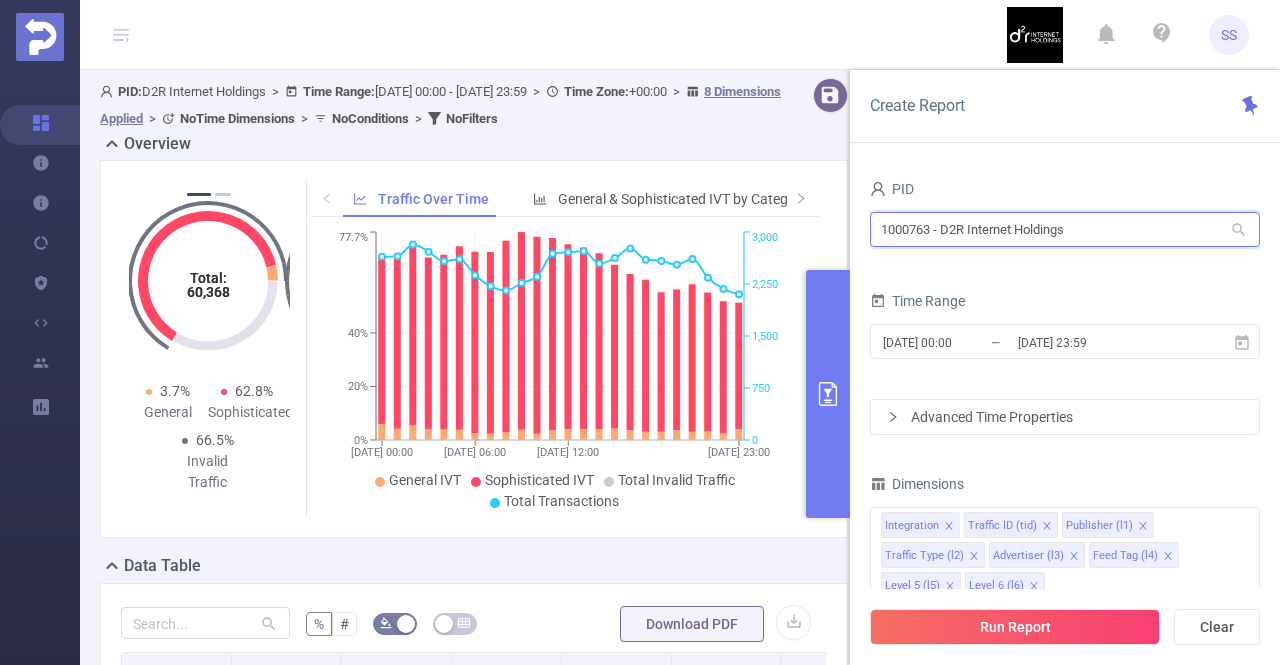 click on "PID:  D2R Internet Holdings  >  Time Range:  2024-12-09 00:00 -
2024-12-09 23:59  >  Time Zone:  +00:00  >  8 Dimensions Applied  >  No  Time Dimensions  >  No  Conditions  >  No  Filters  Overview Total: 60,368 Total: 60,368 52.9% Fraudulent 13.6% Suspicious 66.5% Invalid Traffic Total: 60,368 Total: 60,368 3.7% General 62.8% Sophisticated 66.5% Invalid Traffic Total: 60,368 Total: 60,368 52.9% Fraudulent 13.6% Suspicious 66.5% Invalid Traffic Total: 60,368 Total: 60,368 3.7% General 62.8% Sophisticated 66.5% Invalid Traffic Total: 60,368 Total: 60,368 52.9% Fraudulent 13.6% Suspicious 66.5% Invalid Traffic 1 2       Traffic Over Time           General & Sophisticated IVT by Category           Smart Agent     09/12 00:00 09/12 06:00 09/12 12:00 09/12 23:00 0% 20% 40% 77.7% 0 750 1,500 2,250 3,000 General IVT Sophisticated IVT Total Invalid Traffic Total Transactions 09/12/2024 10:00  Data Table % # Download PDF Integration   Traffic ID   Publisher   Traffic Type   Advertiser   Feed Tag 1" at bounding box center [680, 701] 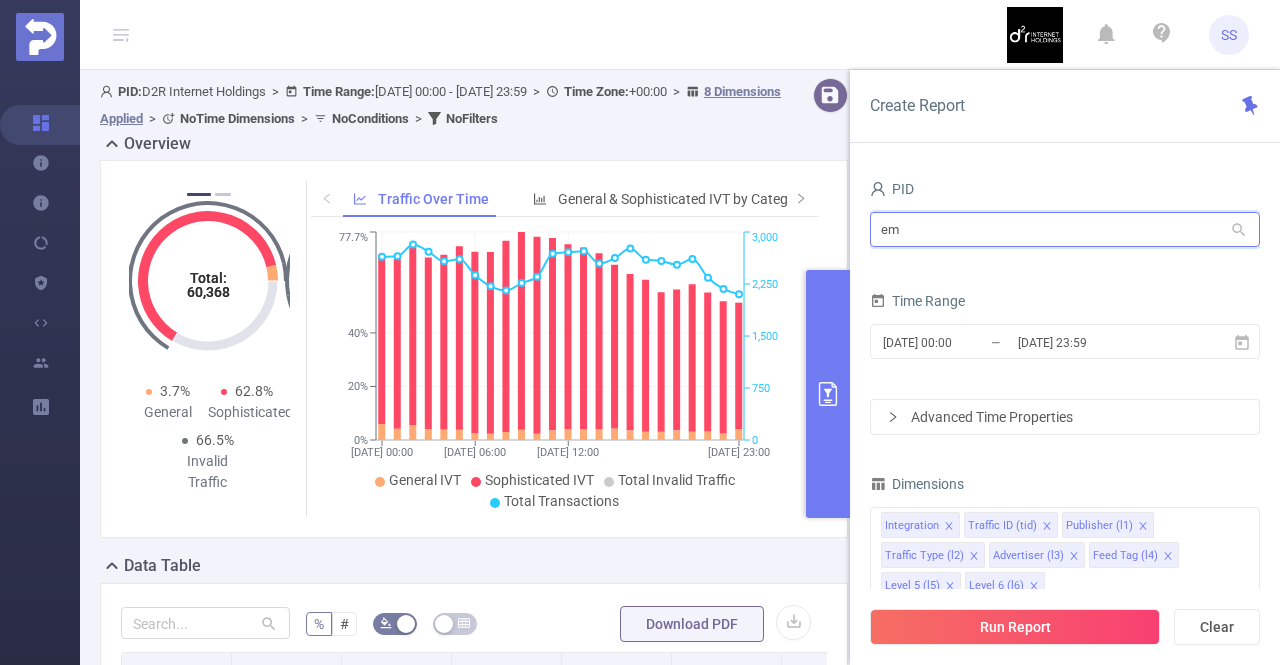 type on "eme" 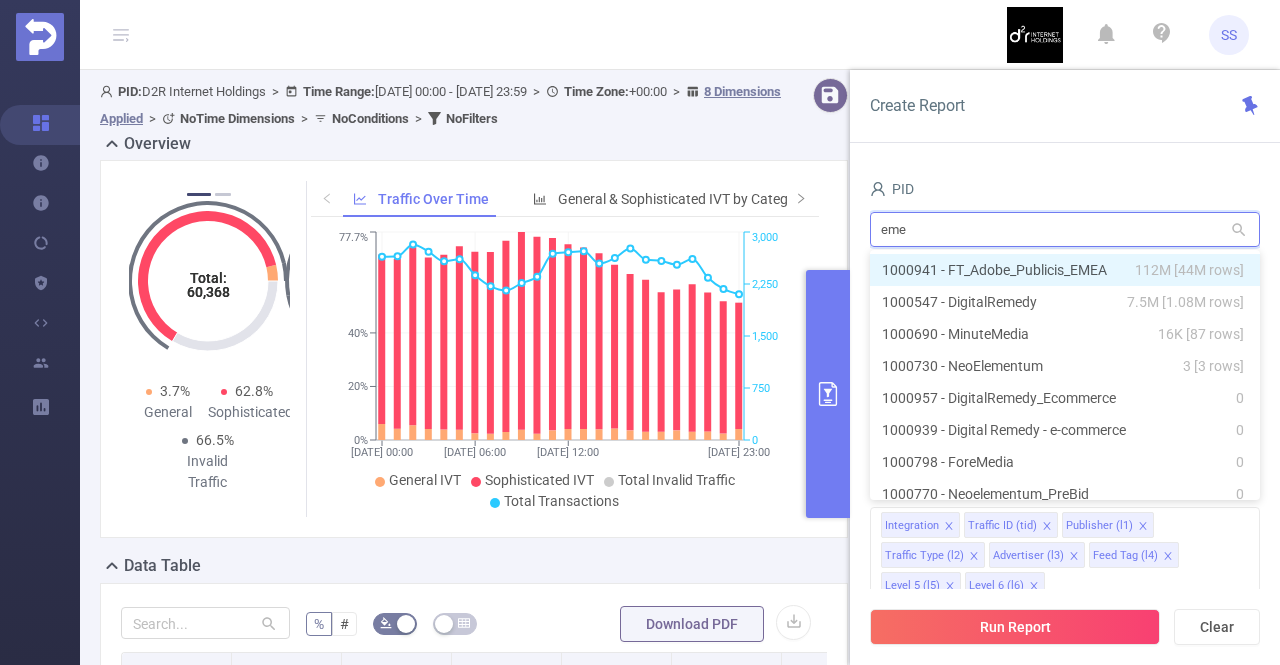 click on "1000941 - FT_Adobe_Publicis_EMEA 112M [44M rows]" at bounding box center (1065, 270) 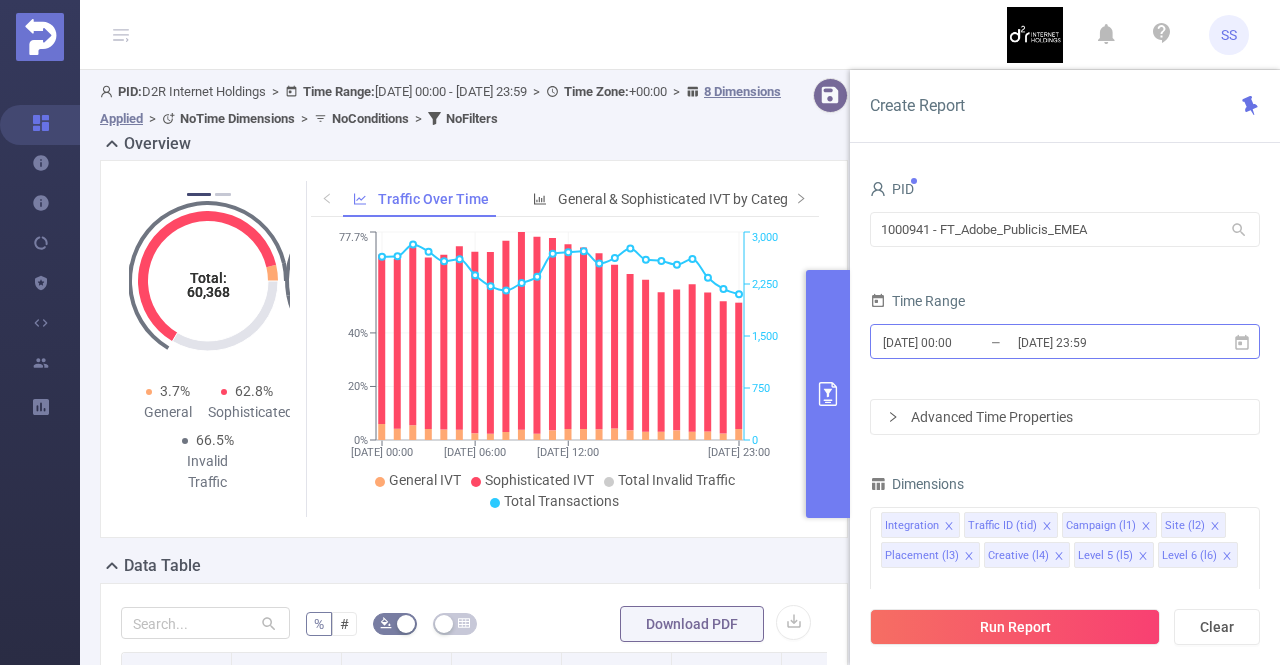 click on "2024-12-09 23:59" at bounding box center (1097, 342) 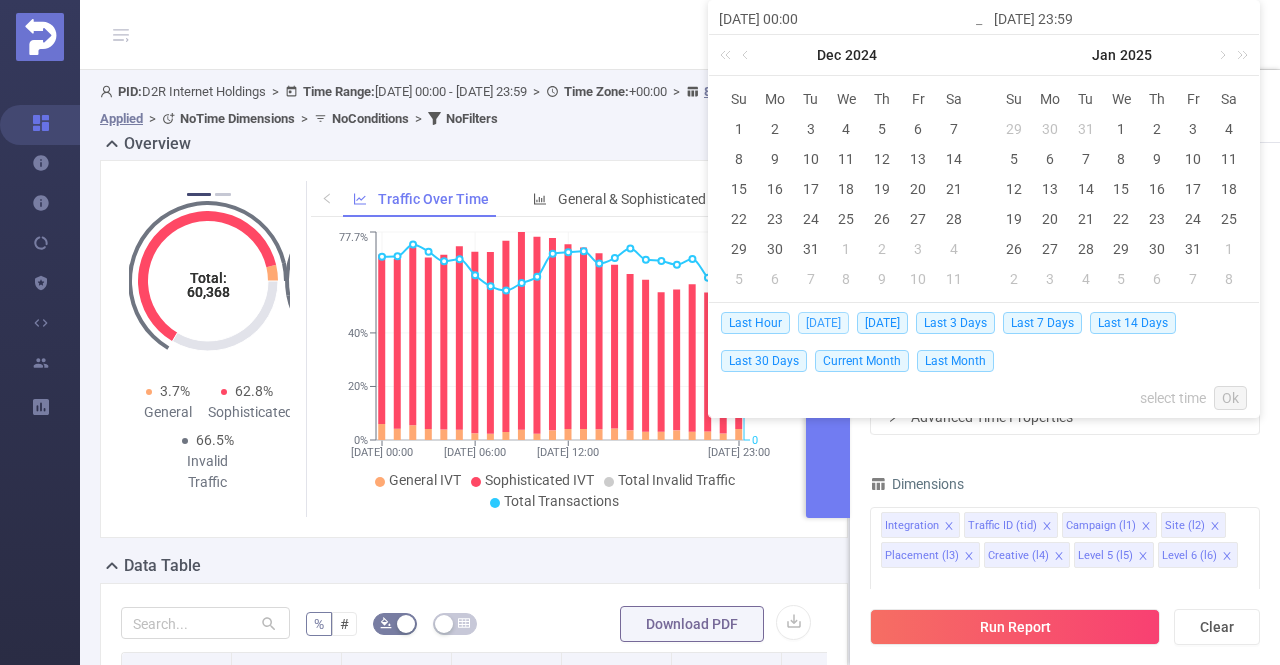 click on "[DATE]" at bounding box center (823, 323) 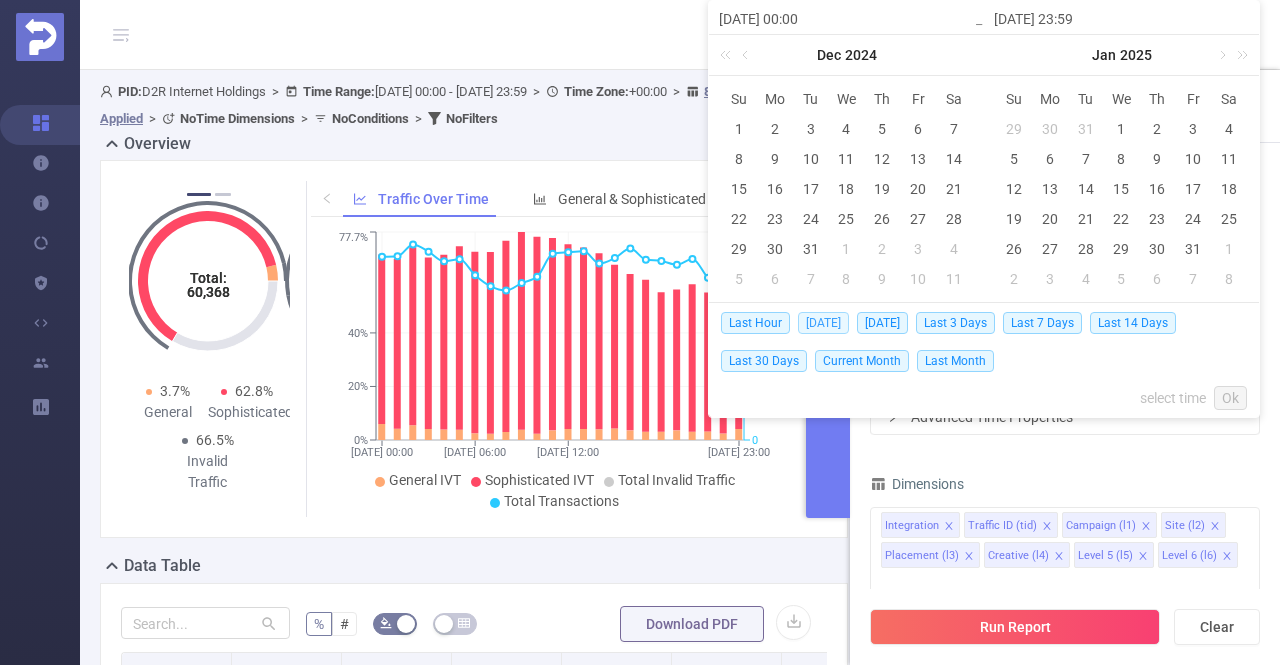 type on "2025-07-21 00:00" 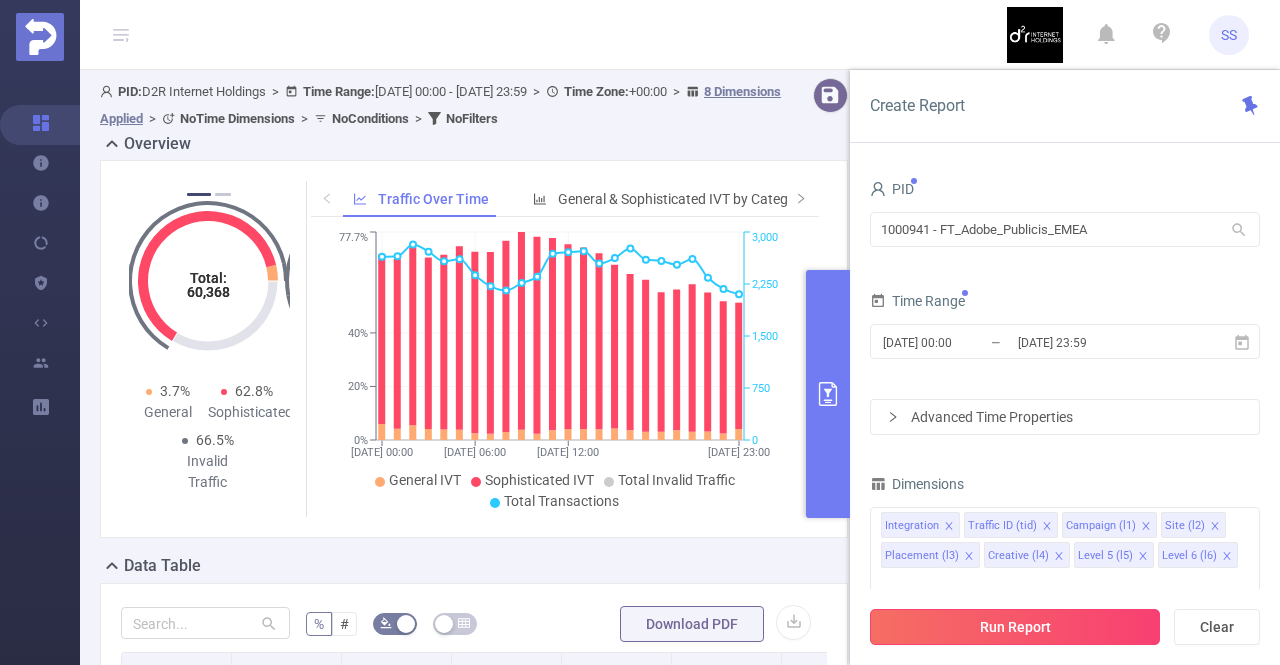 click on "Run Report" at bounding box center [1015, 627] 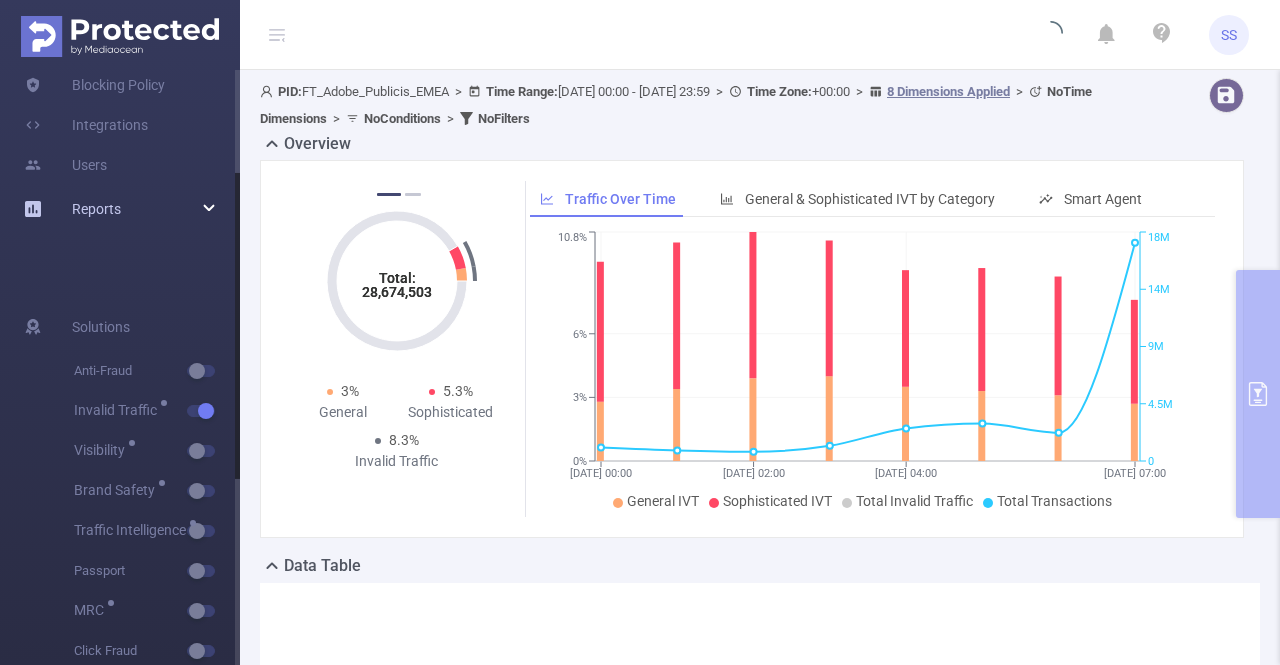 click on "Reports" at bounding box center [120, 209] 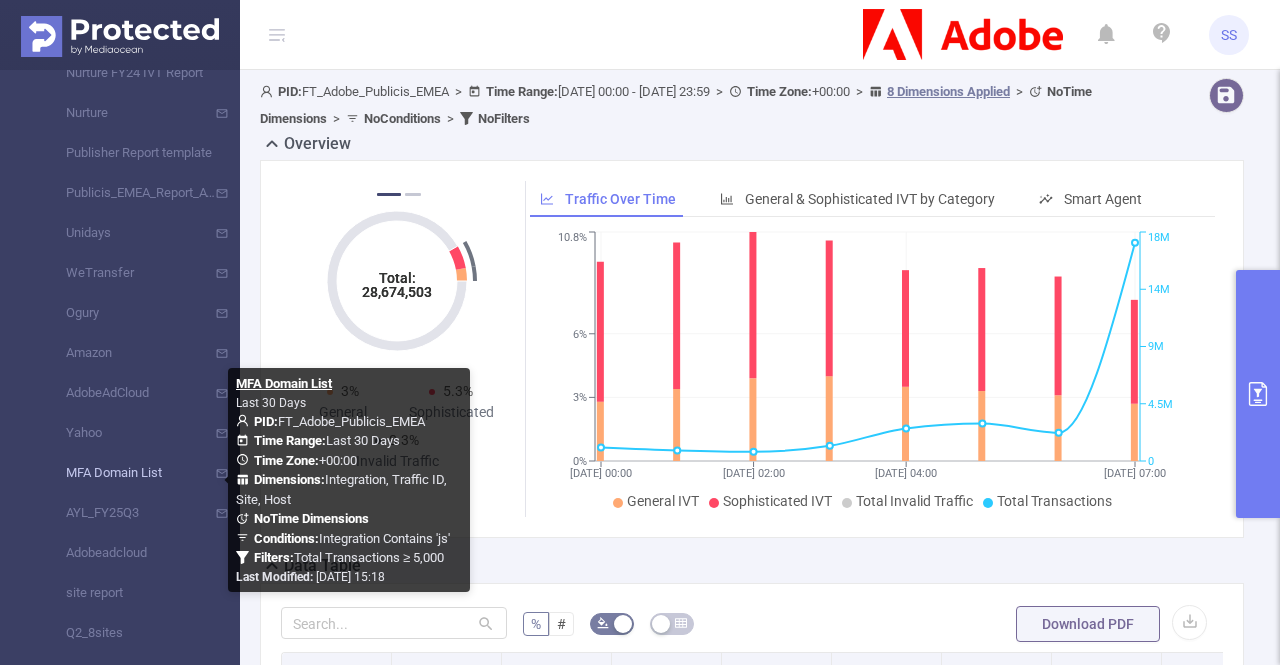 click on "MFA Domain List" at bounding box center (128, 473) 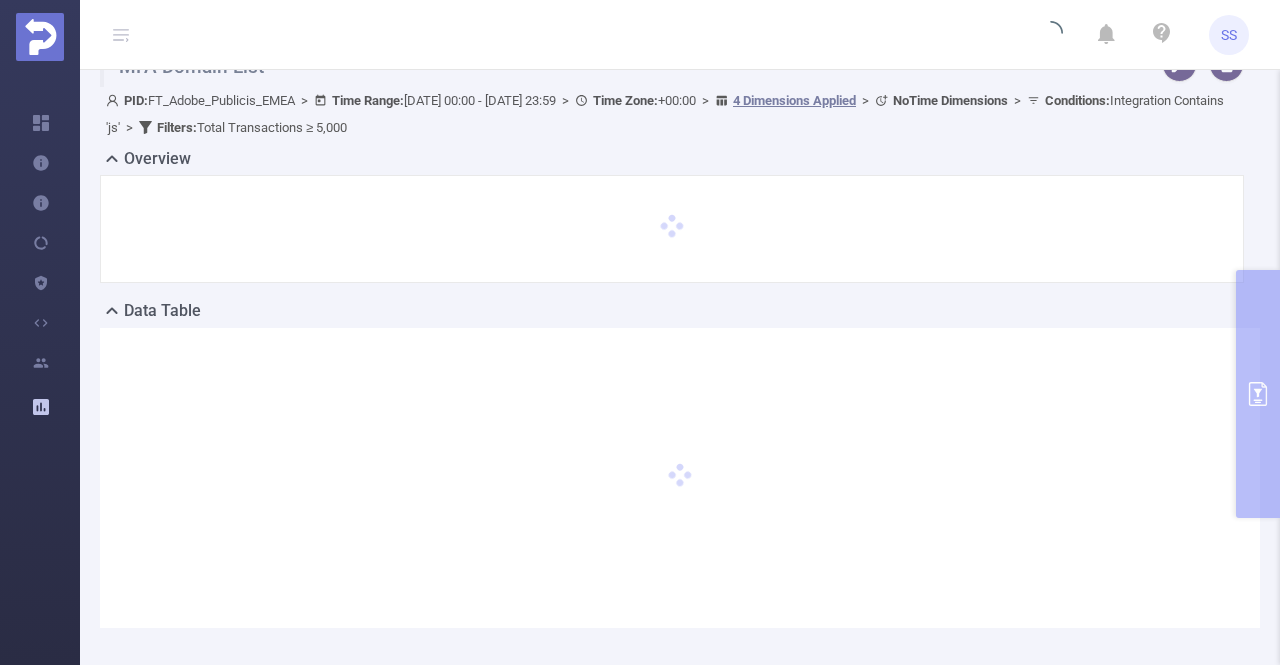 scroll, scrollTop: 0, scrollLeft: 0, axis: both 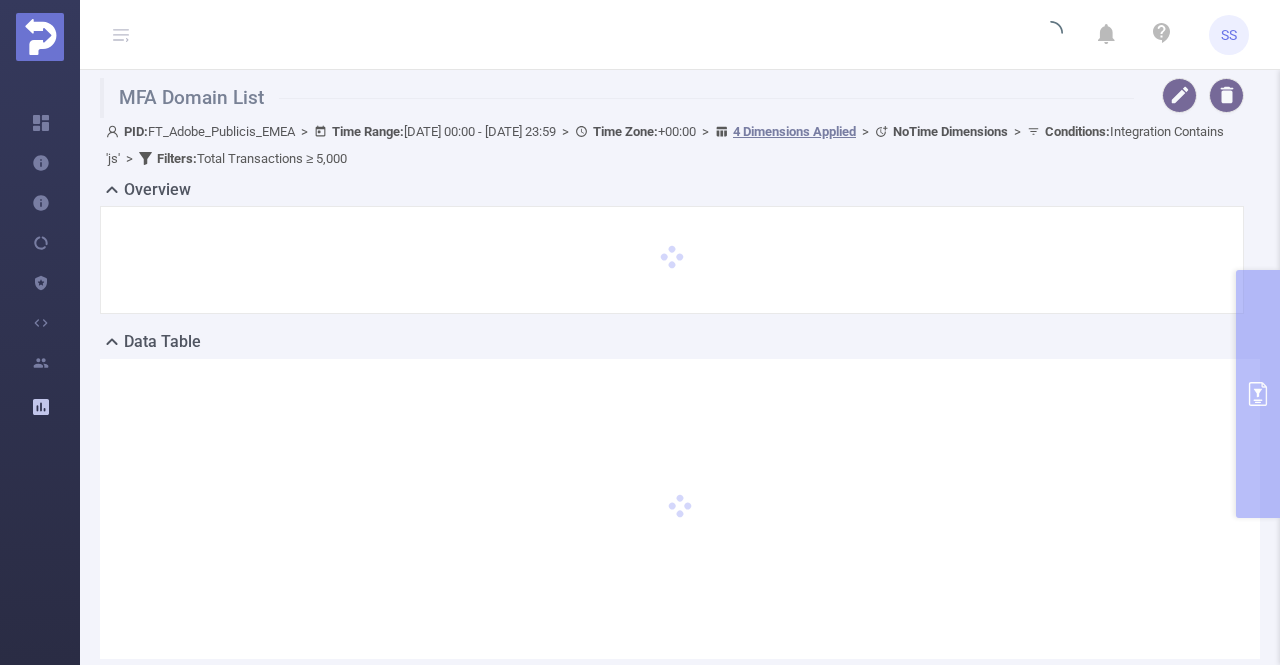 type on "[DATE] 00:00" 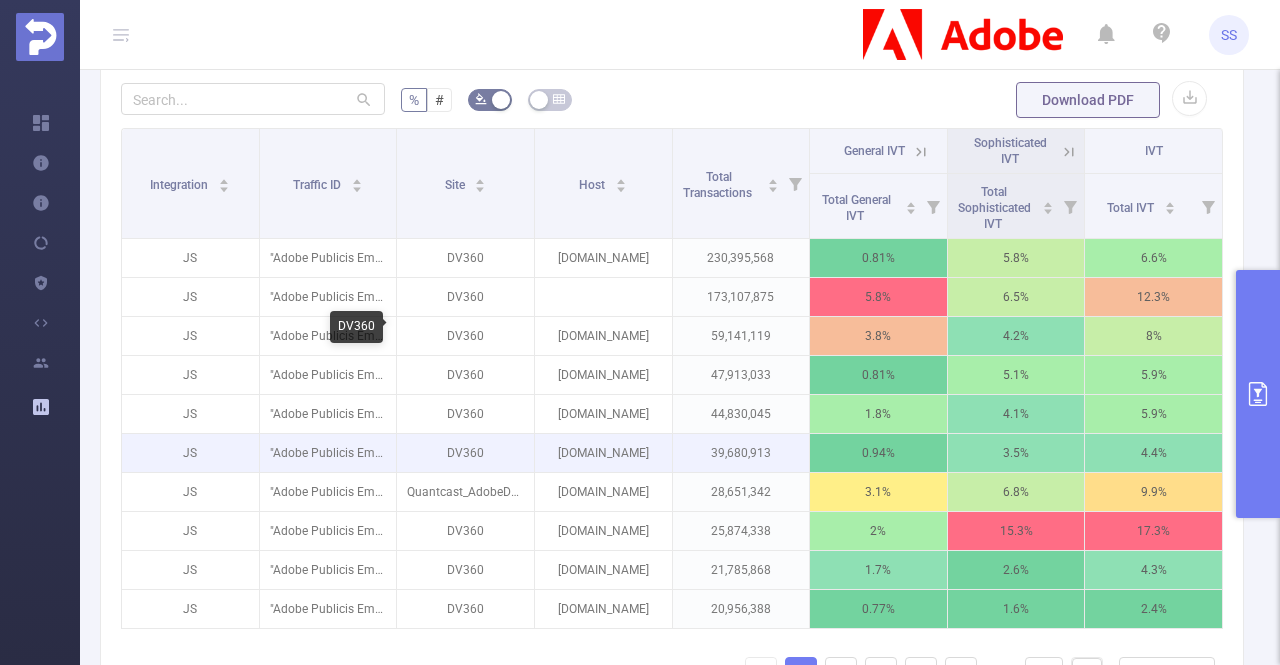 scroll, scrollTop: 500, scrollLeft: 0, axis: vertical 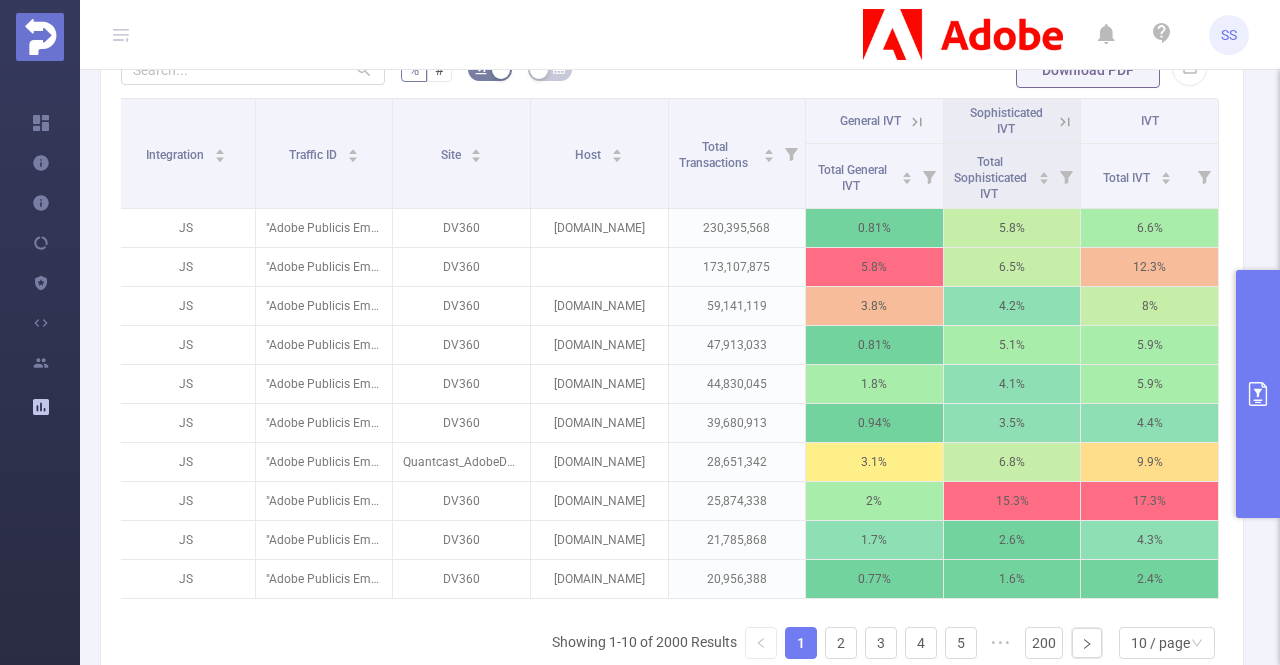 drag, startPoint x: 638, startPoint y: 603, endPoint x: 764, endPoint y: 601, distance: 126.01587 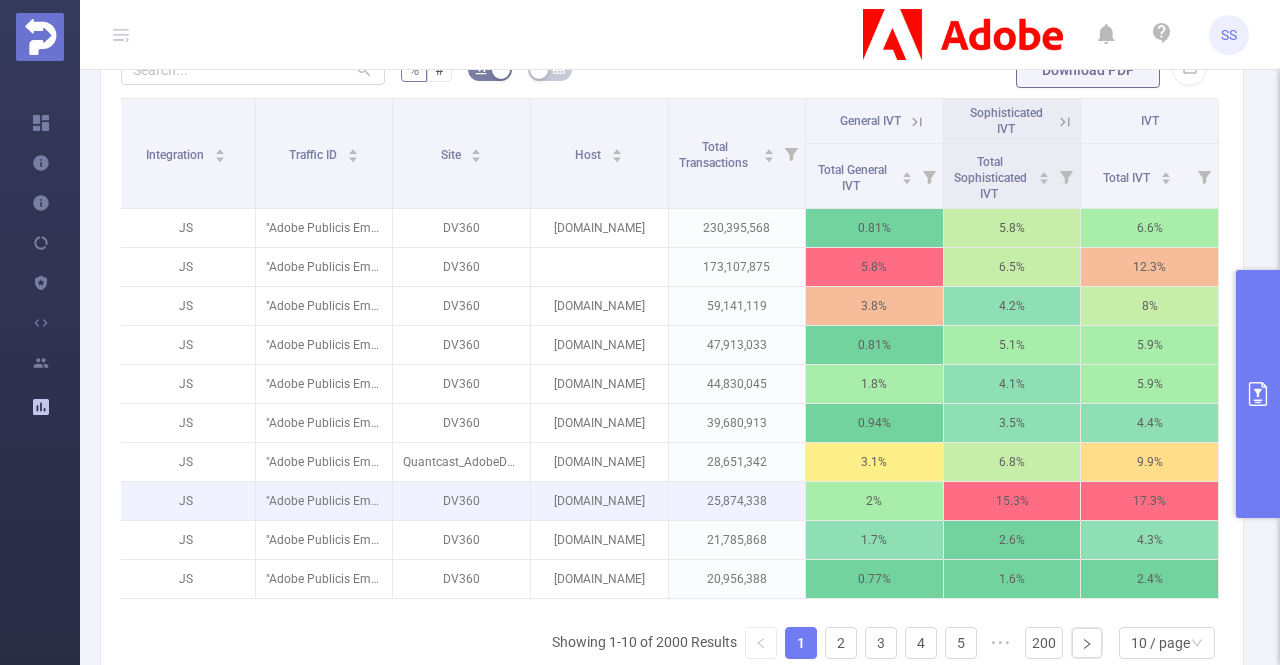 click on "[DOMAIN_NAME]" at bounding box center [599, 501] 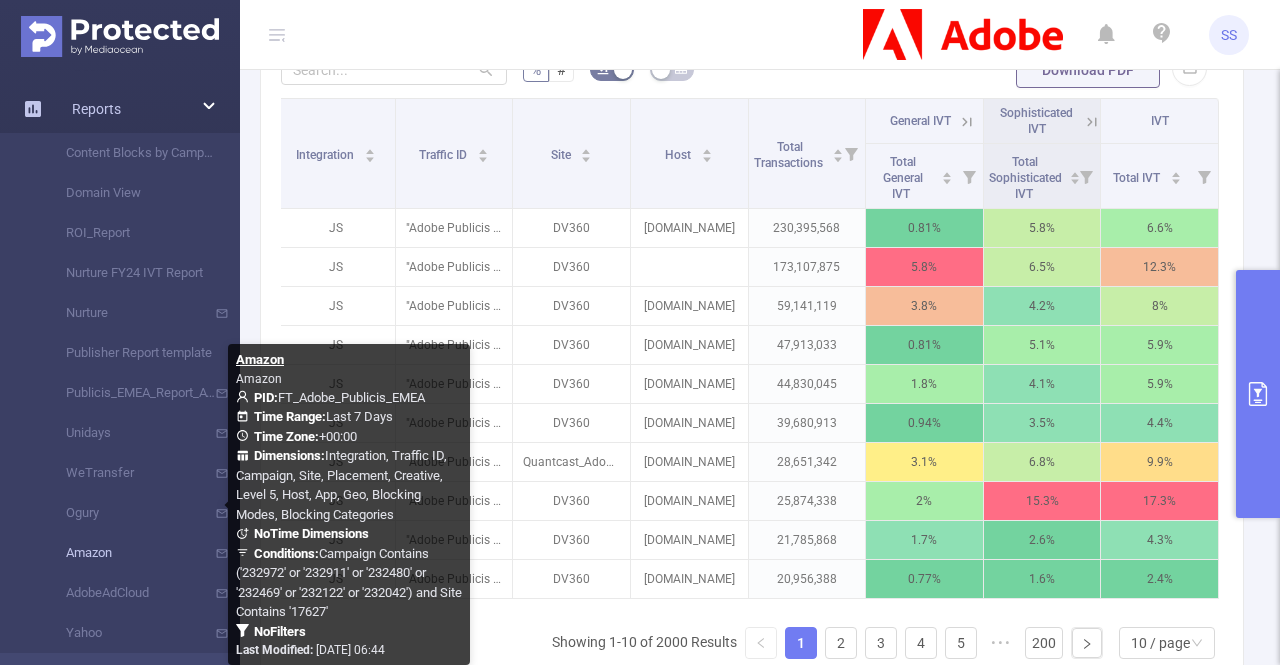 click on "Amazon" at bounding box center (128, 553) 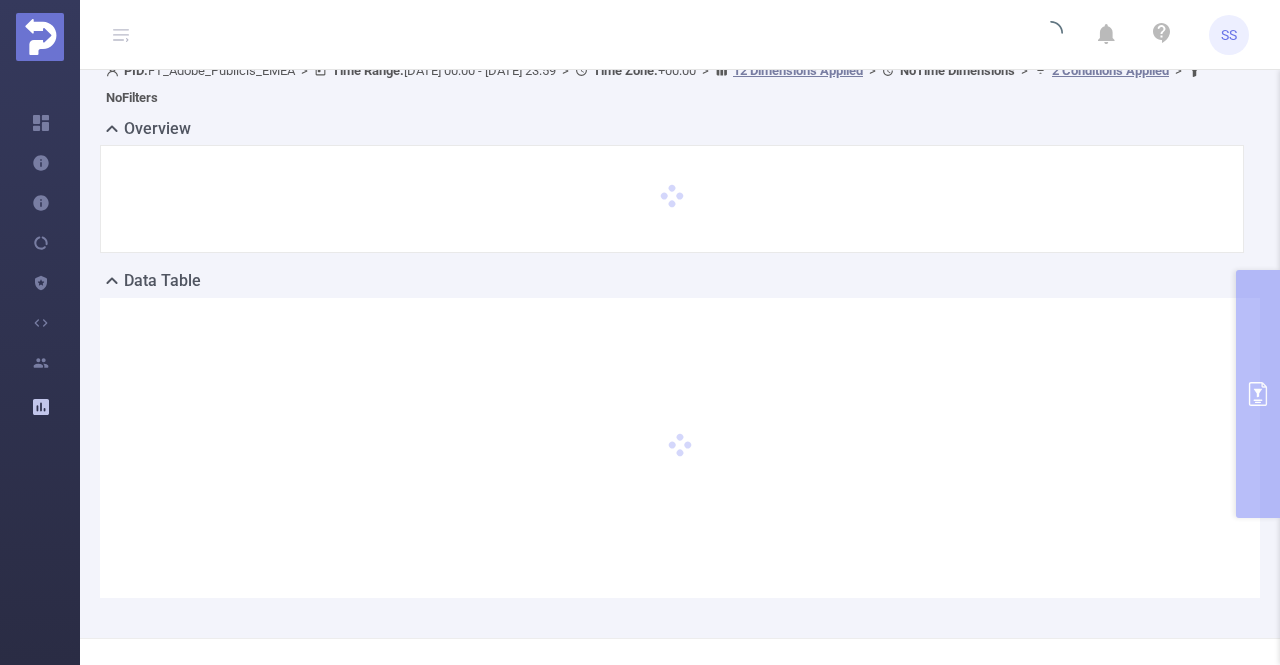 scroll, scrollTop: 116, scrollLeft: 0, axis: vertical 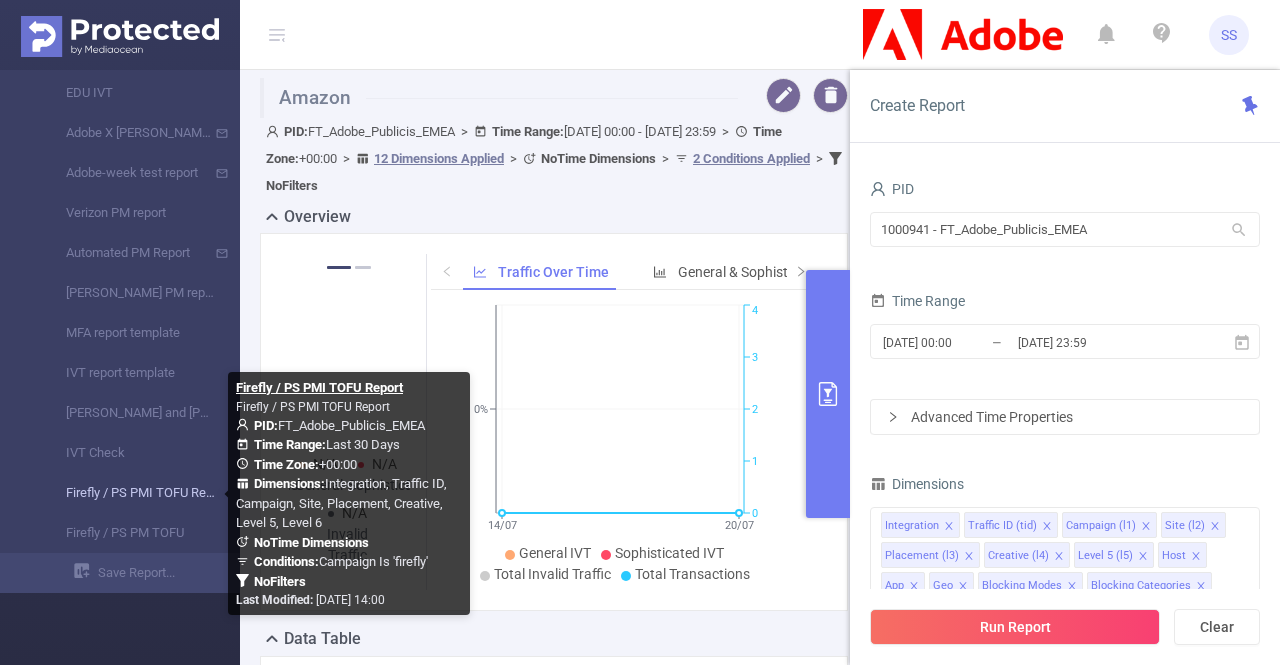 click on "Firefly / PS PMI TOFU Report" at bounding box center [128, 493] 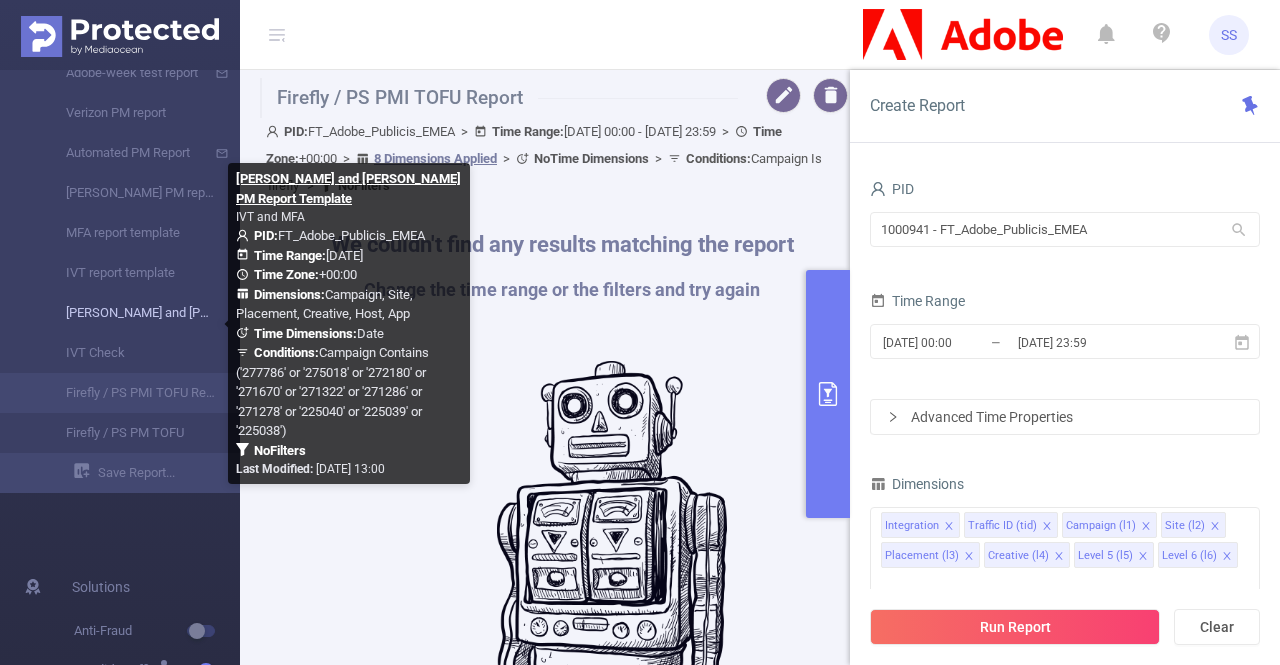 click on "[PERSON_NAME] and [PERSON_NAME] PM Report Template" at bounding box center (128, 313) 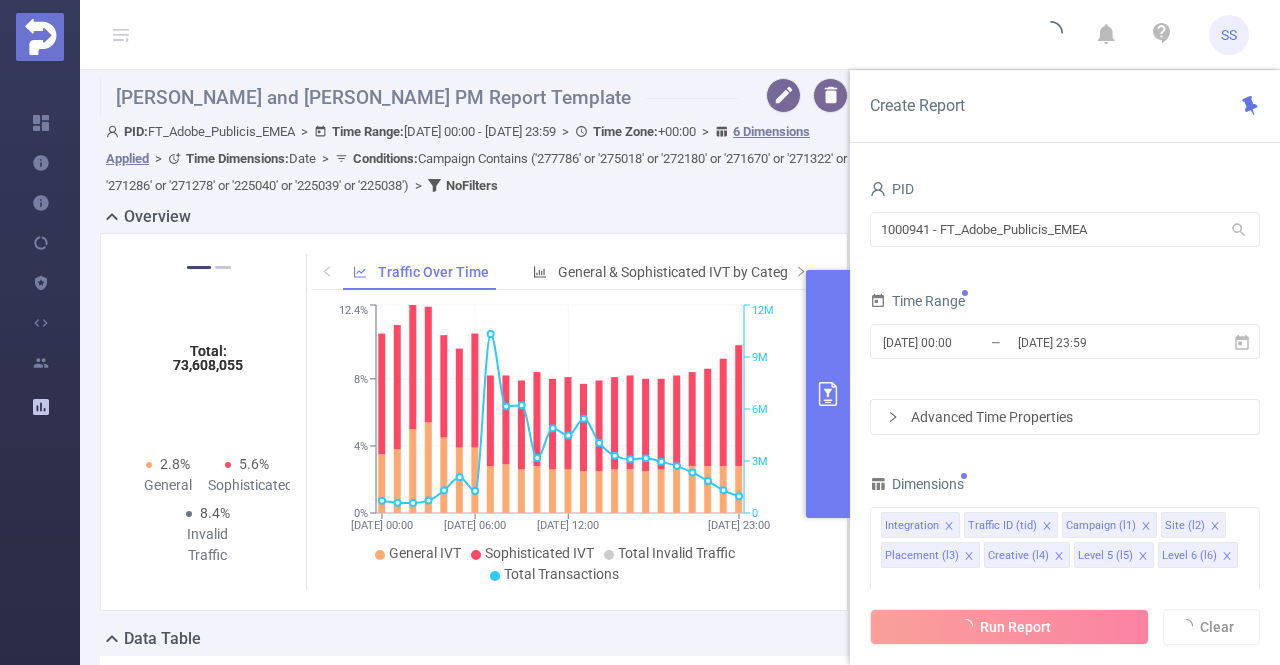 type on "[DATE] 00:00" 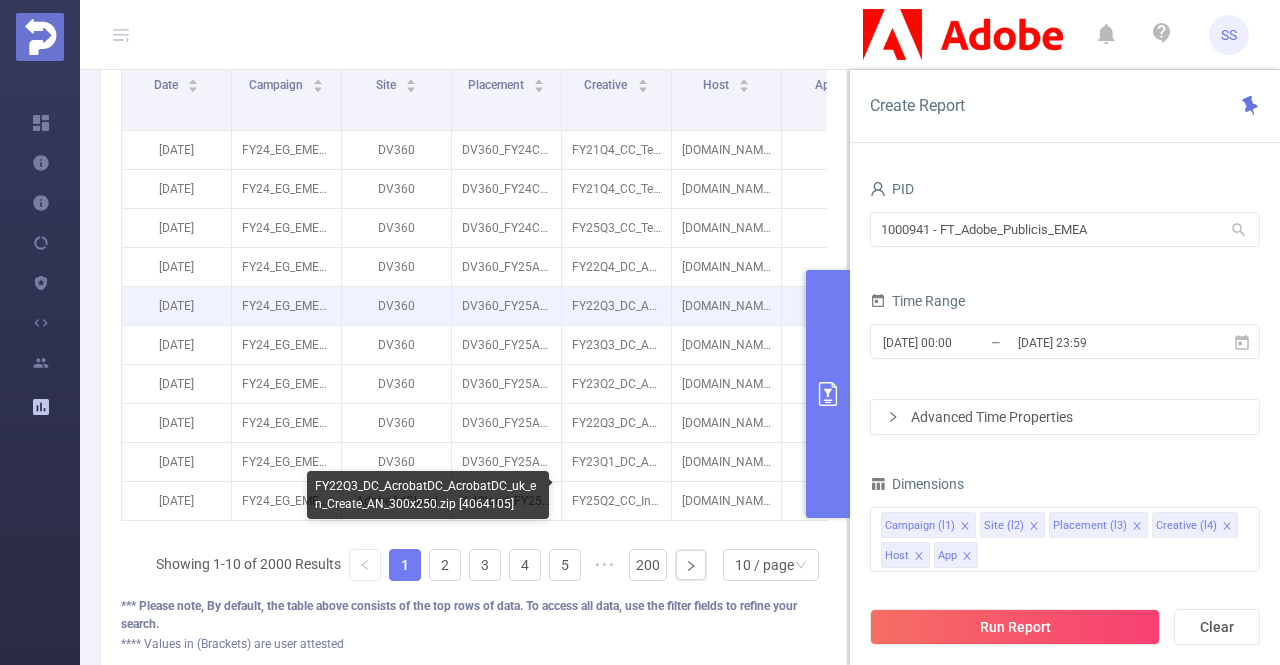 scroll, scrollTop: 832, scrollLeft: 0, axis: vertical 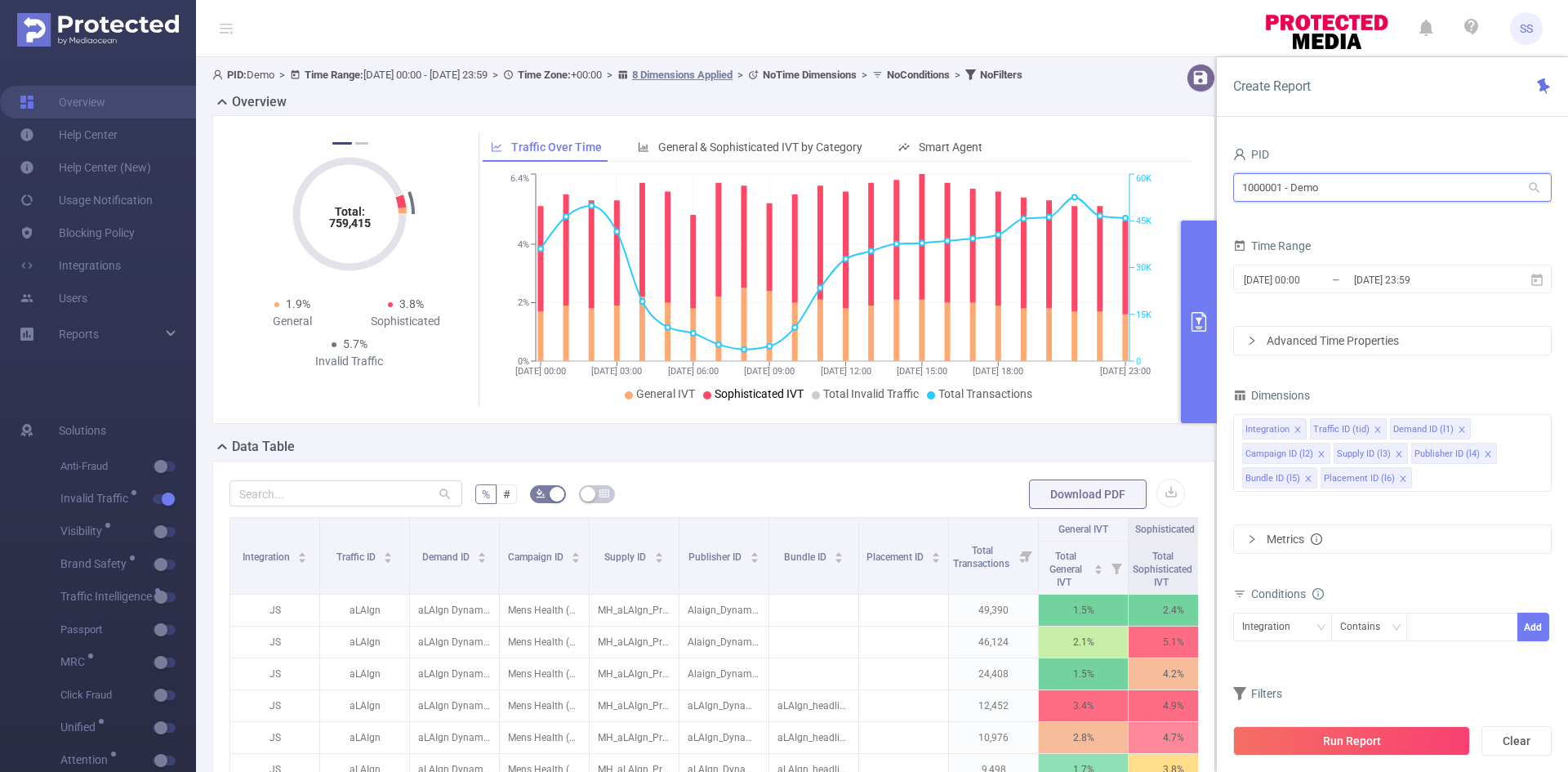 drag, startPoint x: 1381, startPoint y: 176, endPoint x: 1129, endPoint y: 175, distance: 252.00198 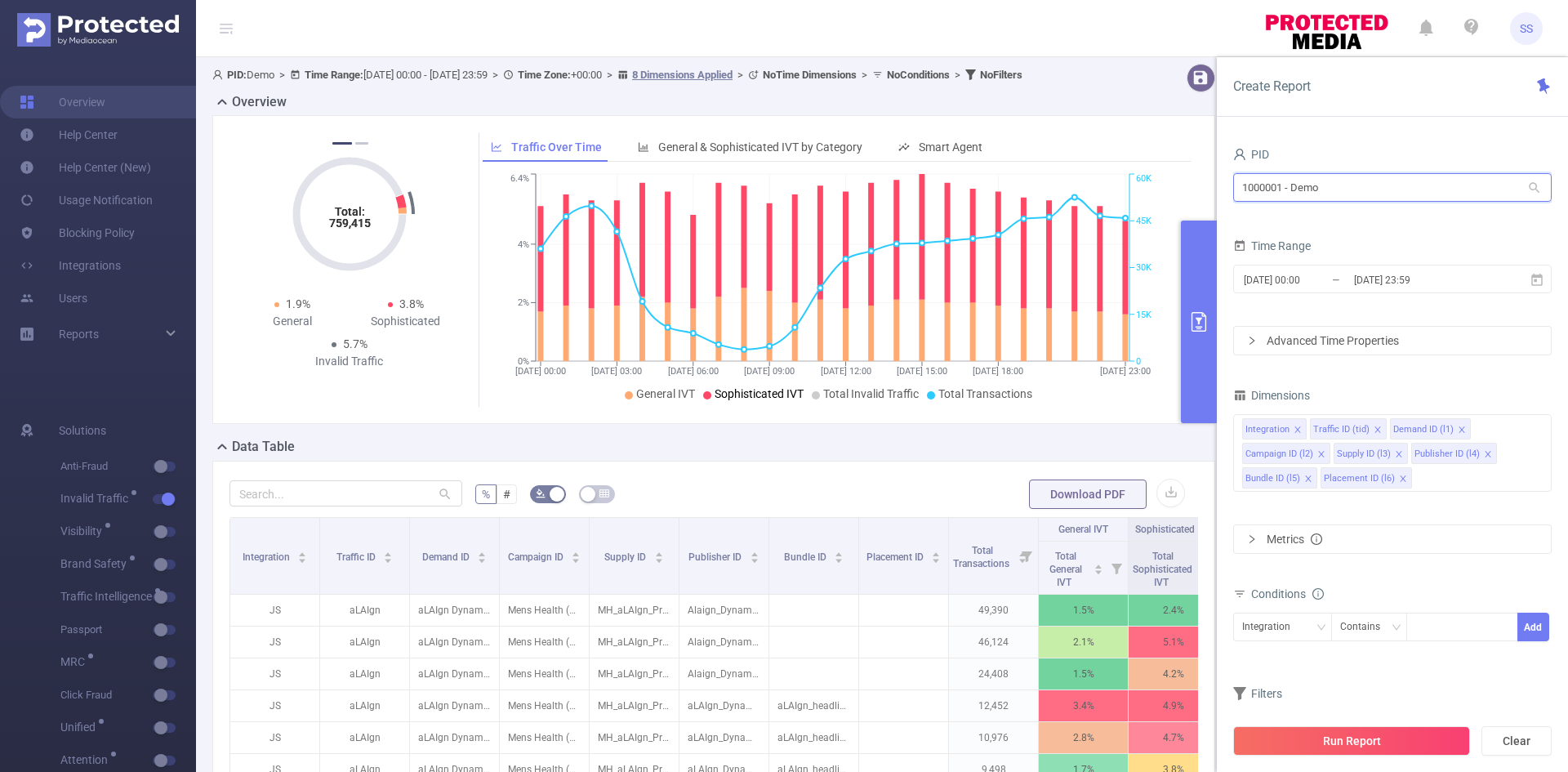 click on "PID:  Demo  >  Time Range:  2024-12-09 00:00 -
2024-12-09 23:59  >  Time Zone:  +00:00  >  8 Dimensions Applied  >  No  Time Dimensions  >  No  Conditions  >  No  Filters  Overview Total: 759,415 Total: 759,415 2.9% Fraudulent 12.3% Suspicious 15.2% Invalid Traffic Total: 759,415 Total: 759,415 1.9% General 3.8% Sophisticated 5.7% Invalid Traffic Total: 759,415 Total: 759,415 2.9% Fraudulent 12.3% Suspicious 15.2% Invalid Traffic Total: 759,415 Total: 759,415 1.9% General 3.8% Sophisticated 5.7% Invalid Traffic Total: 759,415 Total: 759,415 2.9% Fraudulent 12.3% Suspicious 15.2% Invalid Traffic 1 2       Traffic Over Time           General & Sophisticated IVT by Category           Smart Agent     09/12 00:00 09/12 03:00 09/12 06:00 09/12 09:00 09/12 12:00 09/12 15:00 09/12 18:00 09/12 23:00 0% 2% 4% 6.4% 0 15K 30K 45K 60K General IVT Sophisticated IVT Total Invalid Traffic Total Transactions 09/12/2024 21:00  Data Table % # Download PDF Integration   Traffic ID   Demand ID   Campaign ID" at bounding box center [882, 557] 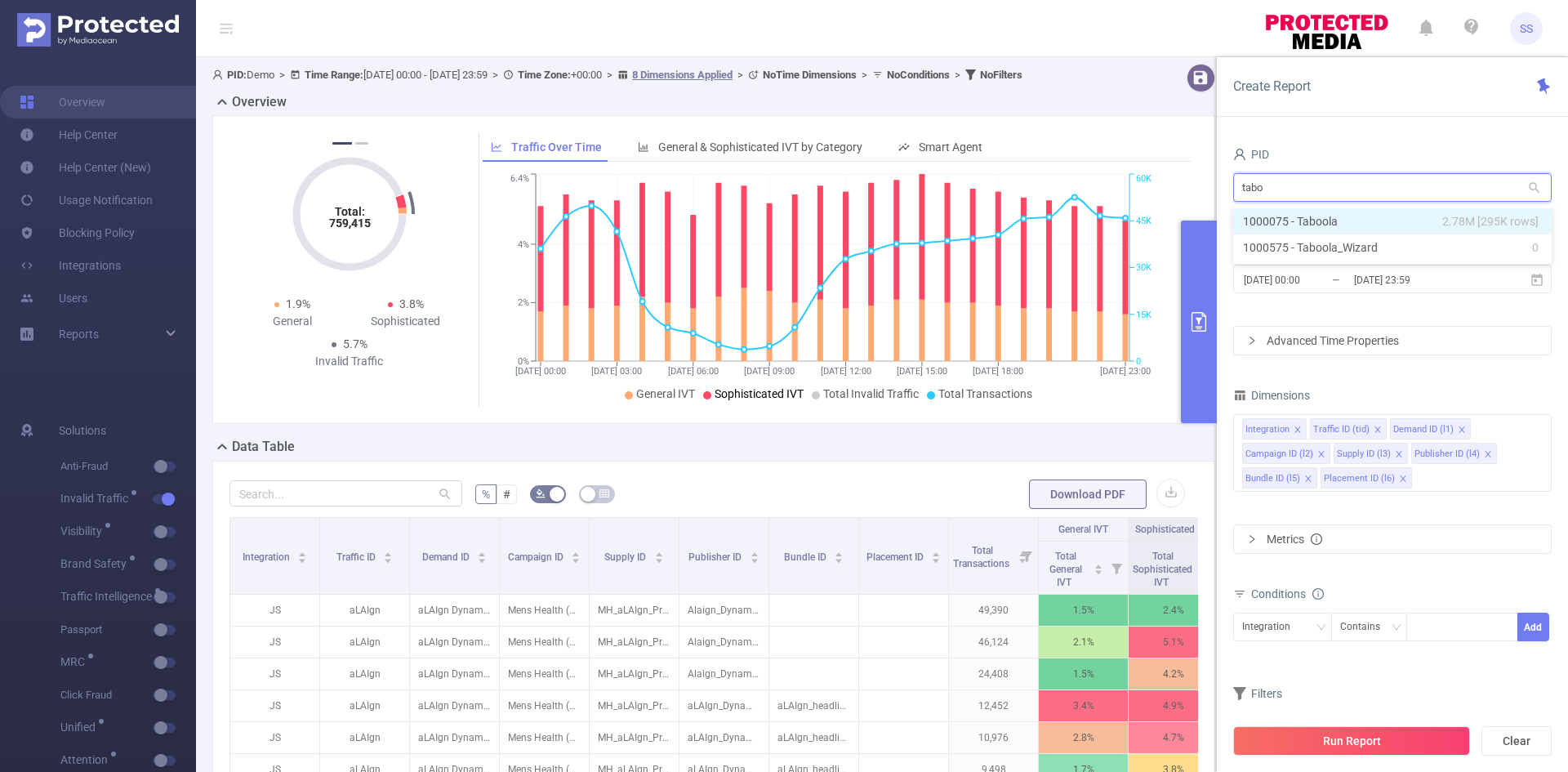 type on "taboo" 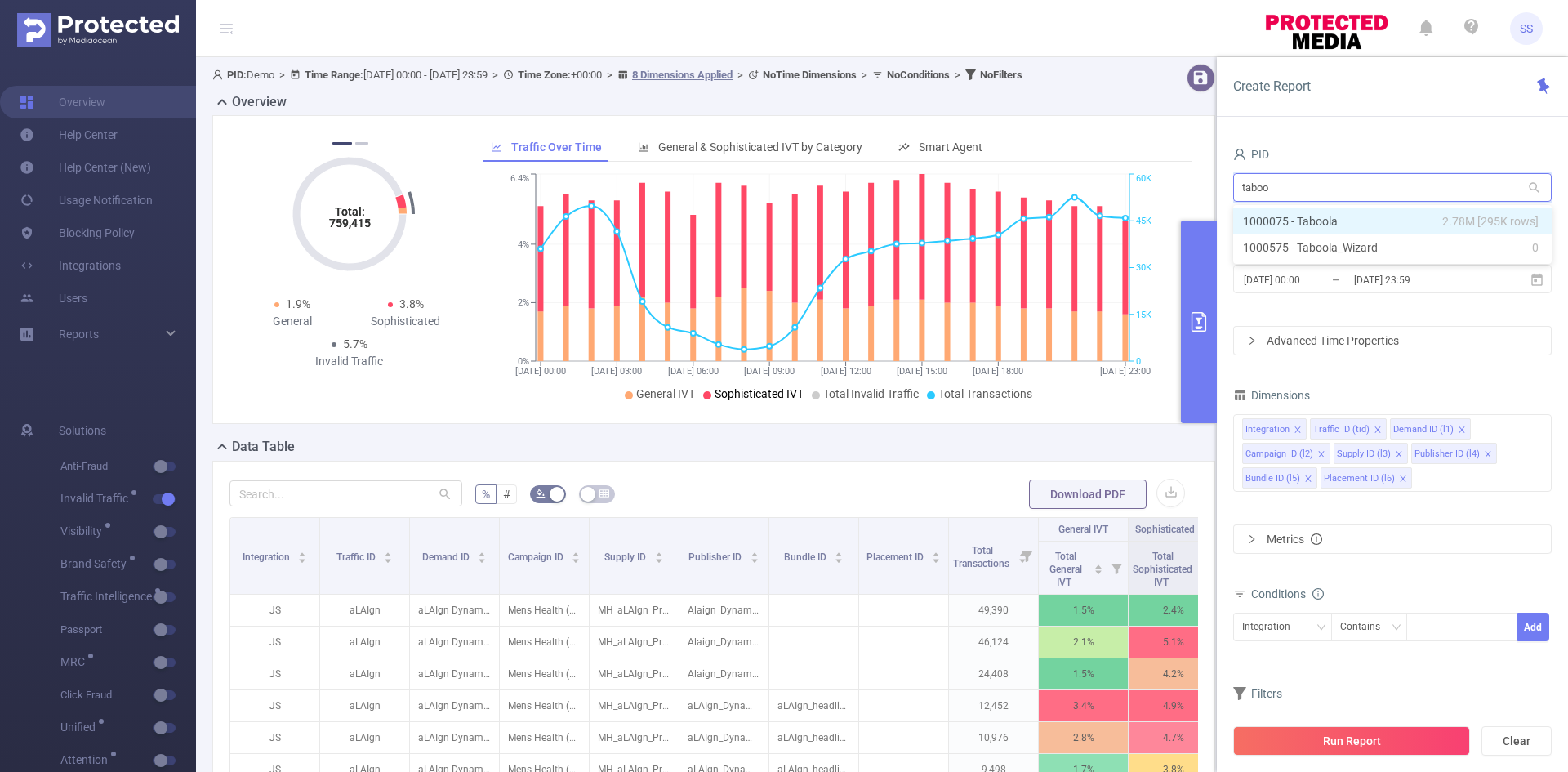 click on "1000075 - Taboola 2.78M [295K rows]" at bounding box center (1392, 221) 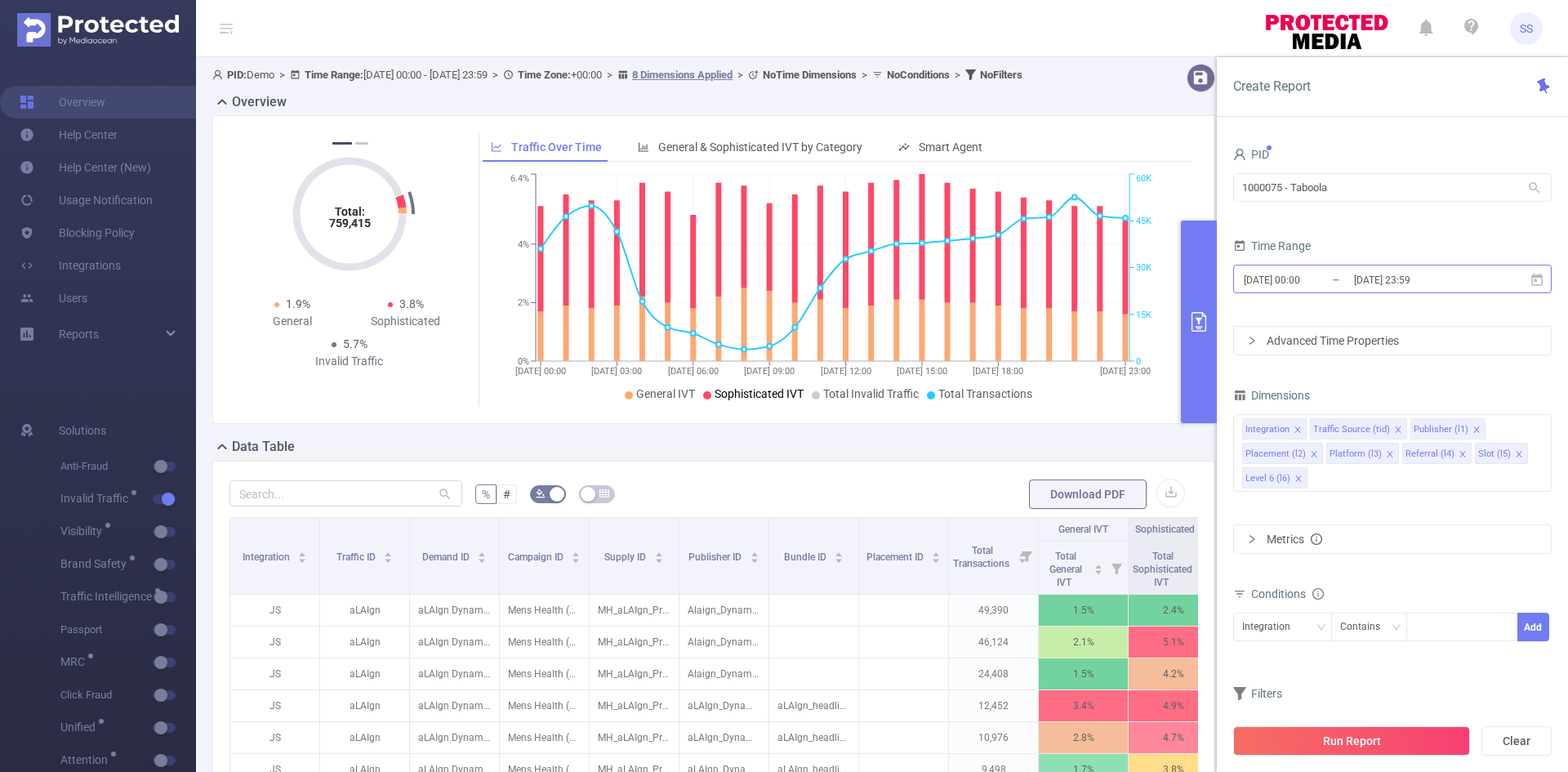 click on "2024-12-09 23:59" at bounding box center (1419, 279) 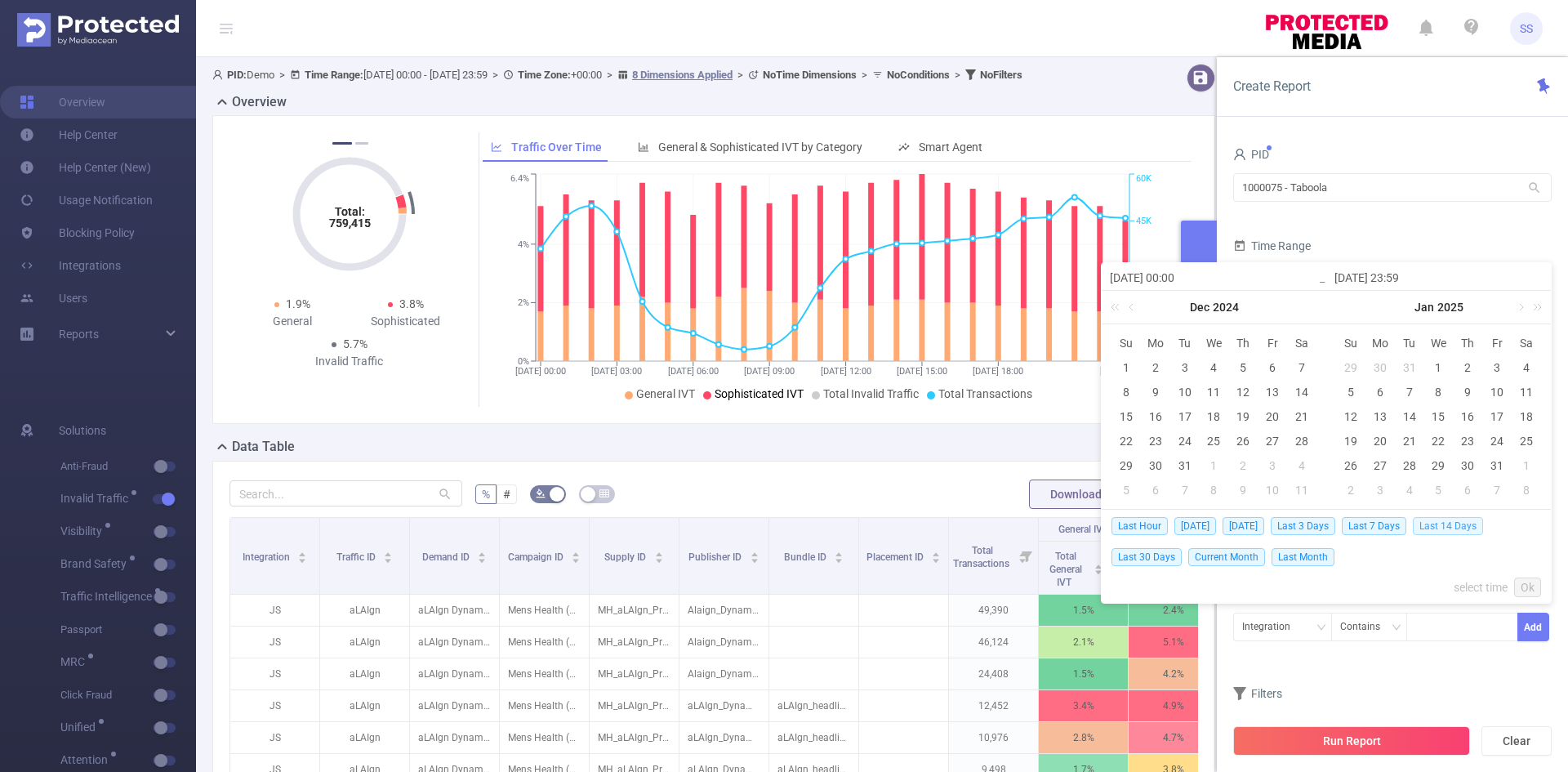 click on "Last 14 Days" at bounding box center (1448, 526) 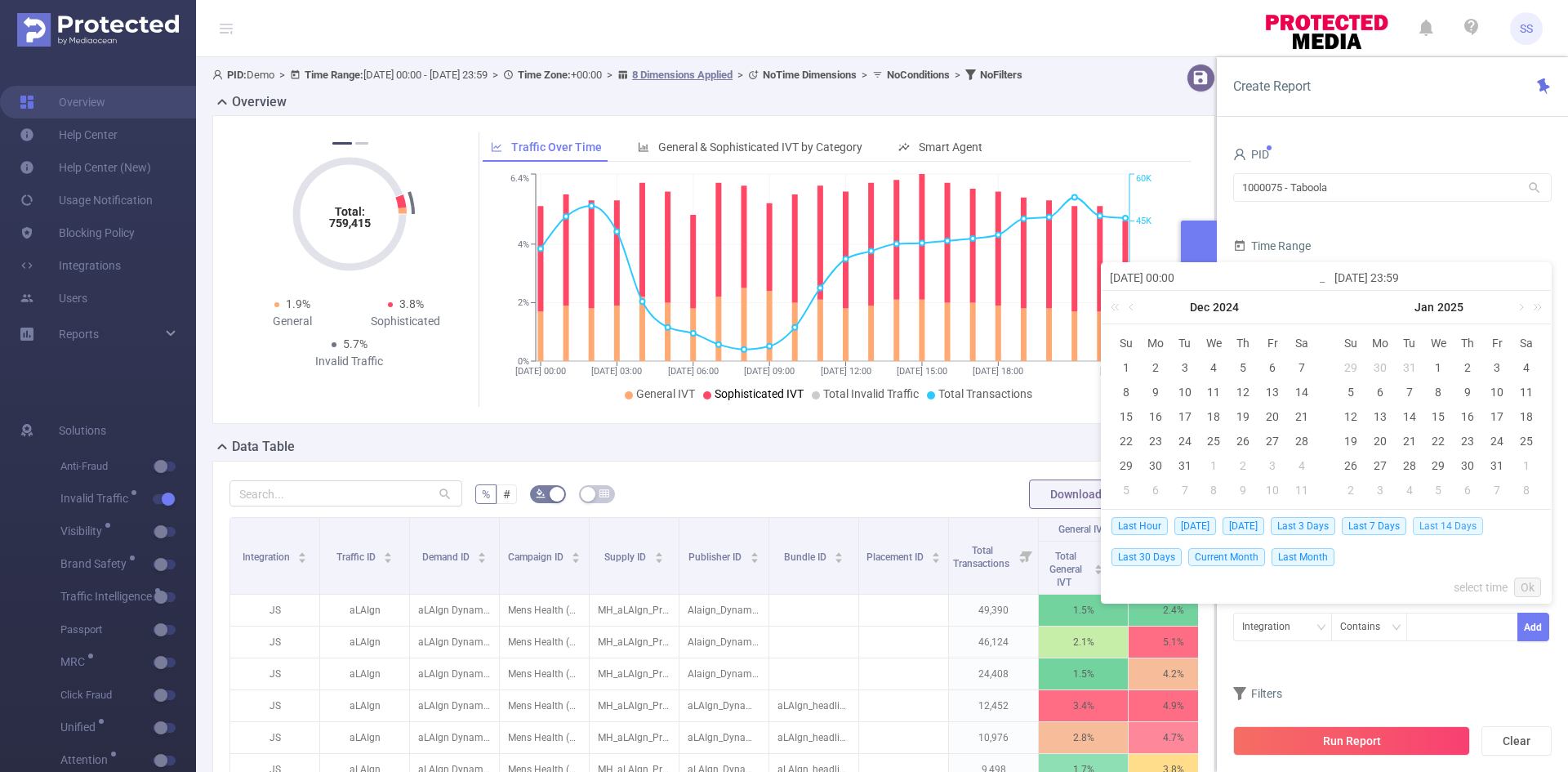 type on "2025-07-07 00:00" 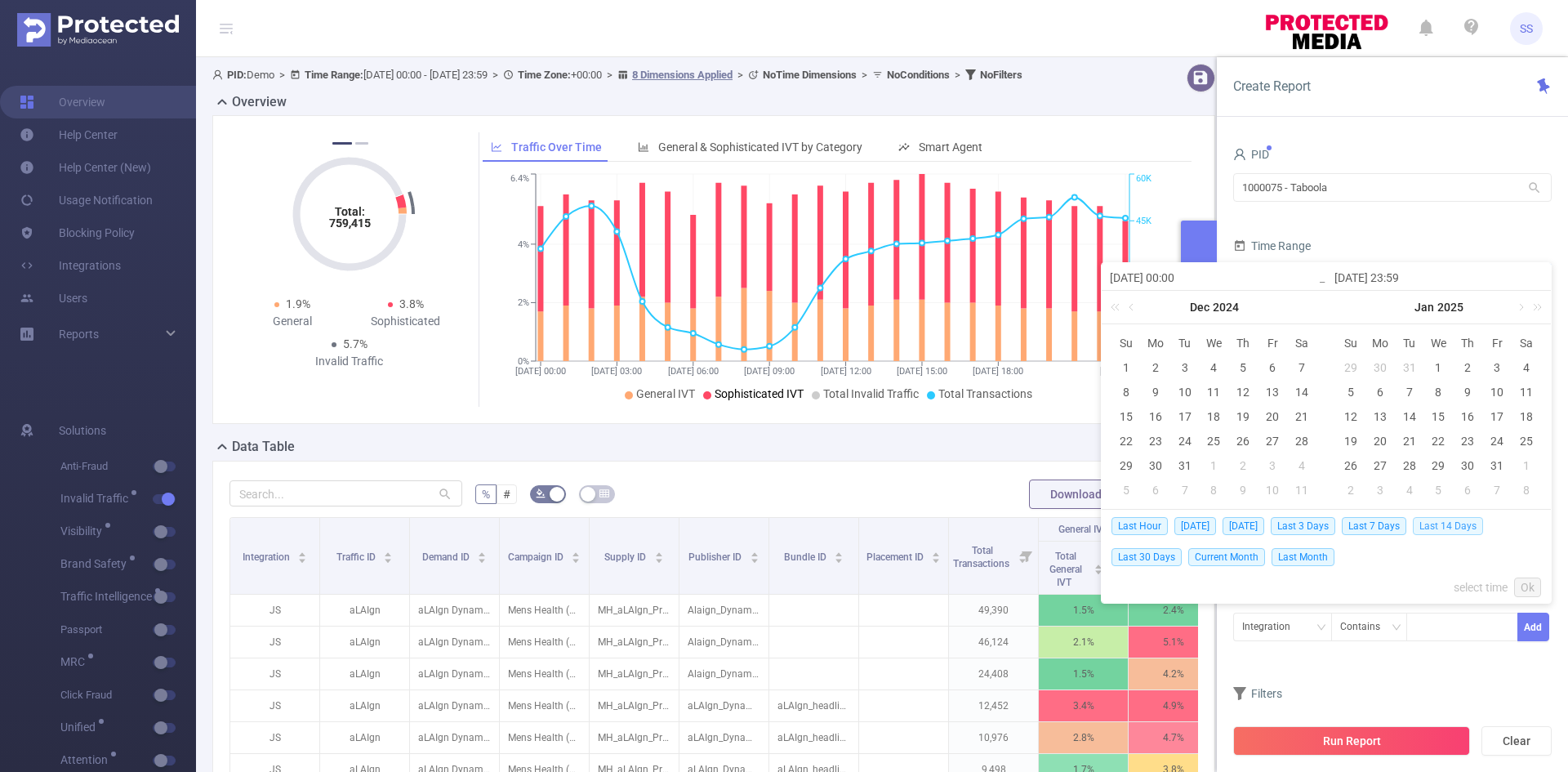 type on "2025-07-21 23:59" 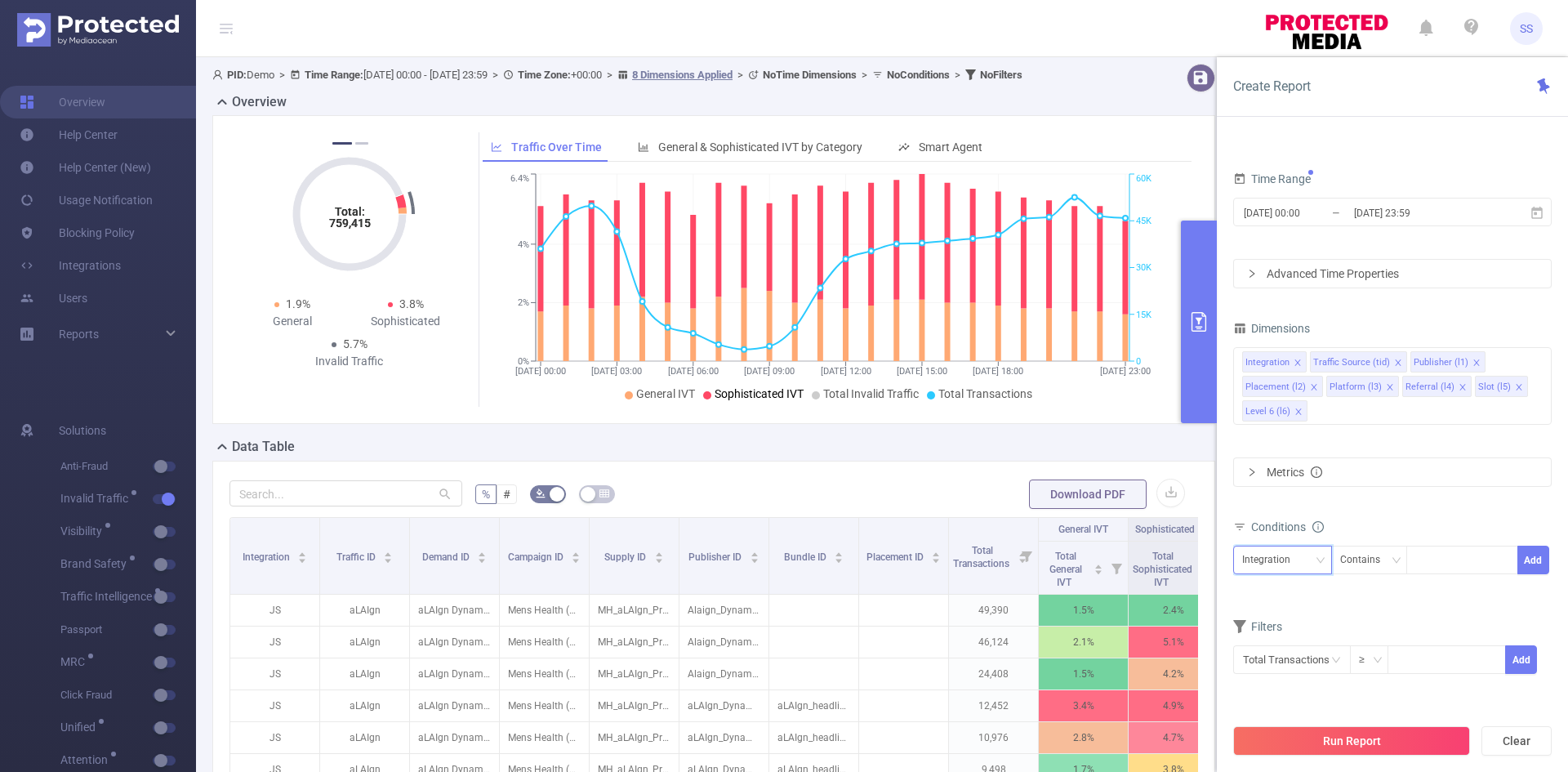 click on "Integration" at bounding box center [1272, 560] 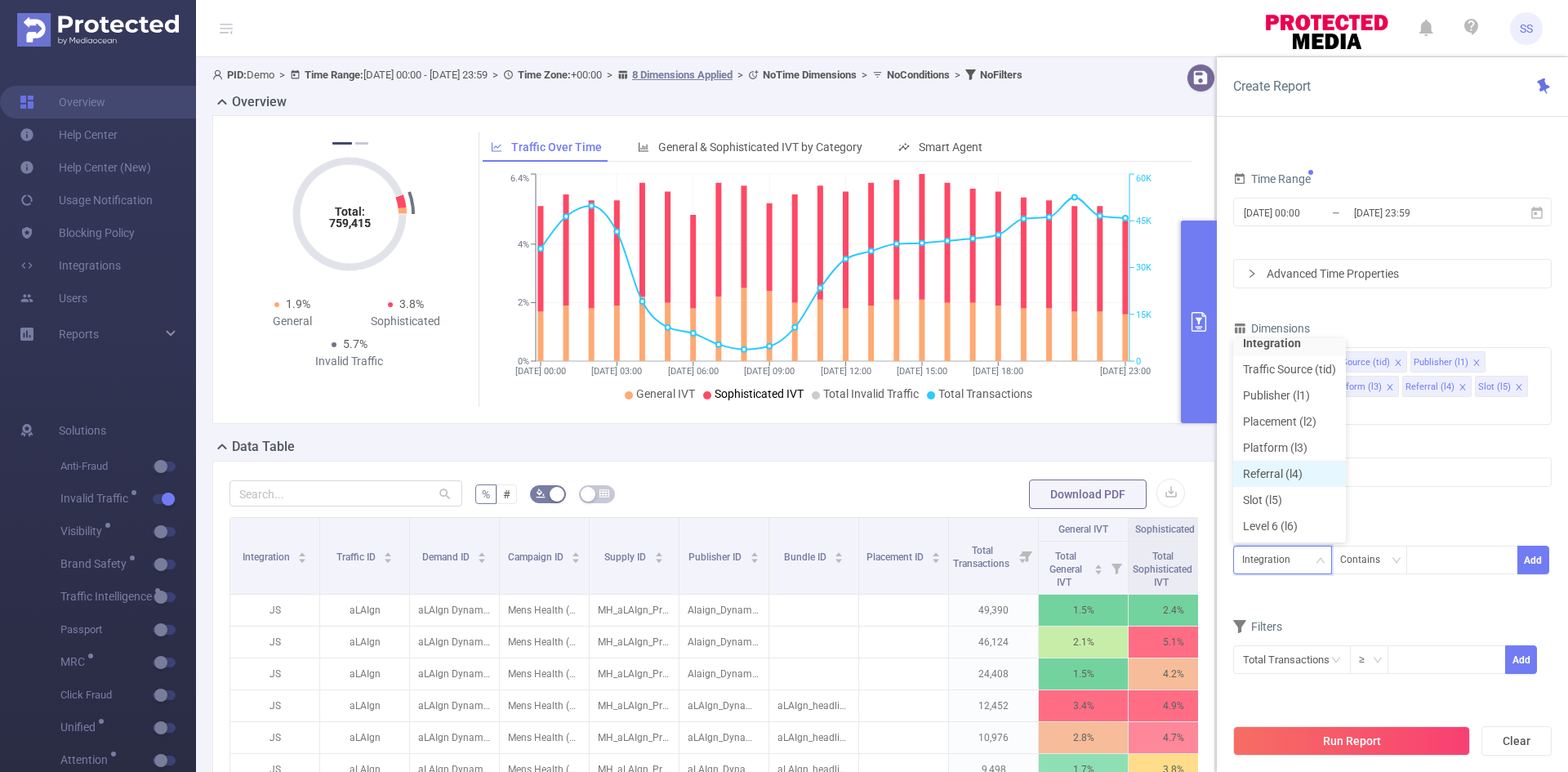 scroll, scrollTop: 0, scrollLeft: 0, axis: both 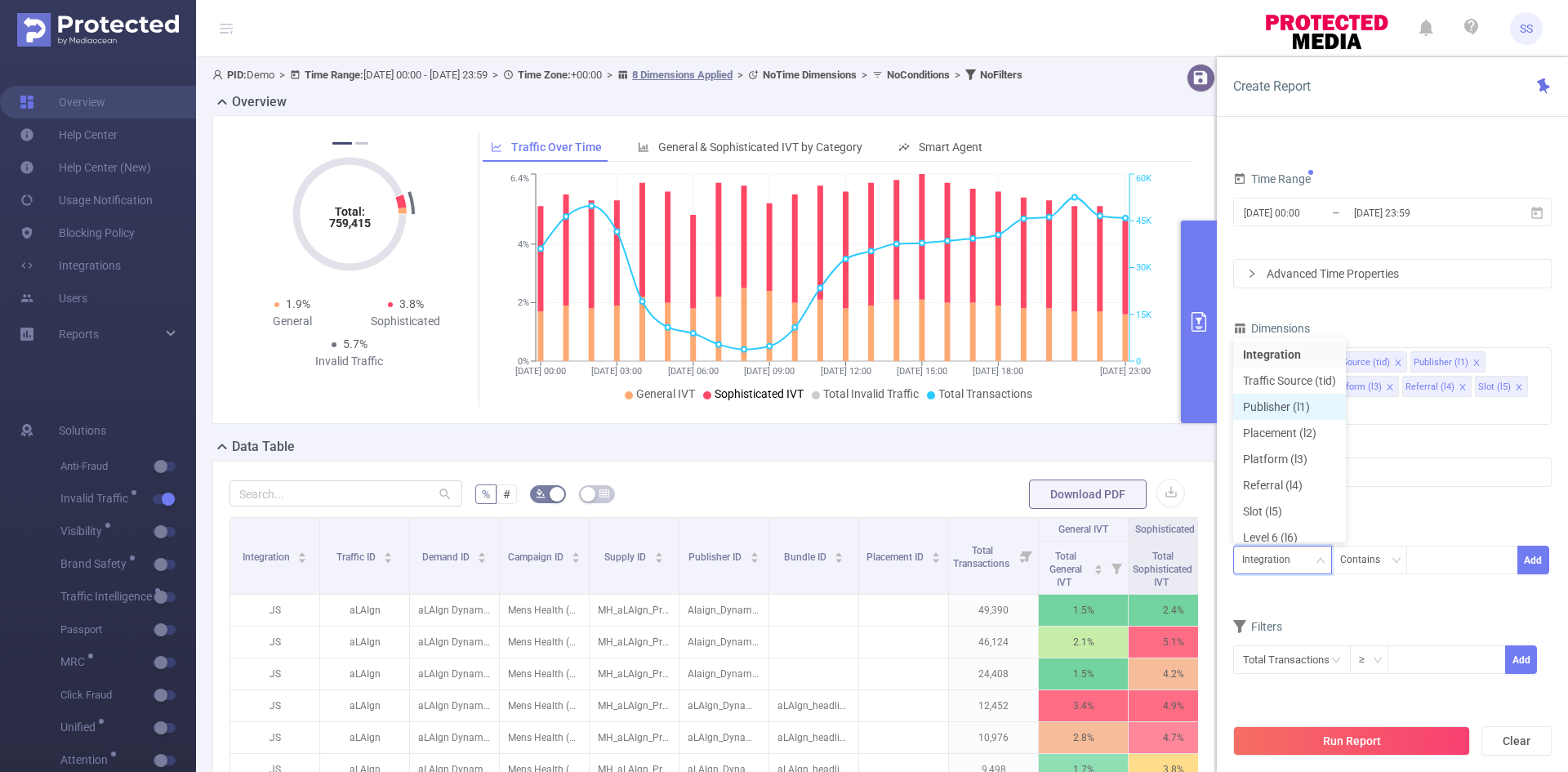 click on "Publisher (l1)" at bounding box center [1290, 407] 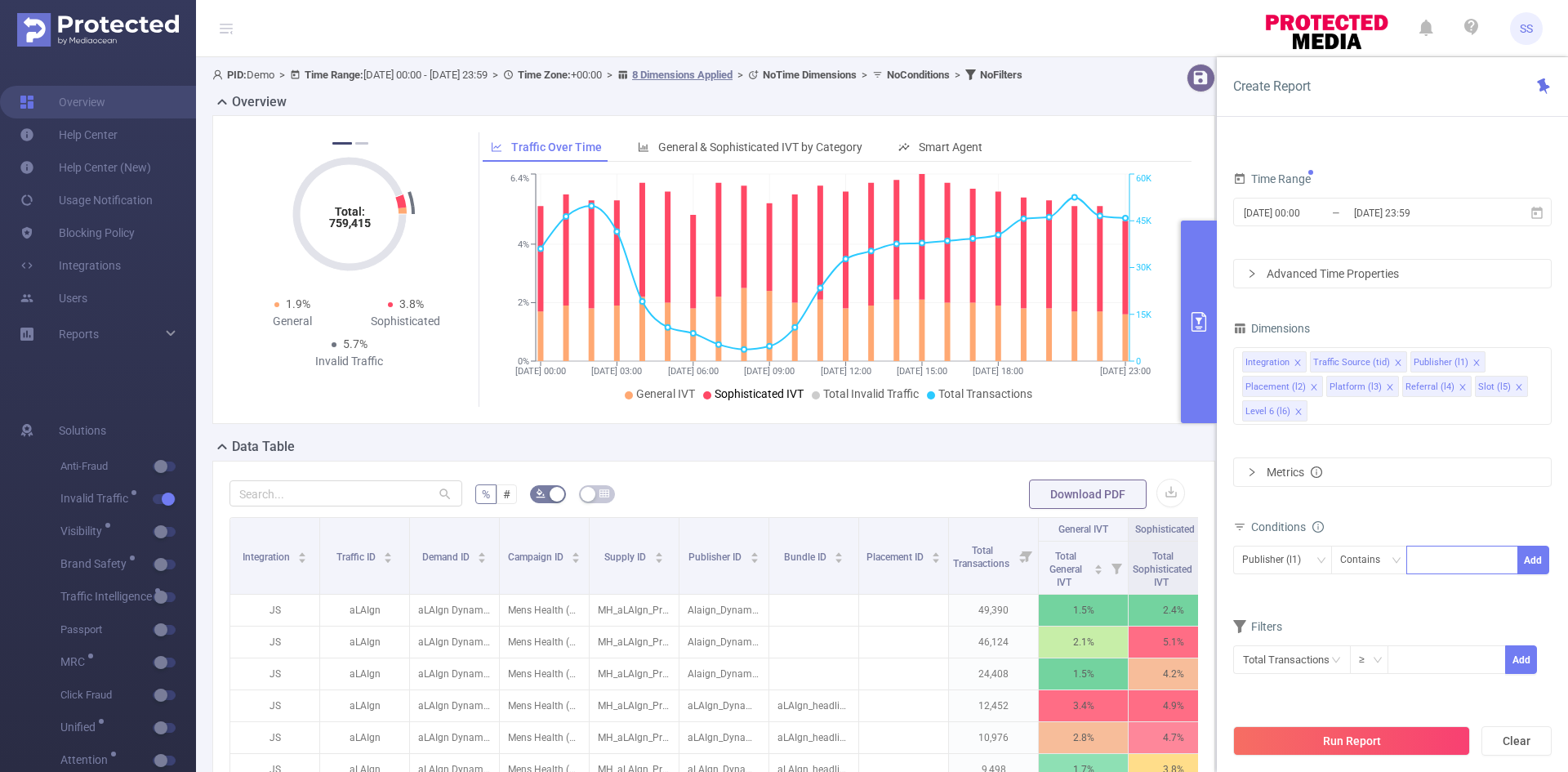 click at bounding box center (1462, 560) 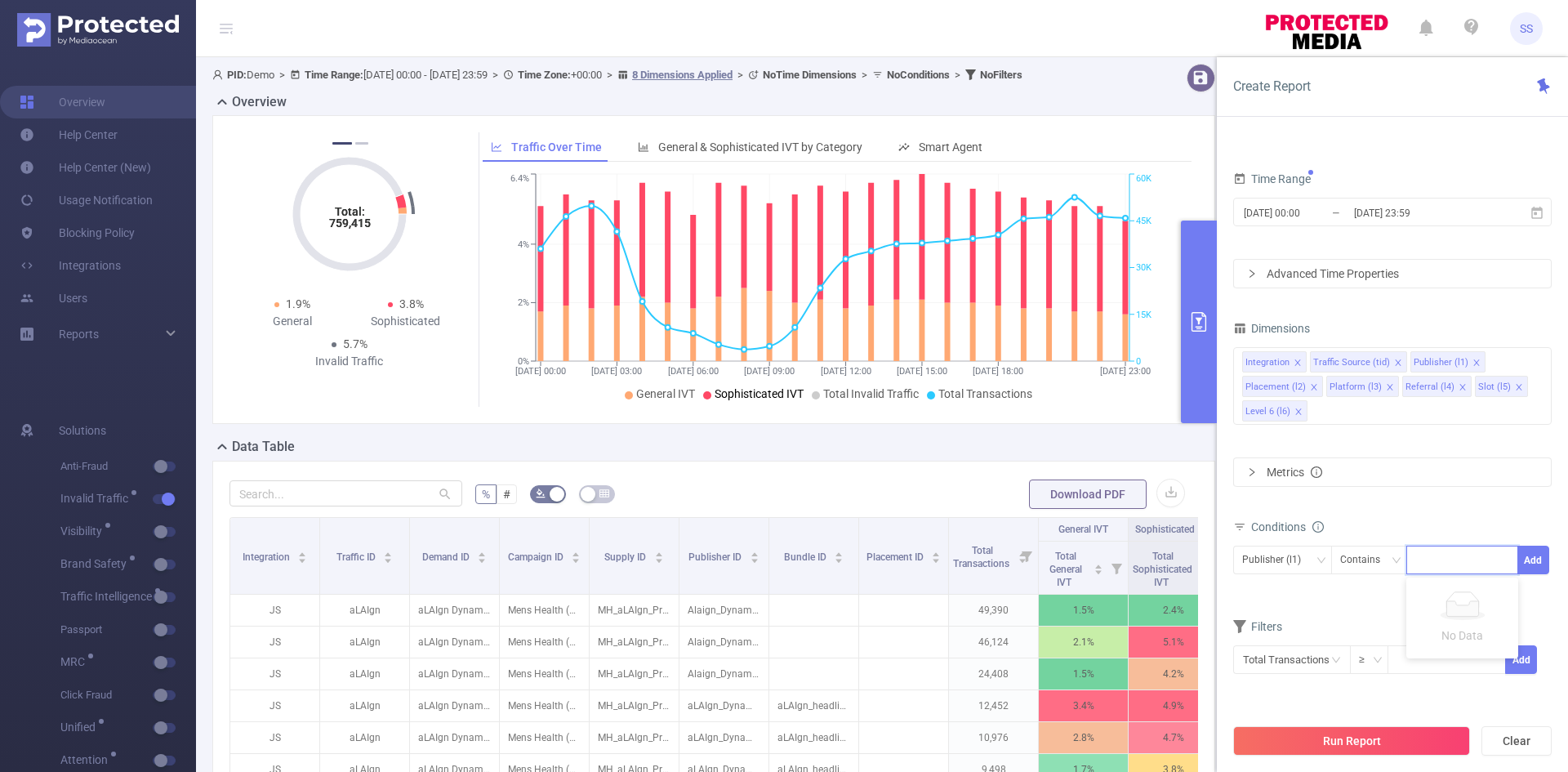 paste on "thefact-main-mobile" 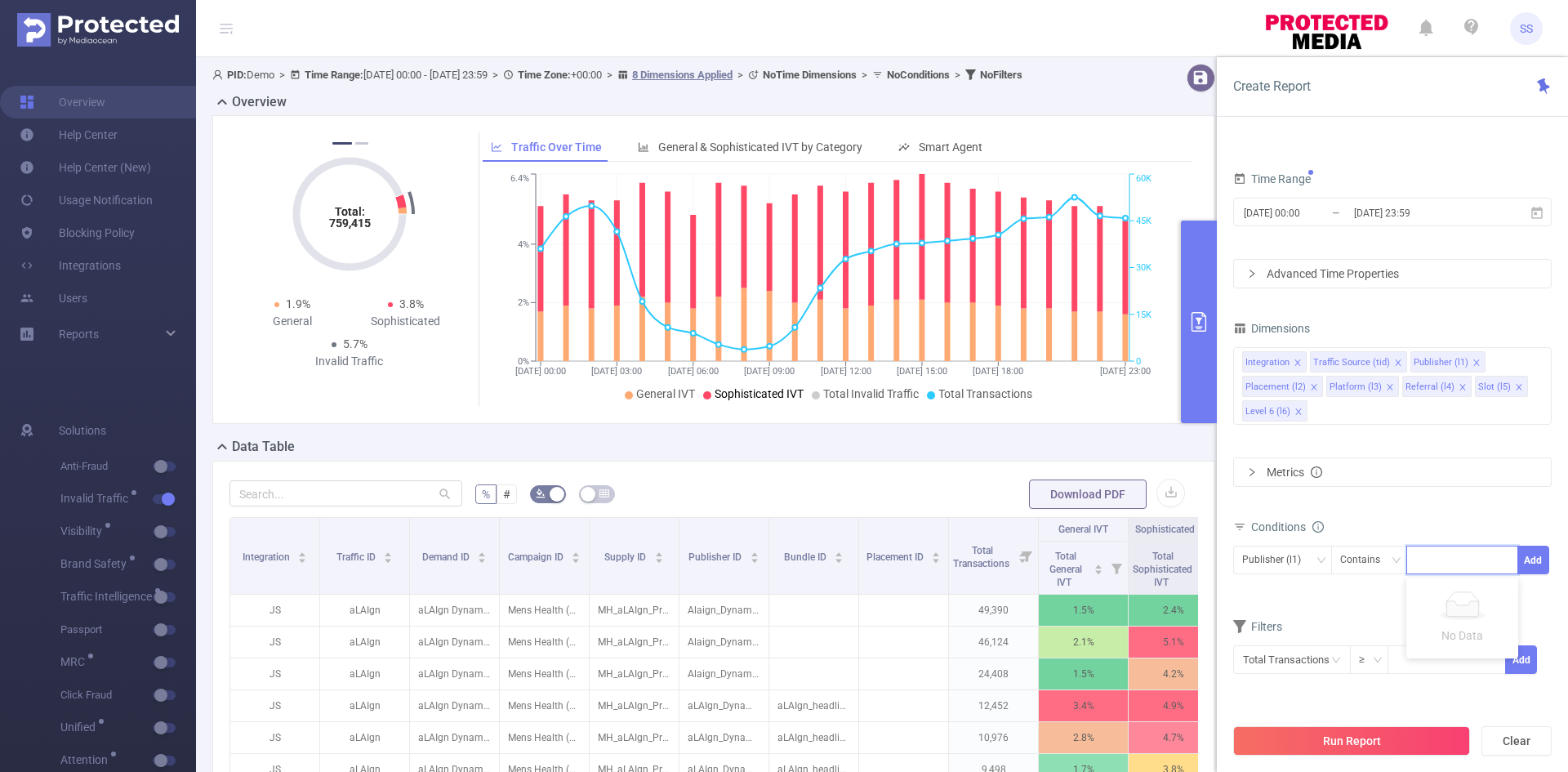 type on "thefact-main-mobile" 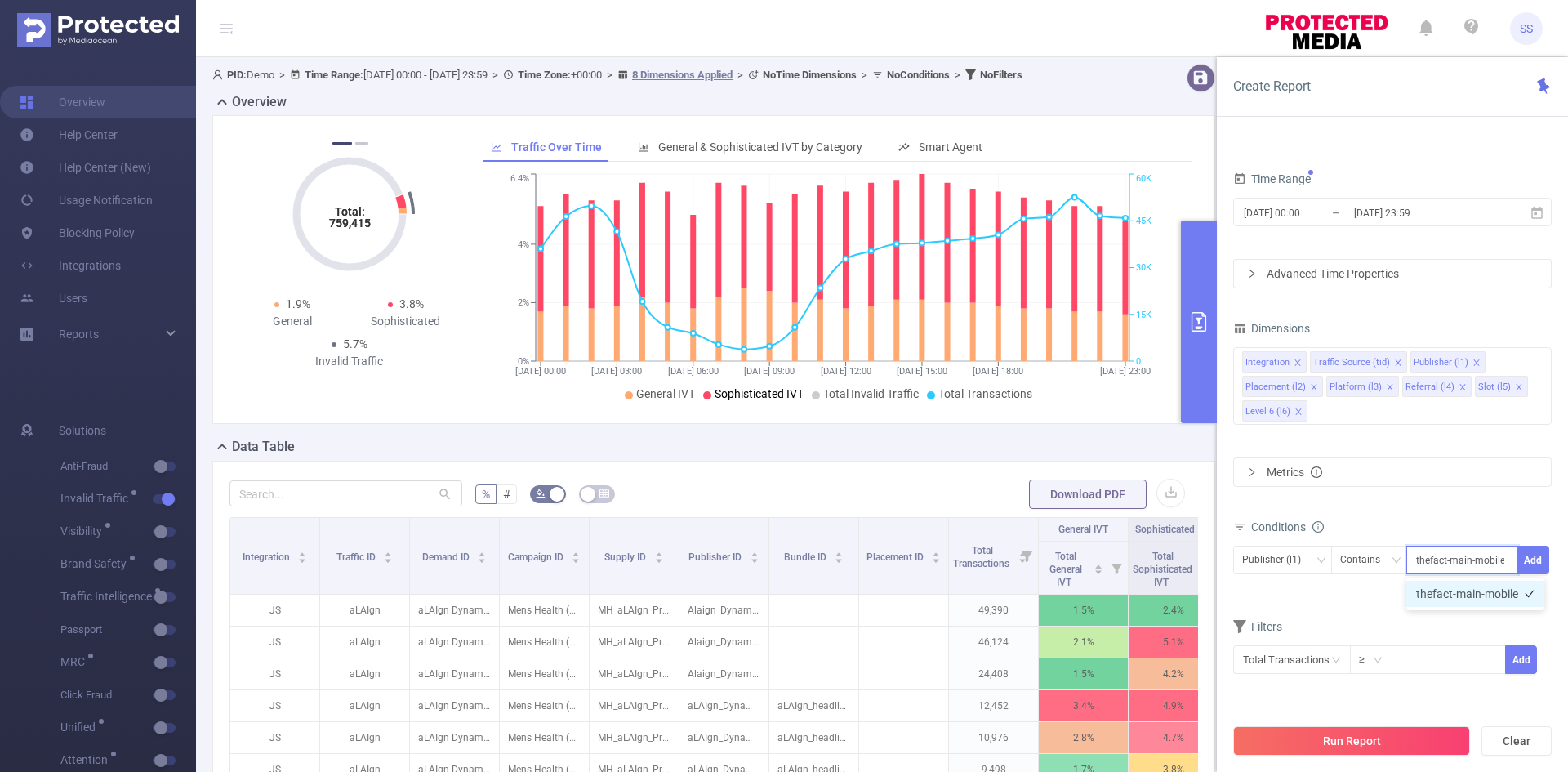 click on "thefact-main-mobile" at bounding box center (1475, 594) 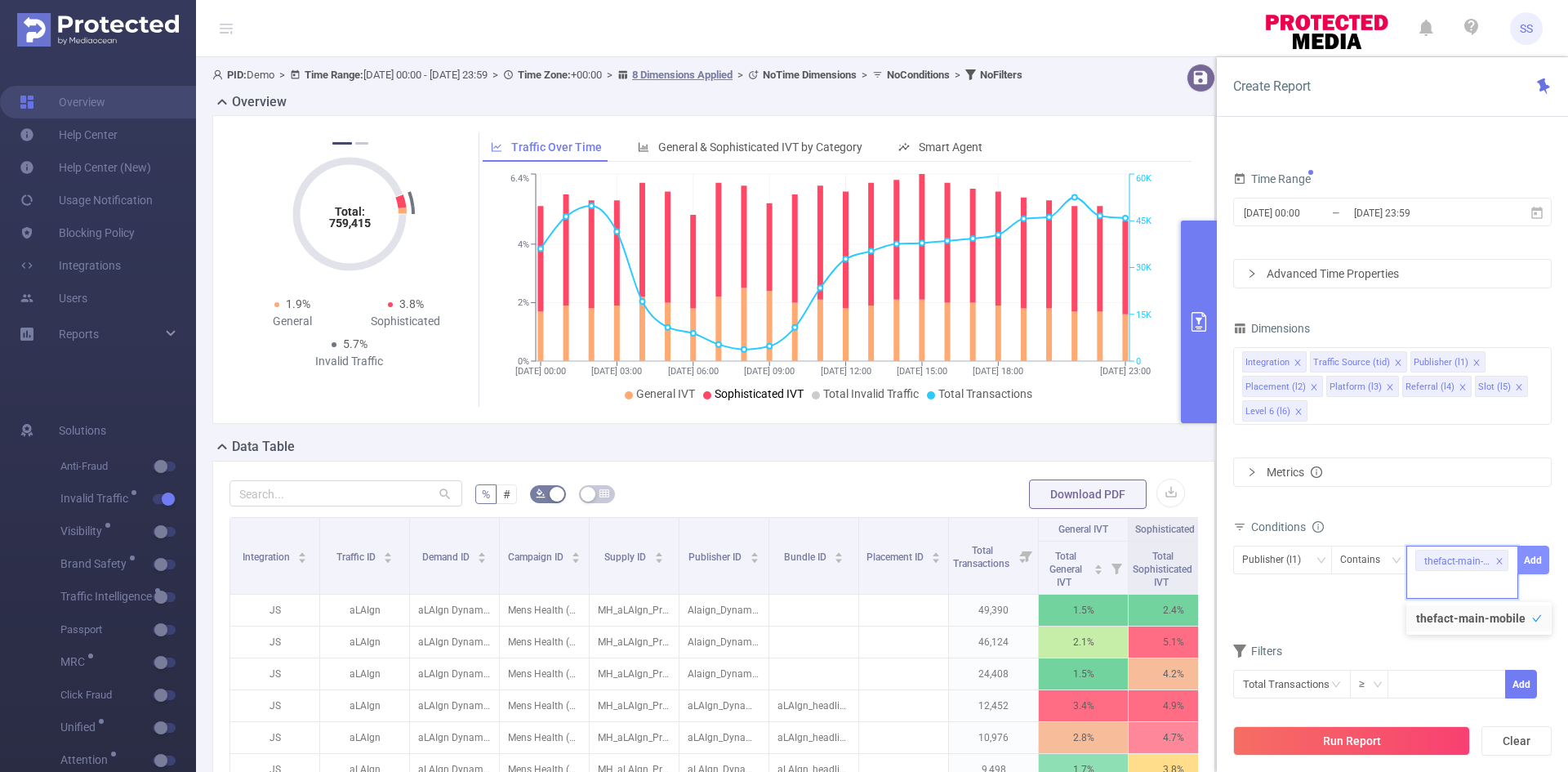 click on "Add" at bounding box center [1533, 560] 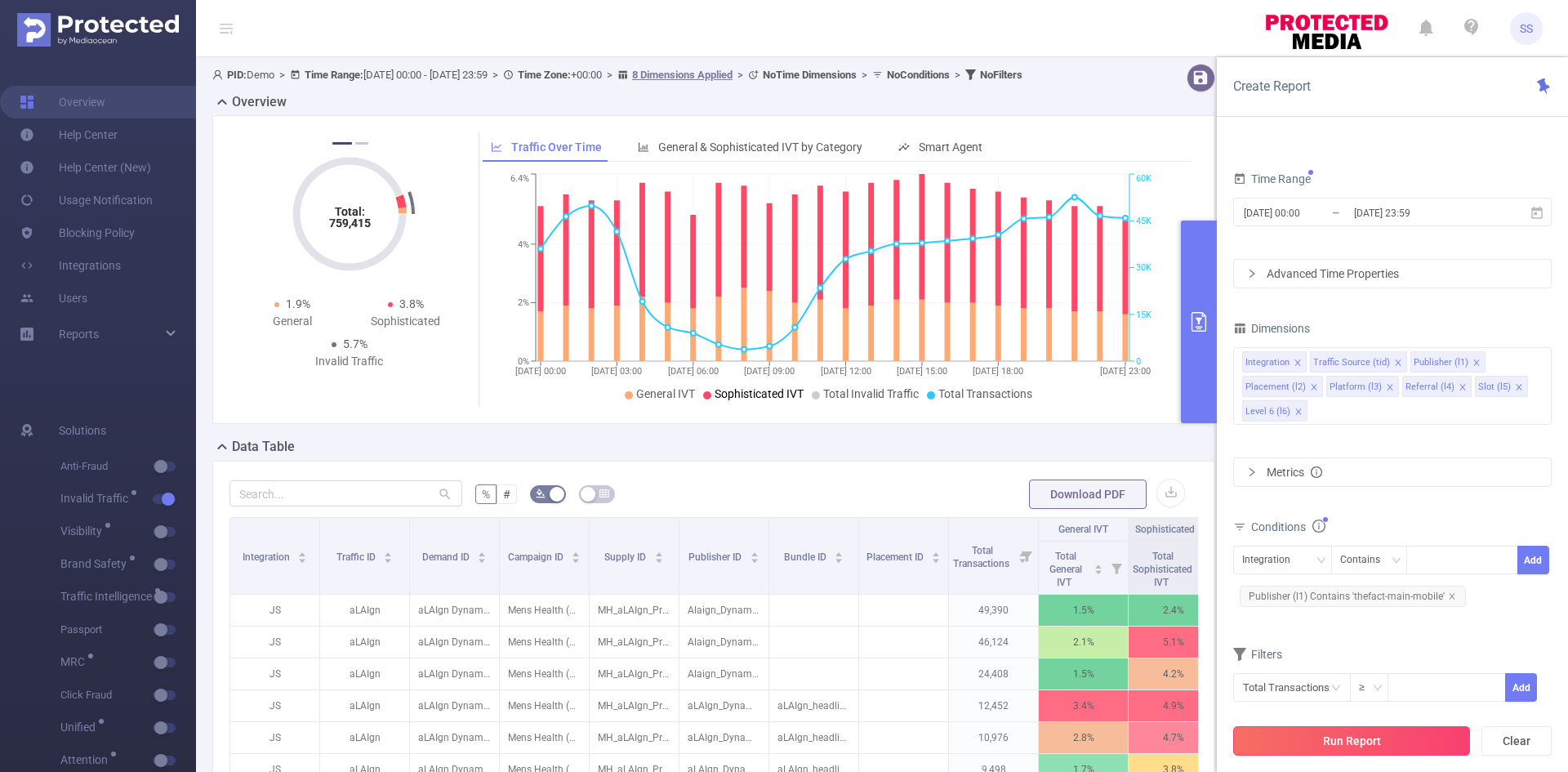 click on "Run Report" at bounding box center (1352, 741) 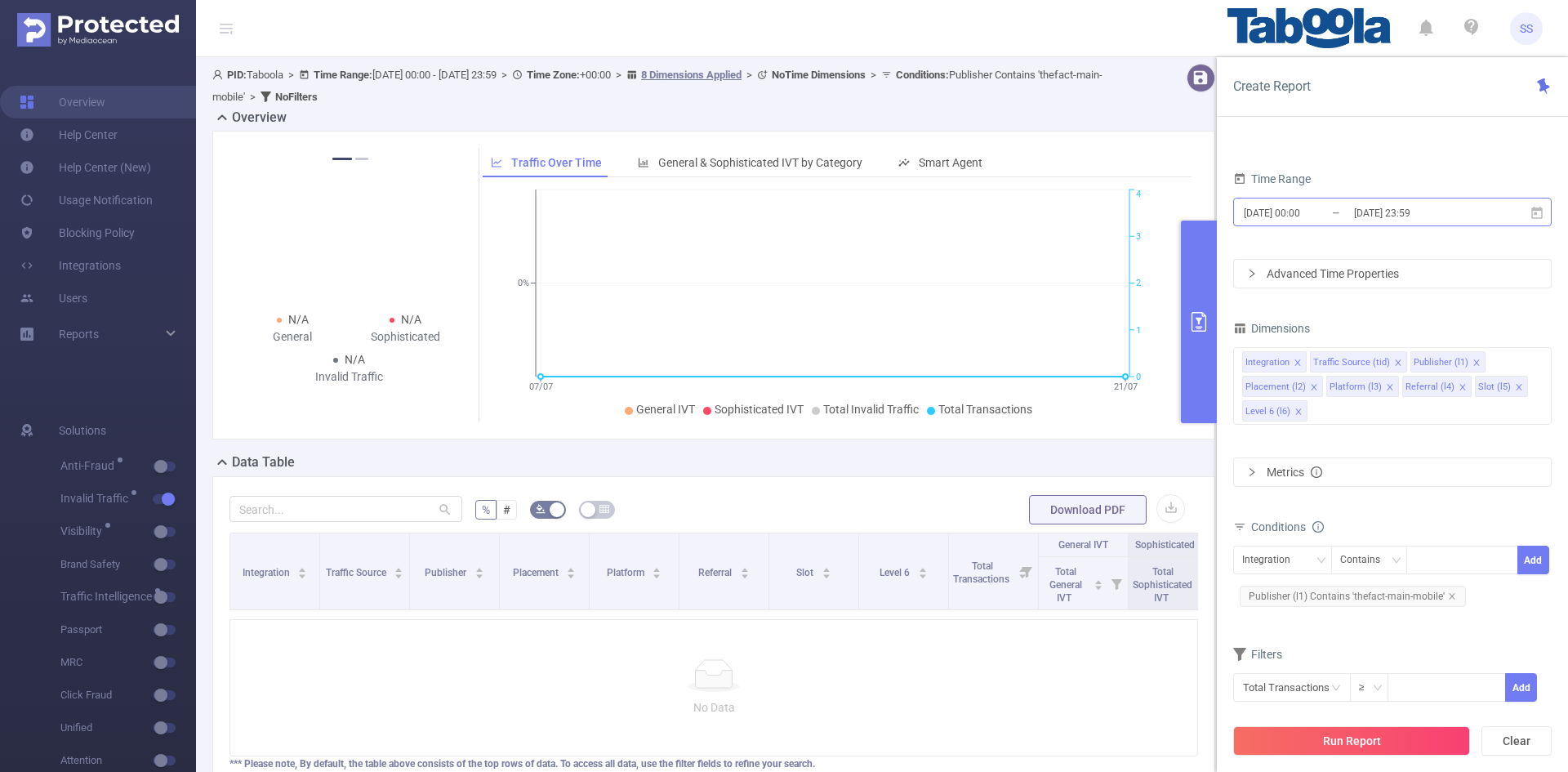 click on "2025-07-21 23:59" at bounding box center [1419, 212] 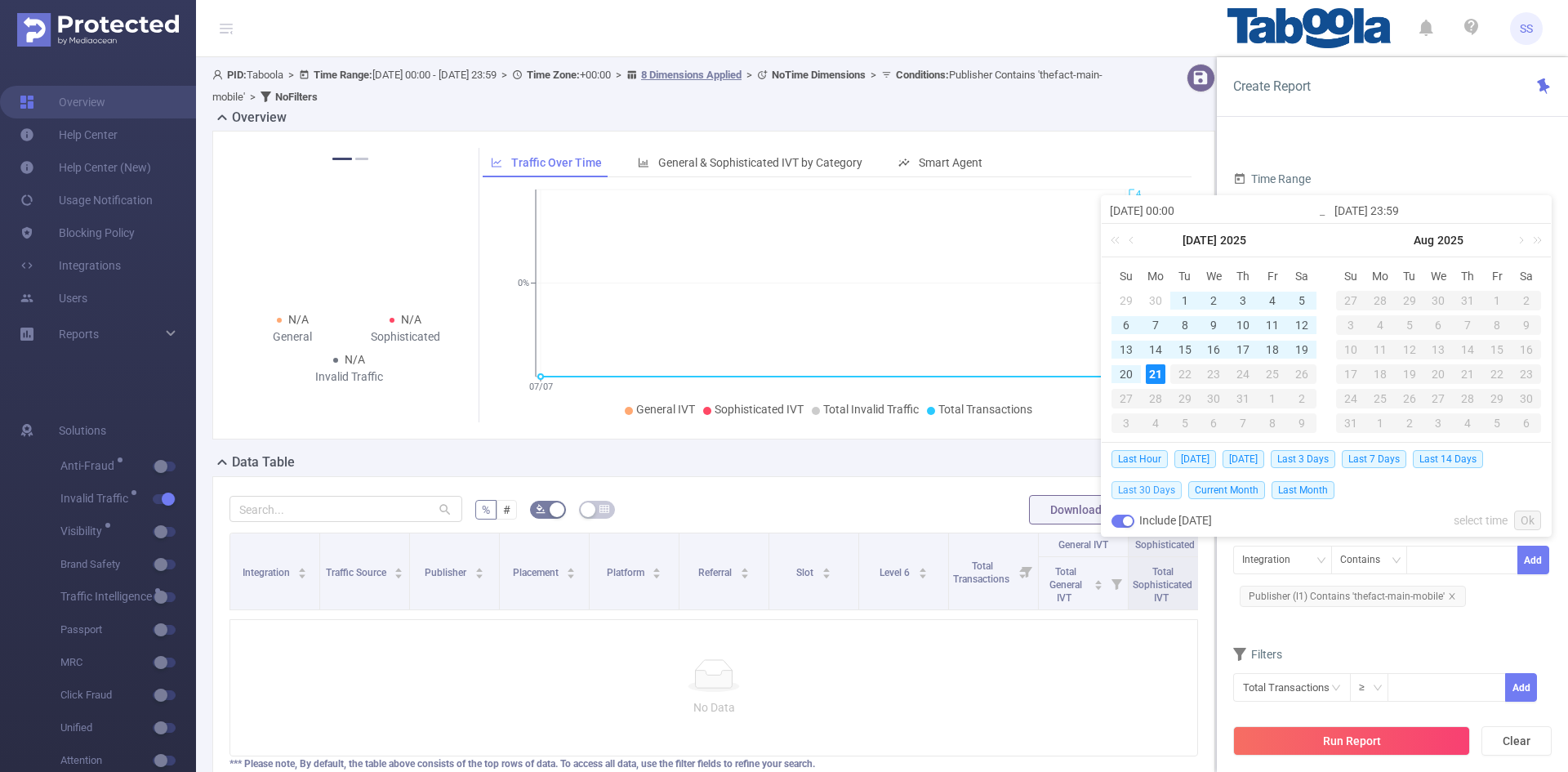 click on "Last 30 Days" at bounding box center [1147, 490] 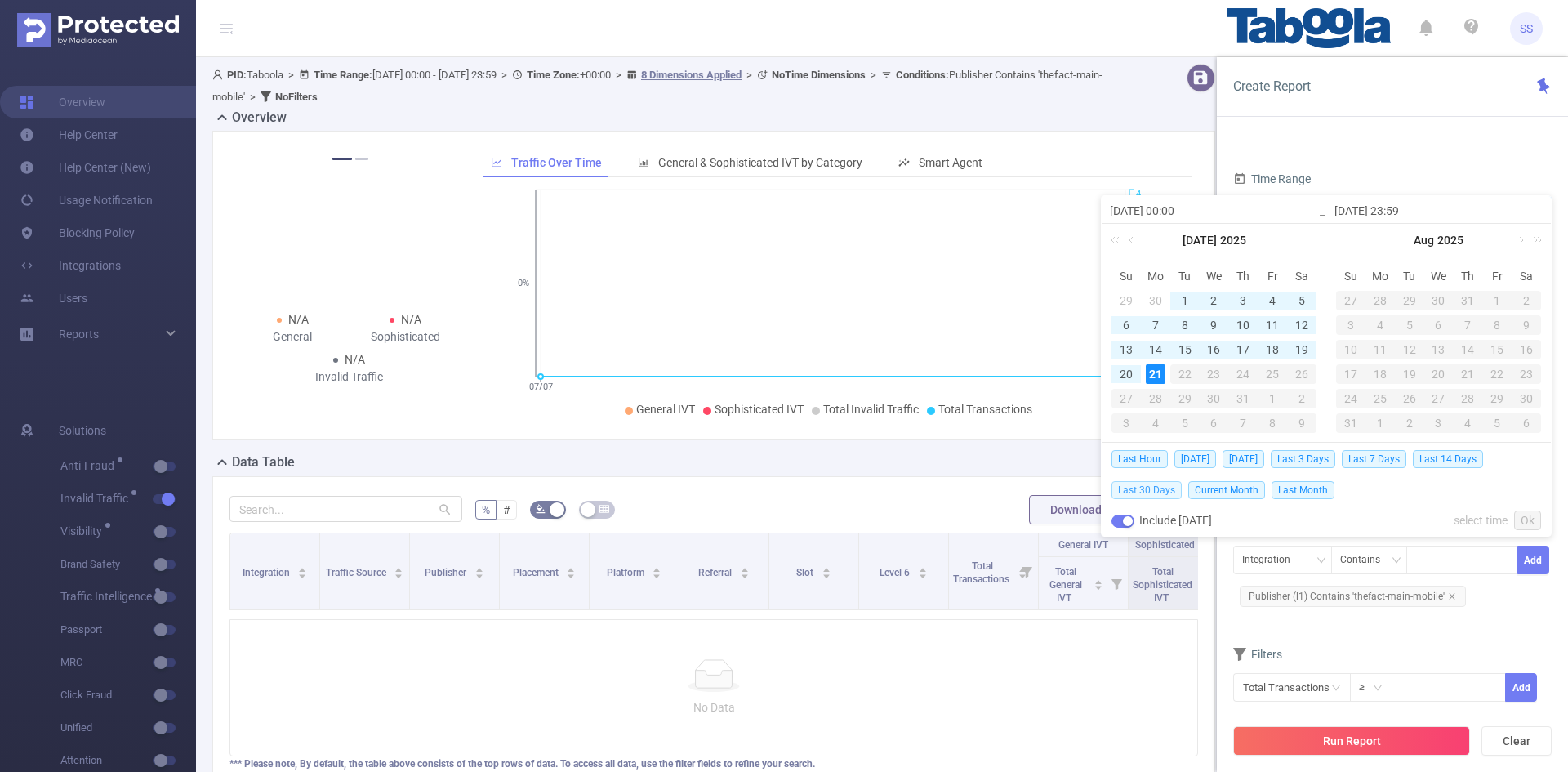 type on "[DATE] 00:00" 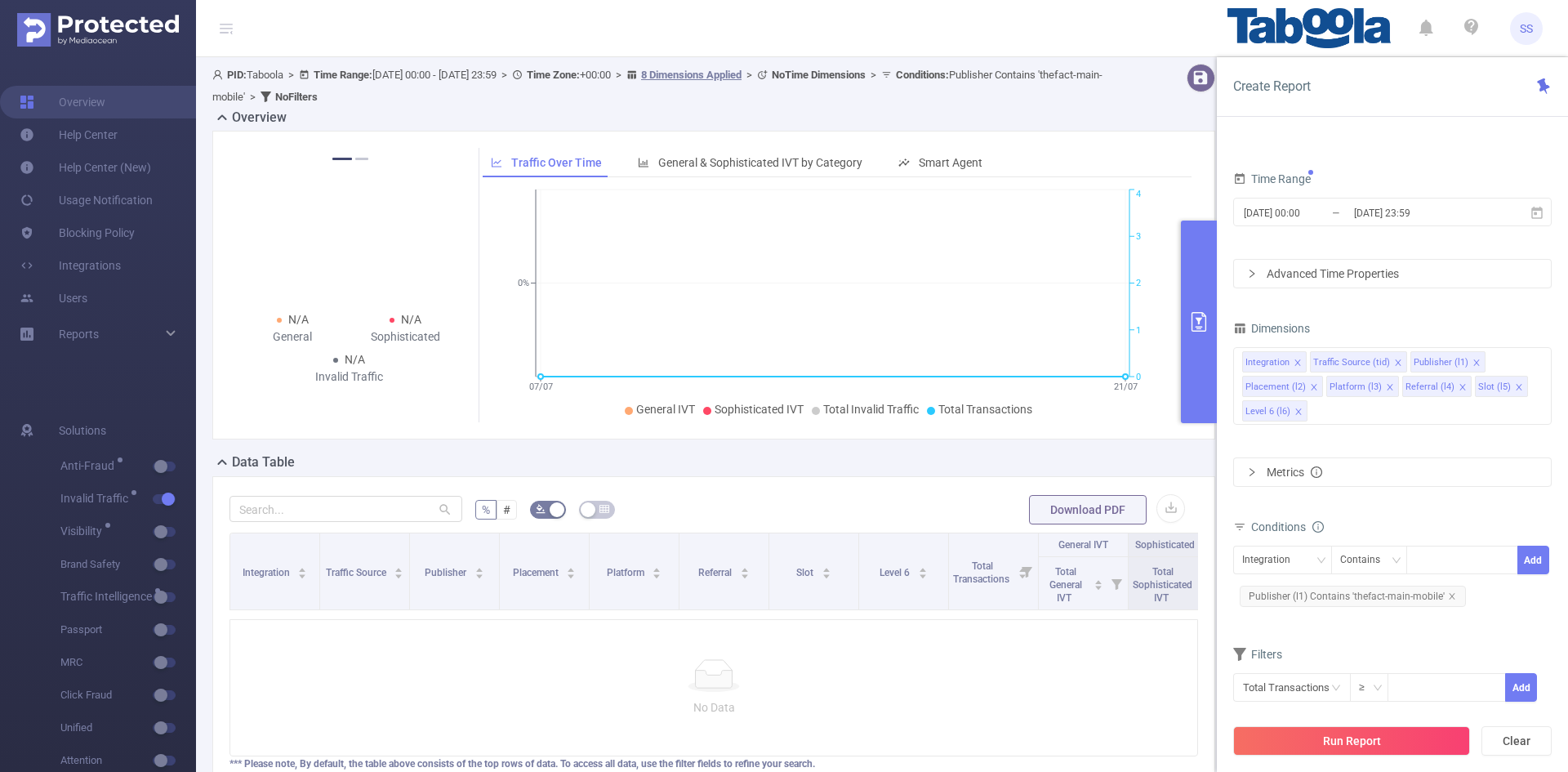click on "Run Report" at bounding box center (1352, 741) 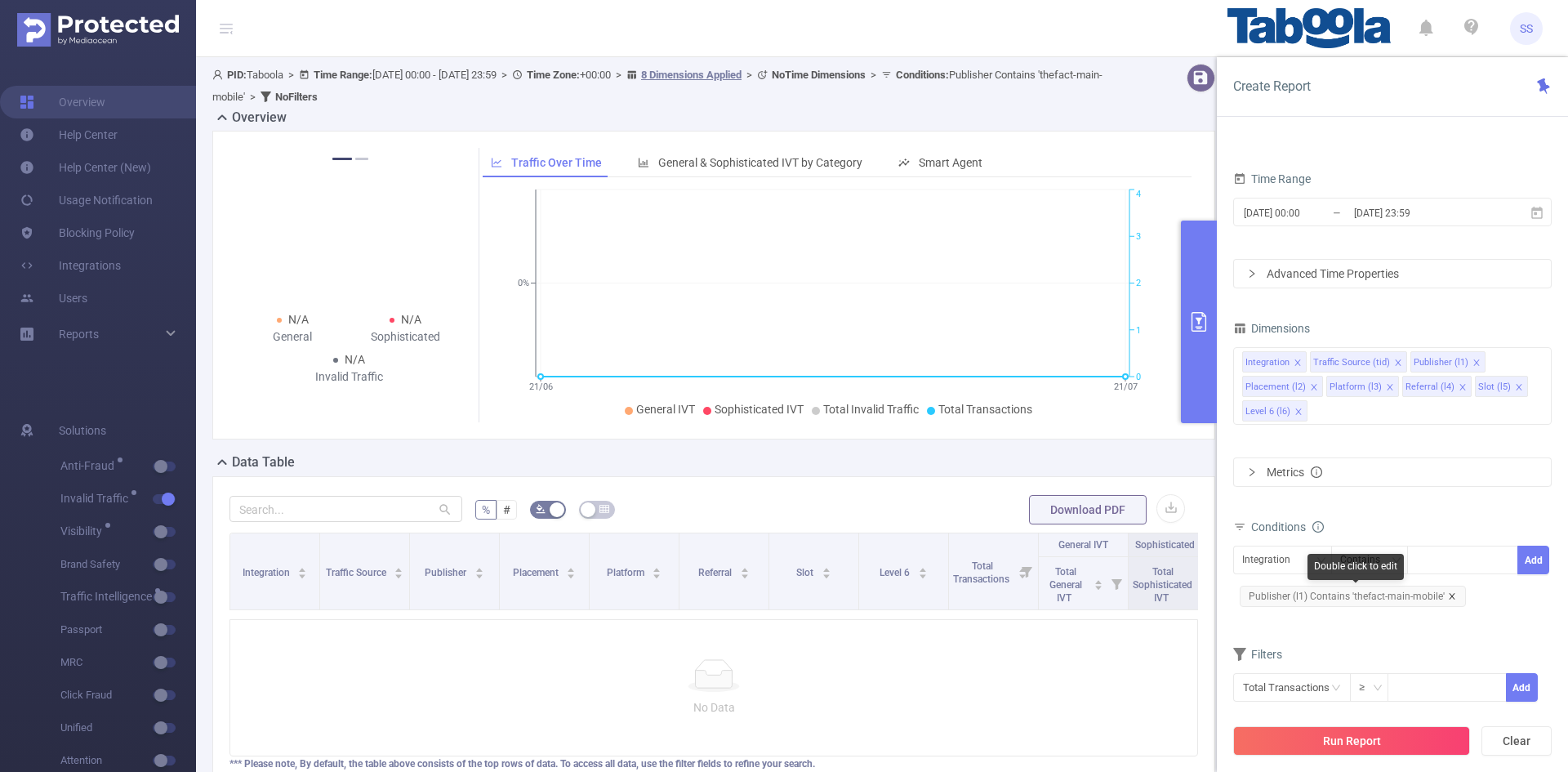 click 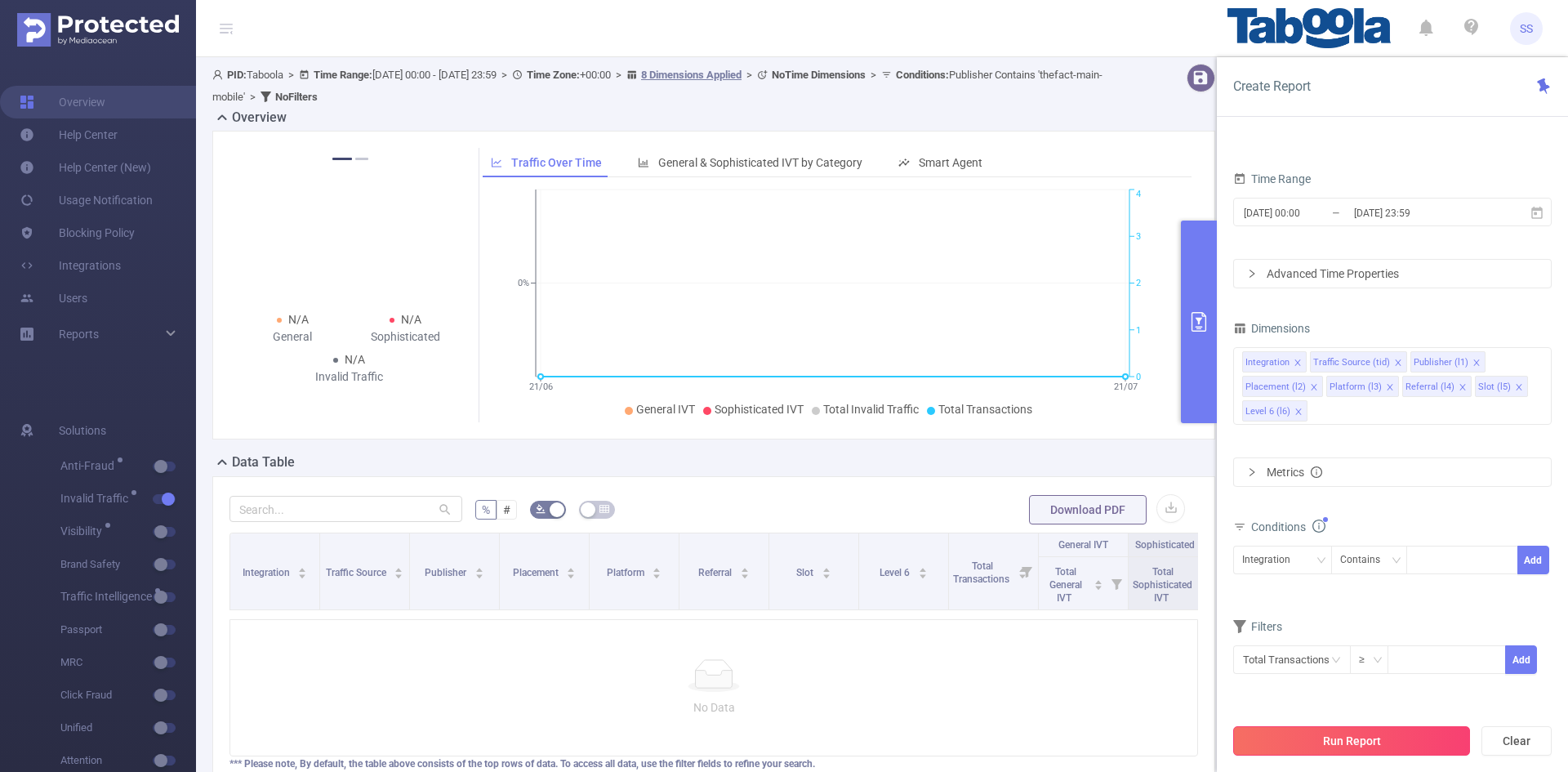 click on "Run Report" at bounding box center [1352, 741] 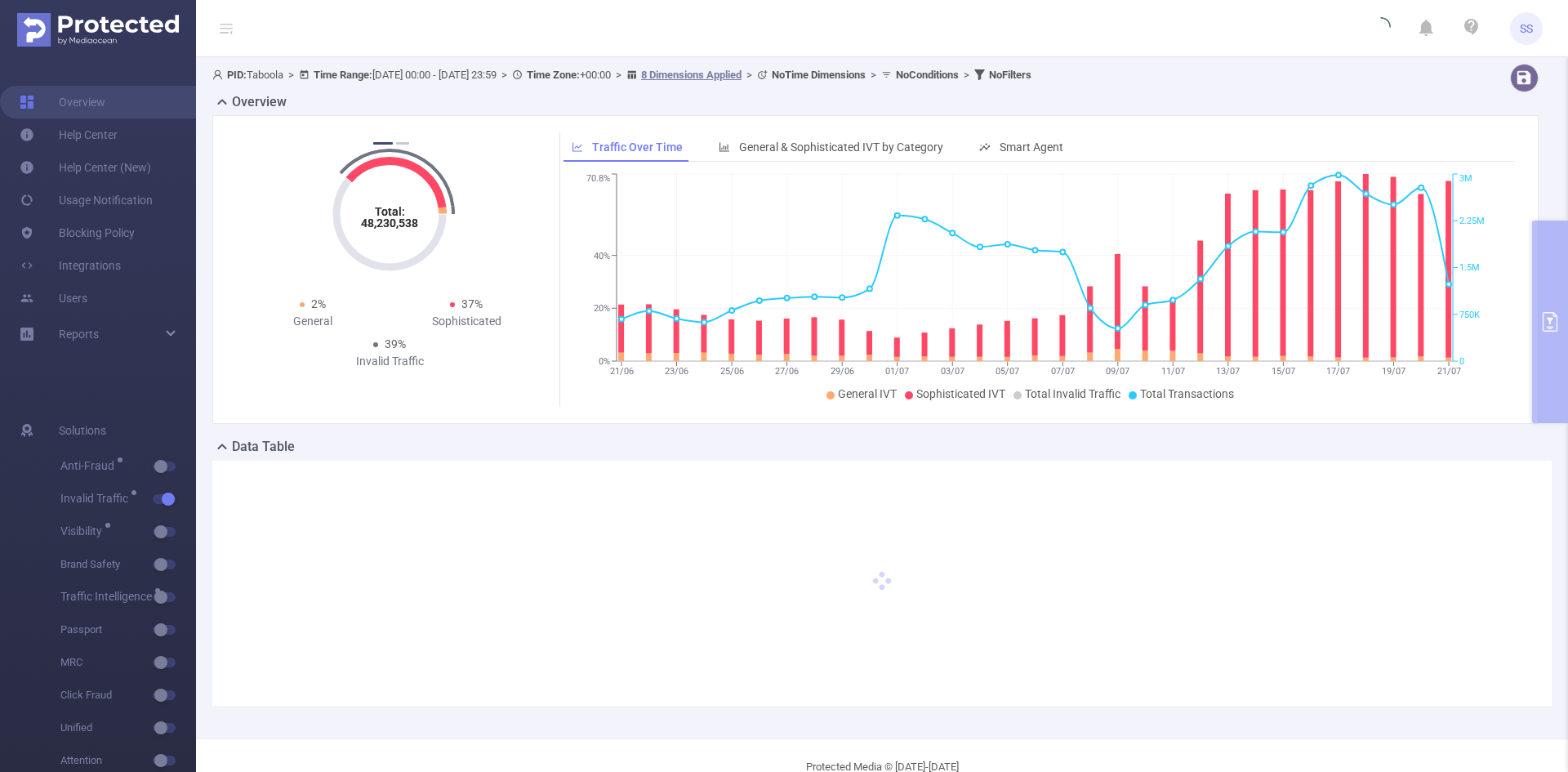 click 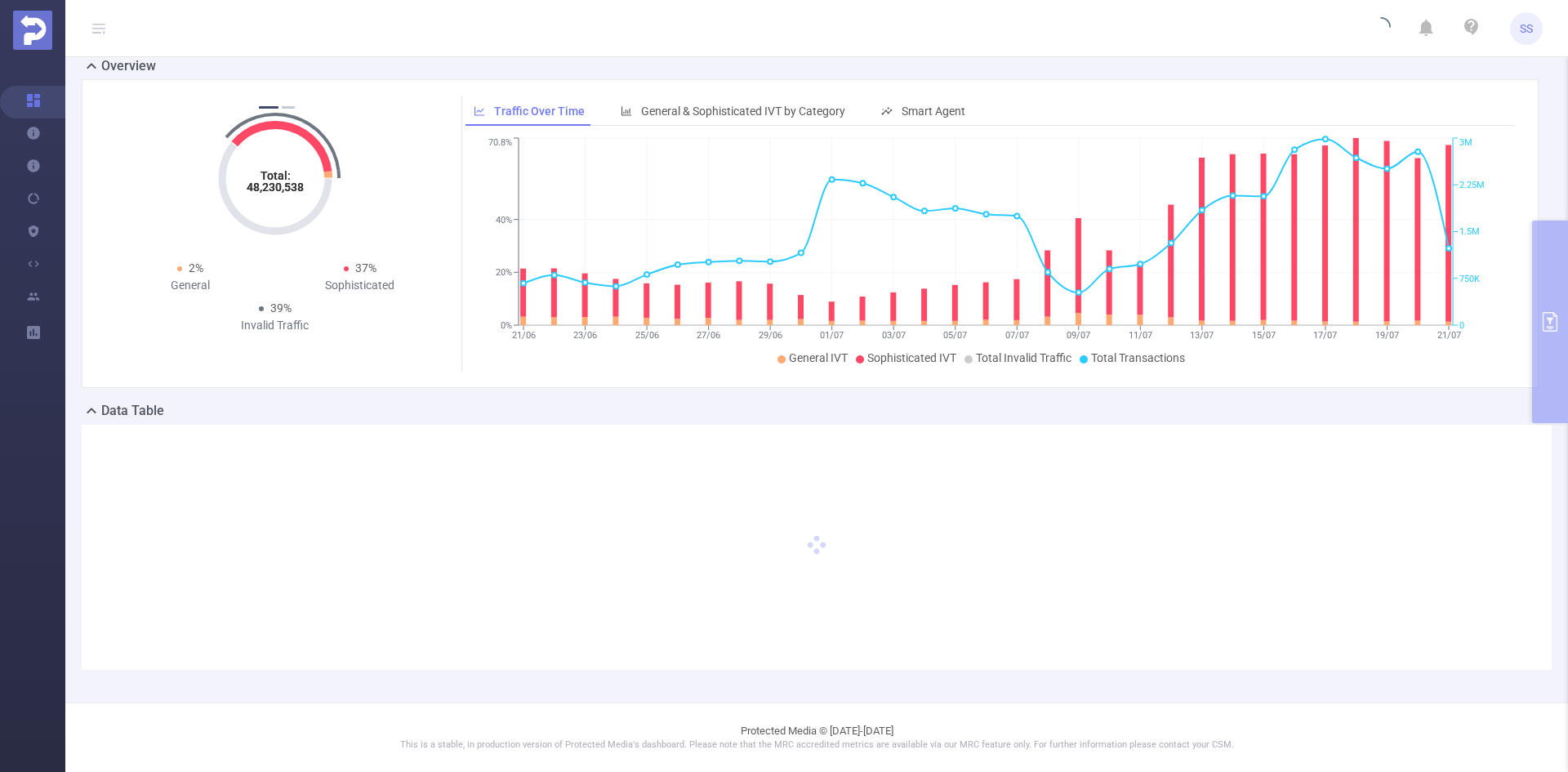 scroll, scrollTop: 0, scrollLeft: 0, axis: both 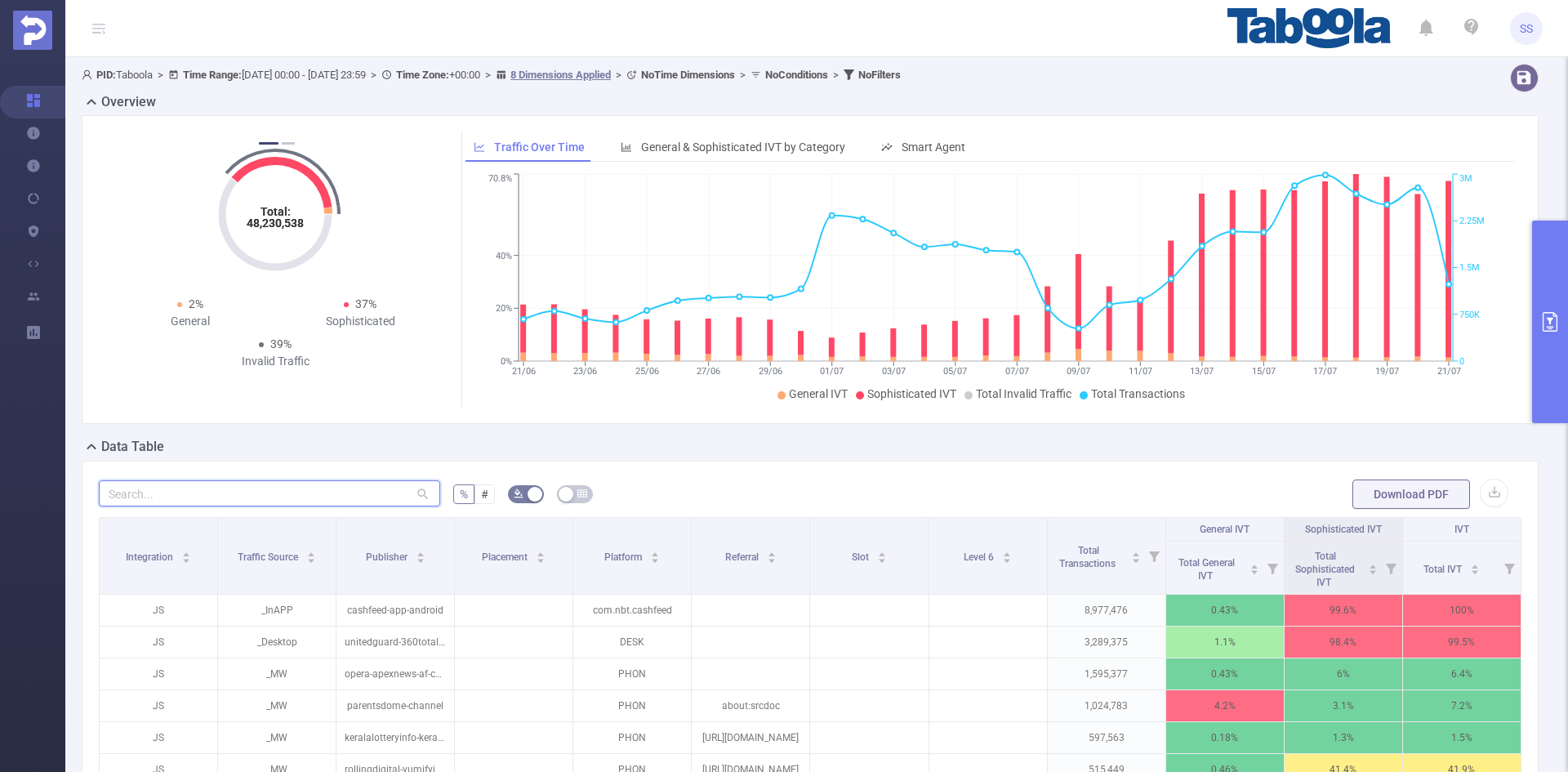 click at bounding box center (270, 493) 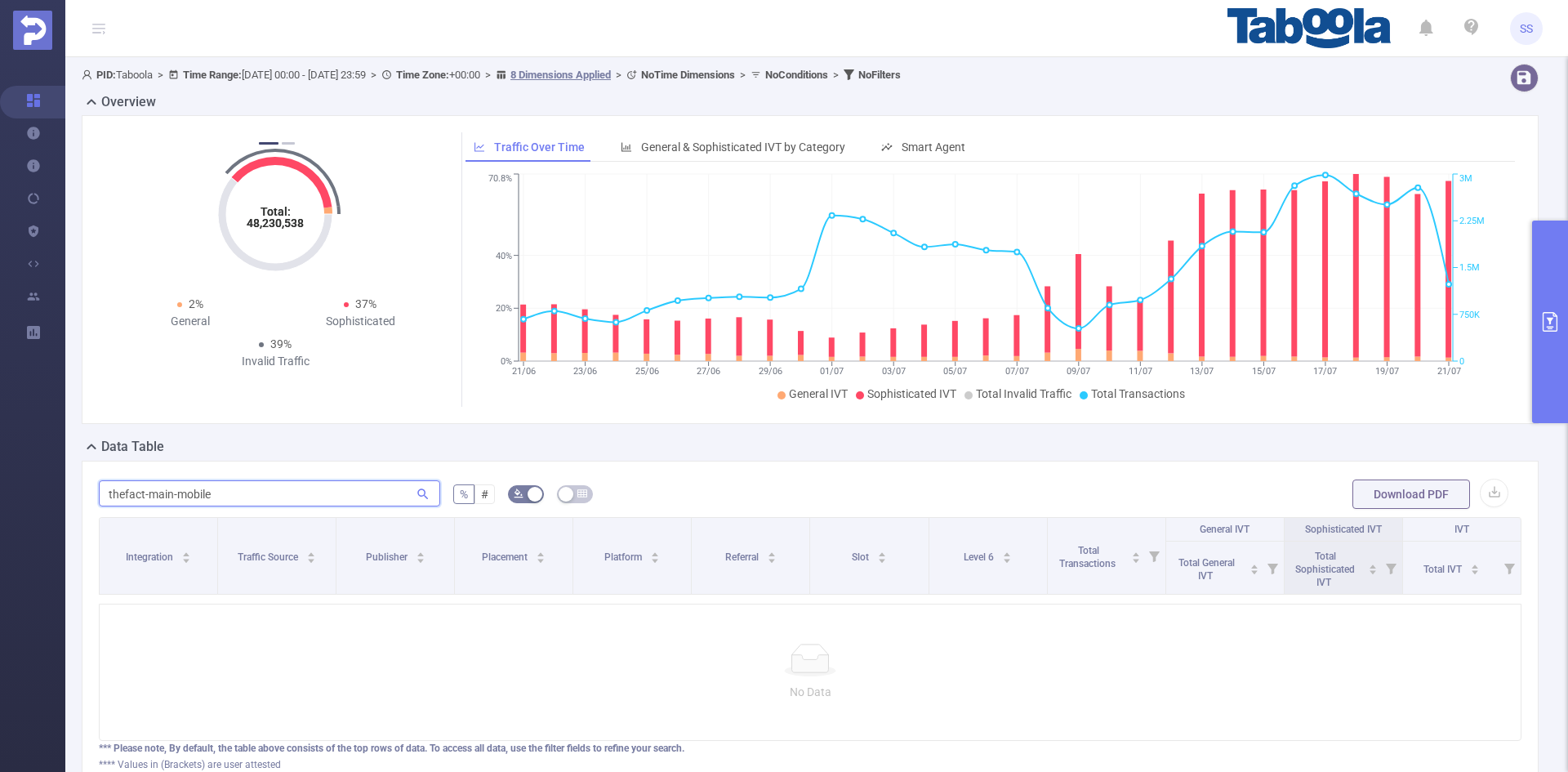 click on "thefact-main-mobile" at bounding box center (270, 493) 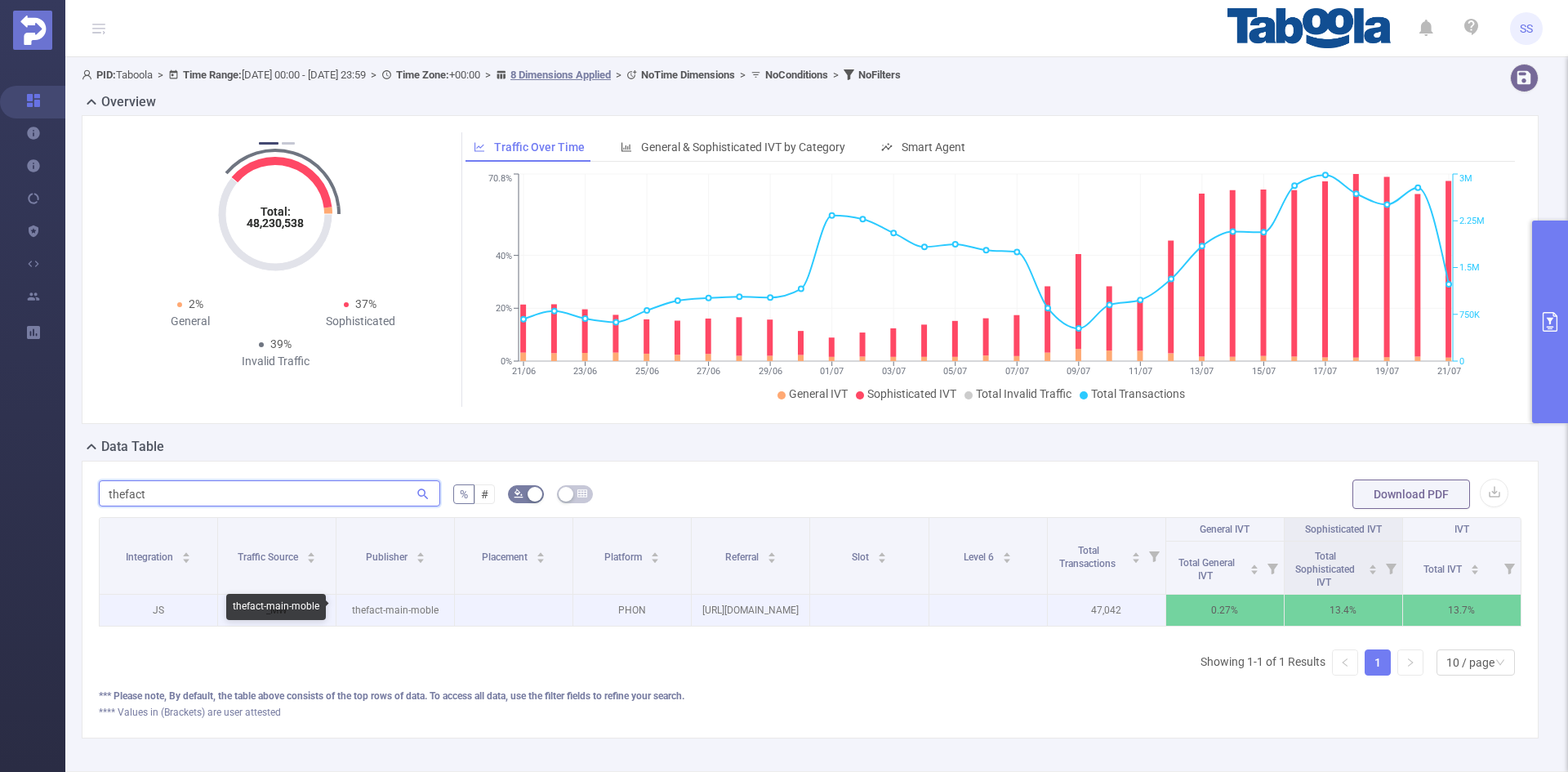 type on "thefact" 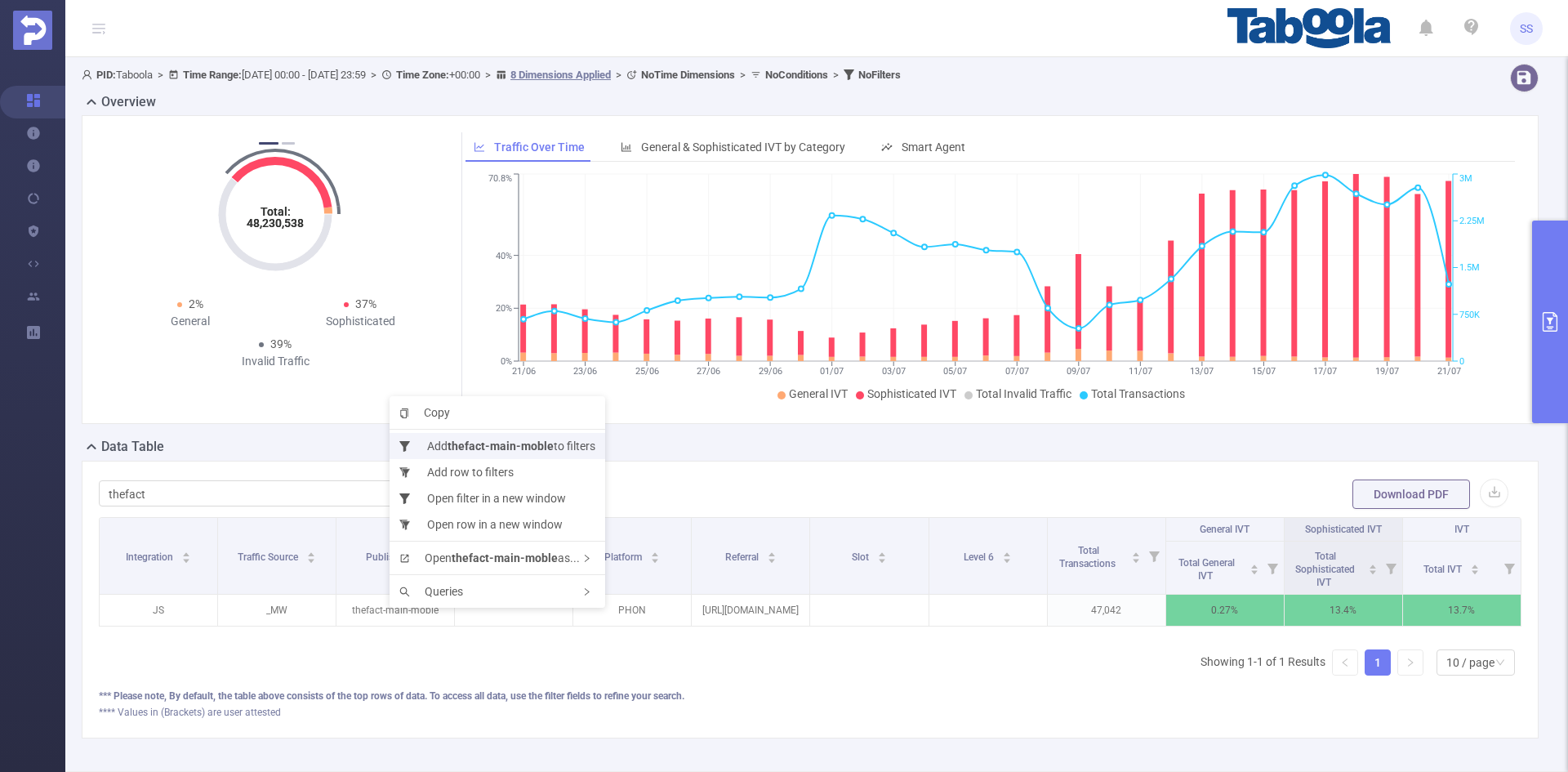 click on "Add  thefact-main-moble  to filters" at bounding box center (497, 446) 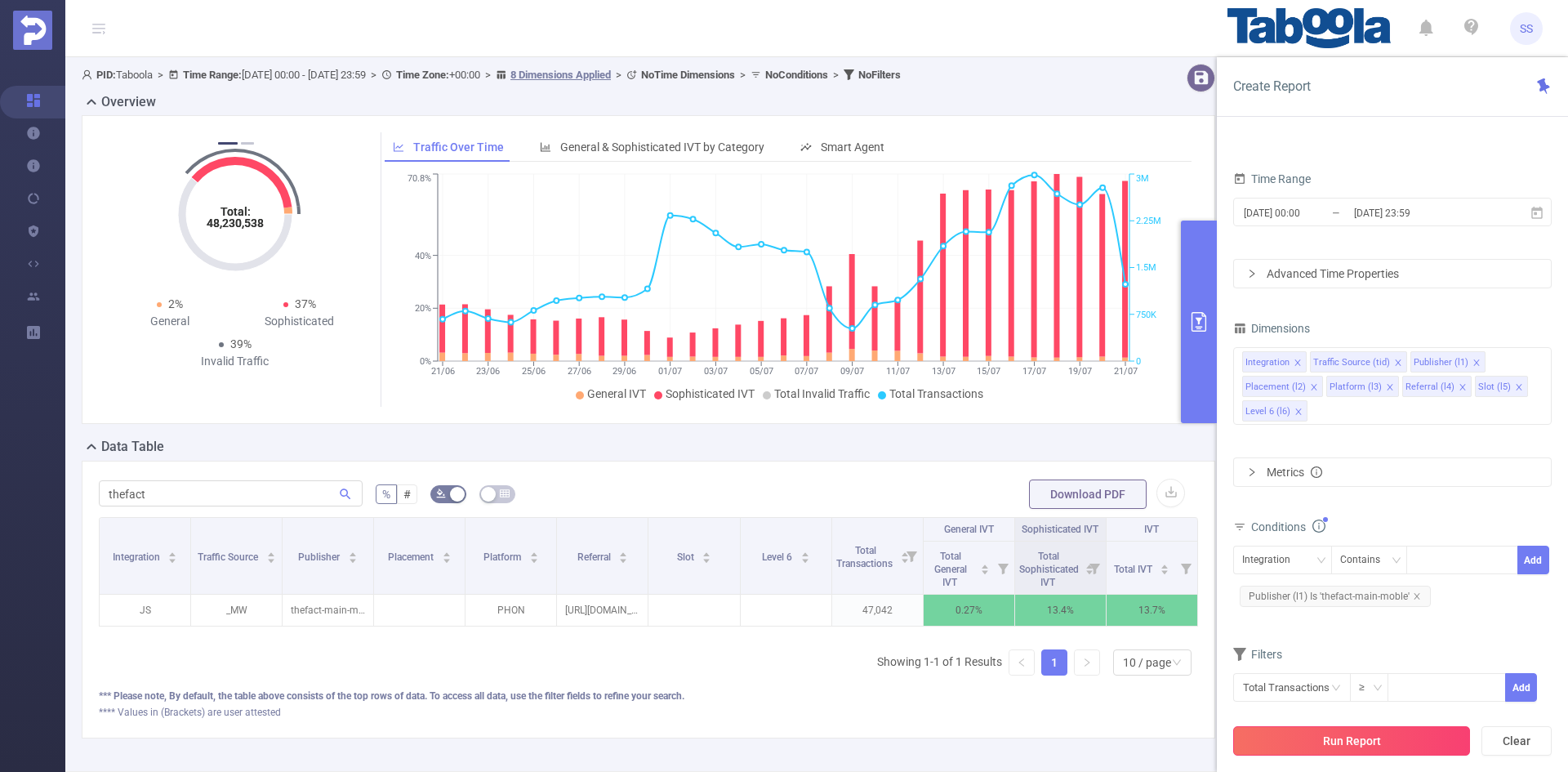 click on "Run Report" at bounding box center [1352, 741] 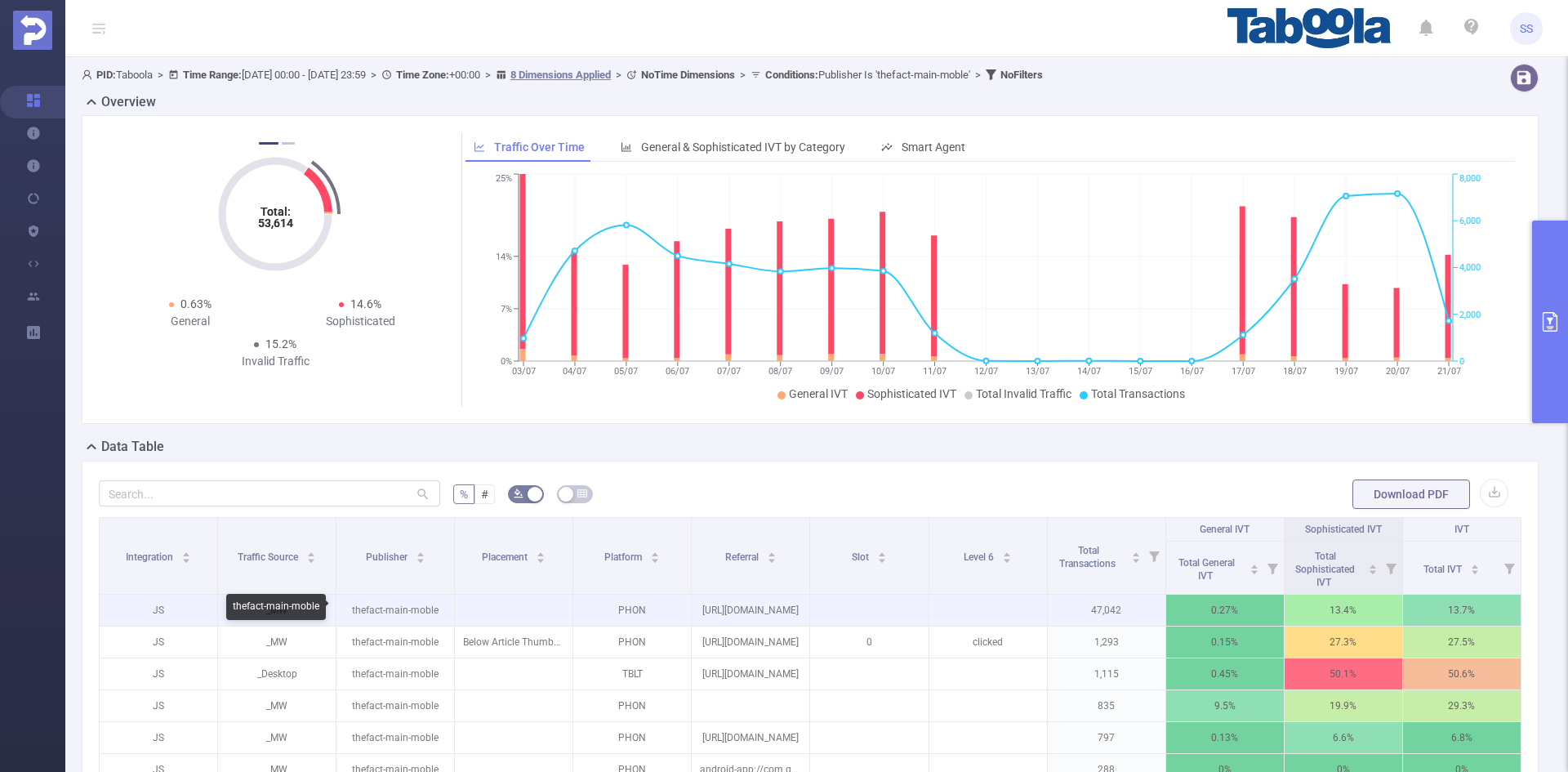click on "thefact-main-moble" at bounding box center [395, 610] 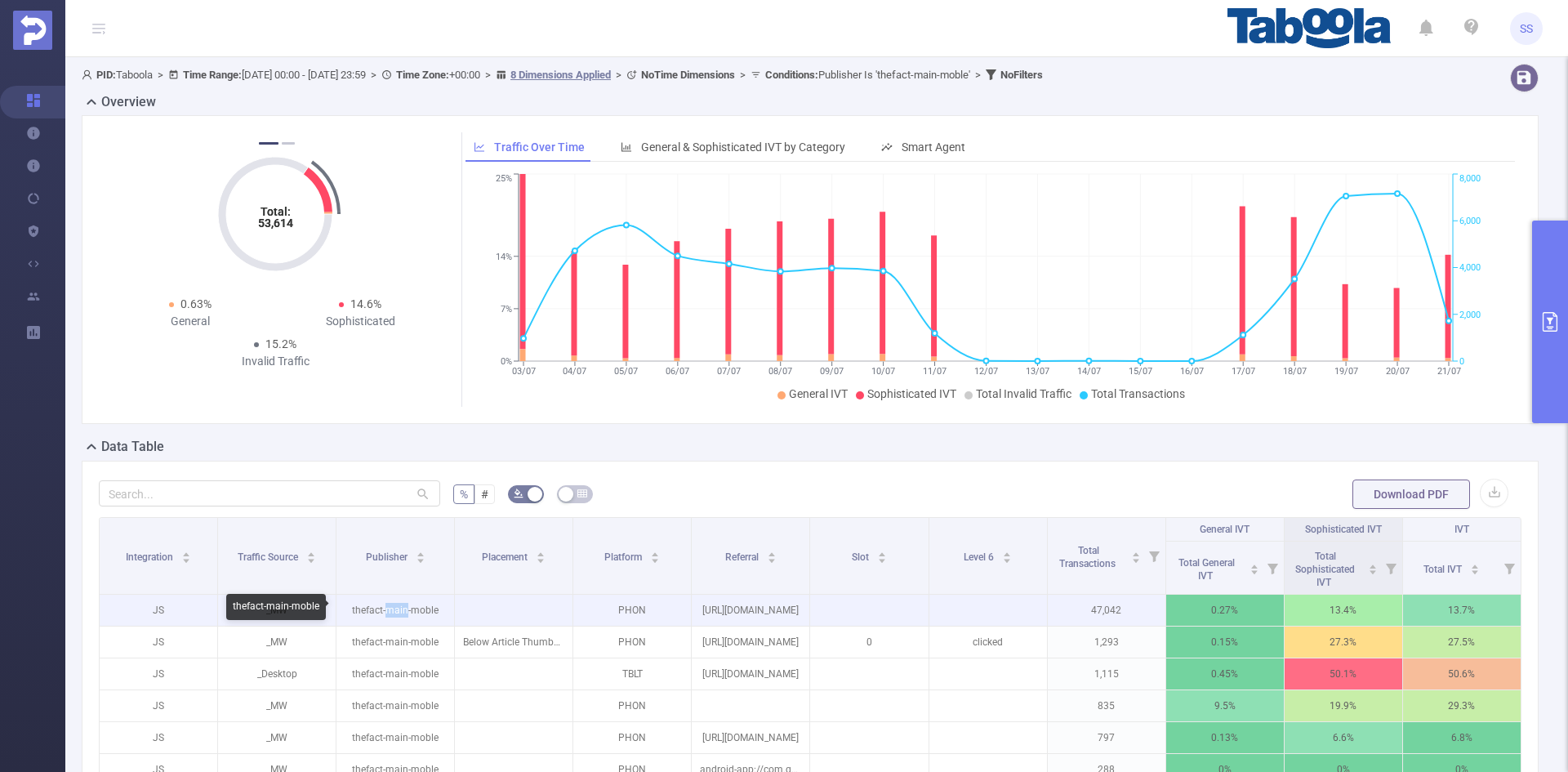 click on "thefact-main-moble" at bounding box center (395, 610) 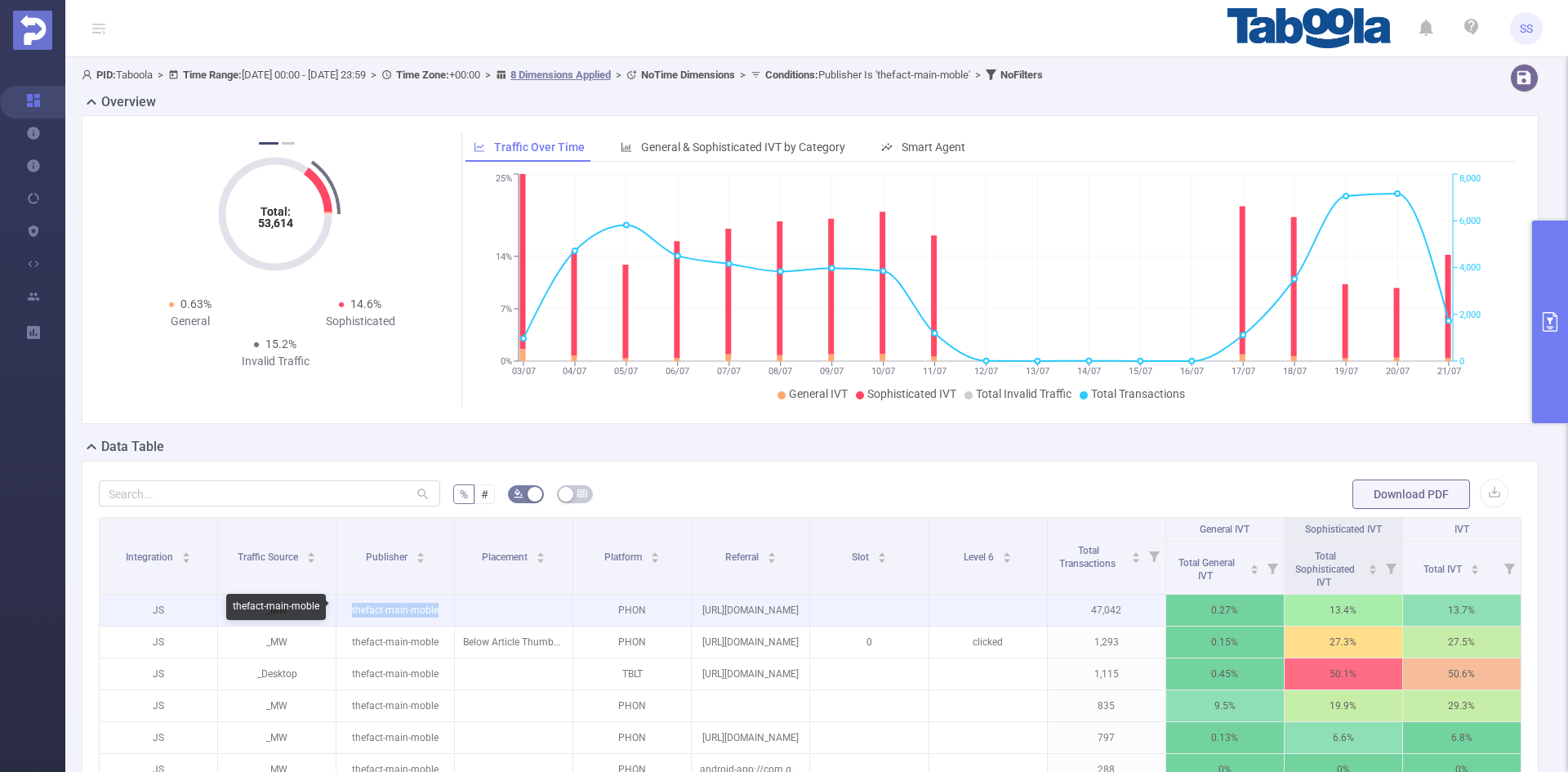 click on "thefact-main-moble" at bounding box center (395, 610) 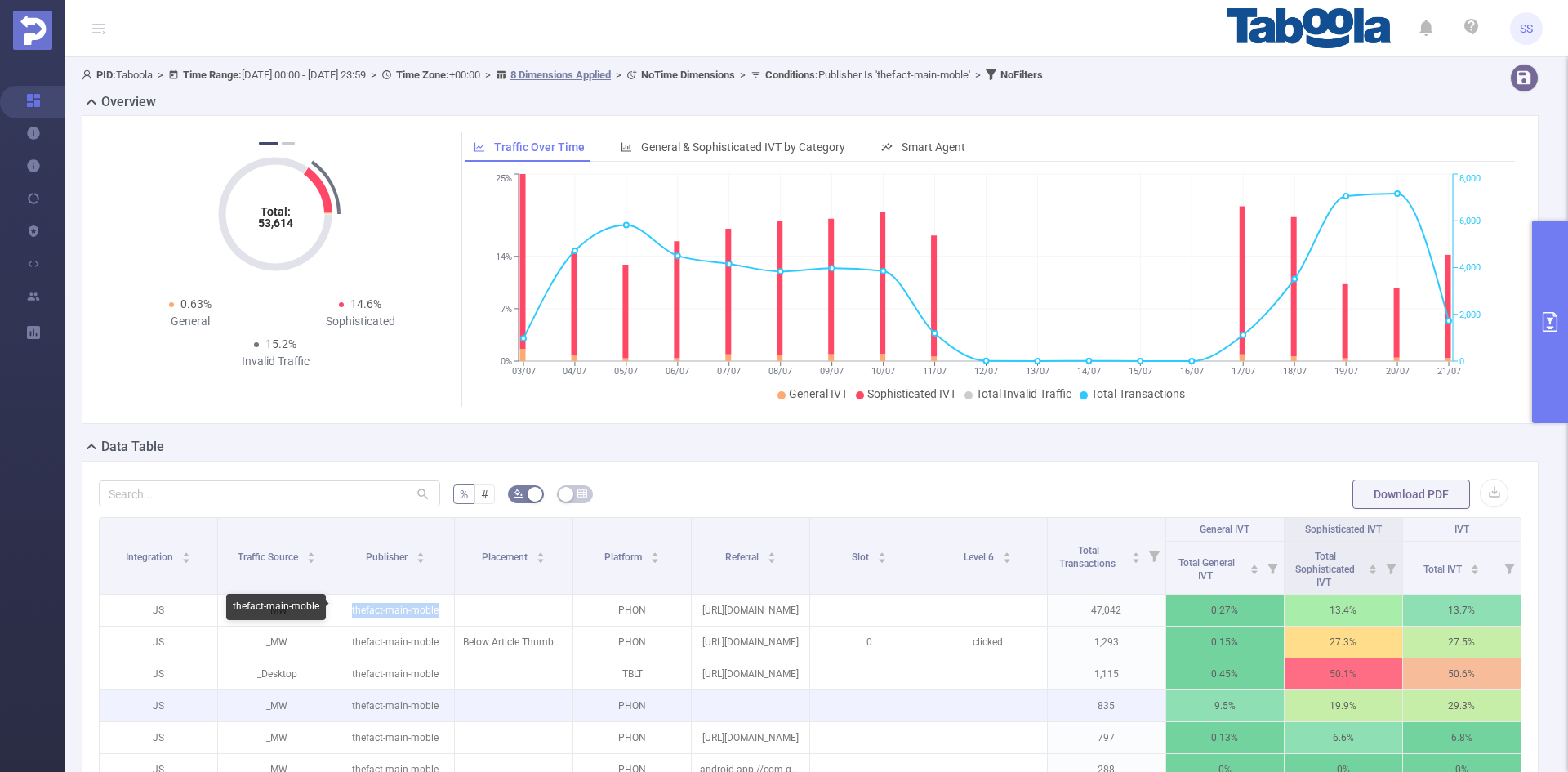 copy on "thefact-main-moble" 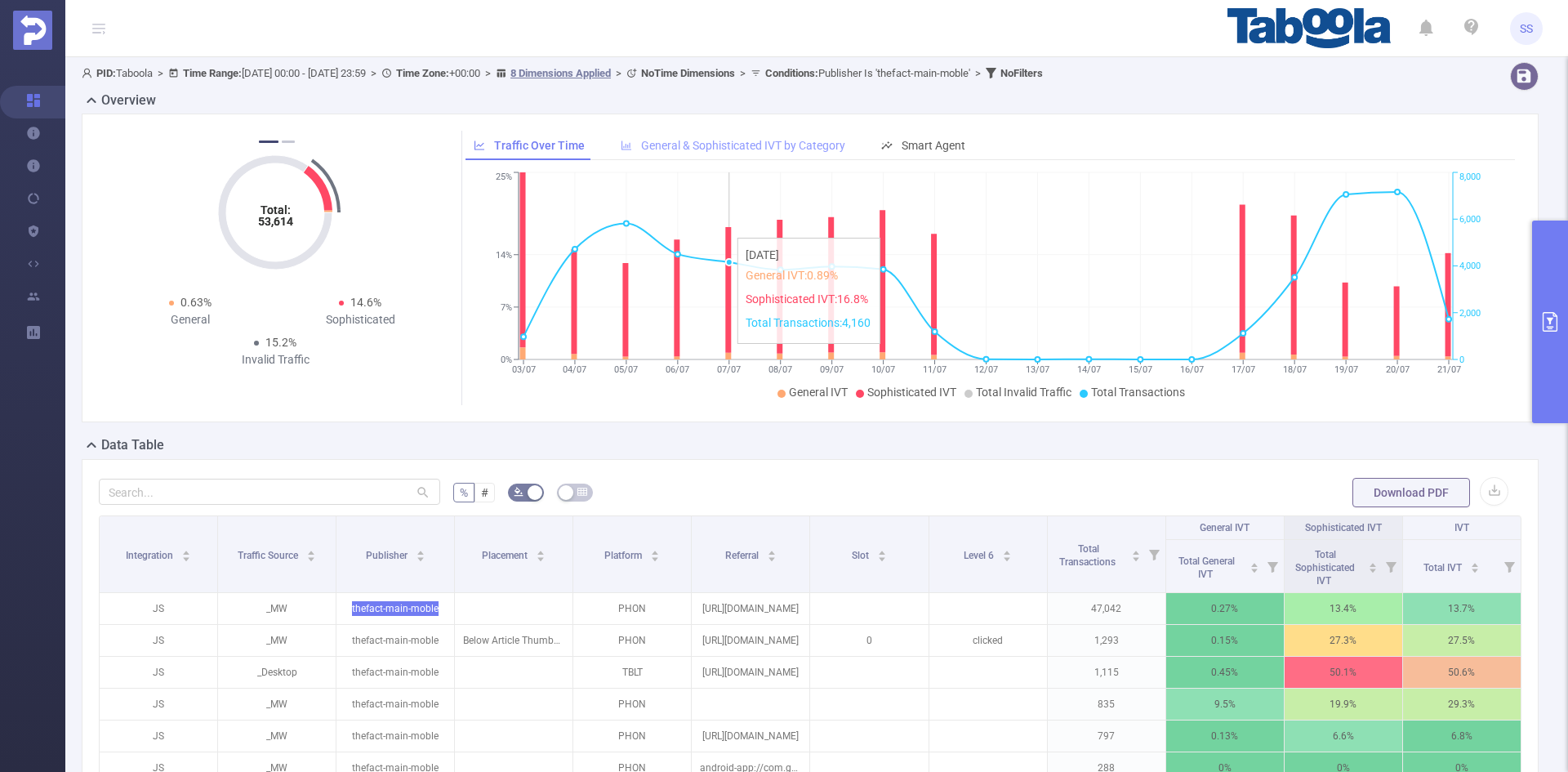 scroll, scrollTop: 0, scrollLeft: 0, axis: both 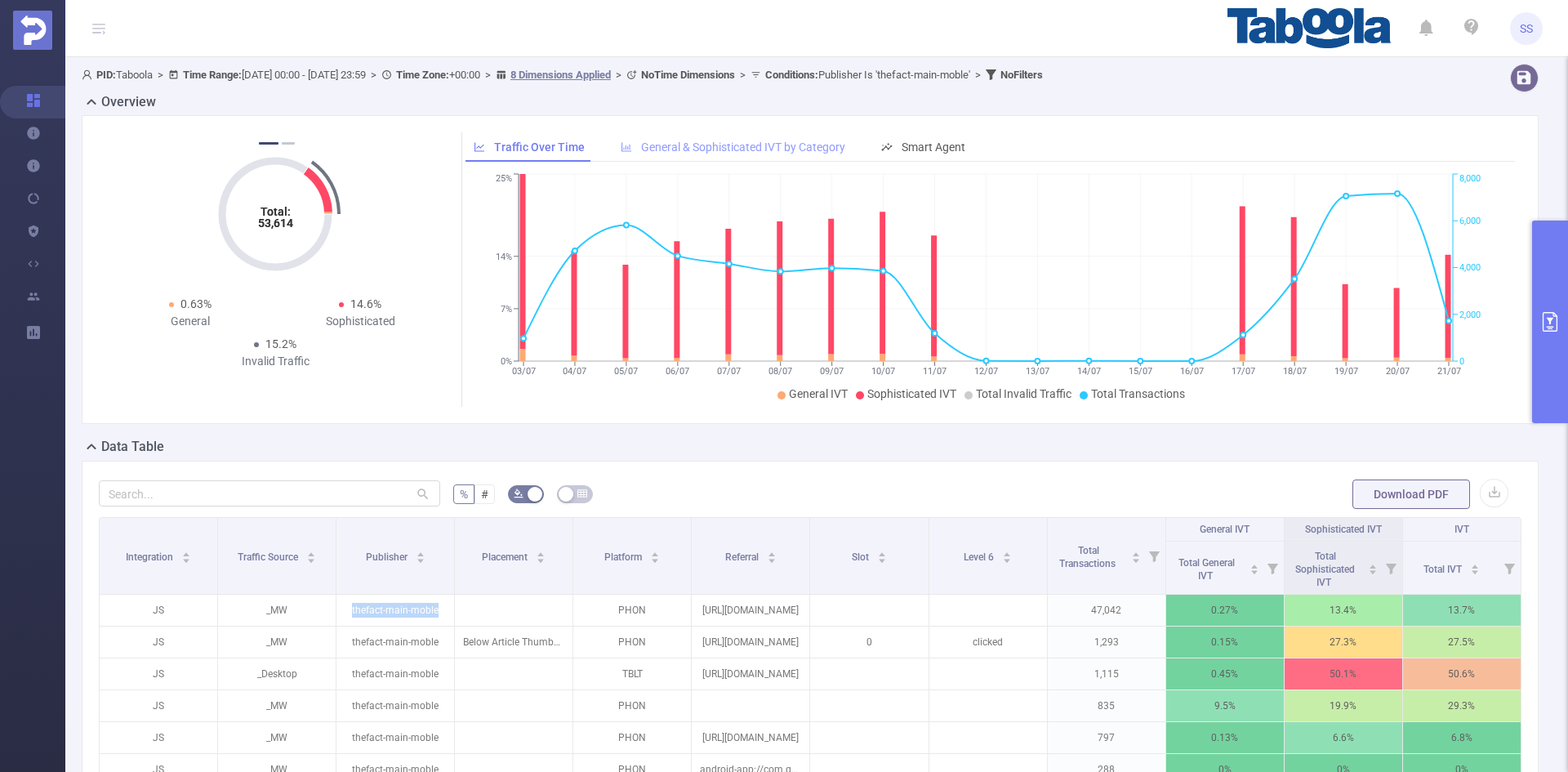 click on "General & Sophisticated IVT by Category" at bounding box center [733, 147] 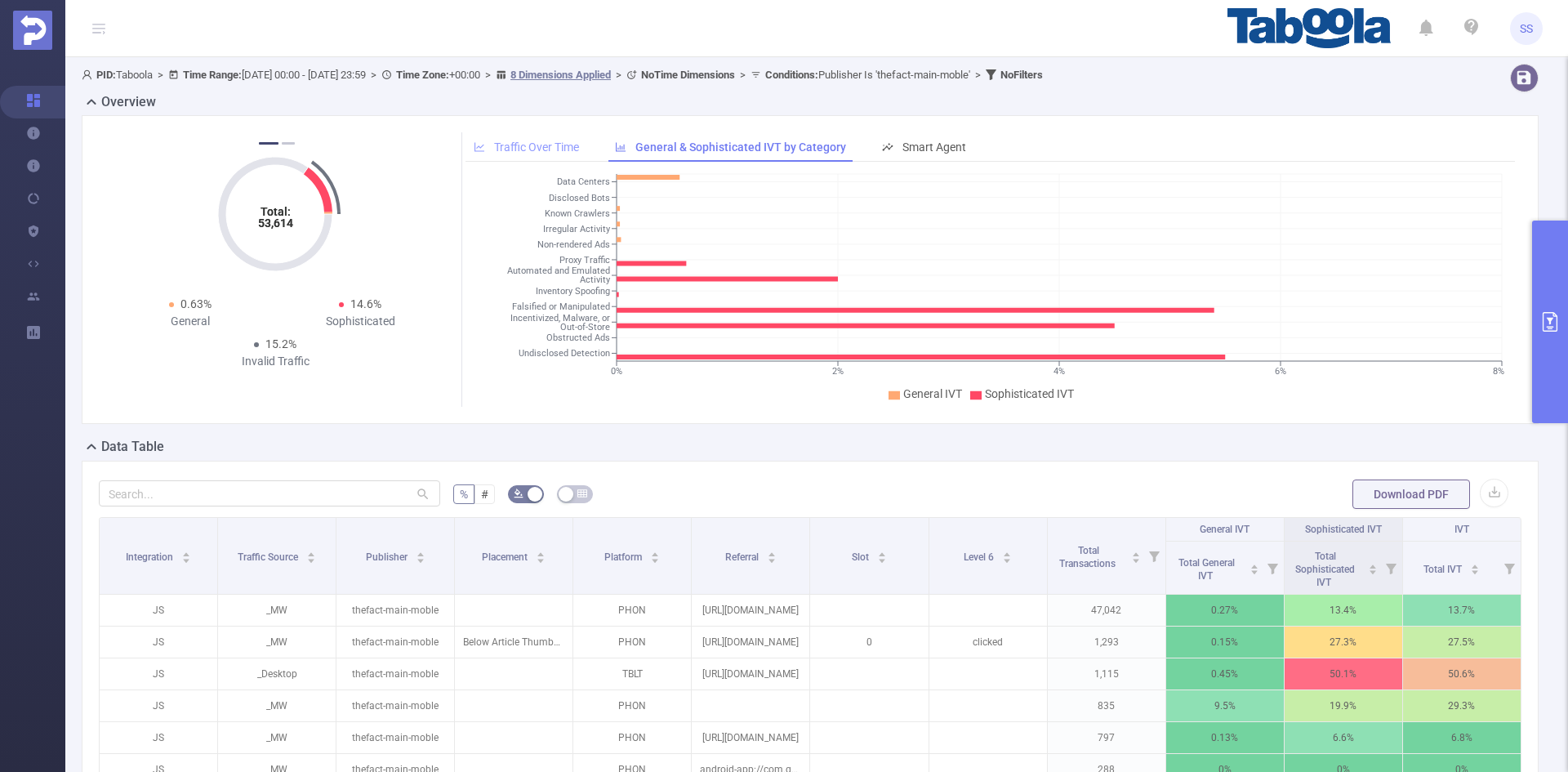 click on "Traffic Over Time" at bounding box center (537, 147) 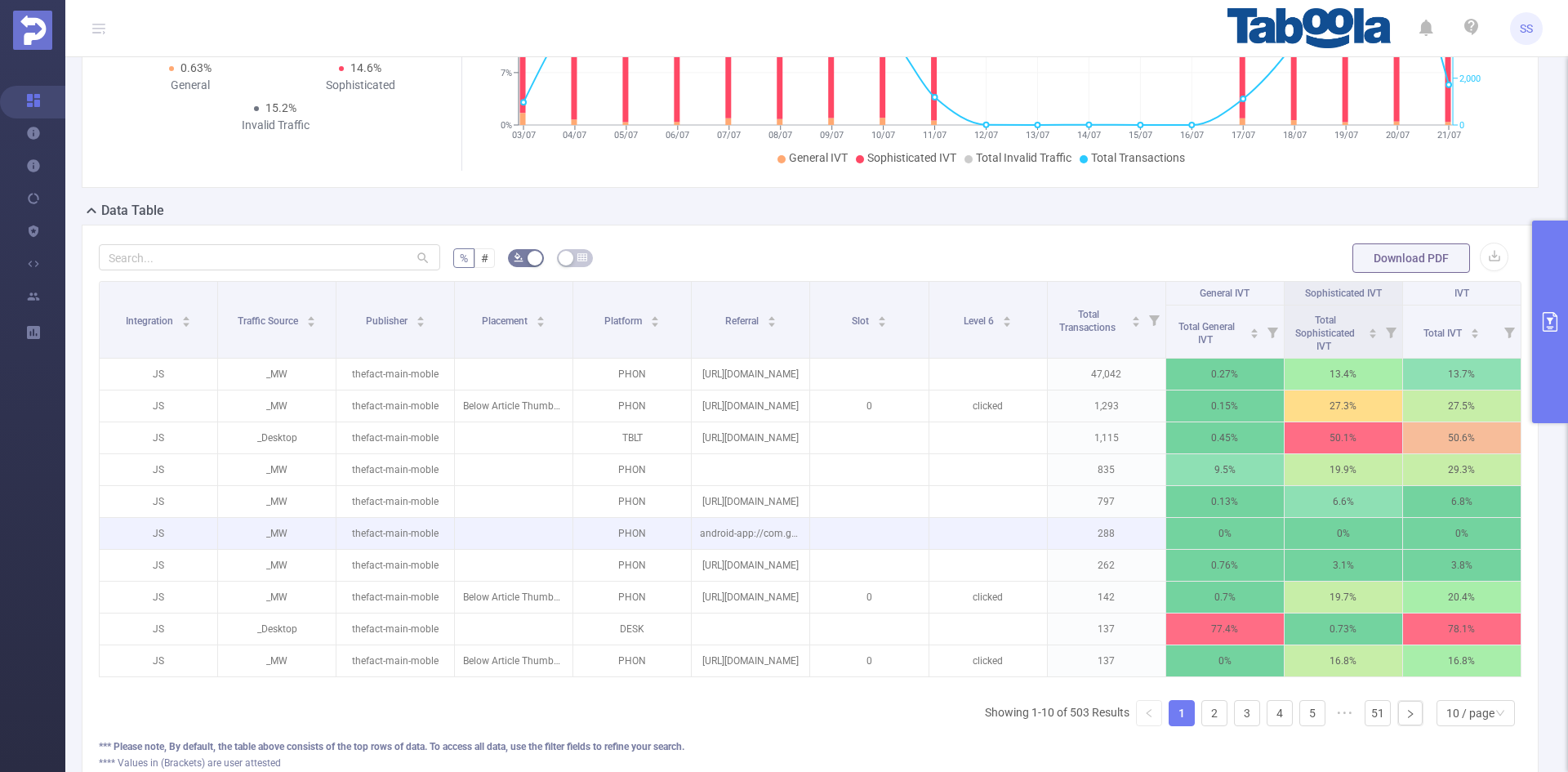 scroll, scrollTop: 245, scrollLeft: 0, axis: vertical 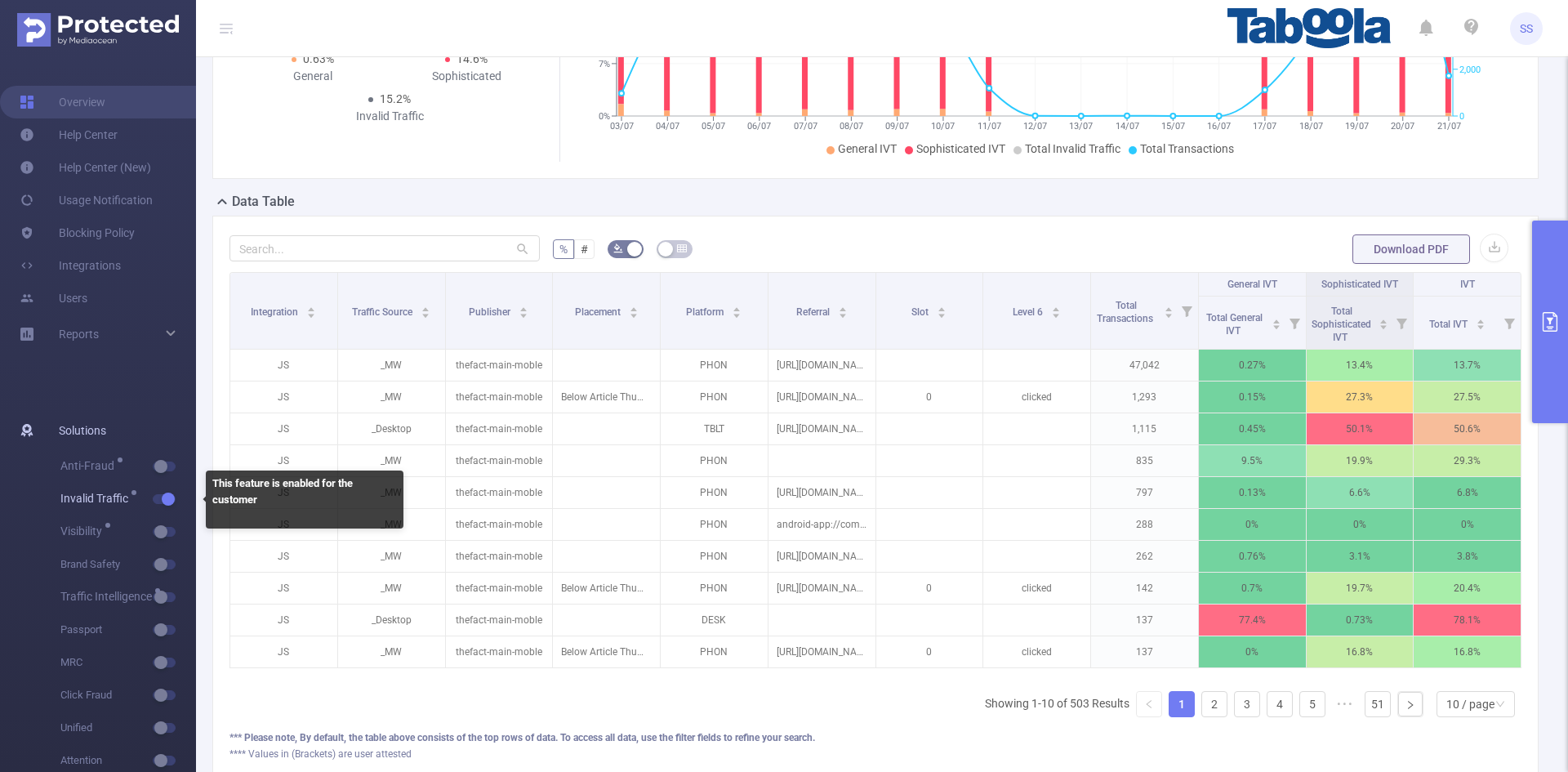 click at bounding box center [164, 499] 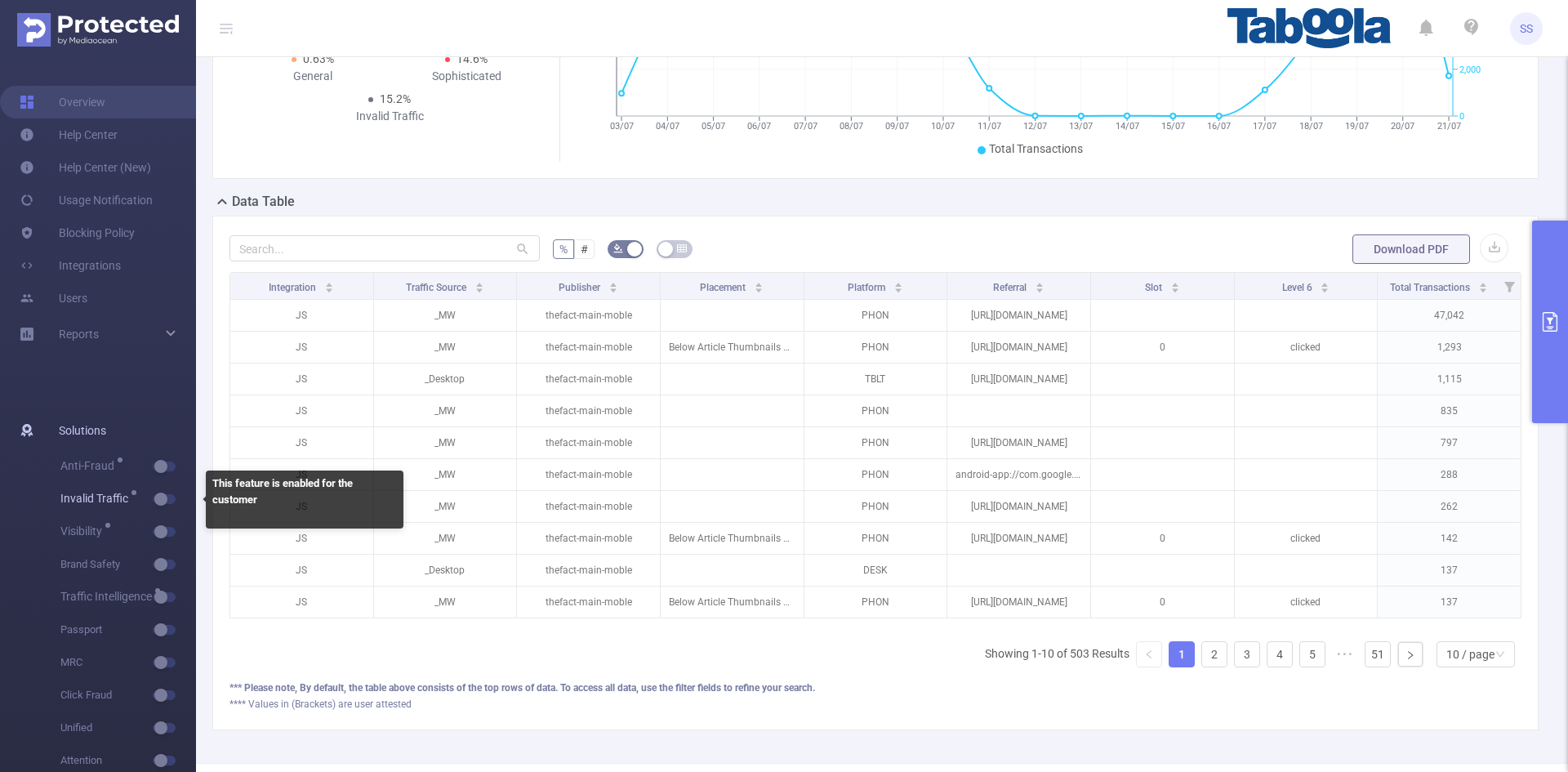 click at bounding box center [164, 499] 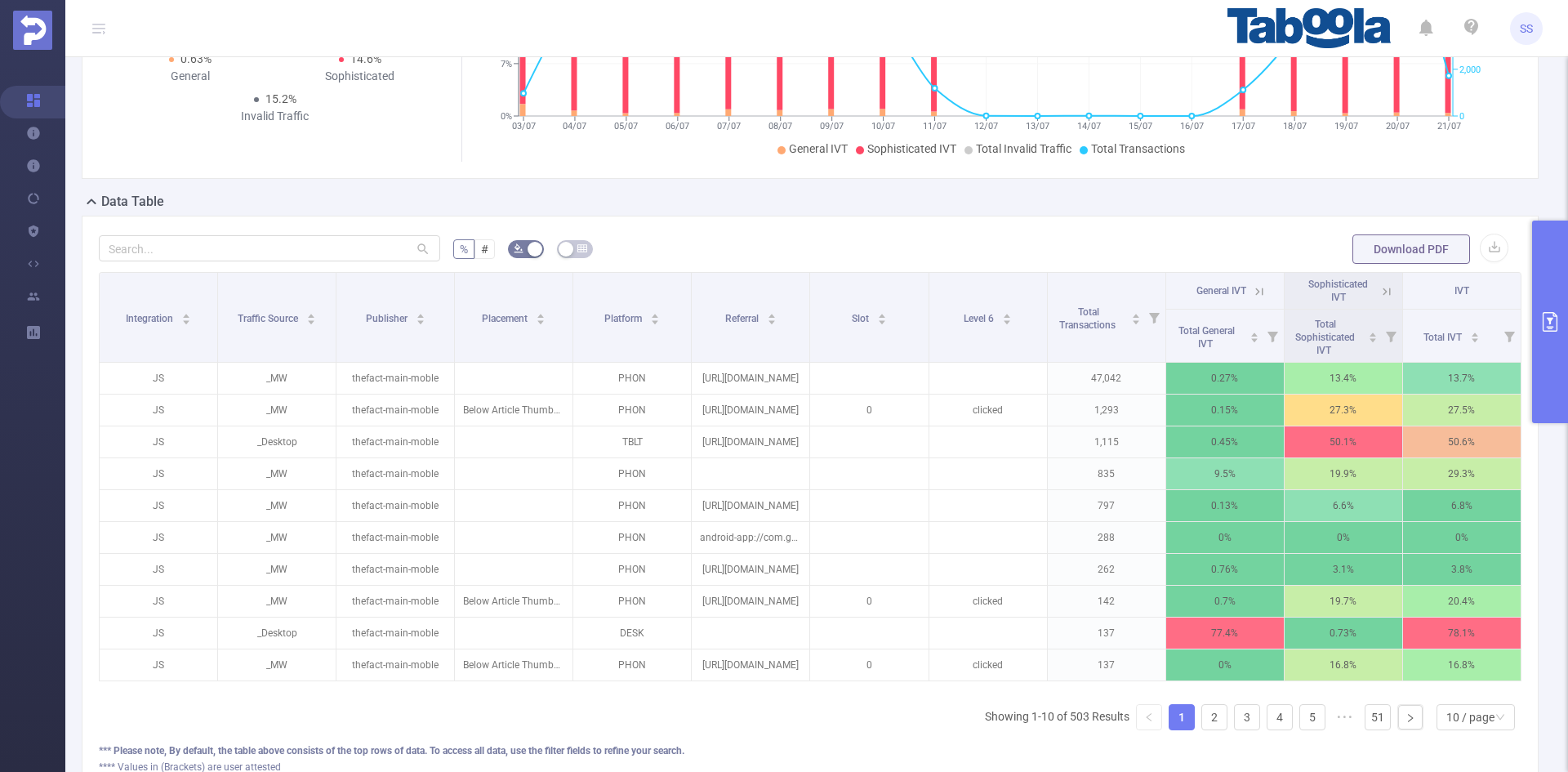 click at bounding box center (1384, 291) 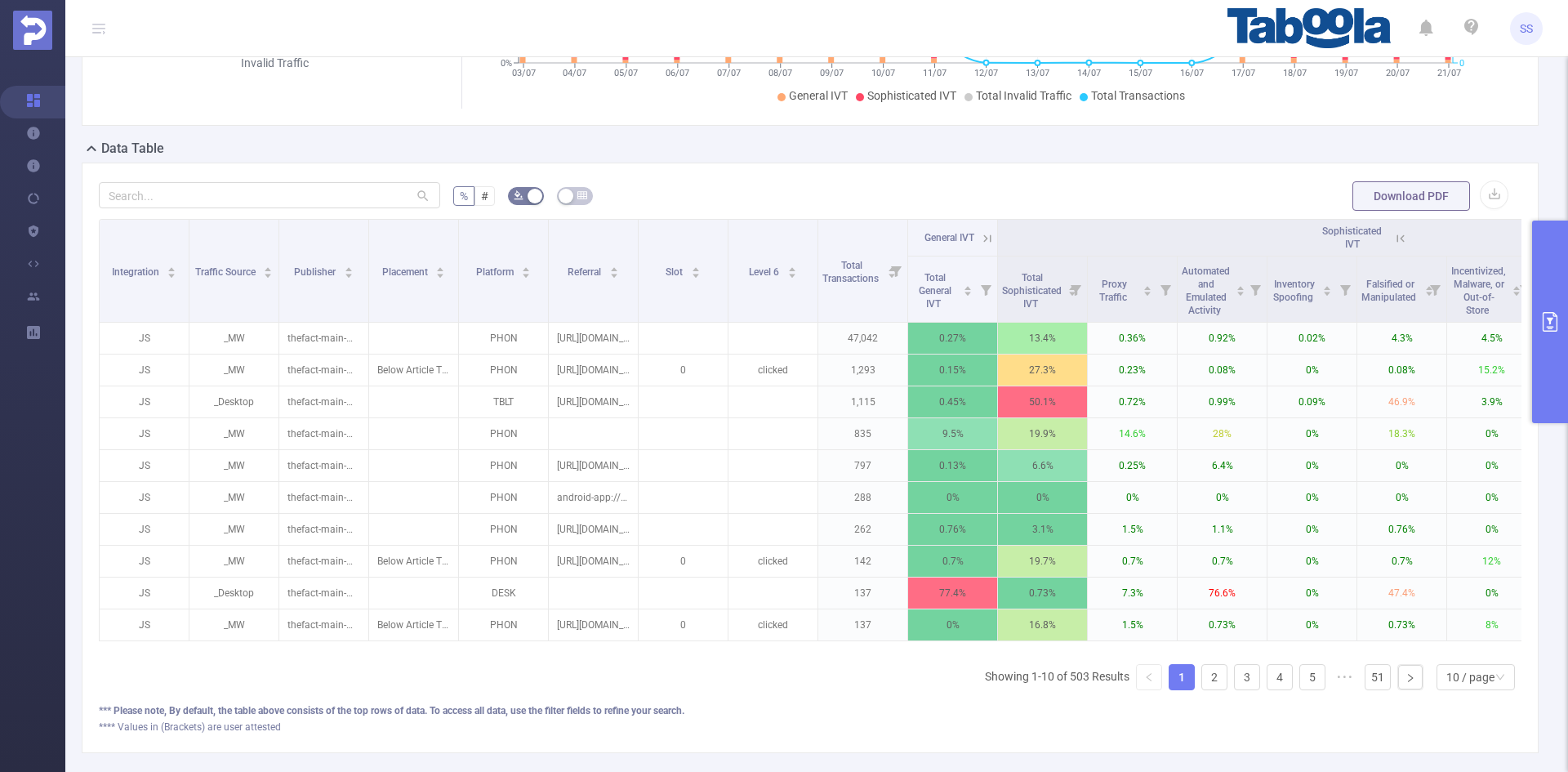 scroll, scrollTop: 327, scrollLeft: 0, axis: vertical 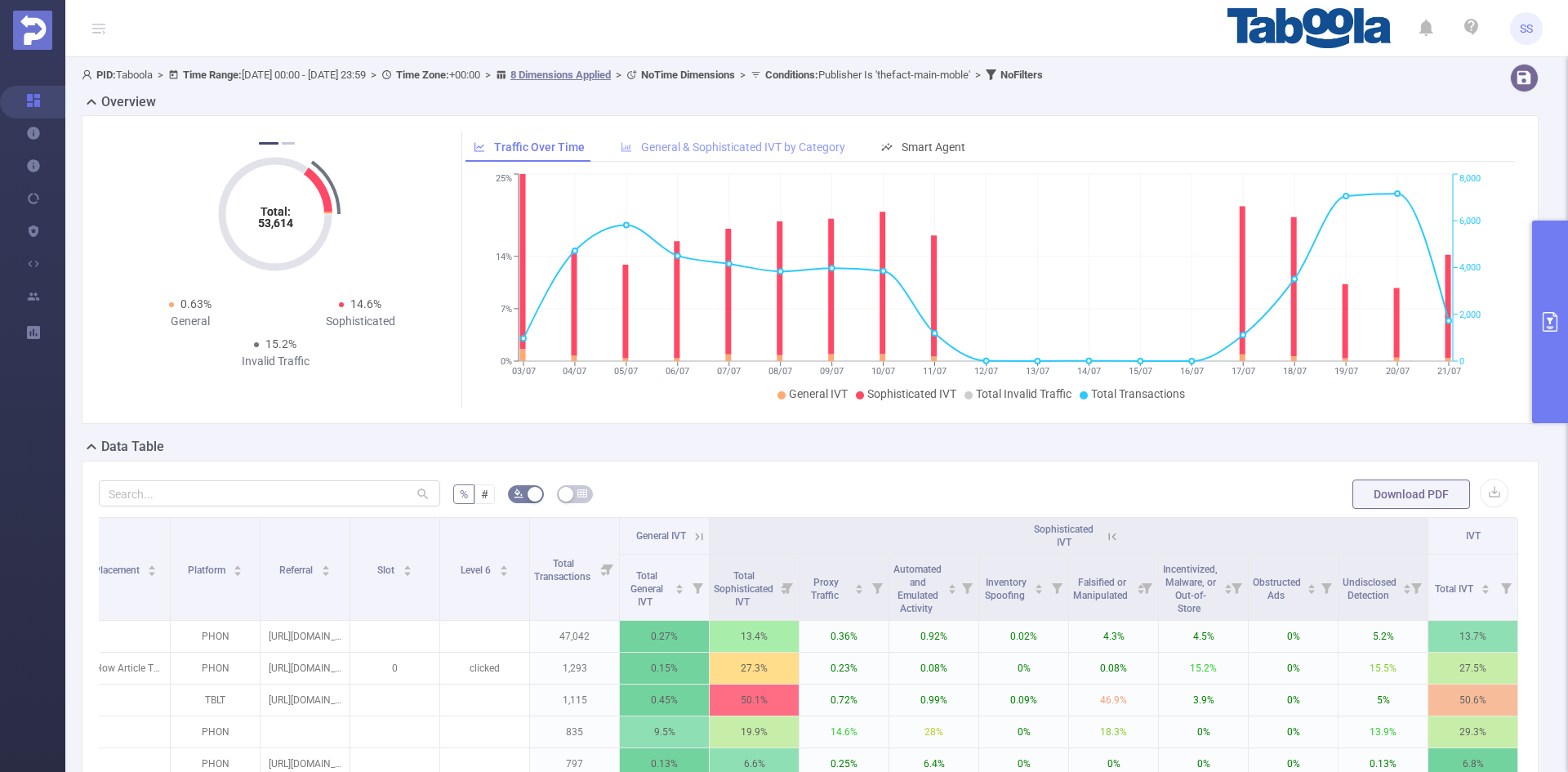click on "General & Sophisticated IVT by Category" at bounding box center (743, 147) 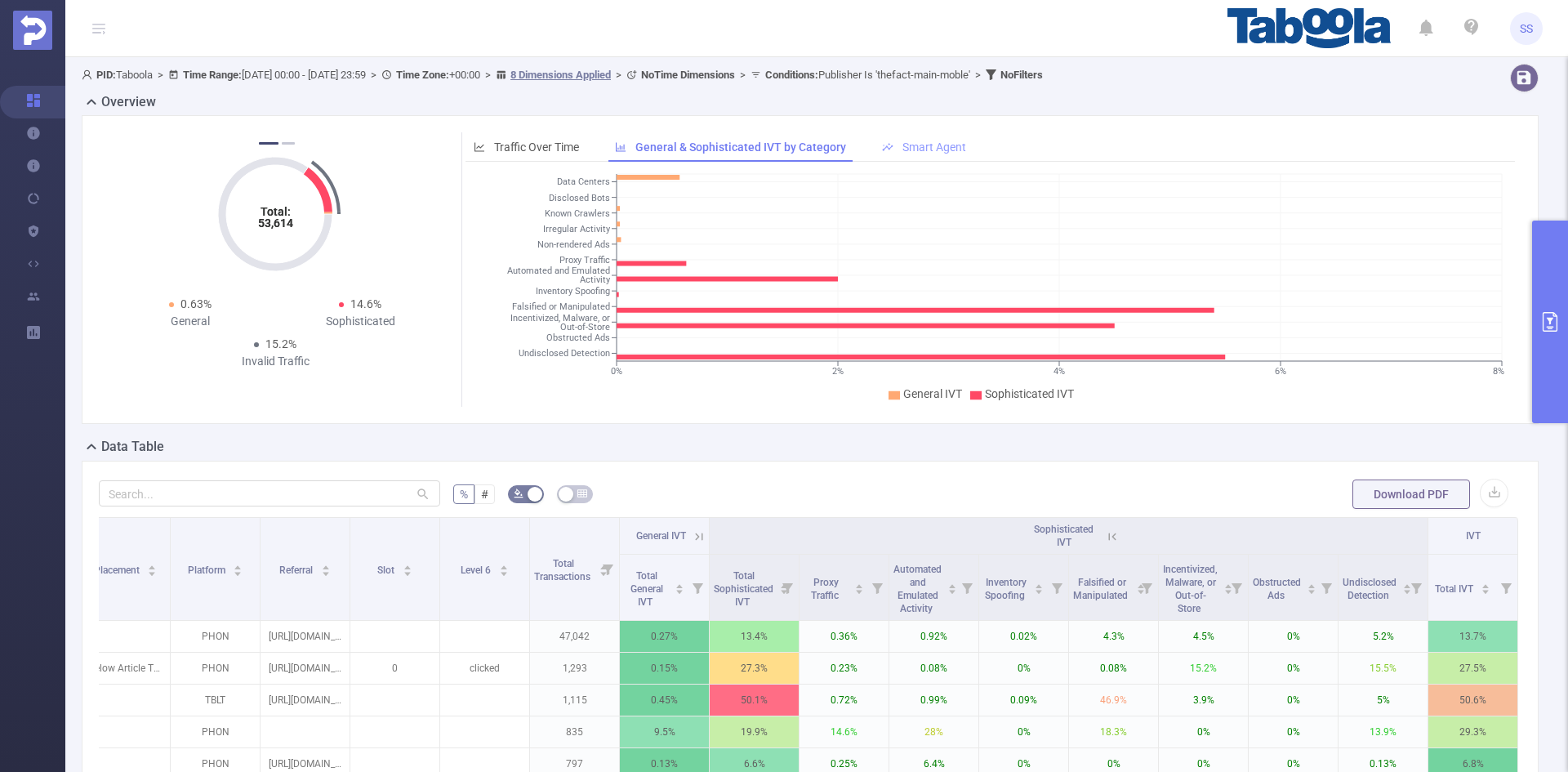 click on "Smart Agent" at bounding box center [924, 147] 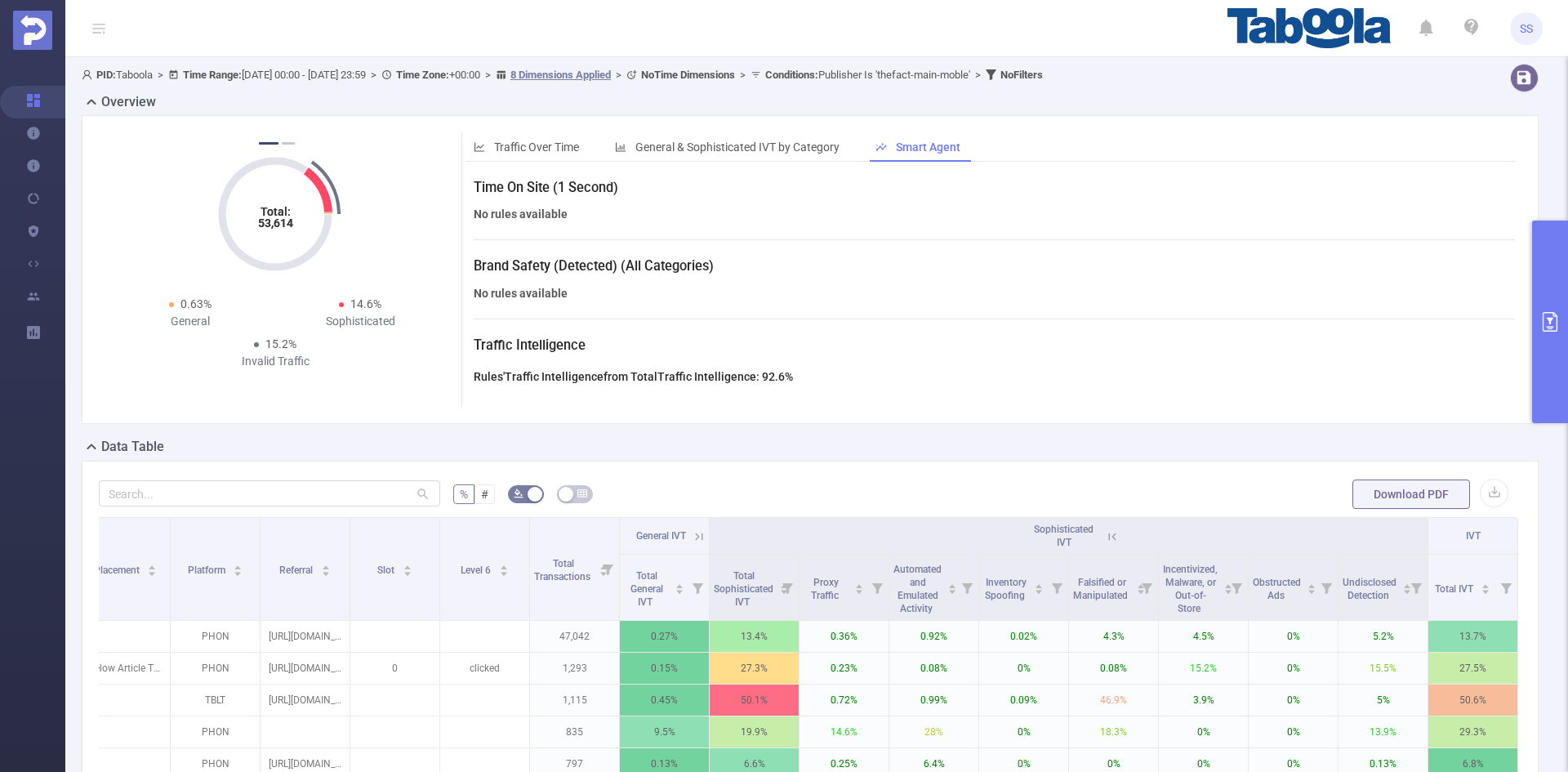scroll, scrollTop: 82, scrollLeft: 0, axis: vertical 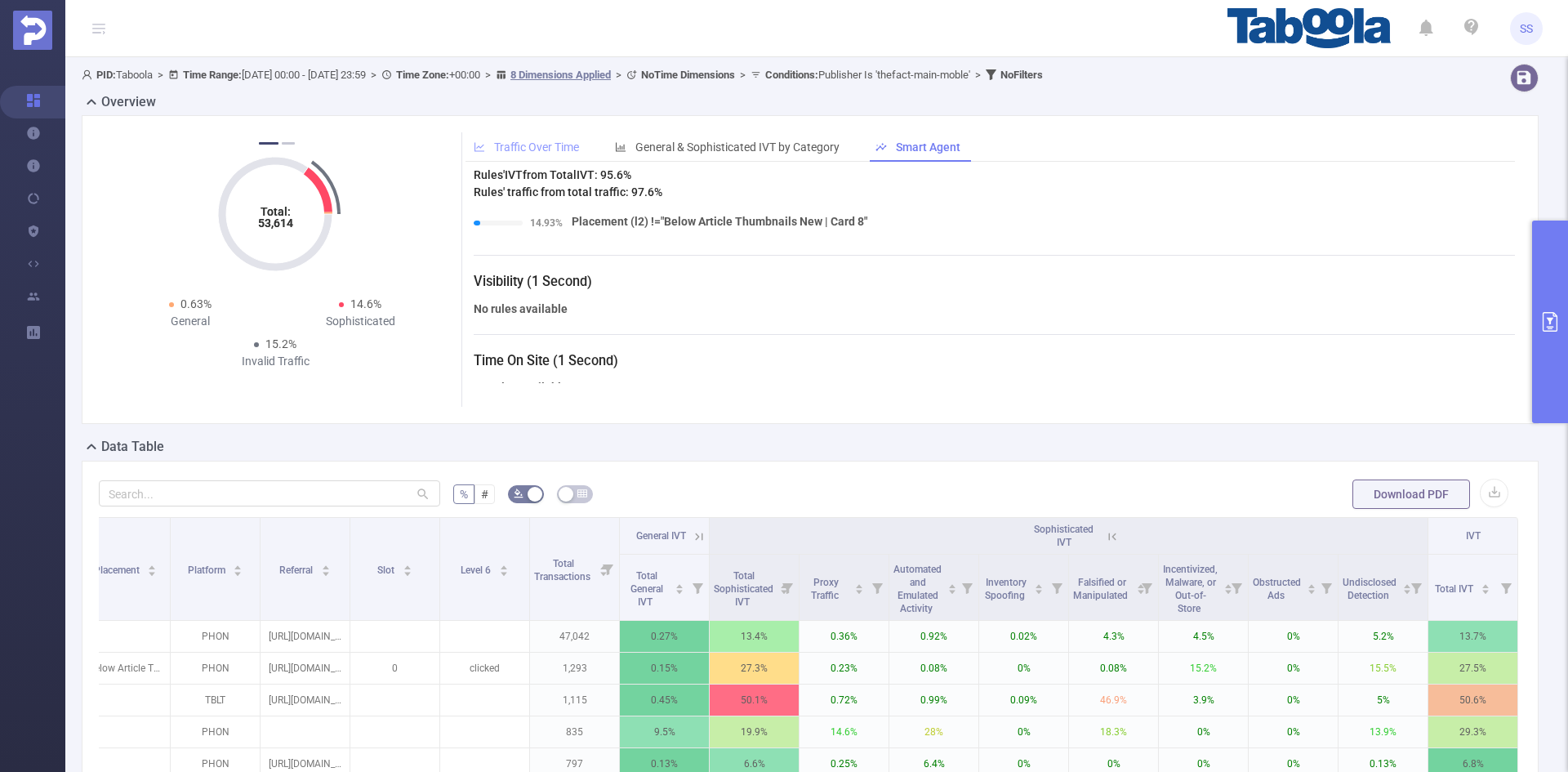 click on "Traffic Over Time" at bounding box center (537, 147) 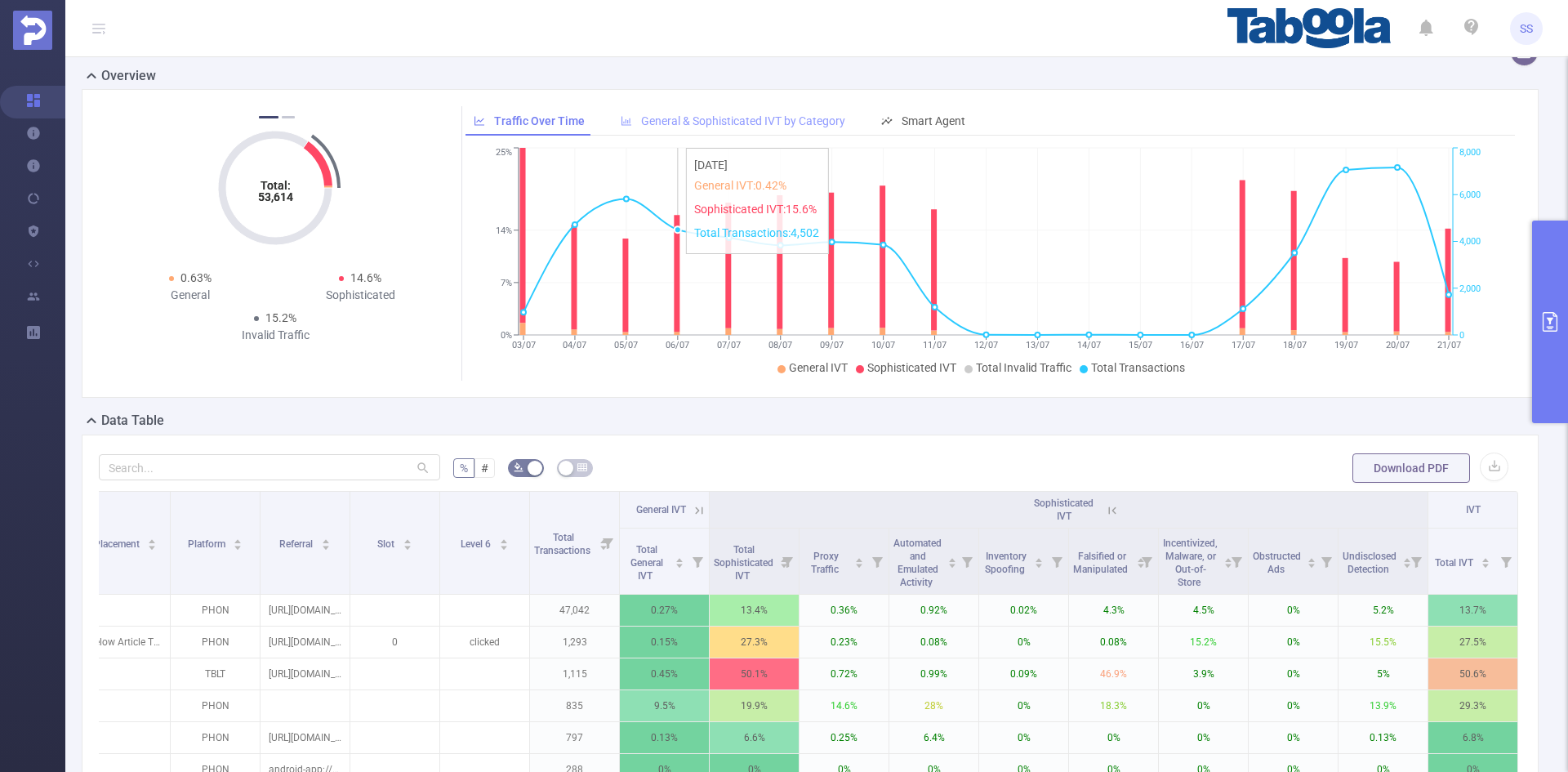 scroll, scrollTop: 0, scrollLeft: 0, axis: both 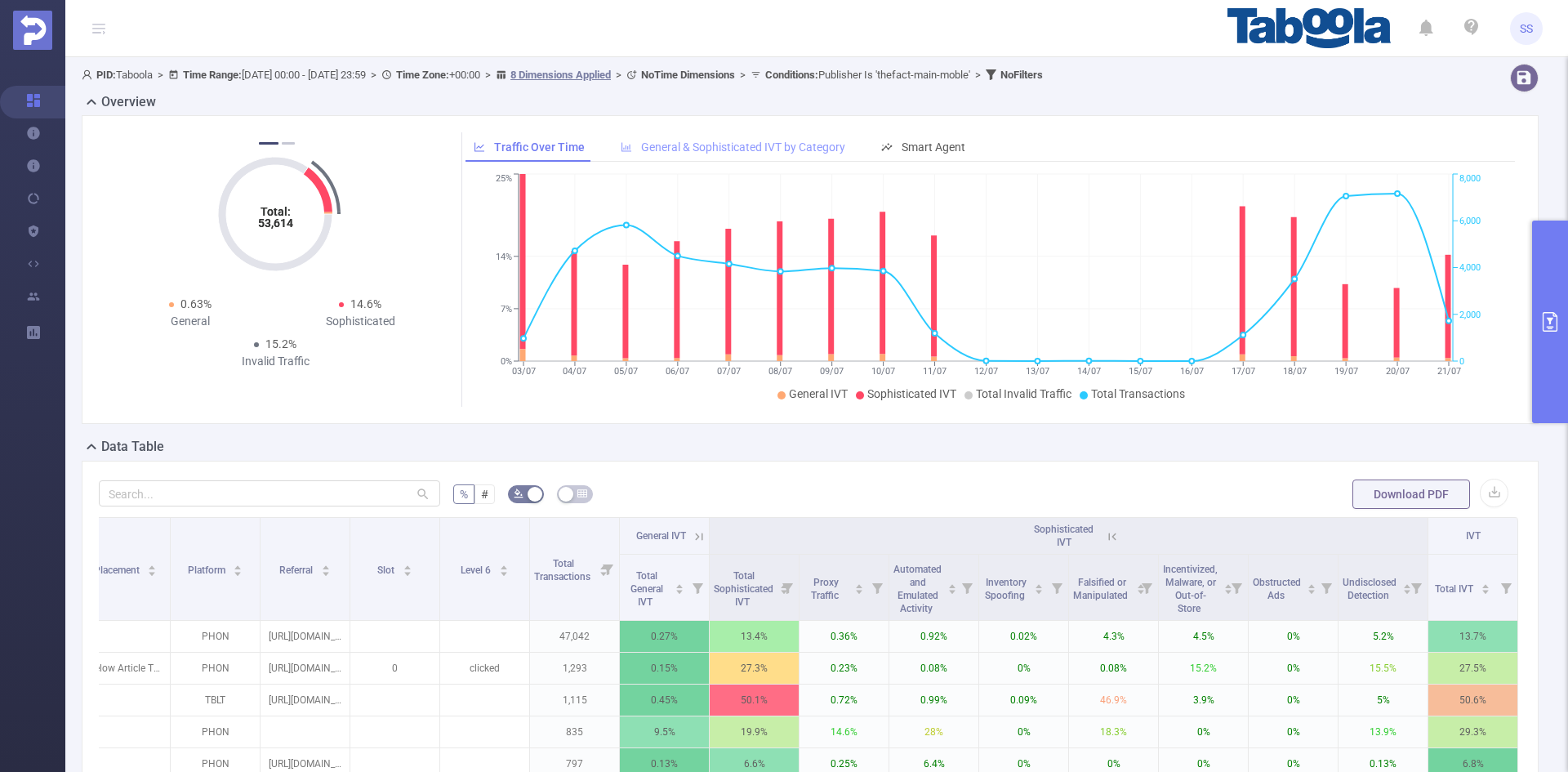 click on "Total: 53,614 Total: 53,614 6.4% Fraudulent 8.8% Suspicious 15.2% Invalid Traffic Total: 53,614 Total: 53,614 0.63% General 14.6% Sophisticated 15.2% Invalid Traffic Total: 53,614 Total: 53,614 6.4% Fraudulent 8.8% Suspicious 15.2% Invalid Traffic Total: 53,614 Total: 53,614 0.63% General 14.6% Sophisticated 15.2% Invalid Traffic Total: 53,614 Total: 53,614 6.4% Fraudulent 8.8% Suspicious 15.2% Invalid Traffic 1 2       Traffic Over Time           General & Sophisticated IVT by Category           Smart Agent     03/07 04/07 05/07 06/07 07/07 08/07 09/07 10/07 11/07 12/07 13/07 14/07 15/07 16/07 17/07 18/07 19/07 20/07 21/07 0% 7% 14% 25% 0 2,000 4,000 6,000 8,000 General IVT Sophisticated IVT Total Invalid Traffic Total Transactions 05/07/2025 0% 2% 4% 6% 8% Data Centers Disclosed Bots Known Crawlers Irregular Activity Non-rendered Ads Proxy Traffic Automated and Emulated Activity Inventory Spoofing Falsified or Manipulated Incentivized, Malware, or Out-of-Store Obstructed Ads Undisclosed Detection All   IVT" at bounding box center (810, 270) 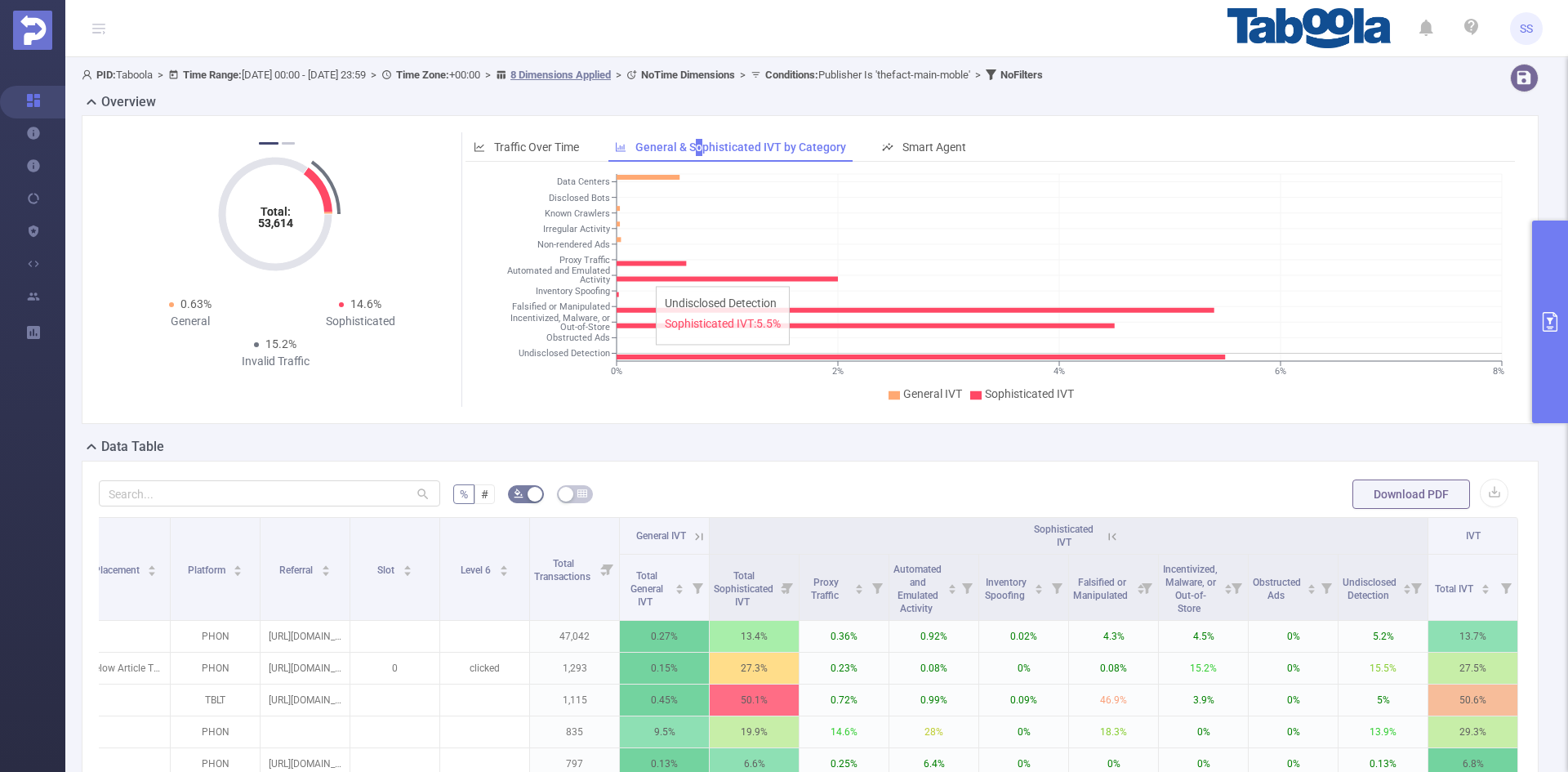 scroll, scrollTop: 245, scrollLeft: 0, axis: vertical 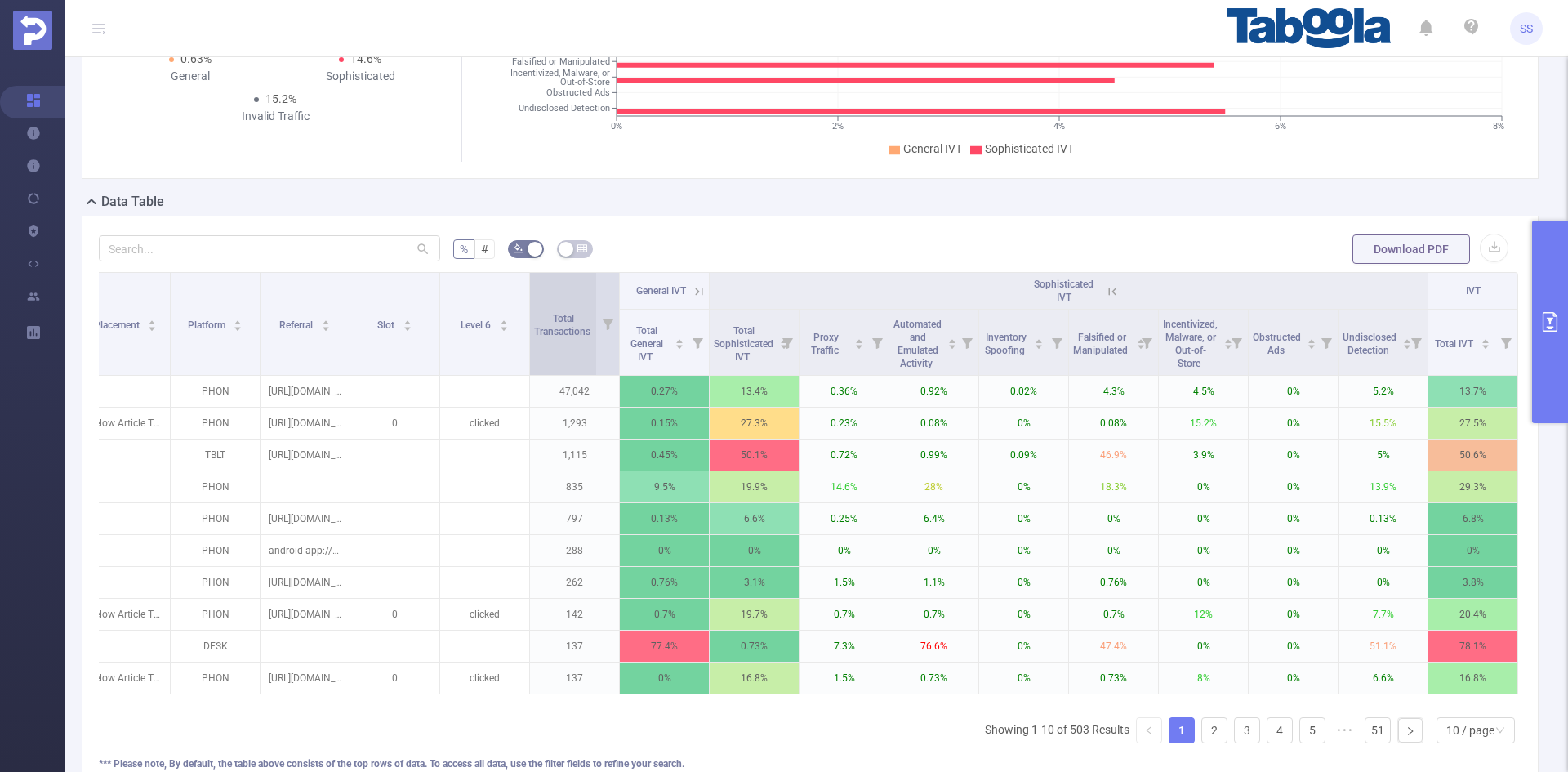 drag, startPoint x: 1092, startPoint y: 289, endPoint x: 1063, endPoint y: 330, distance: 50.21952 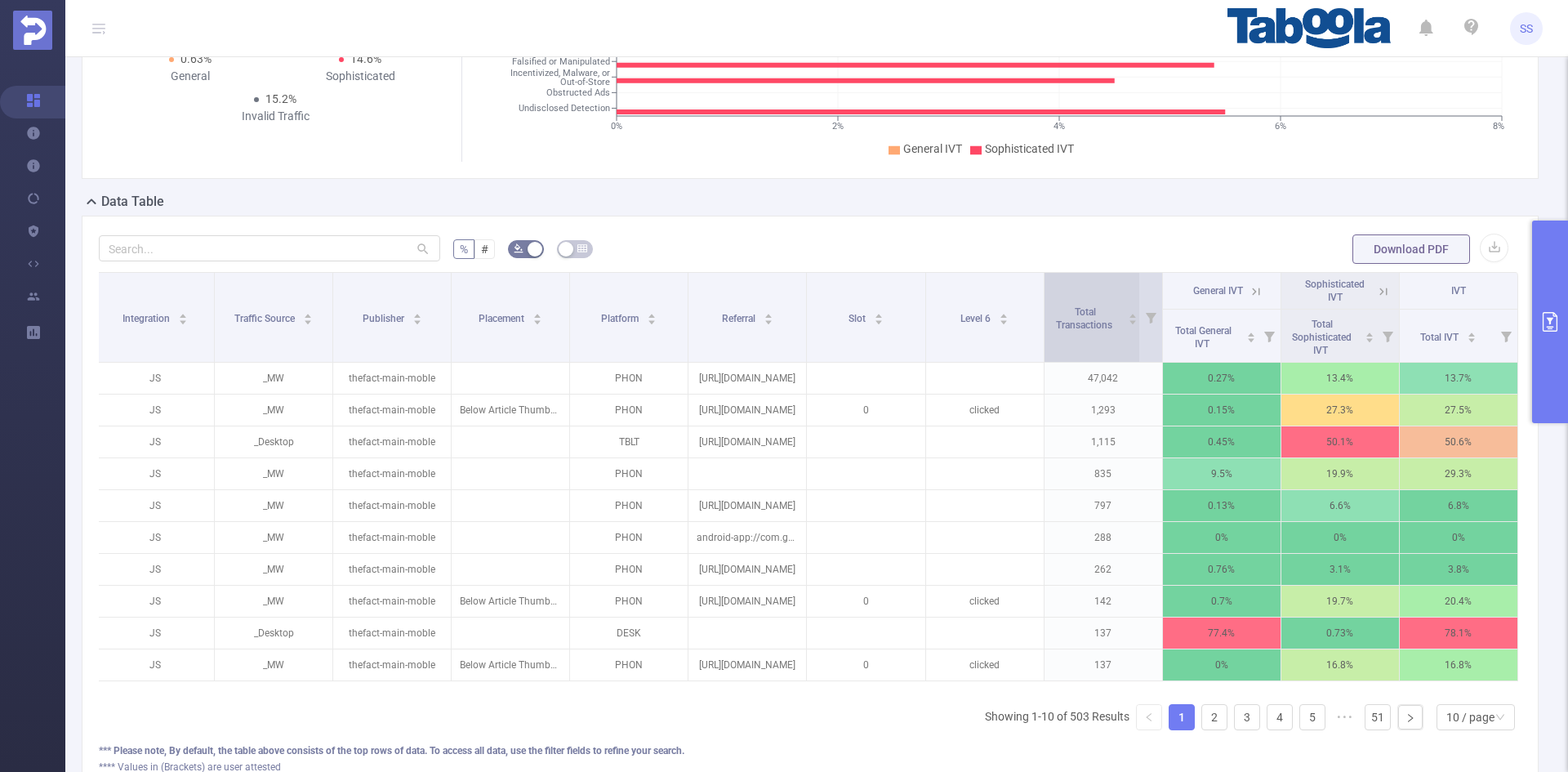 scroll, scrollTop: 0, scrollLeft: 0, axis: both 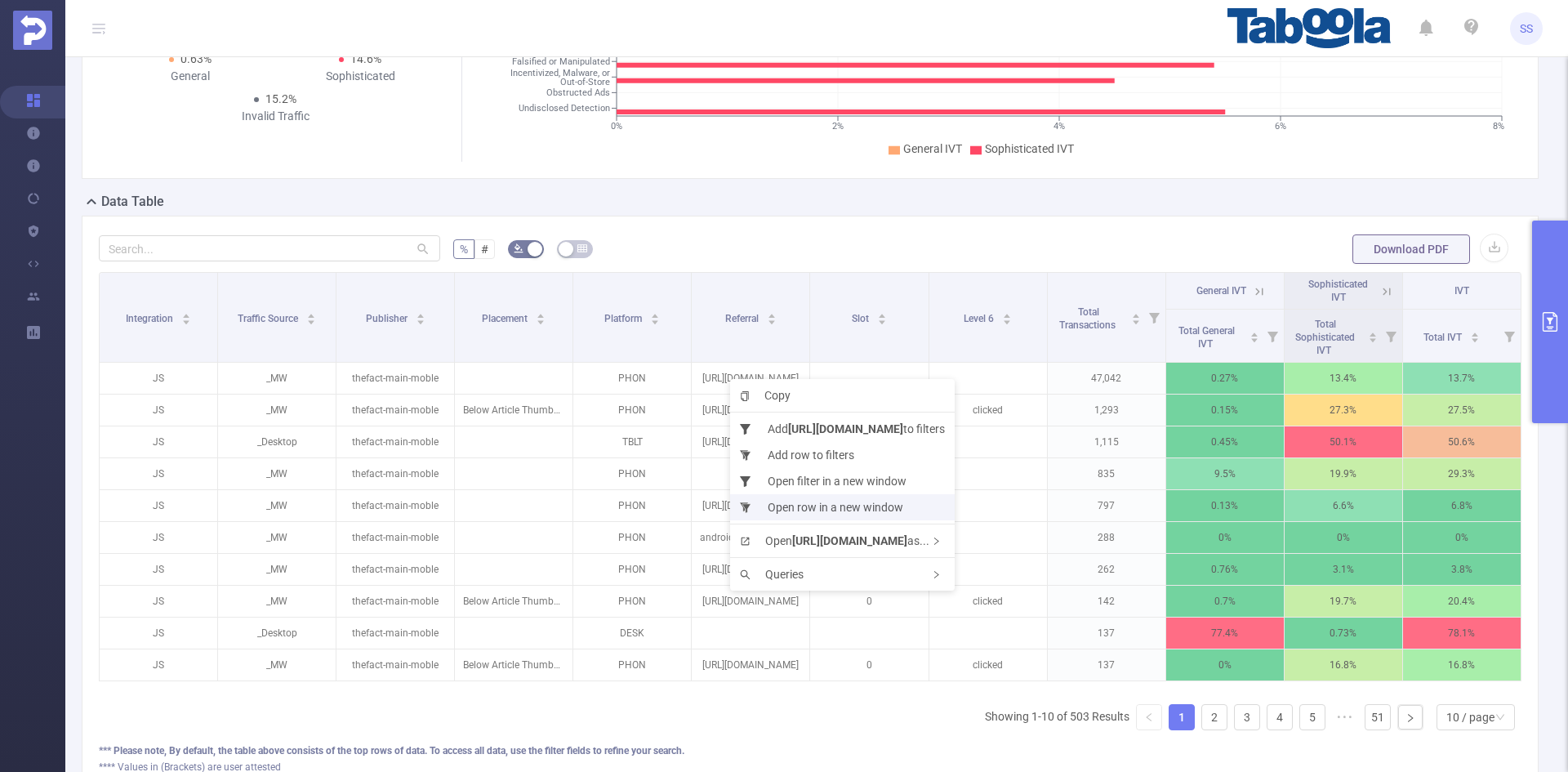 click on "Open row in a new window" at bounding box center [842, 507] 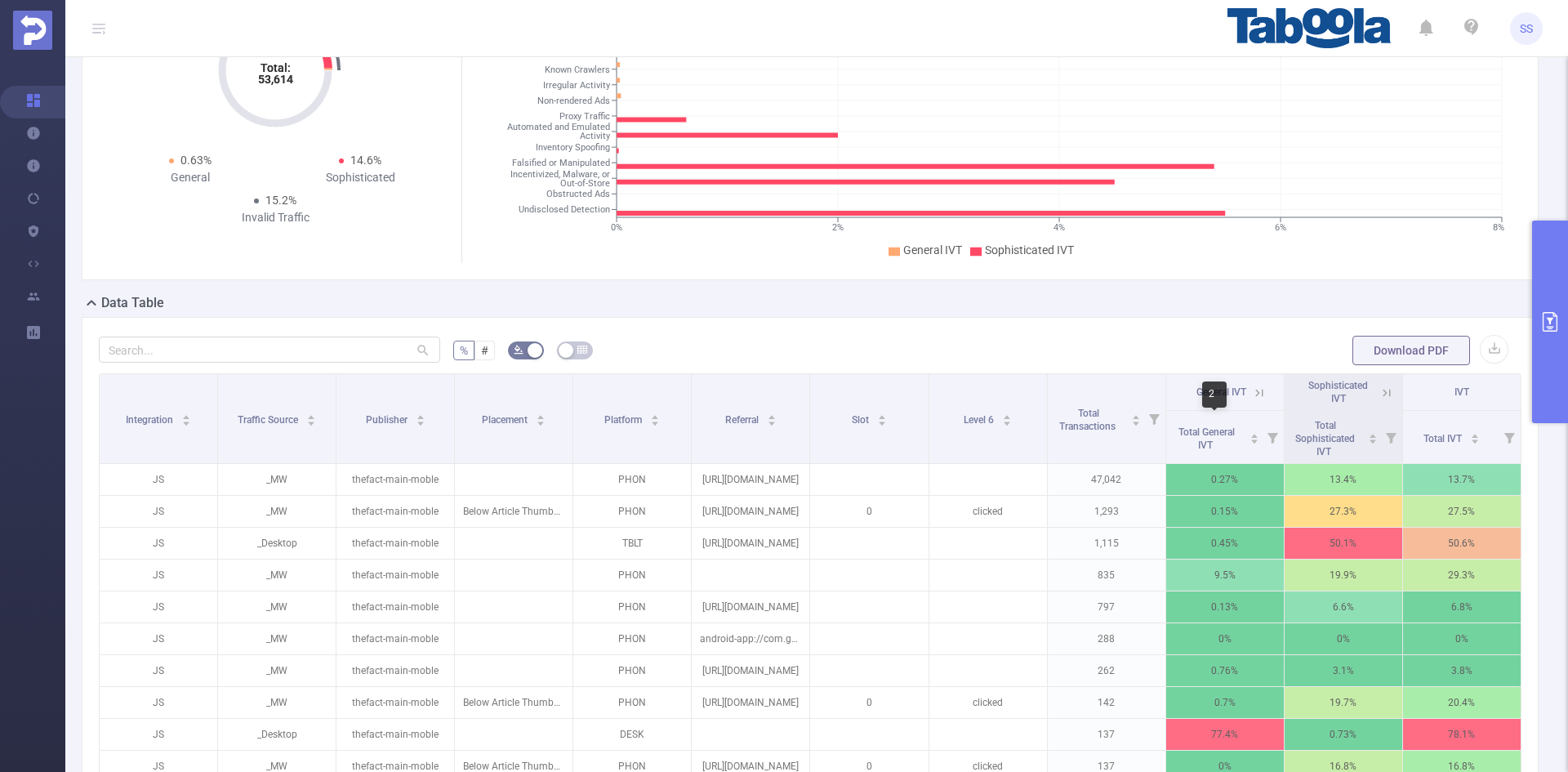 scroll, scrollTop: 0, scrollLeft: 0, axis: both 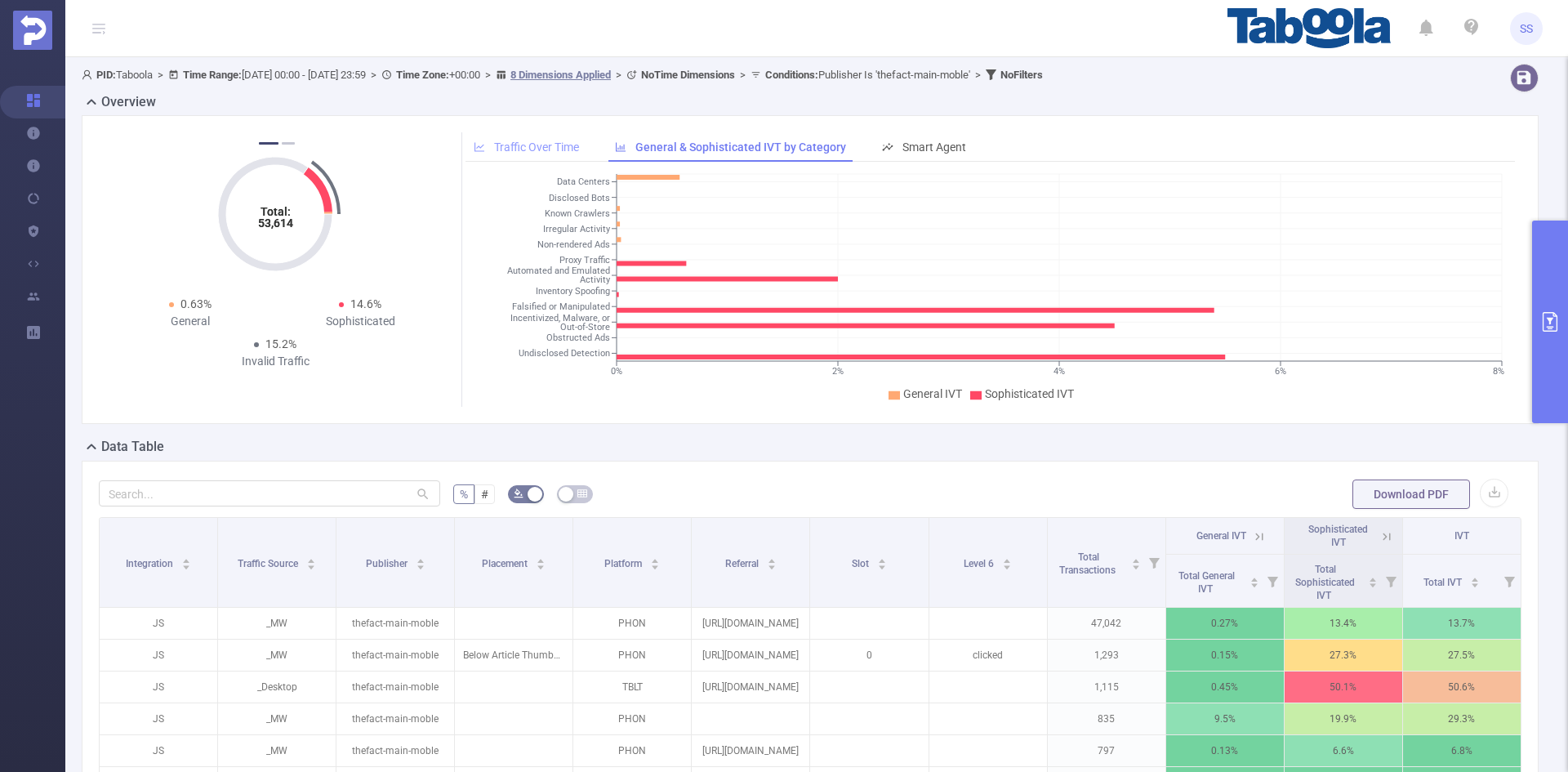 click on "Traffic Over Time" at bounding box center (537, 147) 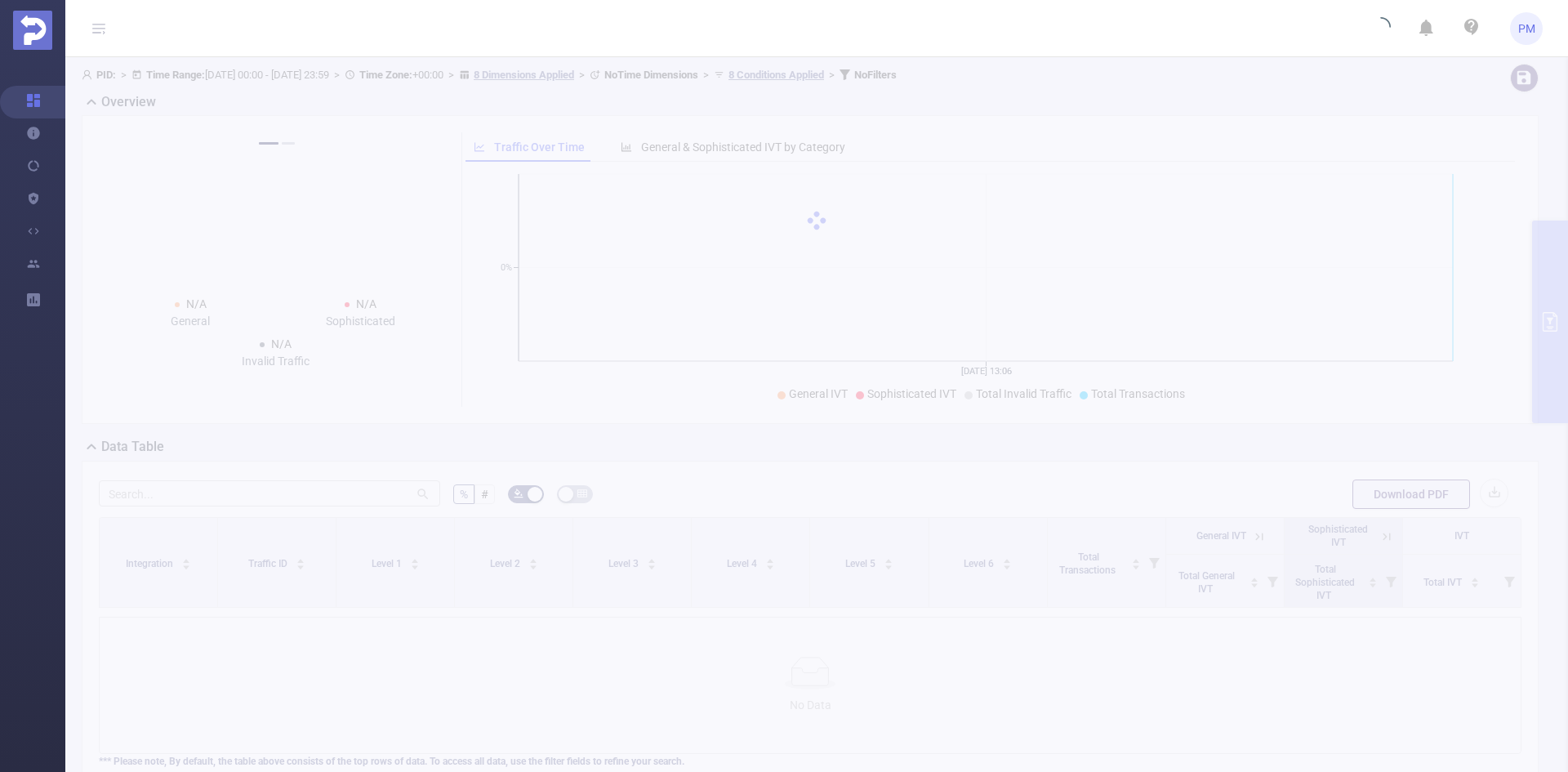 scroll, scrollTop: 0, scrollLeft: 0, axis: both 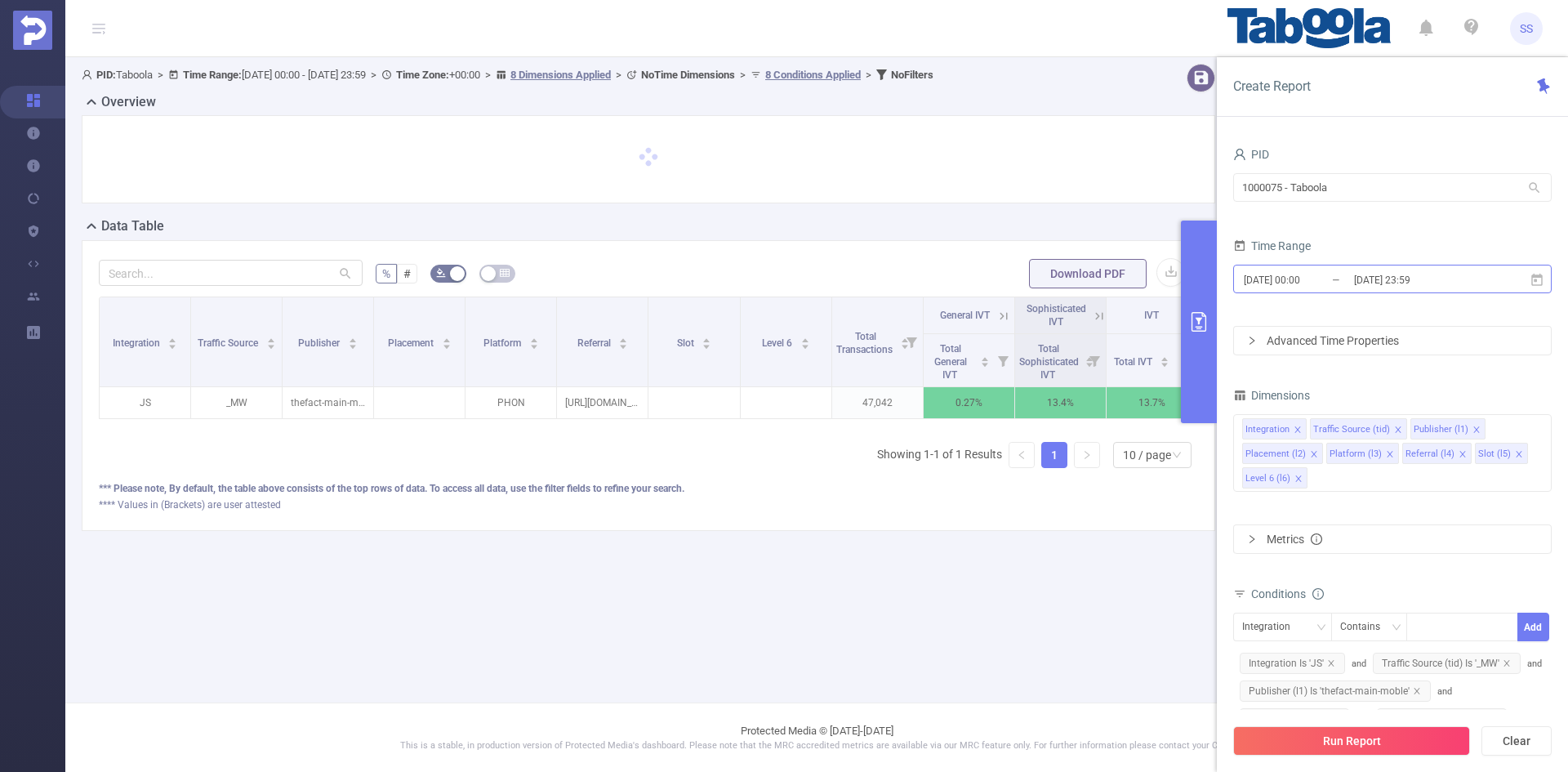 click on "2025-07-21 23:59" at bounding box center (1419, 279) 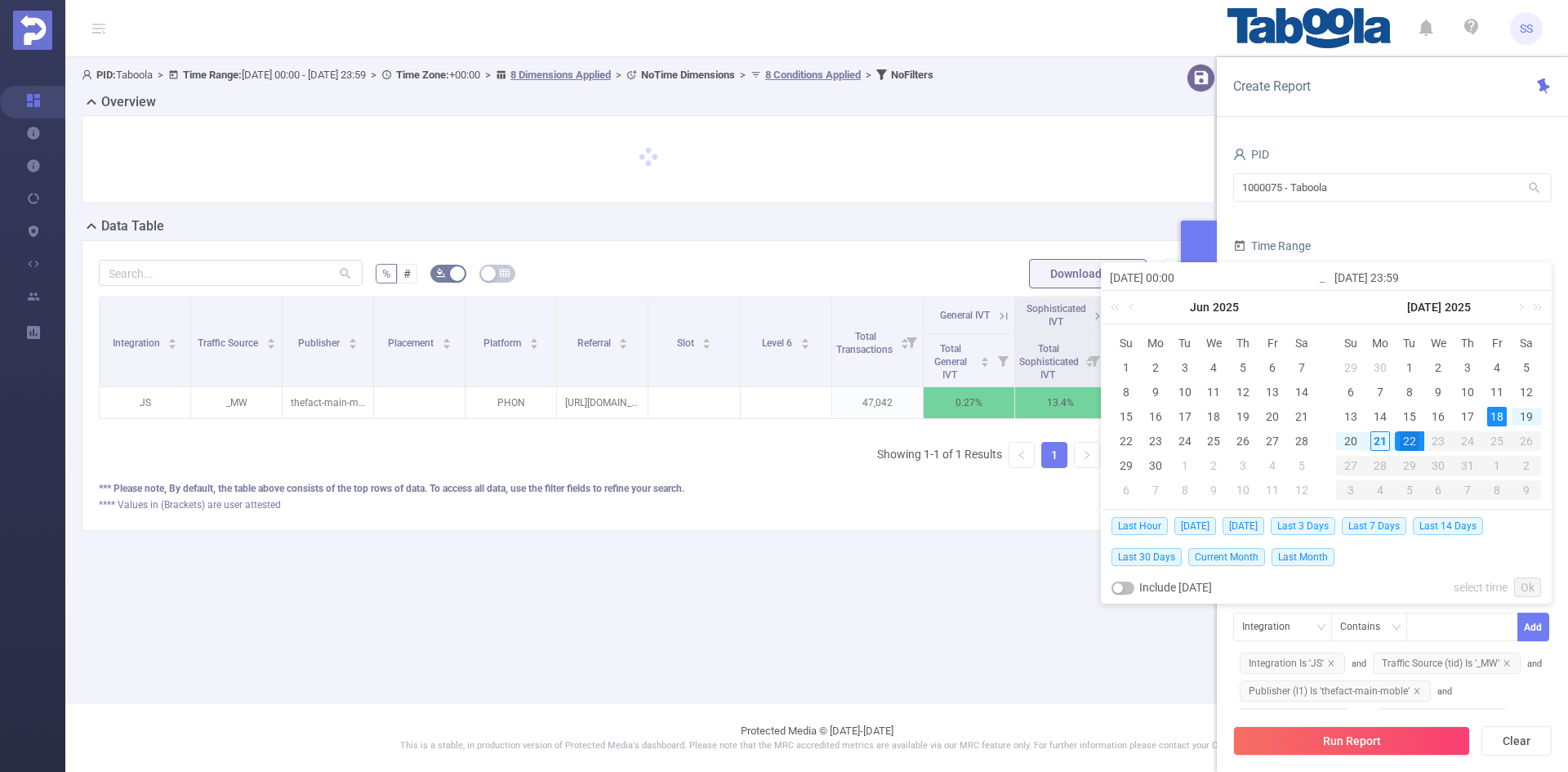 click on "Last 3 Days" at bounding box center [1303, 526] 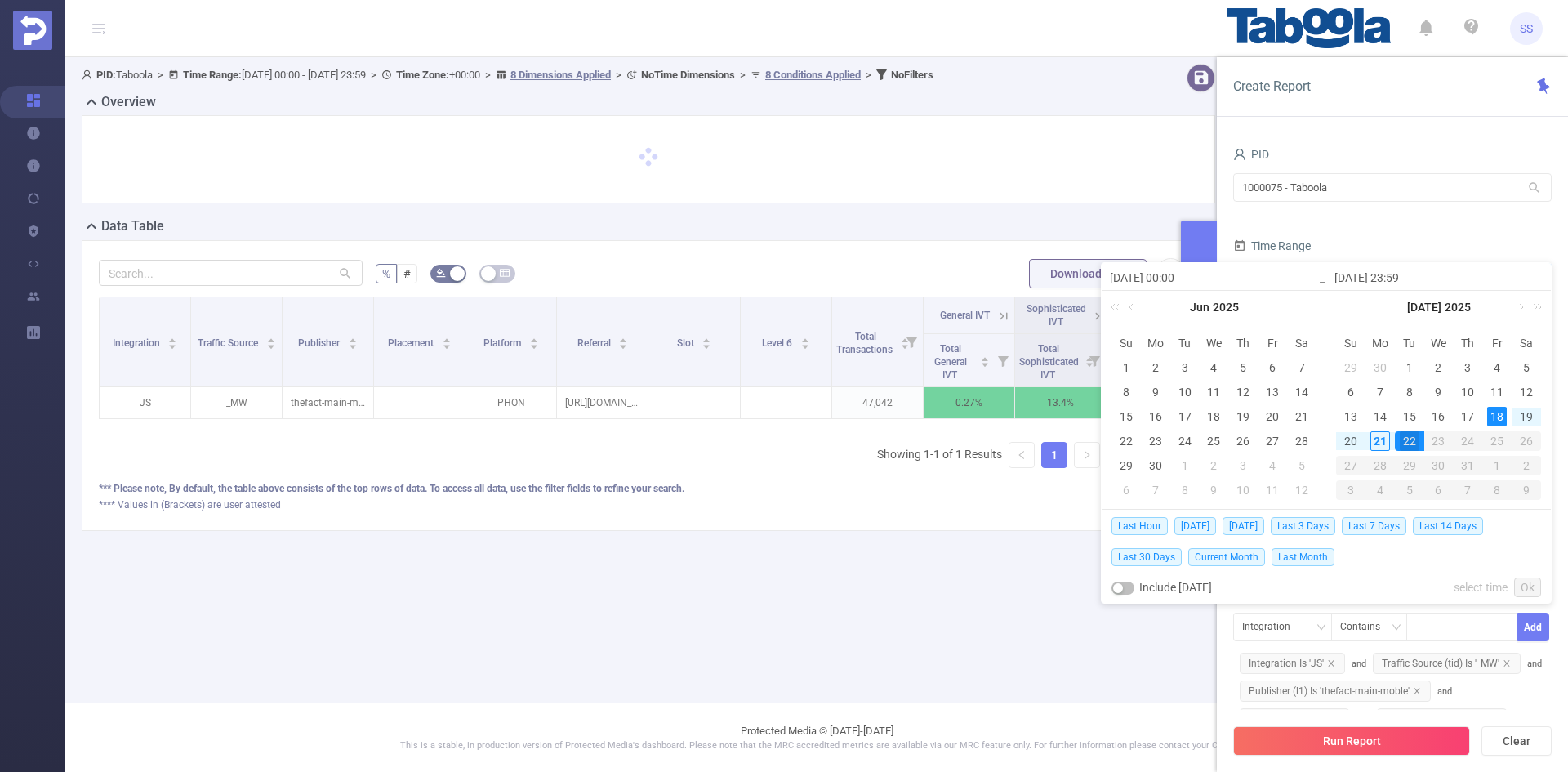 type on "[DATE] 00:00" 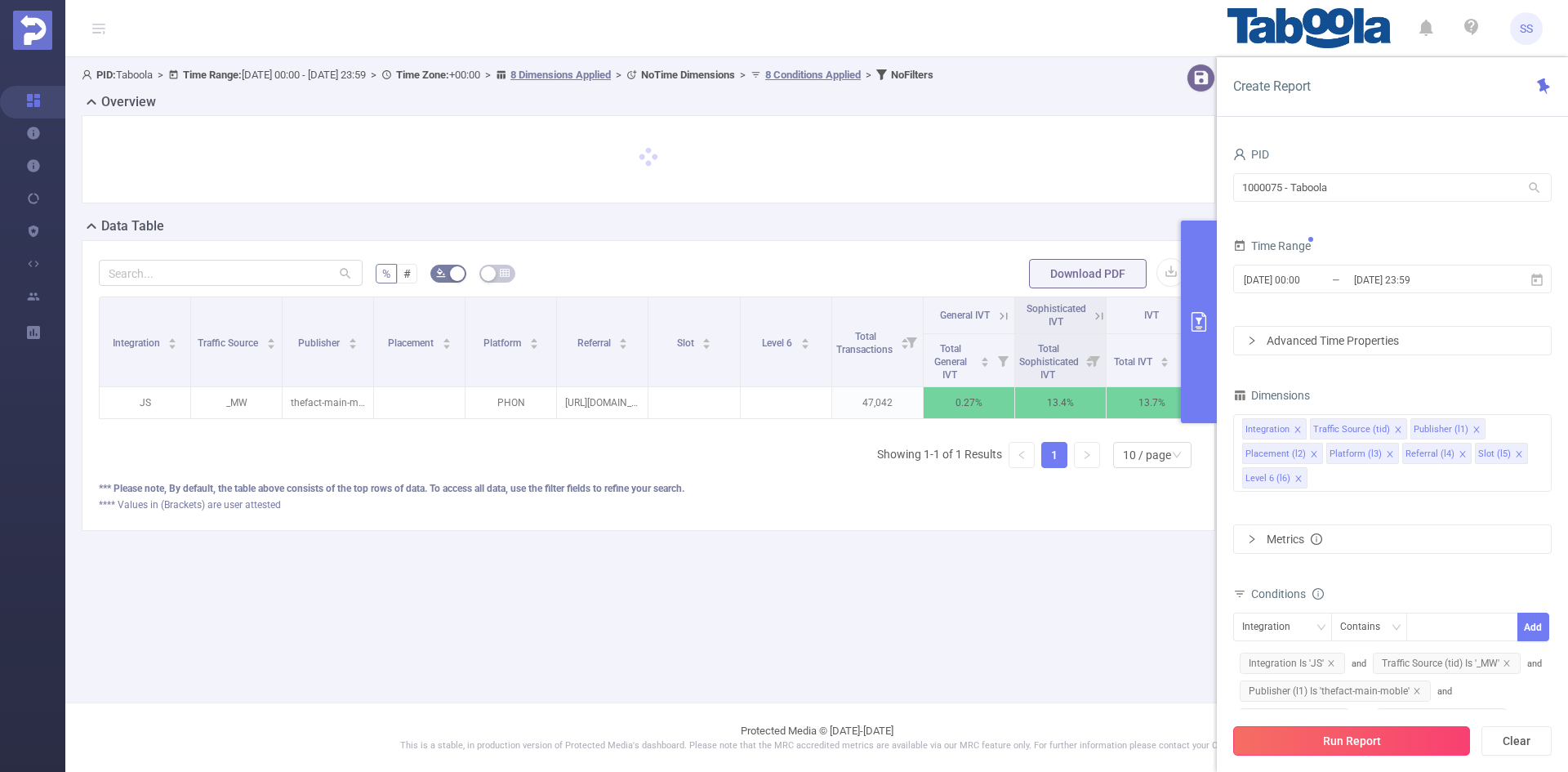 click on "Run Report" at bounding box center [1352, 741] 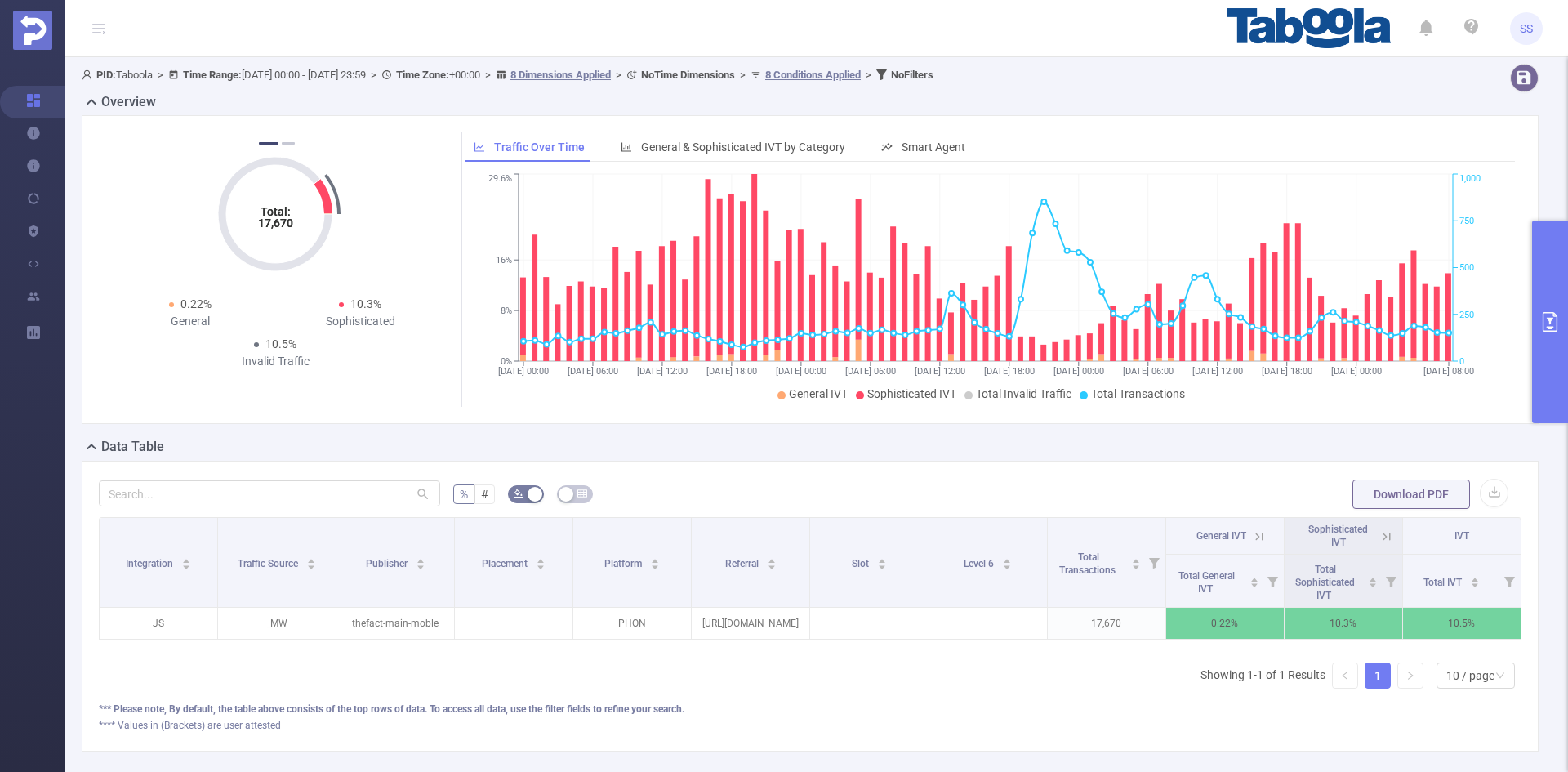 scroll, scrollTop: 82, scrollLeft: 0, axis: vertical 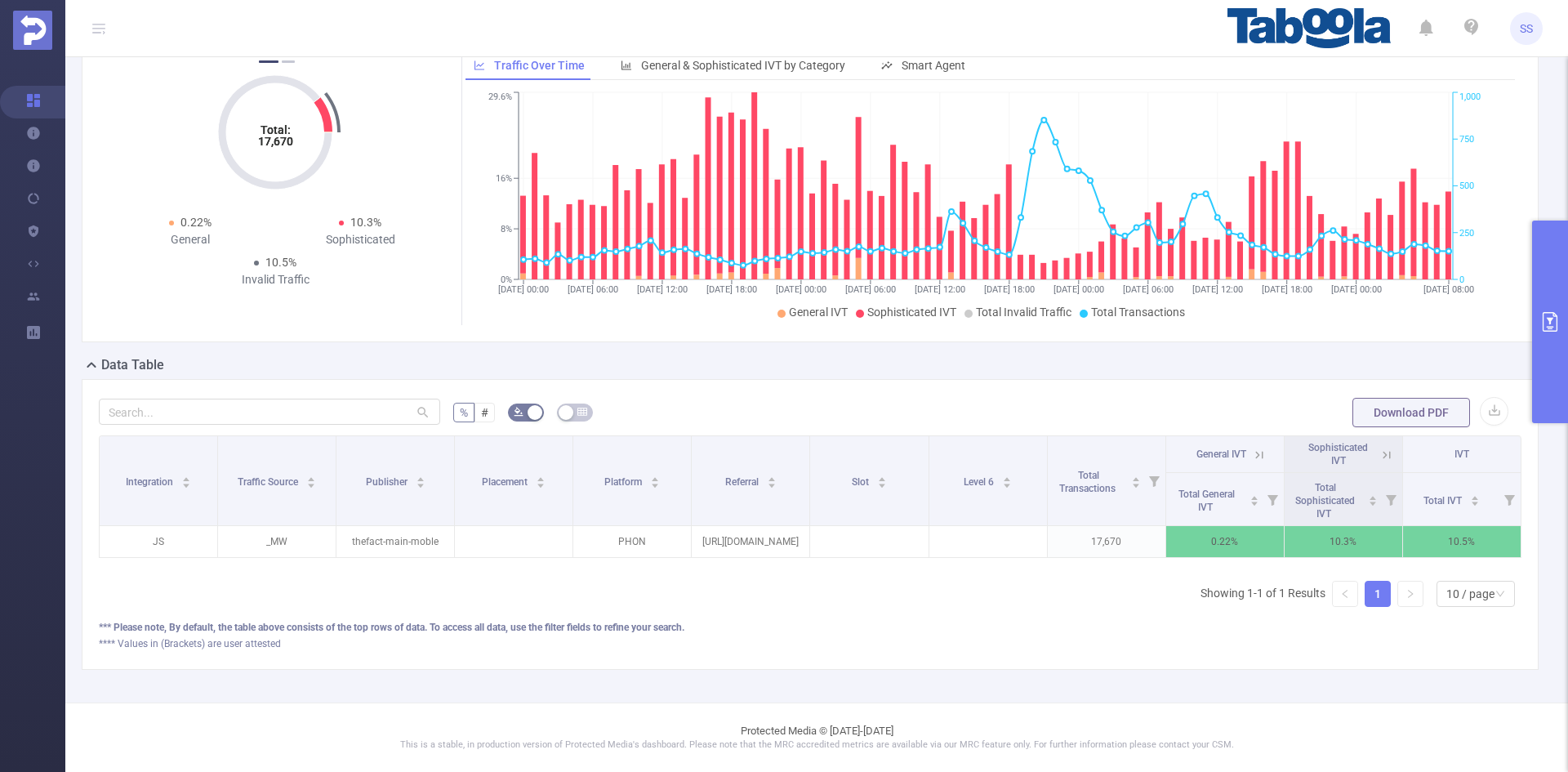click 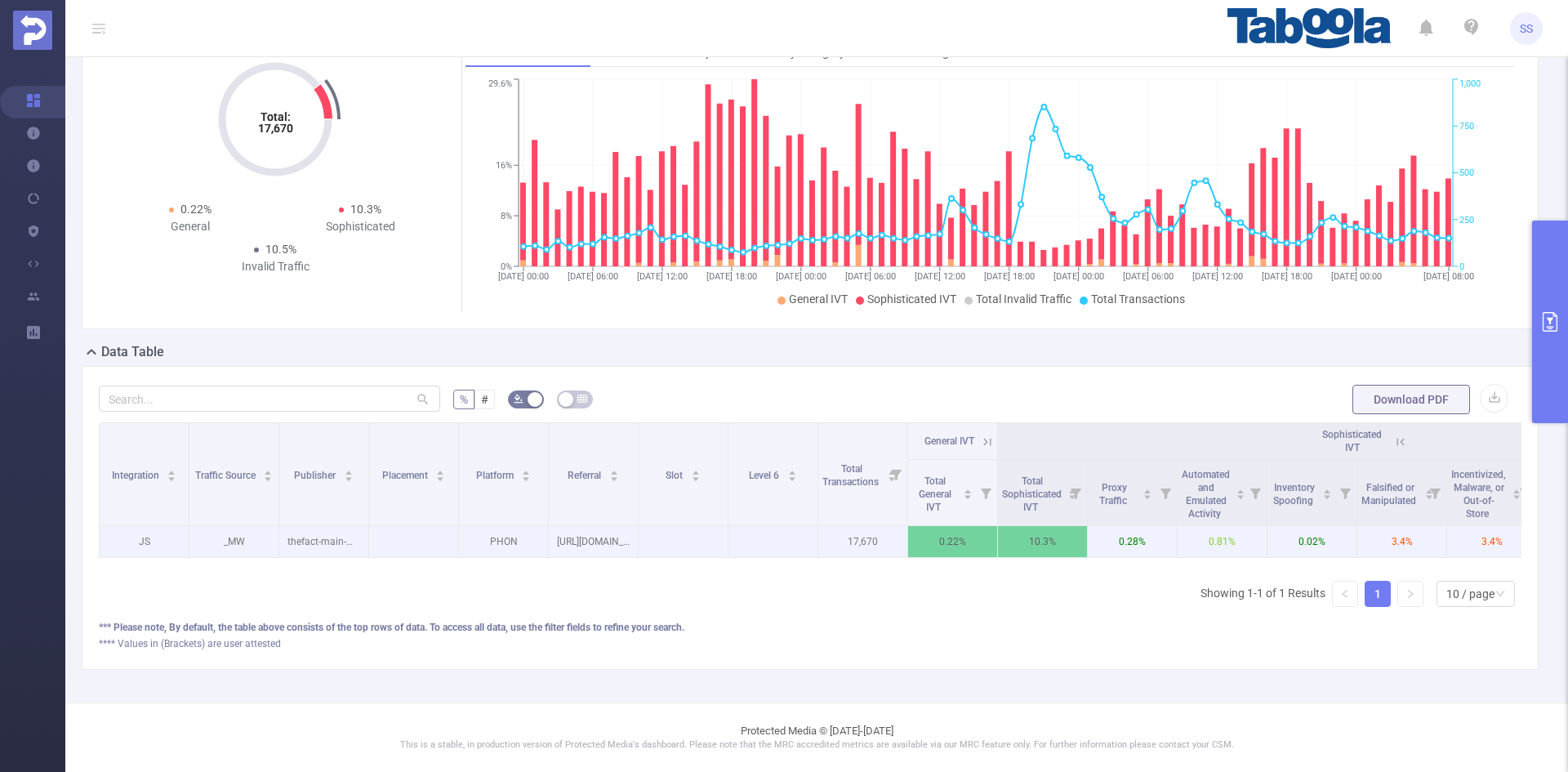 scroll, scrollTop: 107, scrollLeft: 0, axis: vertical 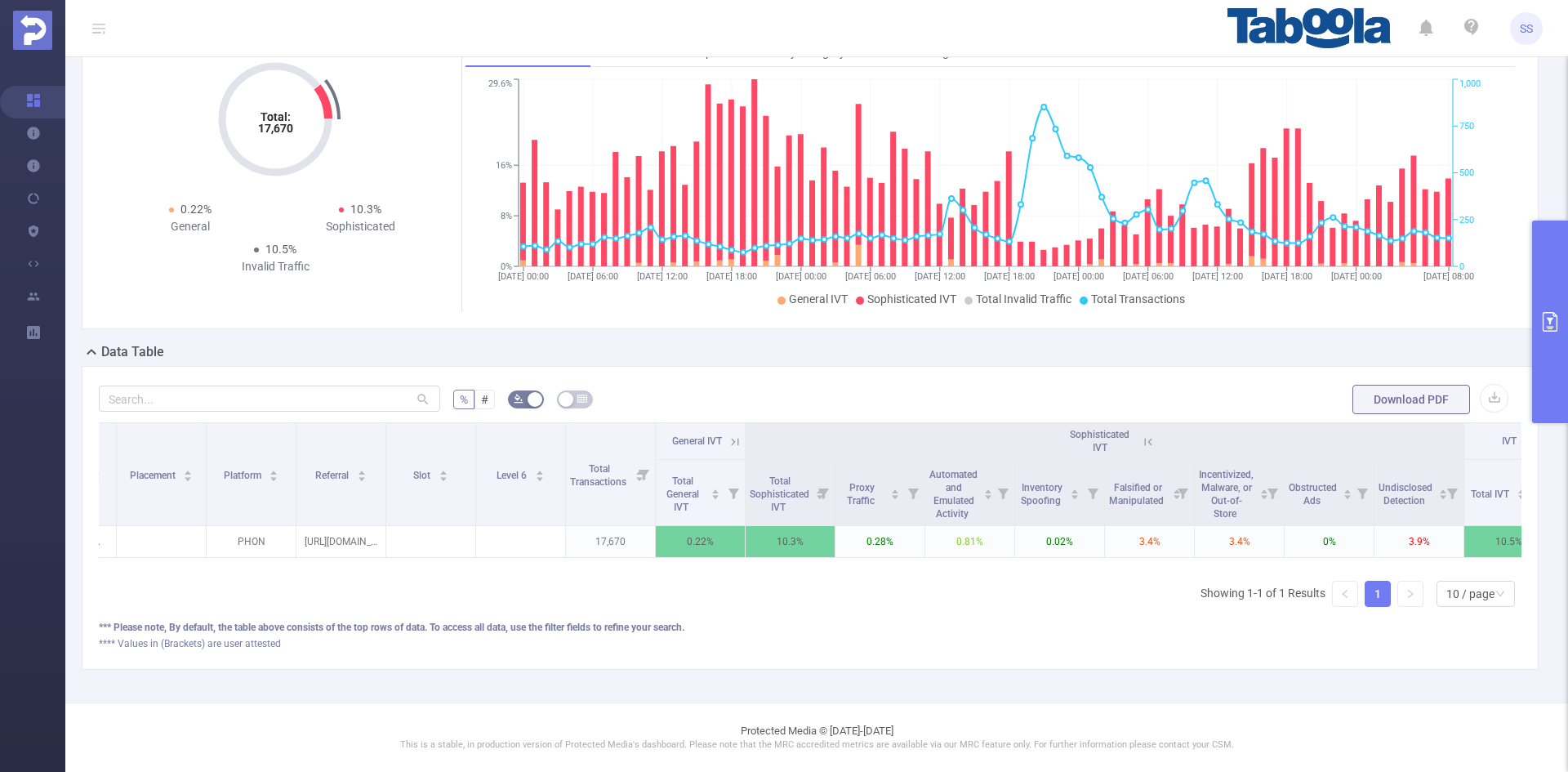 click 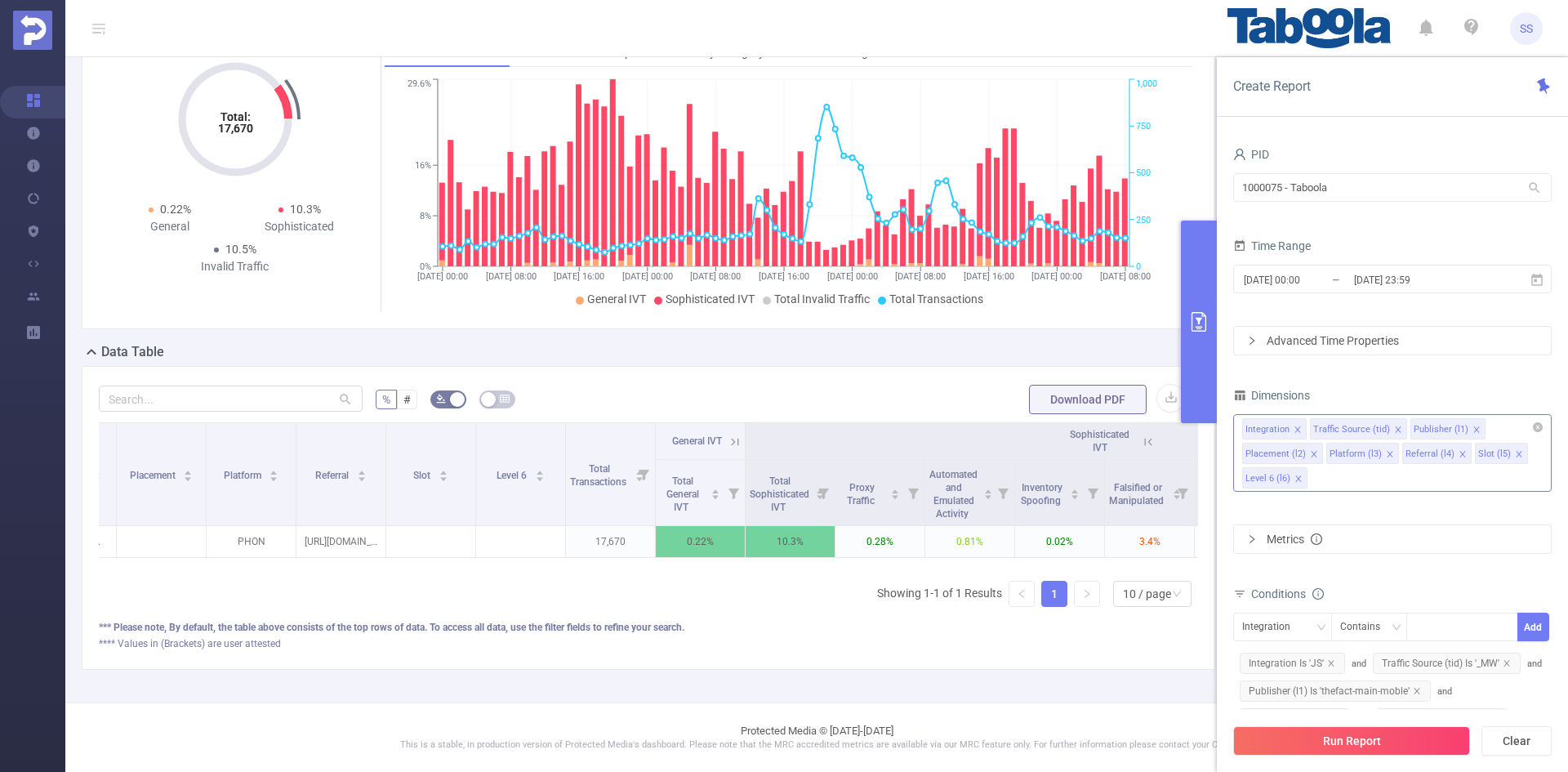 click on "Integration Traffic Source (tid) Publisher (l1) Placement (l2) Platform (l3) Referral (l4) Slot (l5) Level 6 (l6)" at bounding box center [1392, 453] 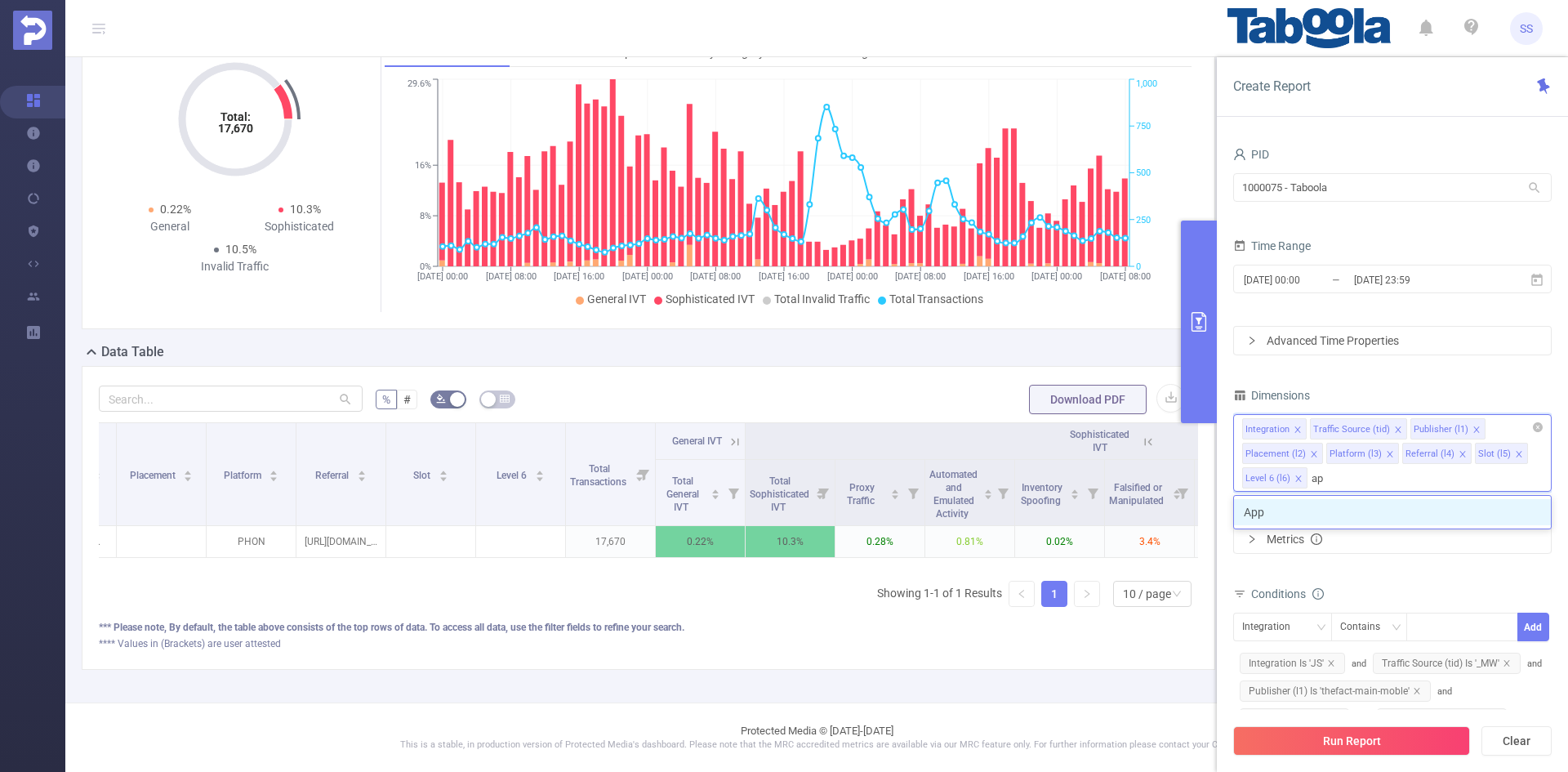 type on "app" 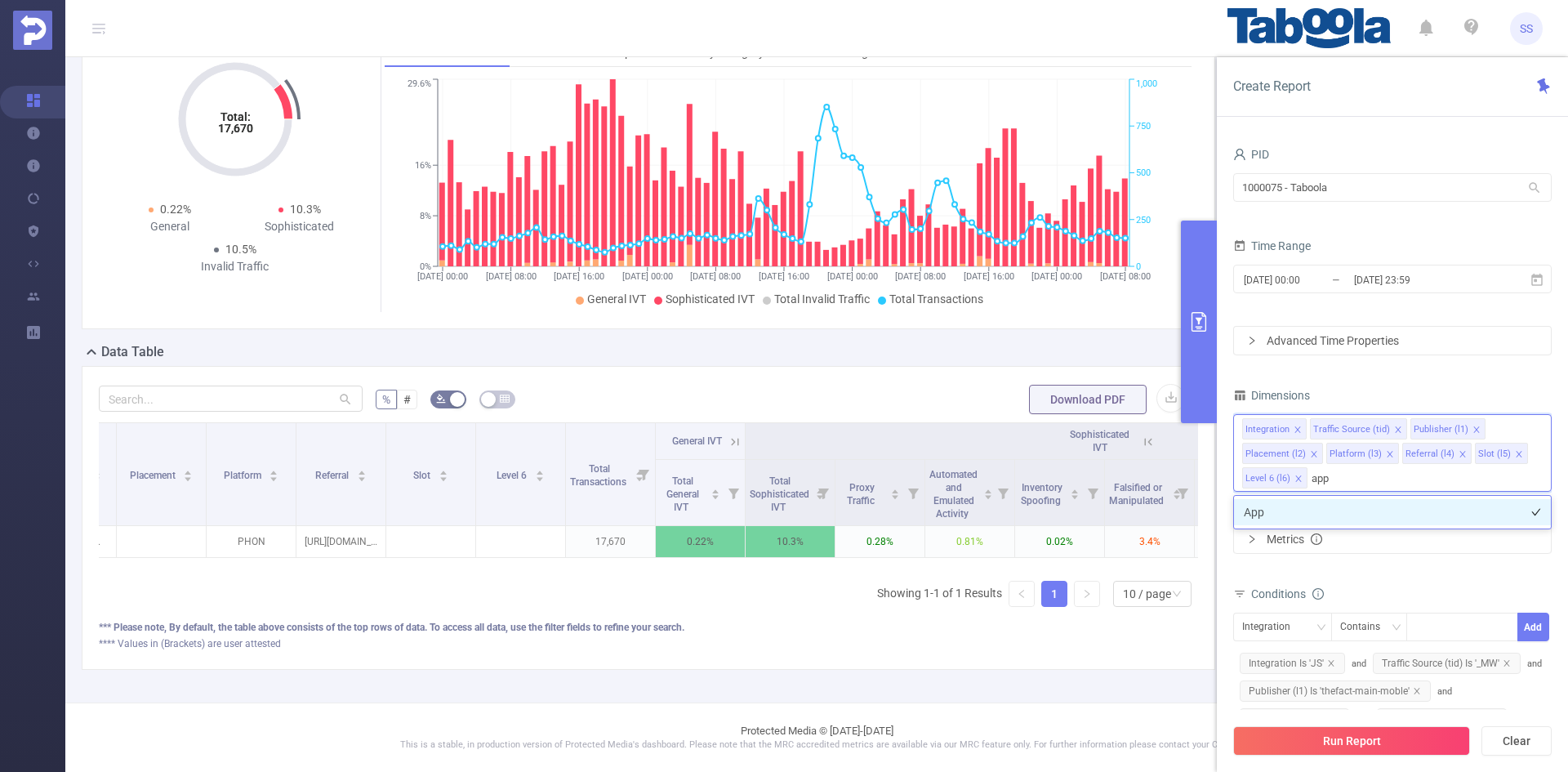 click on "App" at bounding box center [1392, 512] 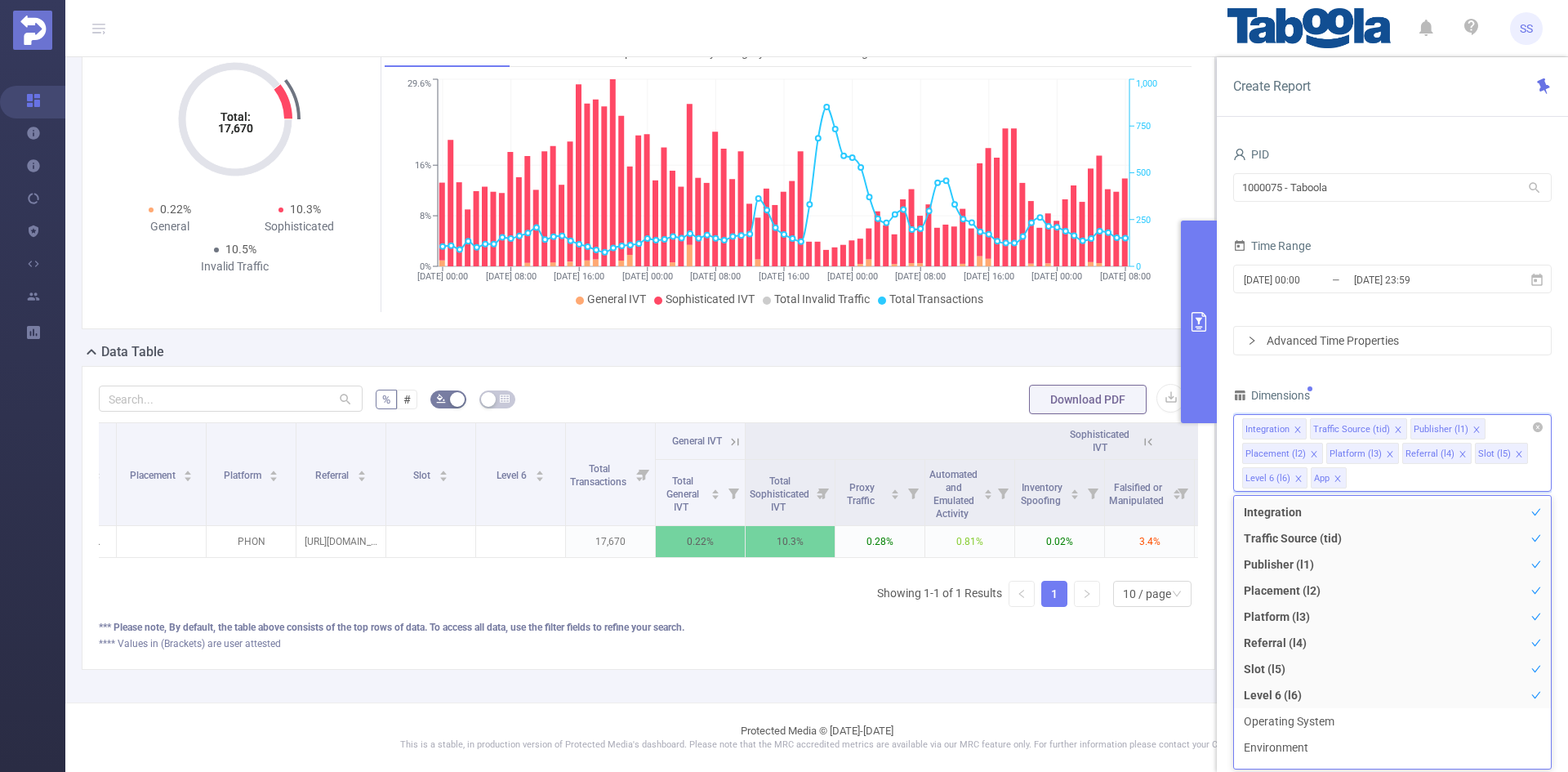 click 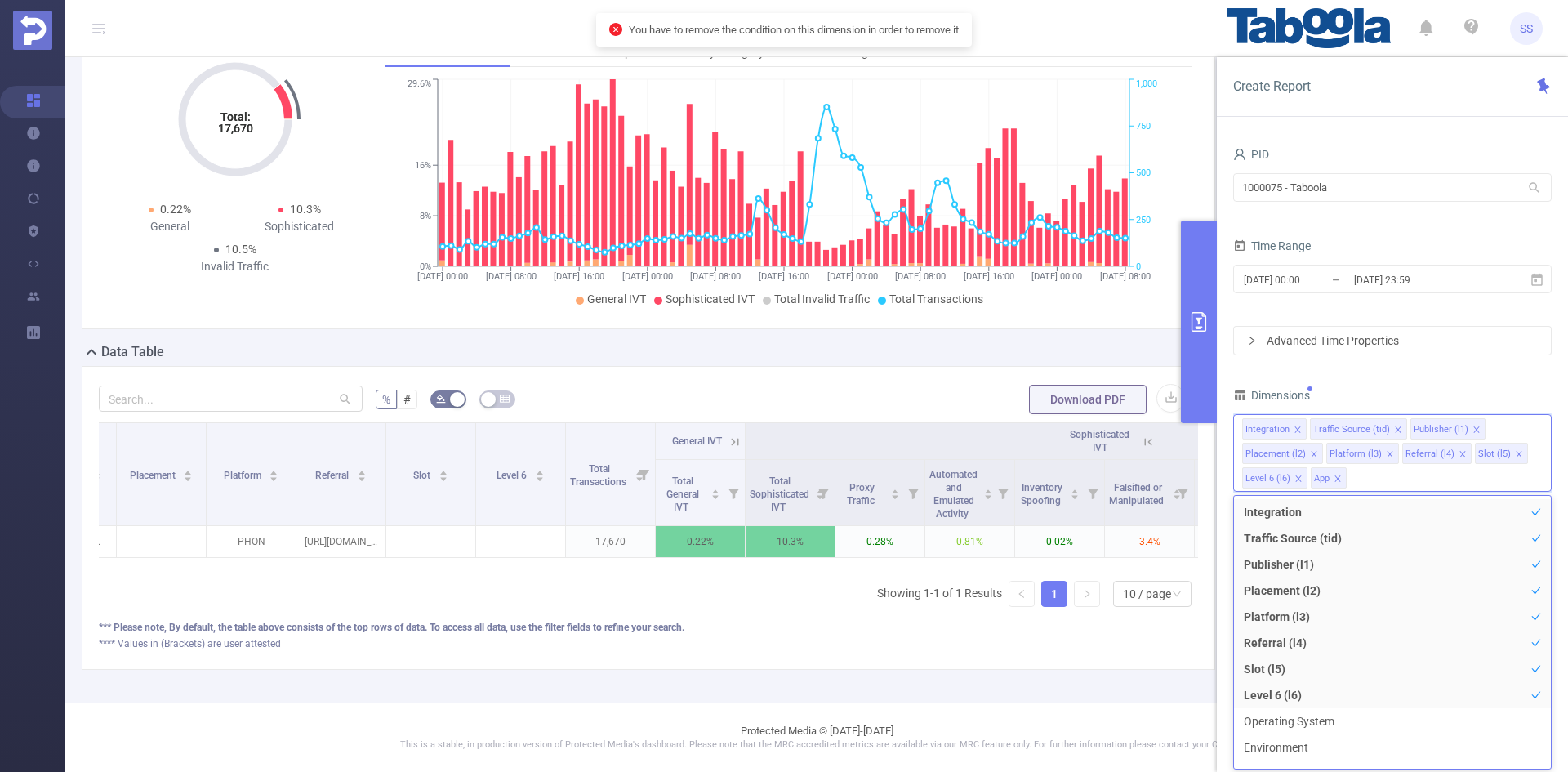 click on "PID 1000075 - Taboola 1000075 - Taboola      Time Range 2025-07-18 00:00   _   2025-07-21 23:59 Advanced Time Properties    Dimensions Integration Traffic Source (tid) Publisher (l1) Placement (l2) Platform (l3) Referral (l4) Slot (l5) Level 6 (l6) App   Metrics    Conditions  Integration Contains   Add Integration Is 'JS' and Traffic Source (tid) Is '_MW' and Publisher (l1) Is 'thefact-main-moble' and Placement (l2) Is '' and Platform (l3) Is 'PHON' and Referral (l4) Is 'https://news.tf.co.kr/' and Slot (l5) Is '' and Level 6 (l6) Is ''    Filters Total Transactions ≥ Add" at bounding box center (1392, 522) 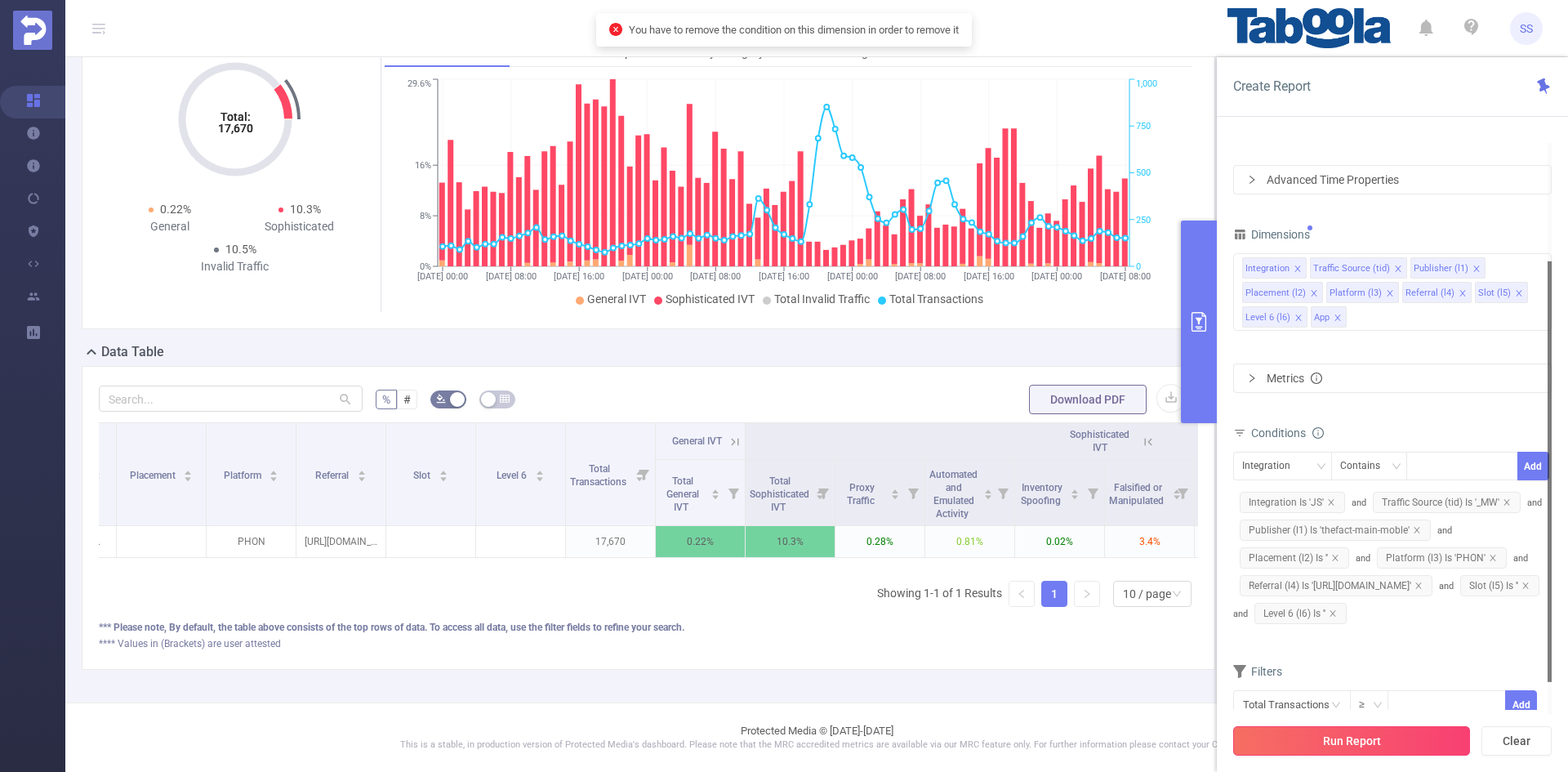 click on "Run Report" at bounding box center [1352, 741] 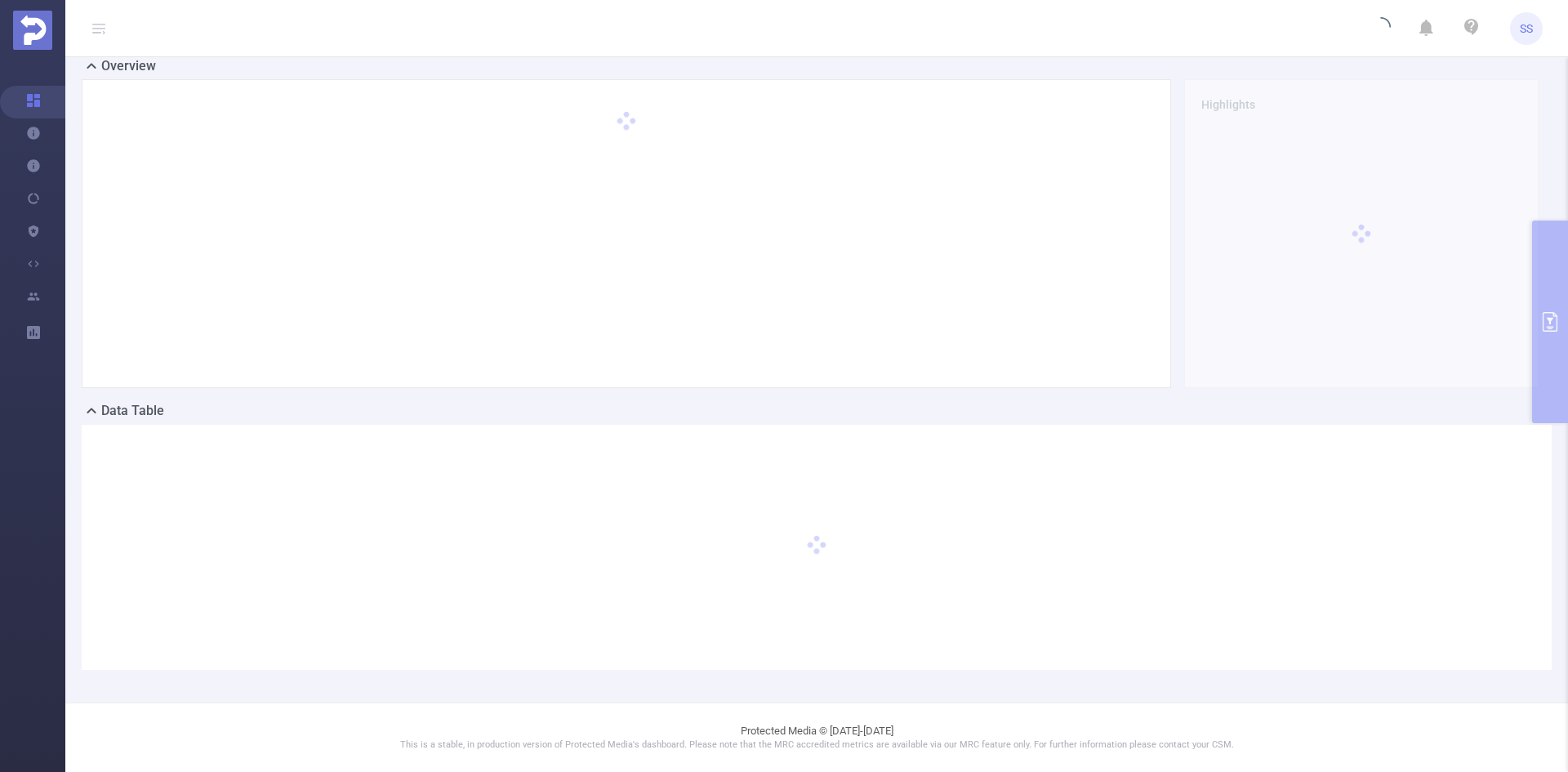 scroll, scrollTop: 0, scrollLeft: 0, axis: both 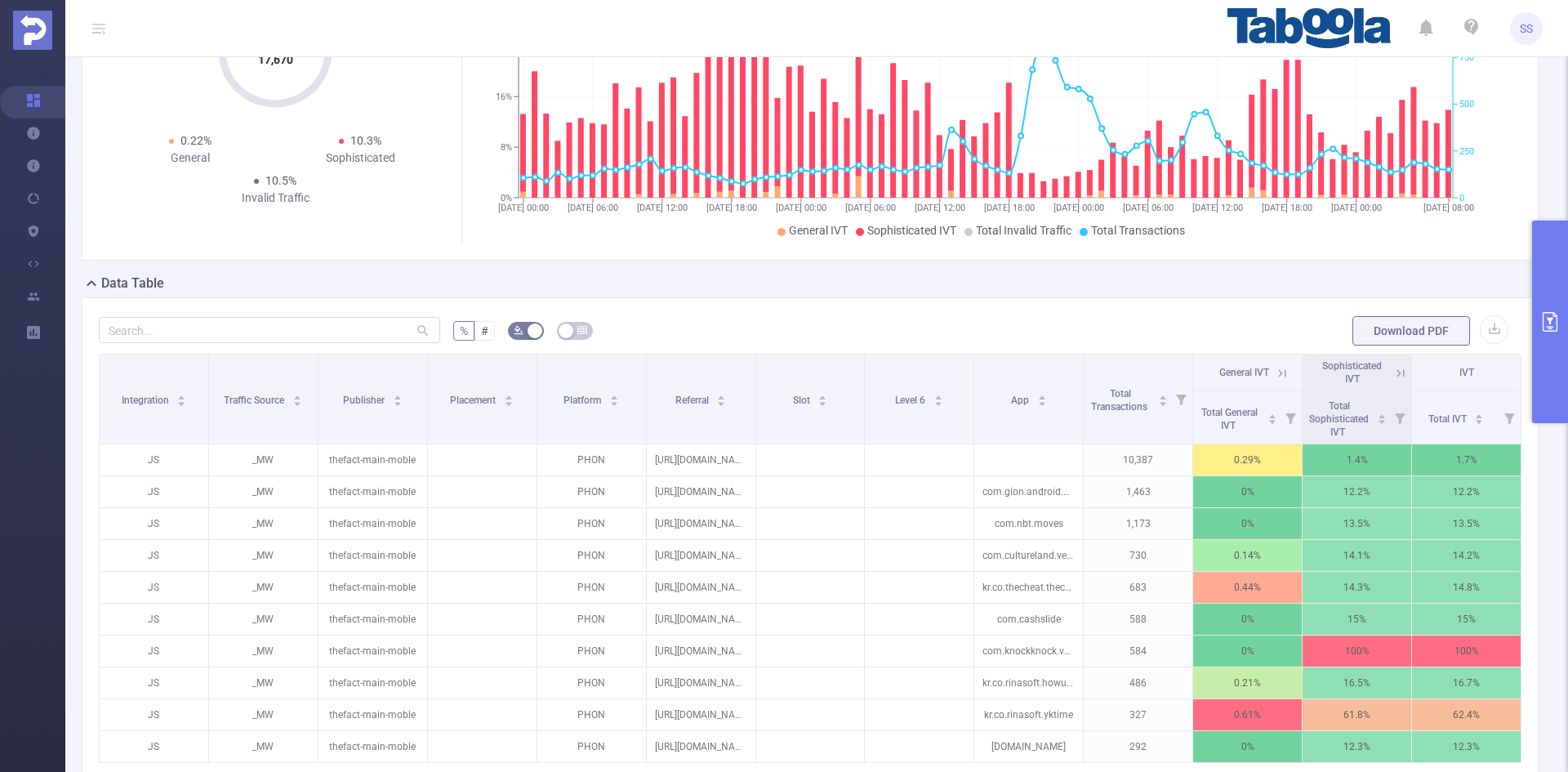 drag, startPoint x: 1395, startPoint y: 373, endPoint x: 1388, endPoint y: 380, distance: 9.899495 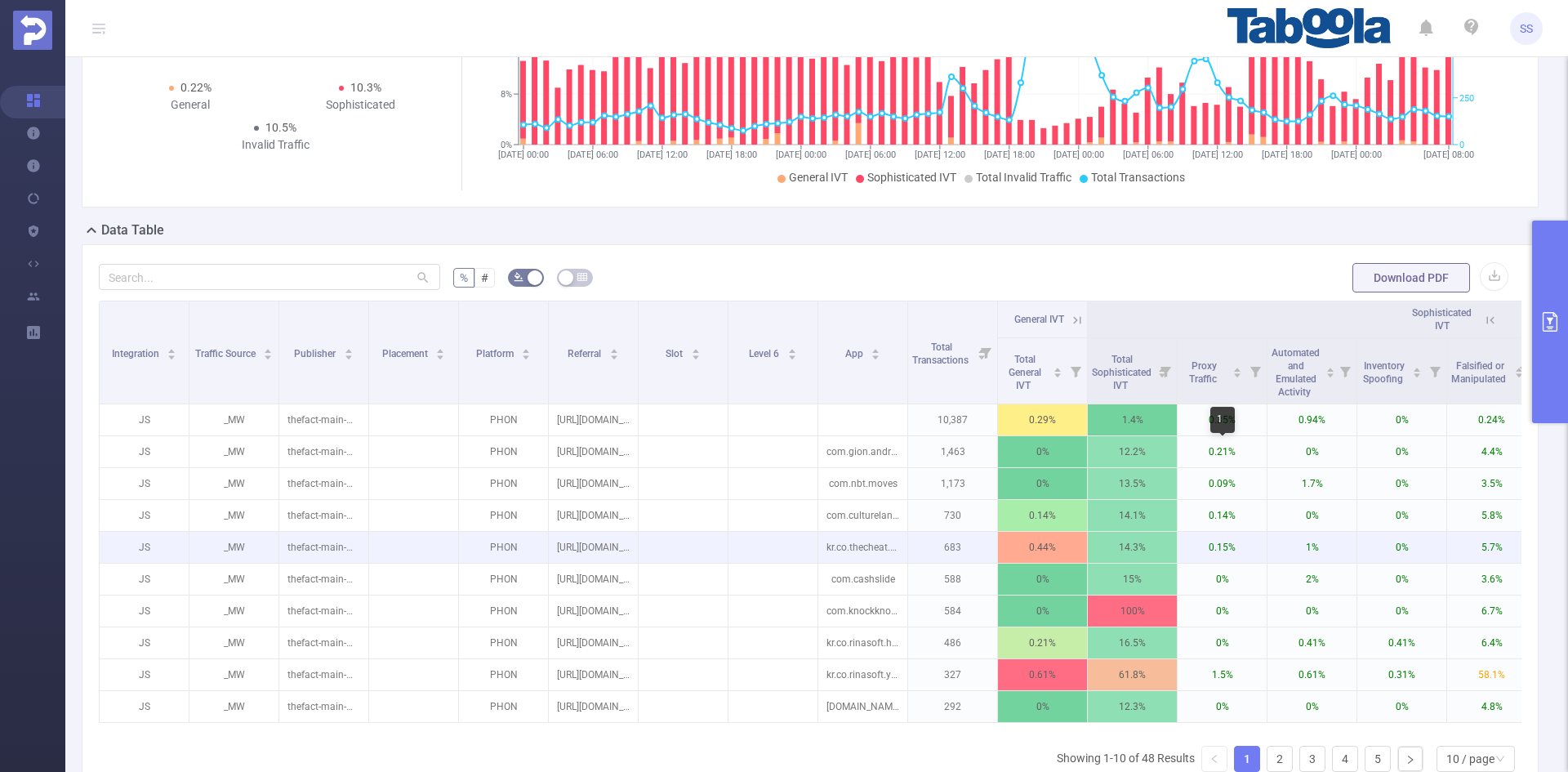 scroll, scrollTop: 245, scrollLeft: 0, axis: vertical 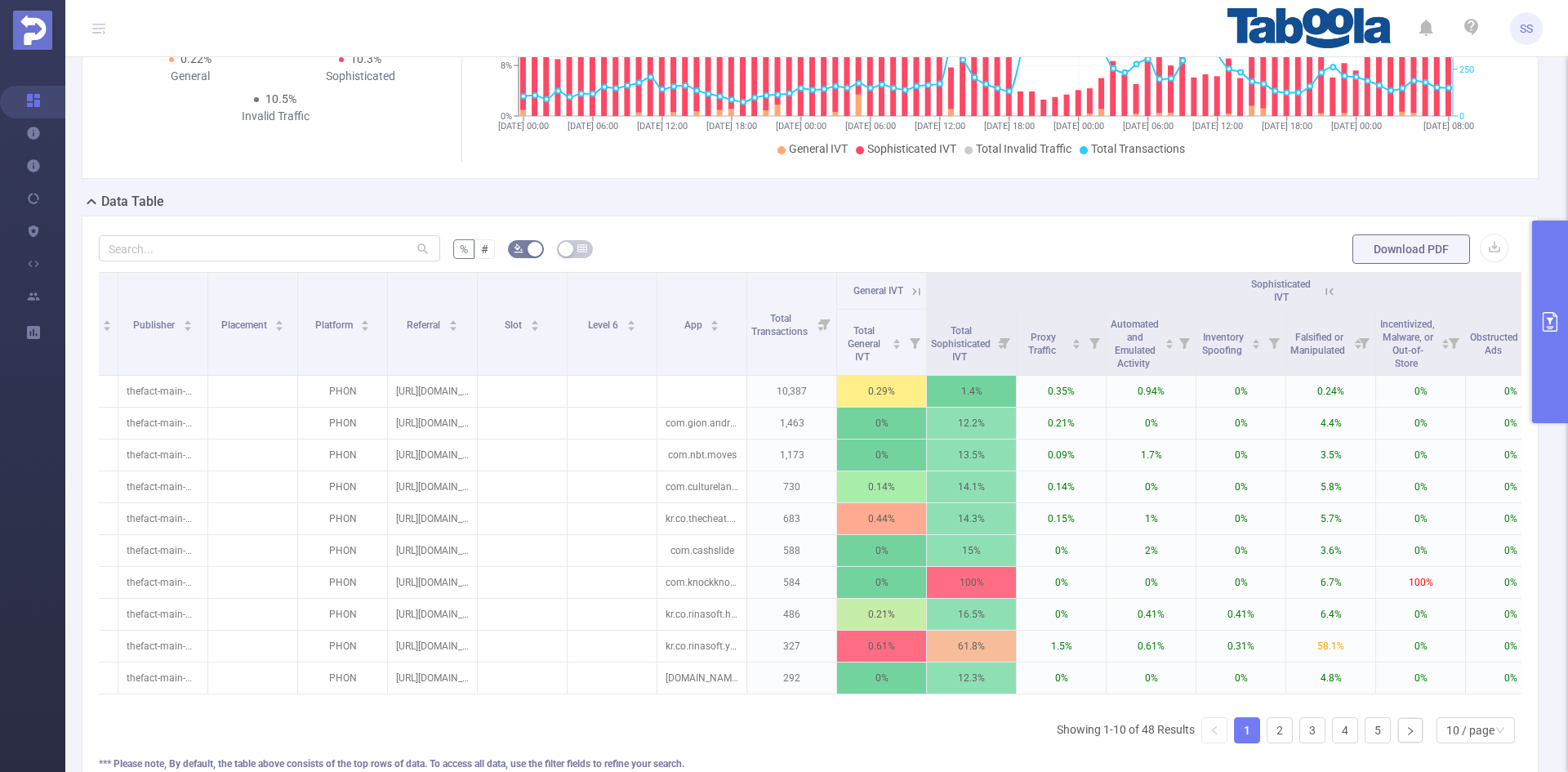 click 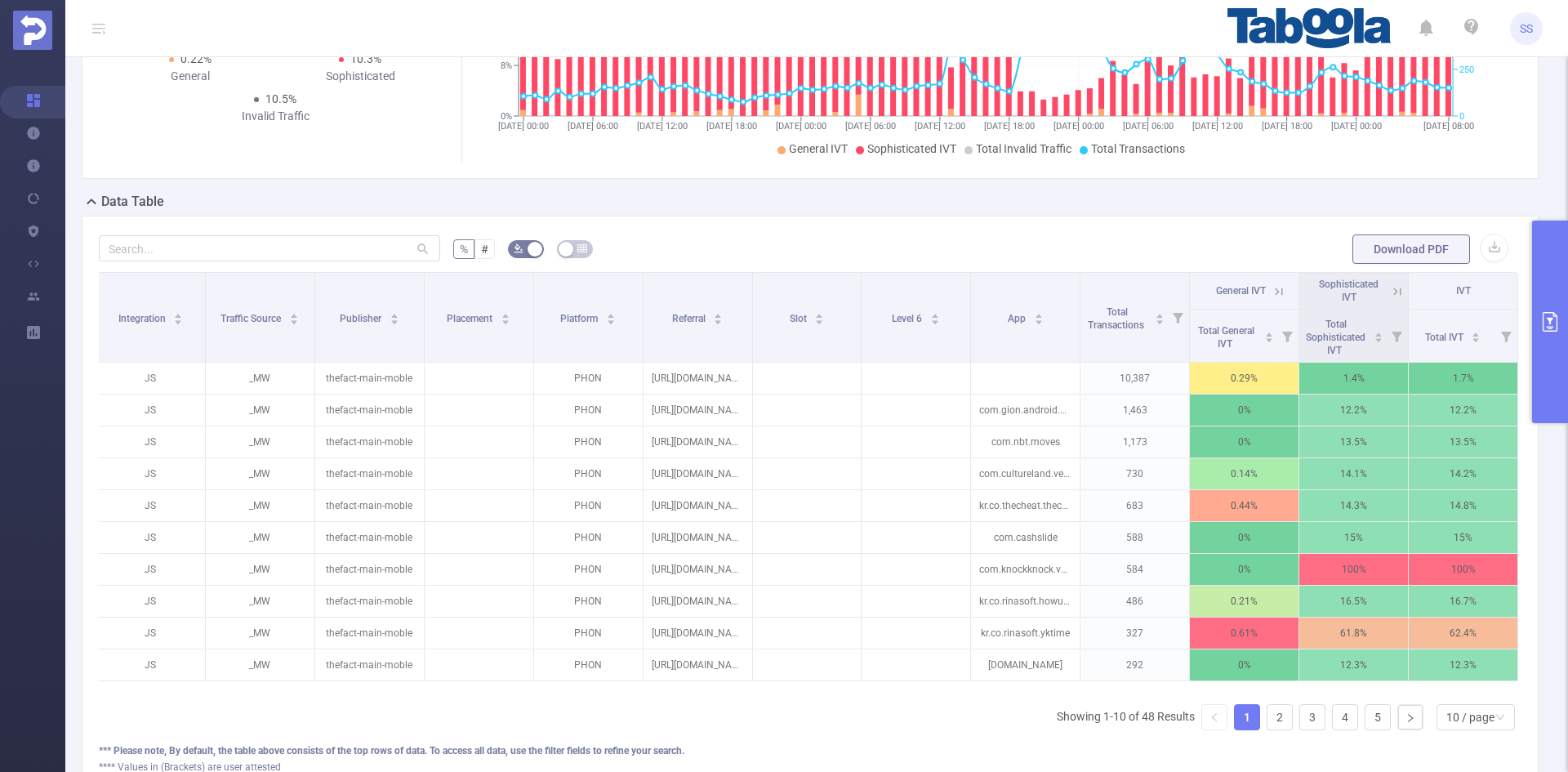 scroll, scrollTop: 0, scrollLeft: 3, axis: horizontal 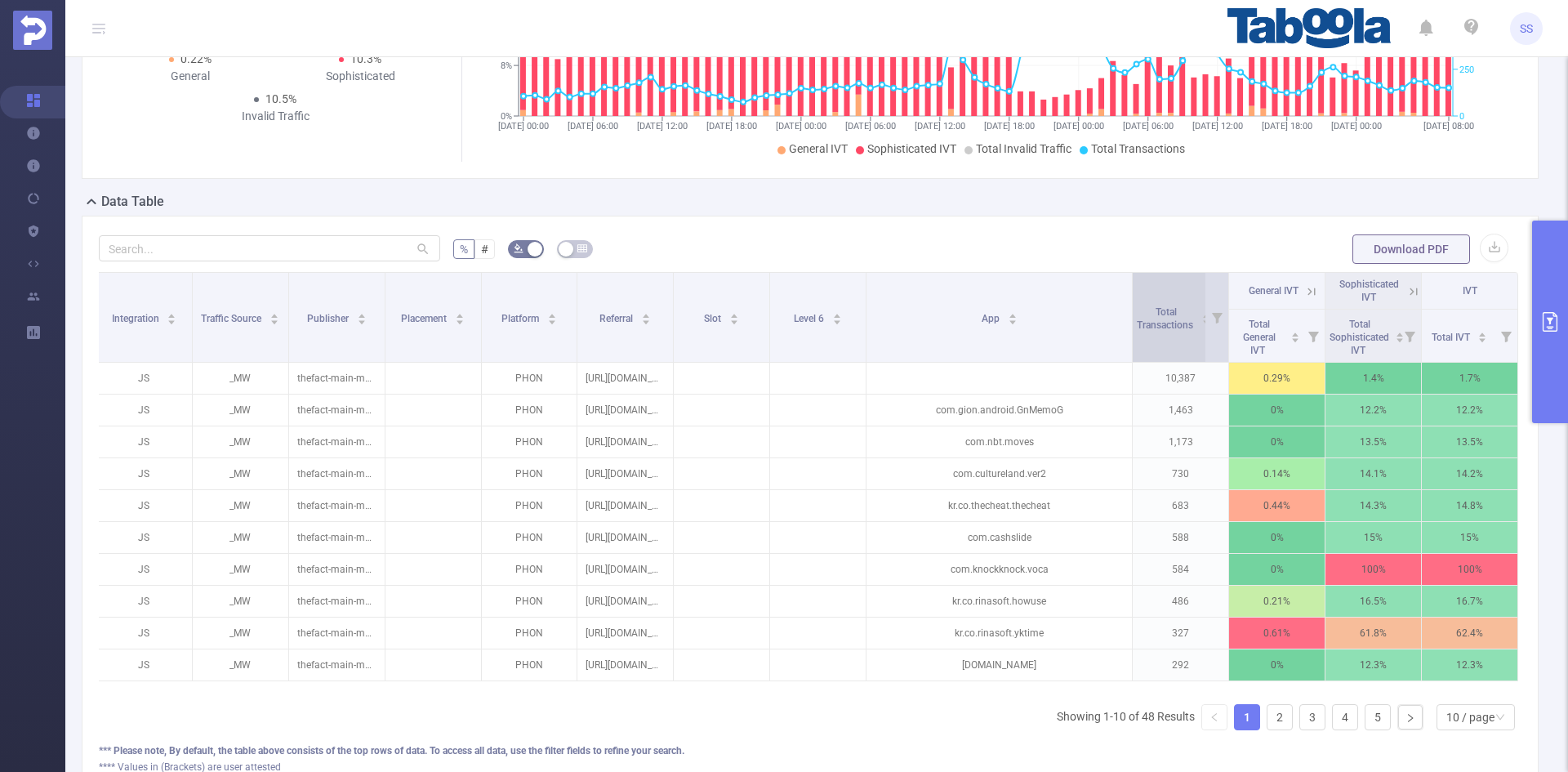 drag, startPoint x: 1067, startPoint y: 339, endPoint x: 1123, endPoint y: 339, distance: 56 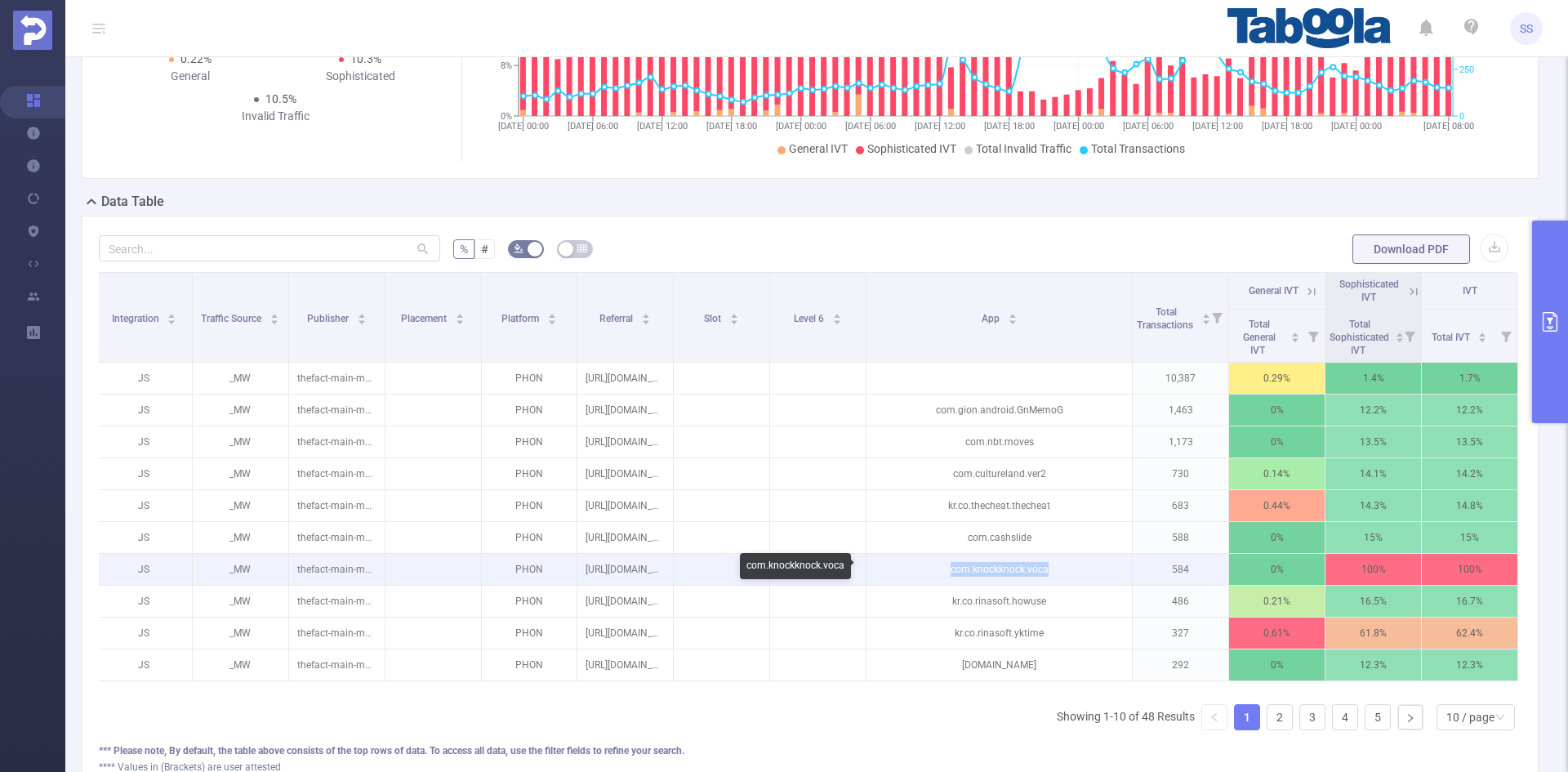 drag, startPoint x: 1046, startPoint y: 563, endPoint x: 933, endPoint y: 564, distance: 113.00442 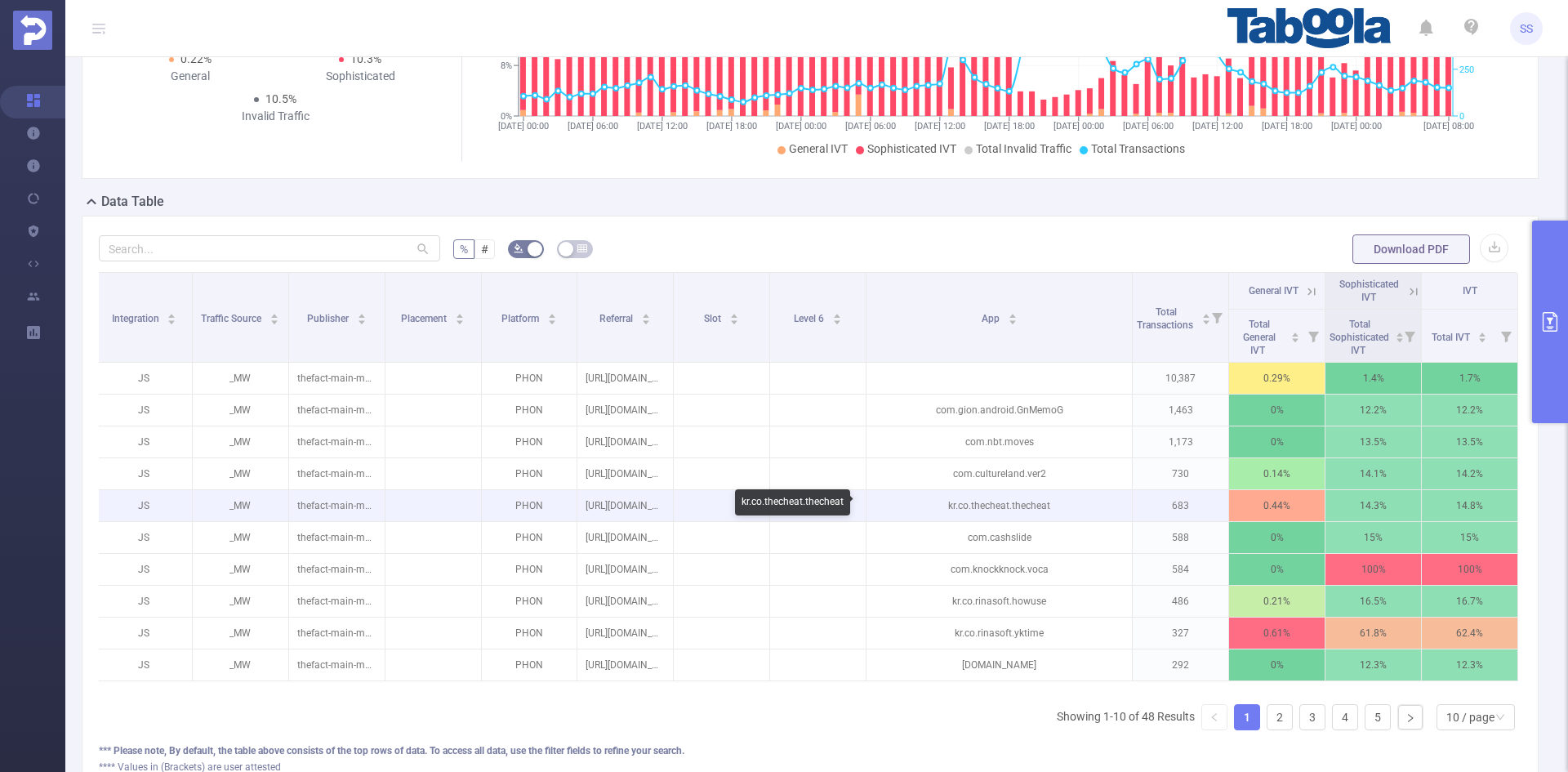 click on "kr.co.thecheat.thecheat" at bounding box center (999, 506) 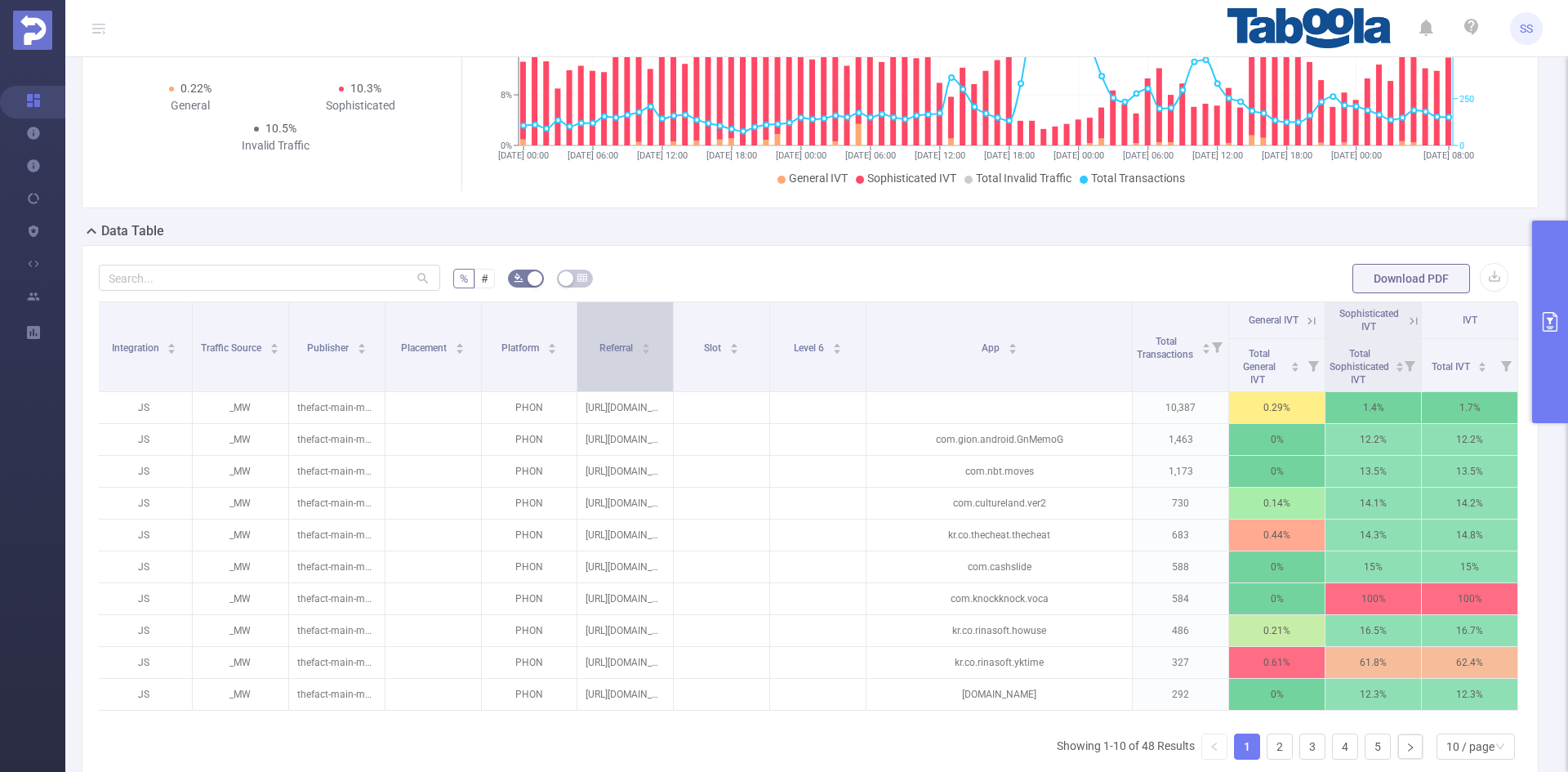 scroll, scrollTop: 245, scrollLeft: 0, axis: vertical 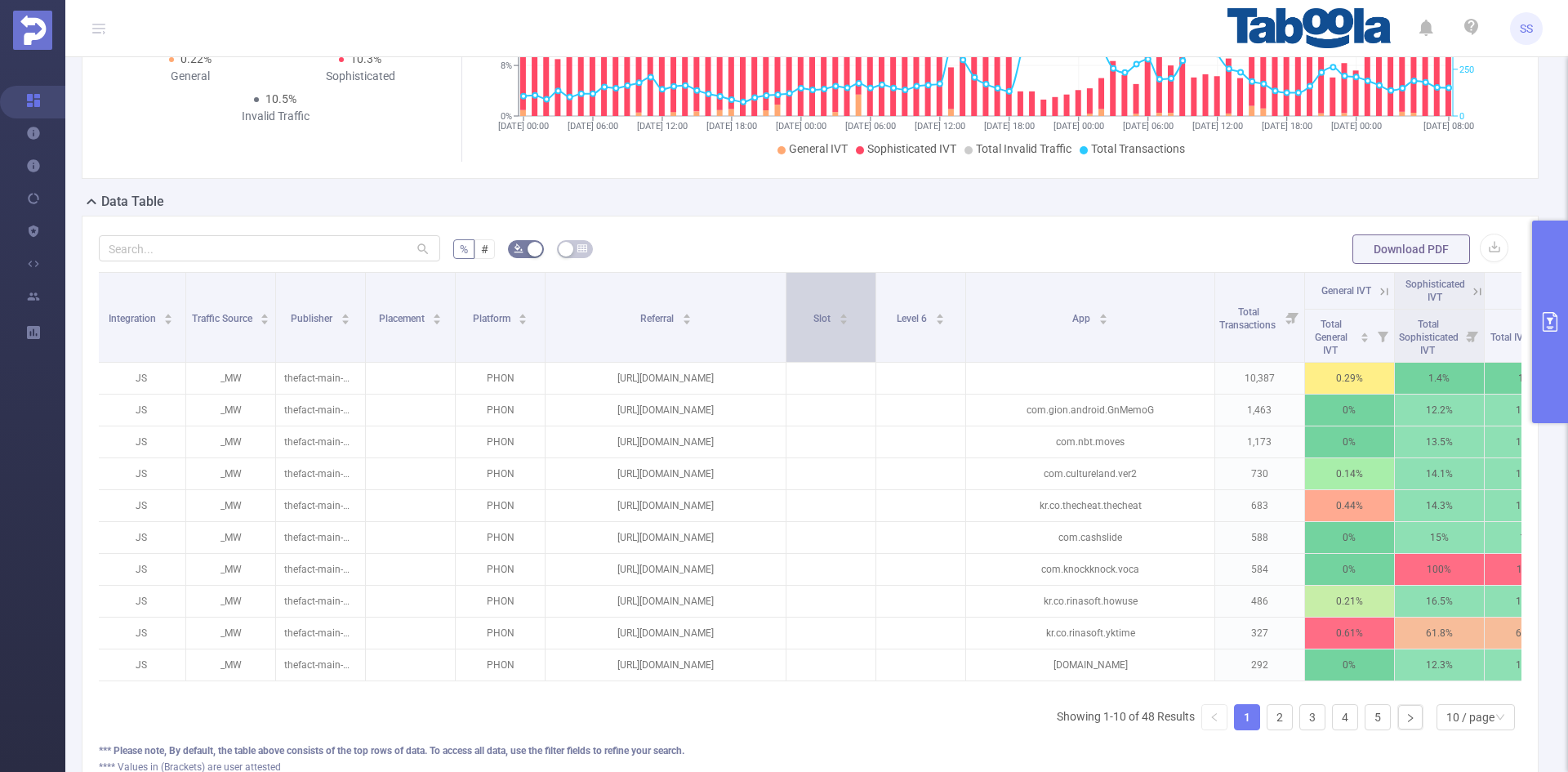 drag, startPoint x: 664, startPoint y: 343, endPoint x: 787, endPoint y: 344, distance: 123.00406 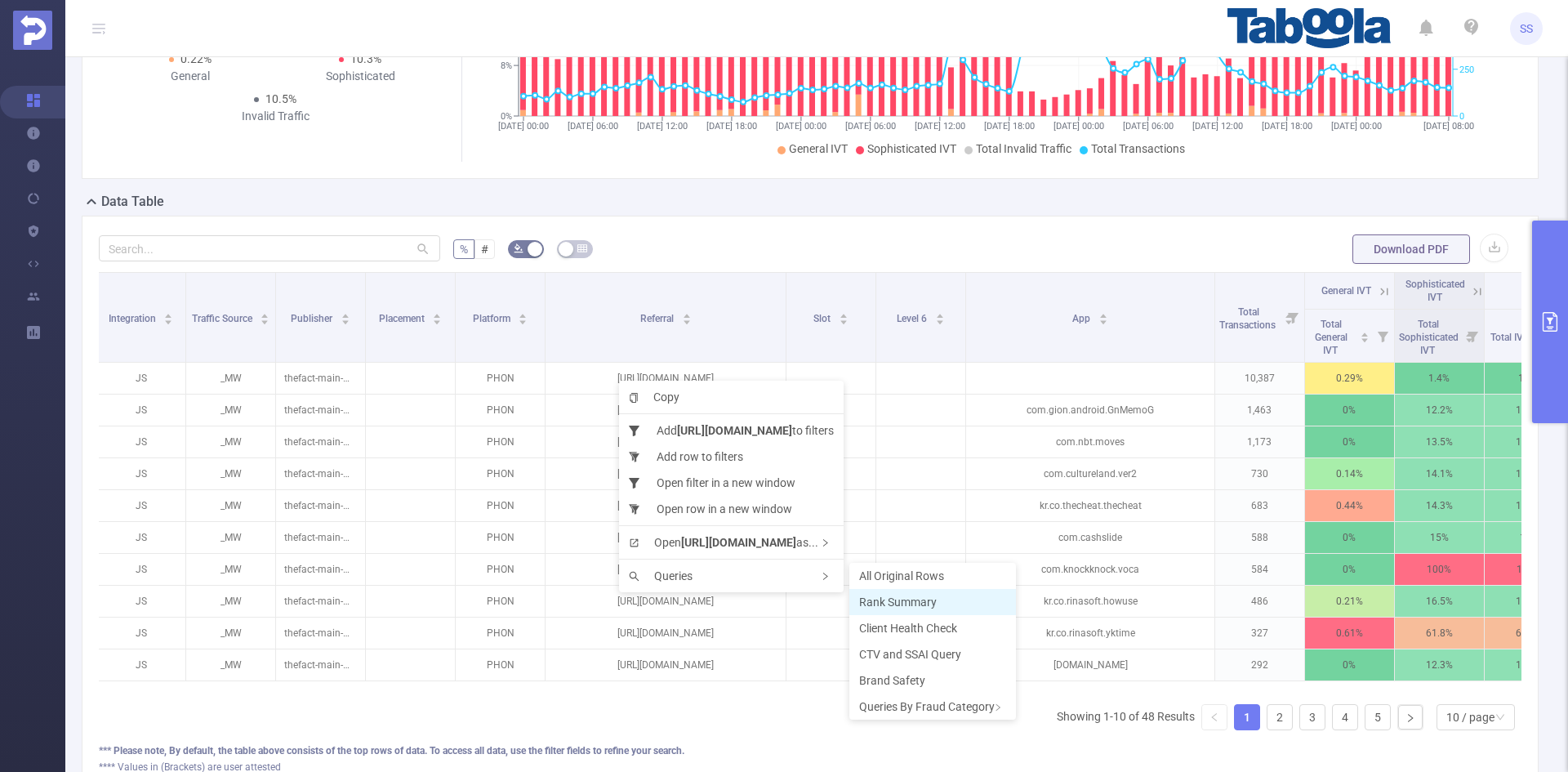 click on "Rank Summary" at bounding box center (898, 602) 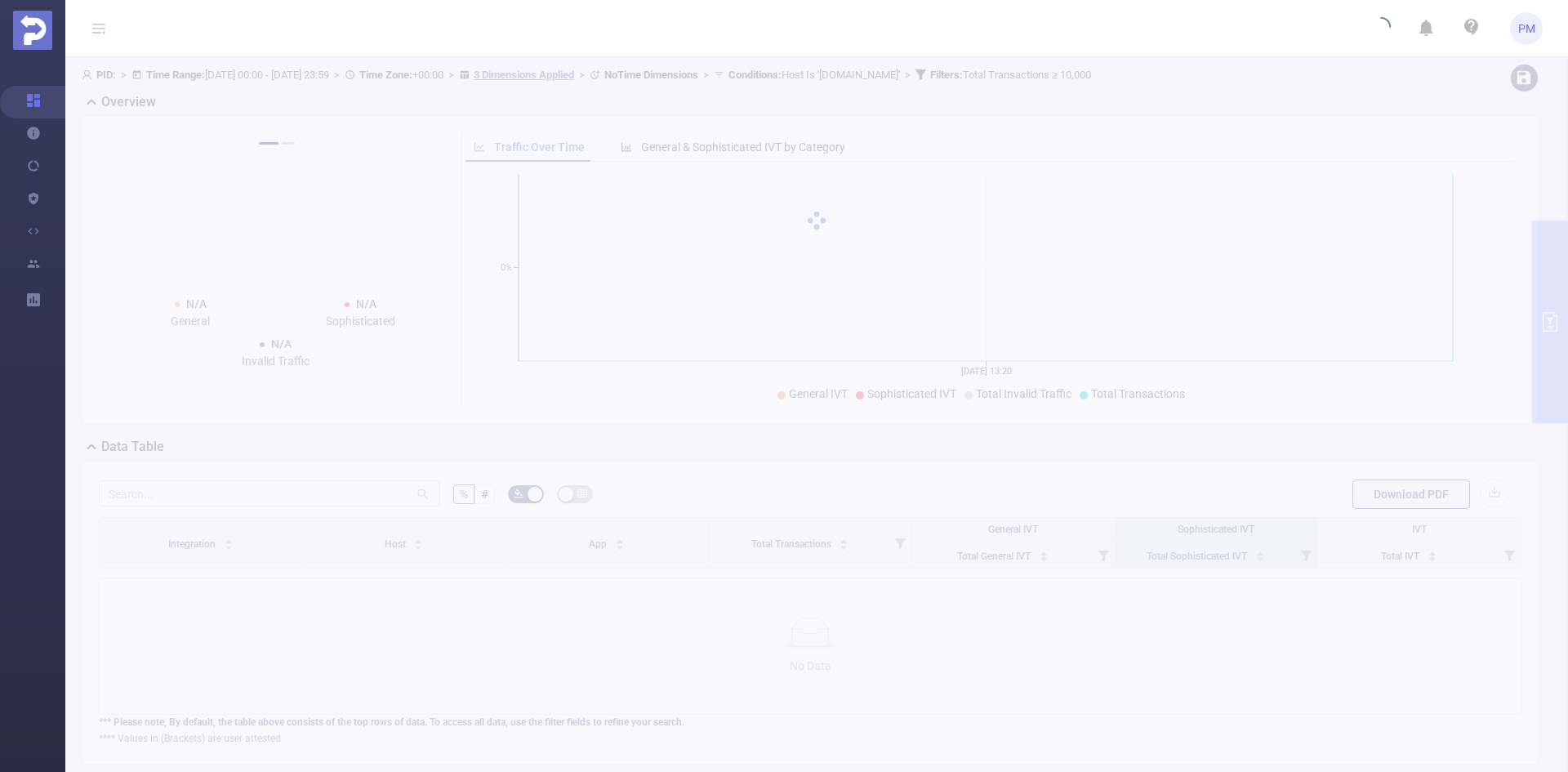 scroll, scrollTop: 0, scrollLeft: 0, axis: both 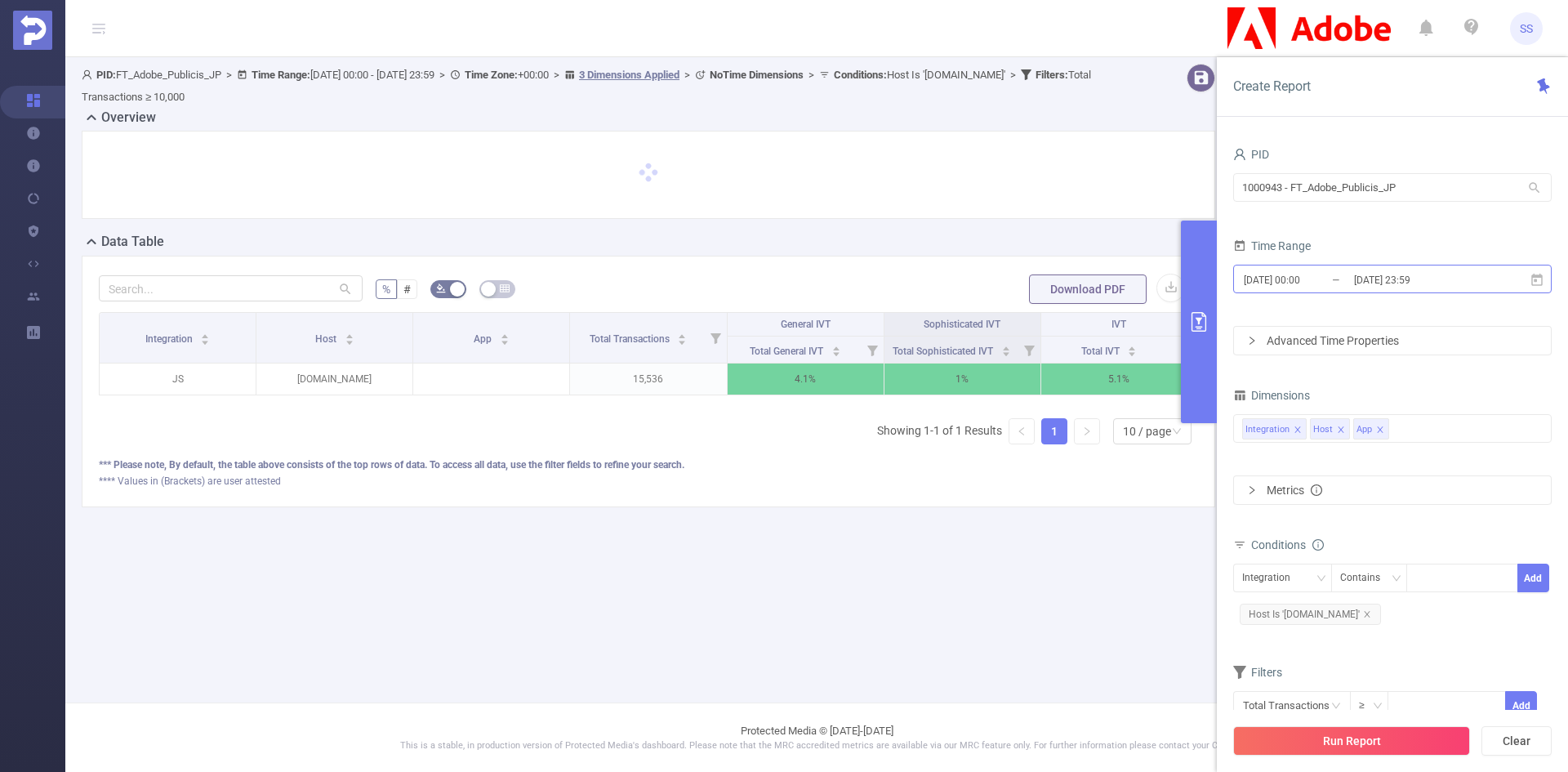 click on "[DATE] 23:59" at bounding box center (1419, 279) 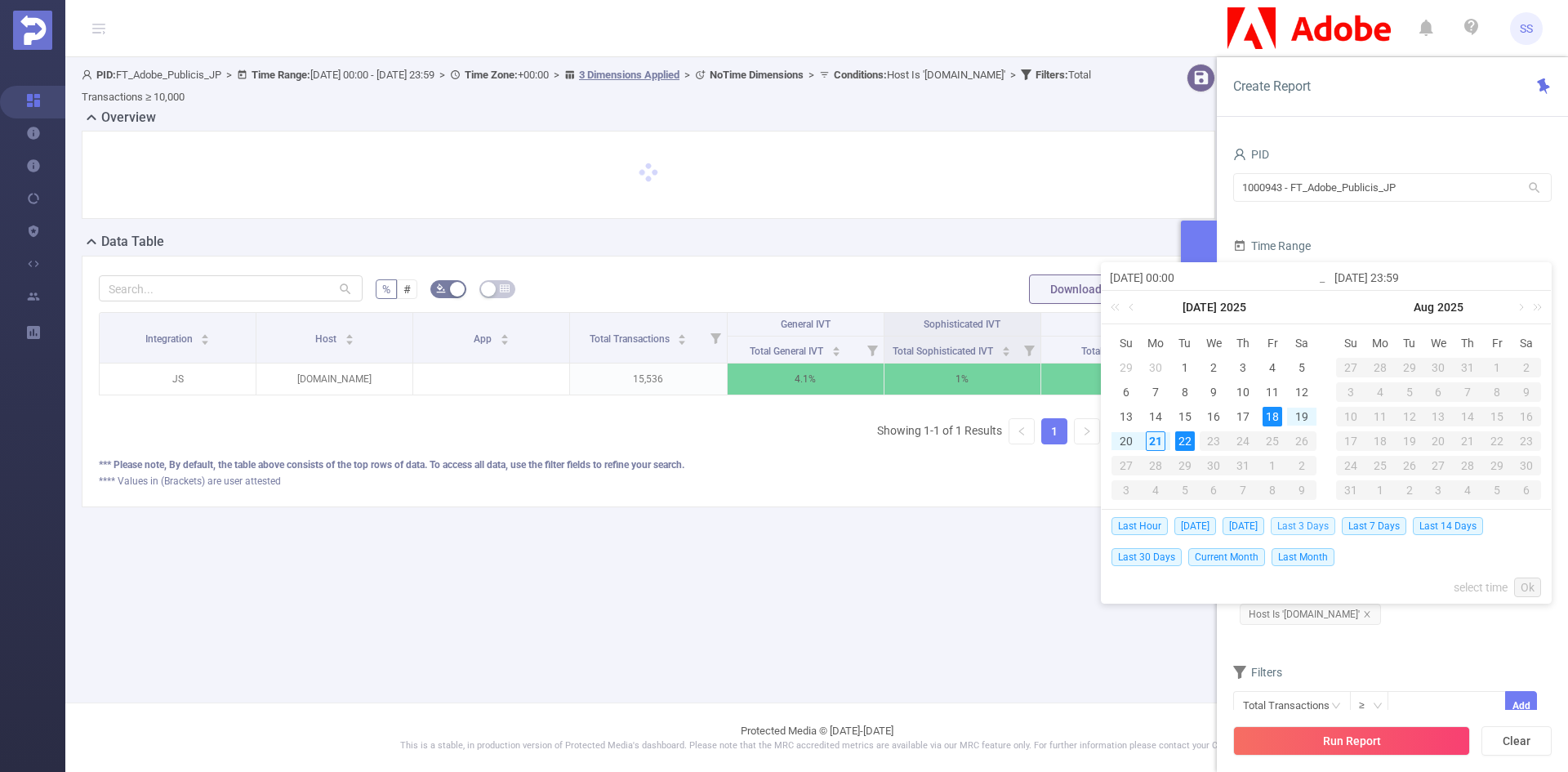 click on "Last 3 Days" at bounding box center [1303, 526] 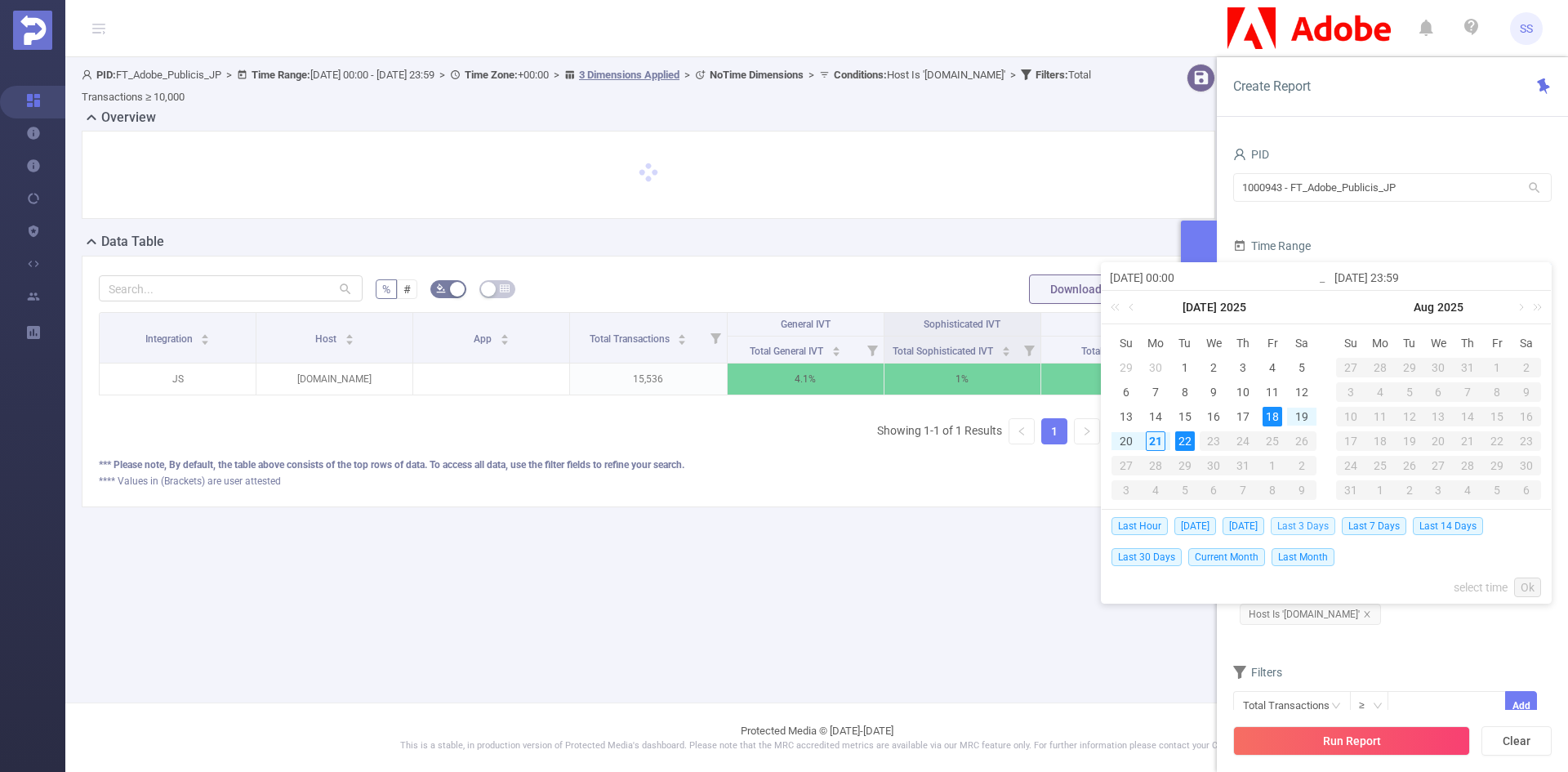 type on "[DATE] 00:00" 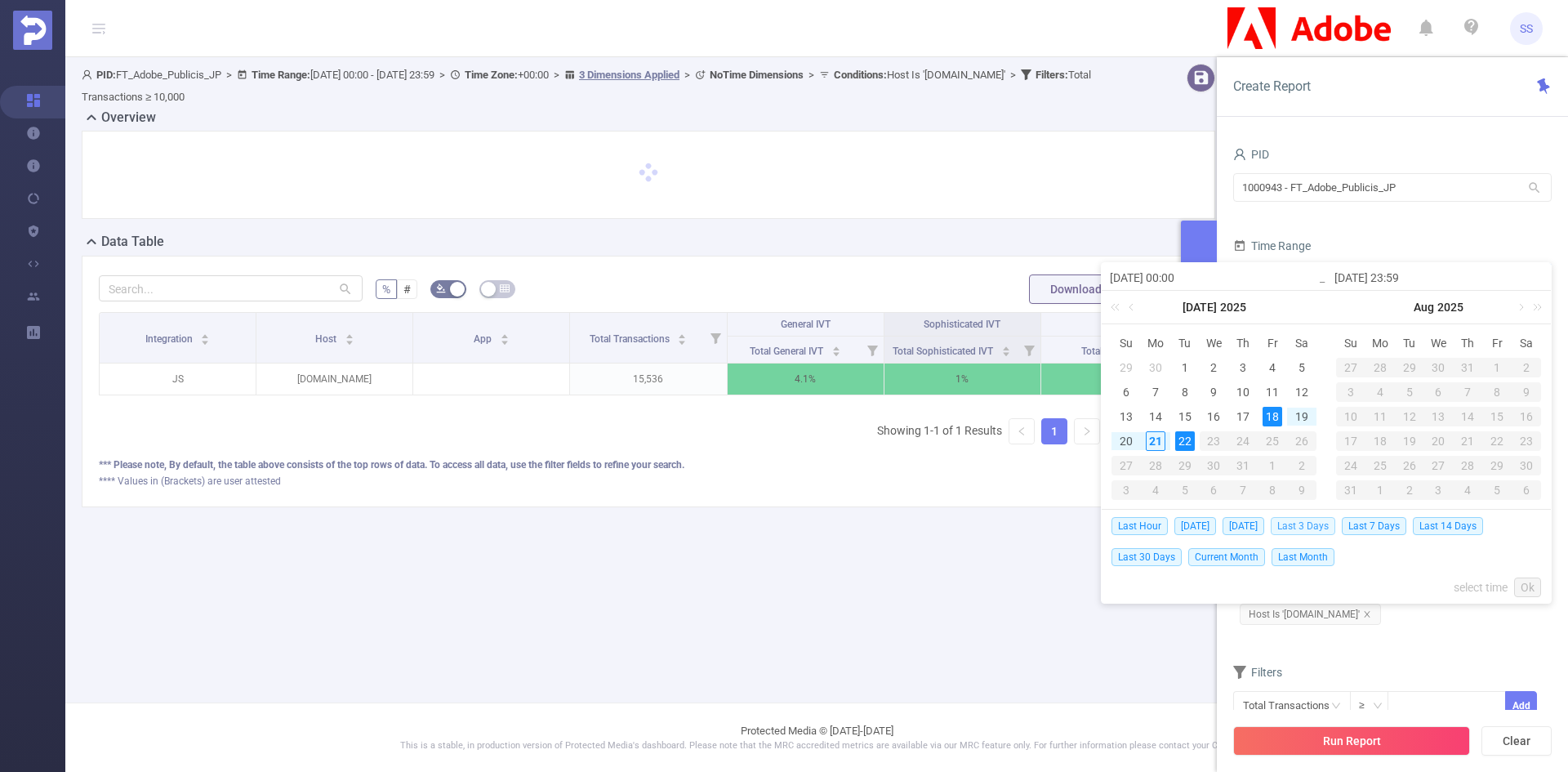 type on "[DATE] 23:59" 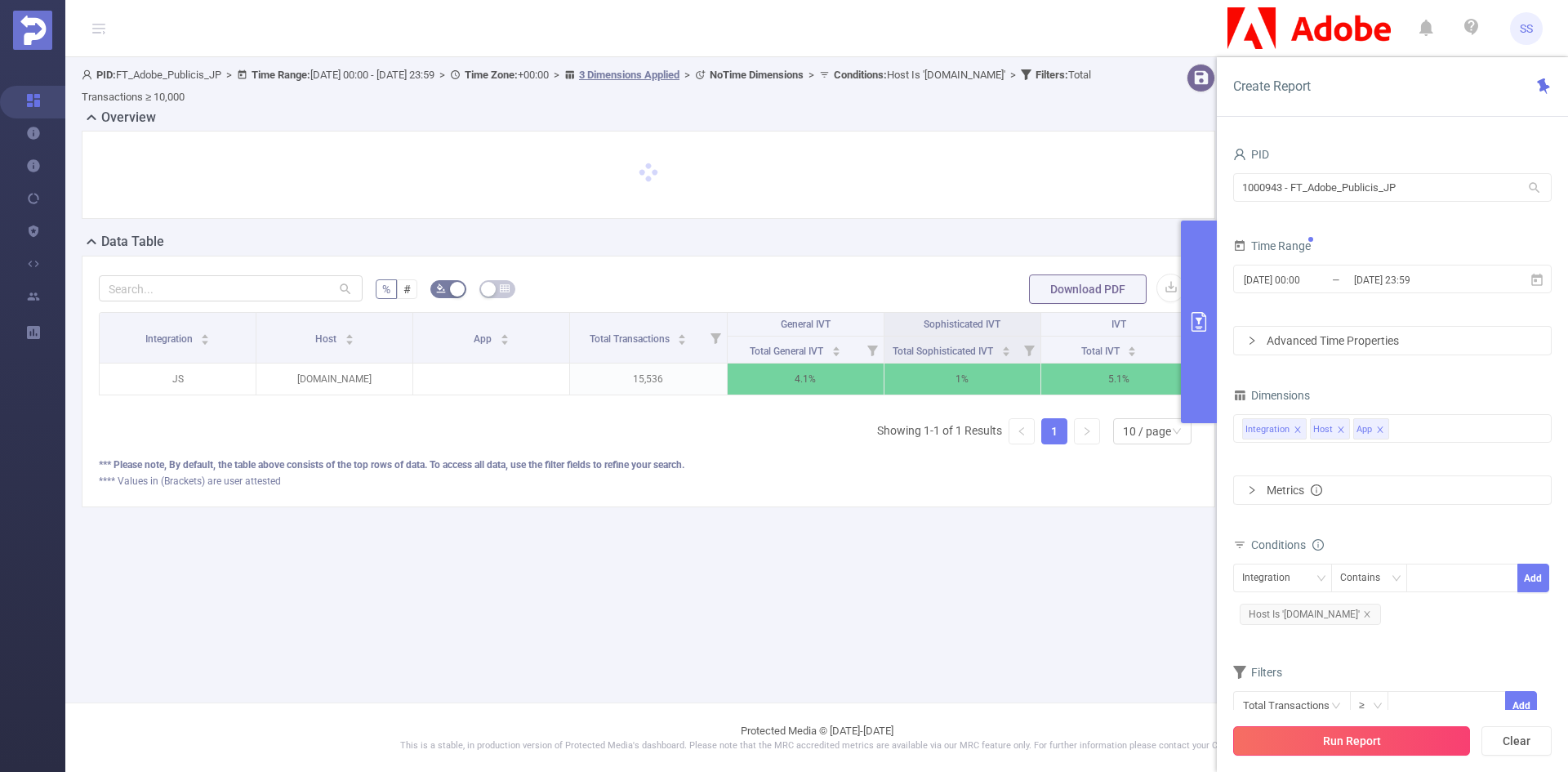 click on "Run Report" at bounding box center [1352, 741] 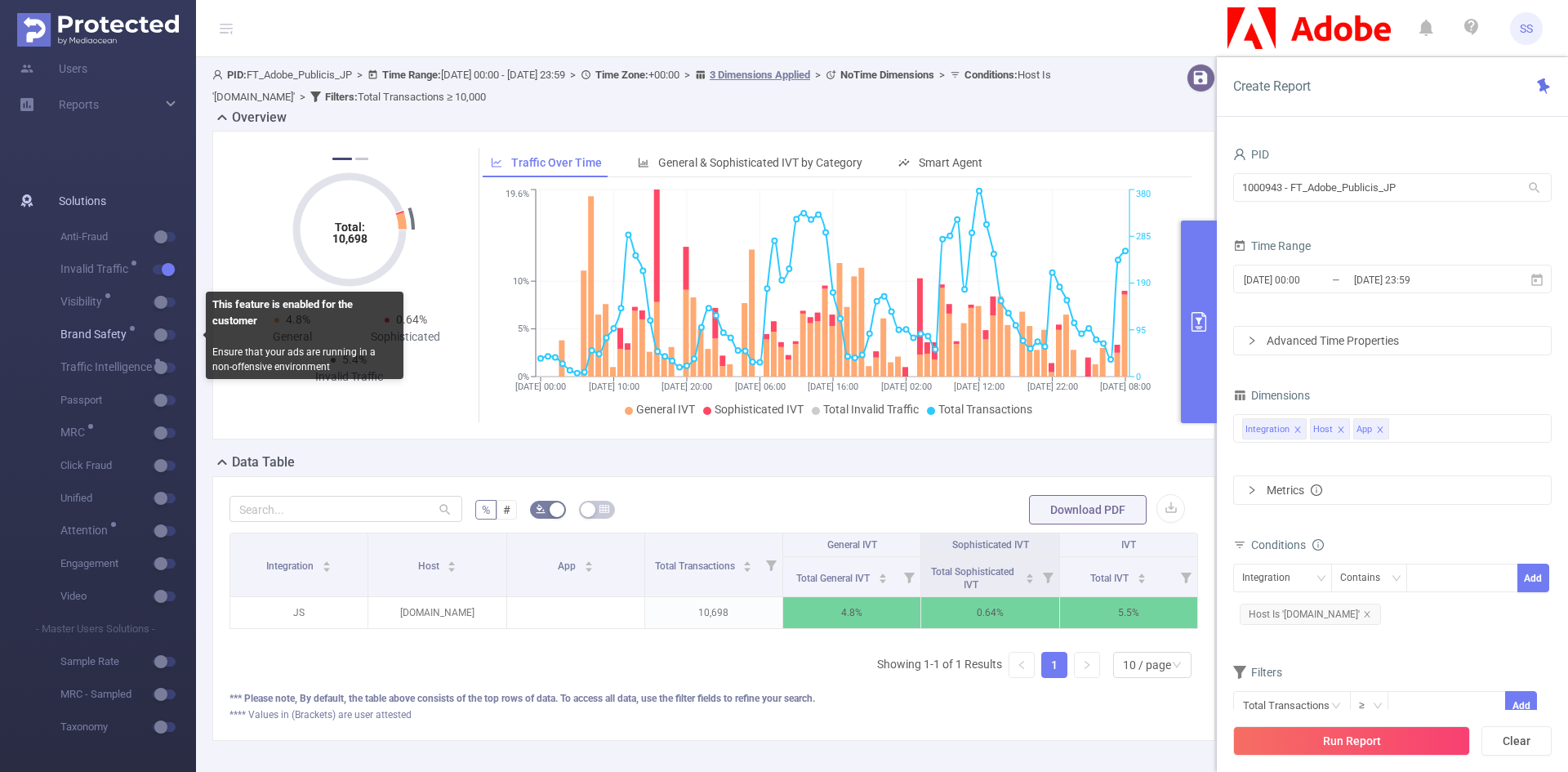 click at bounding box center (164, 335) 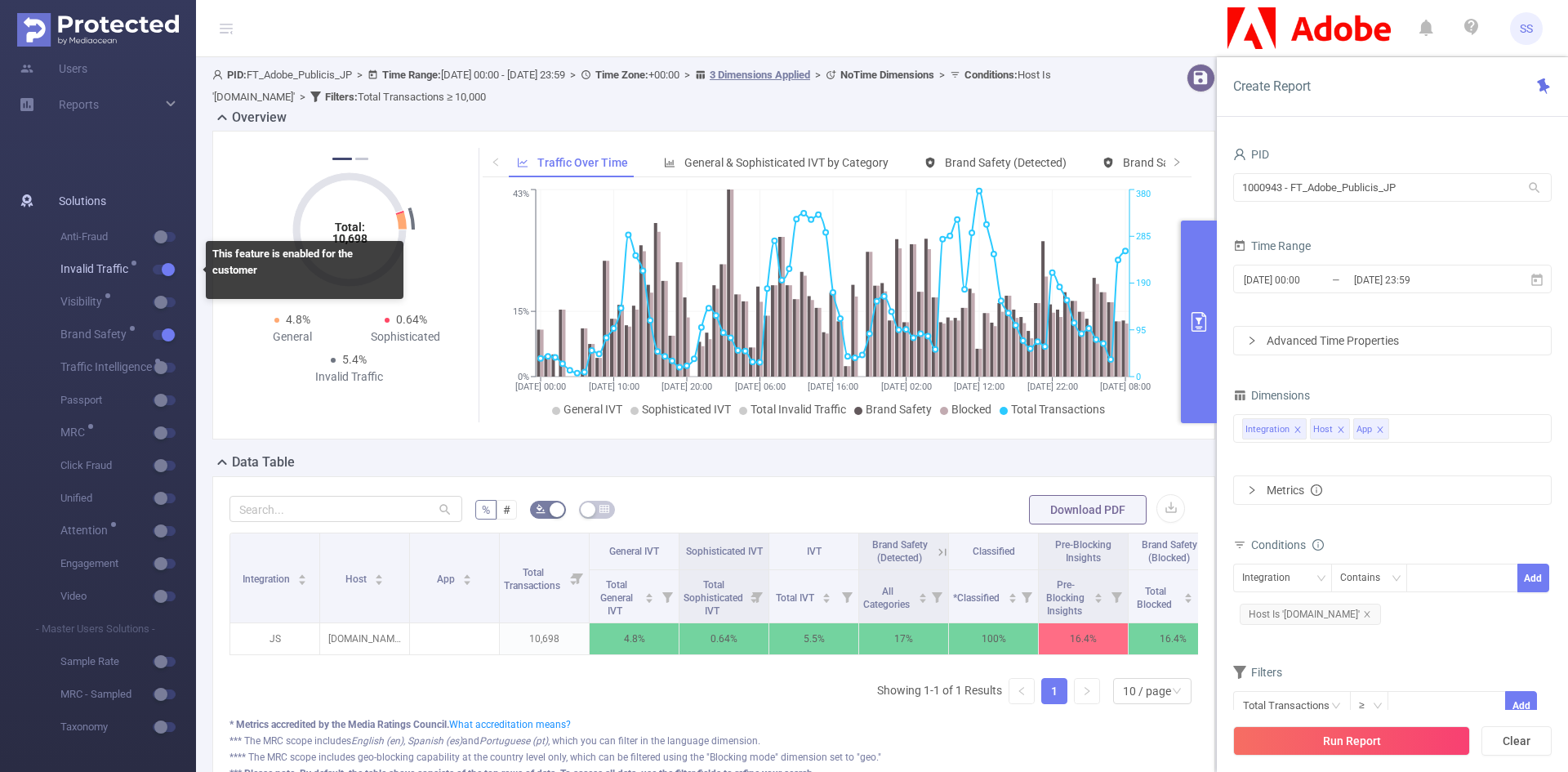 click at bounding box center [167, 270] 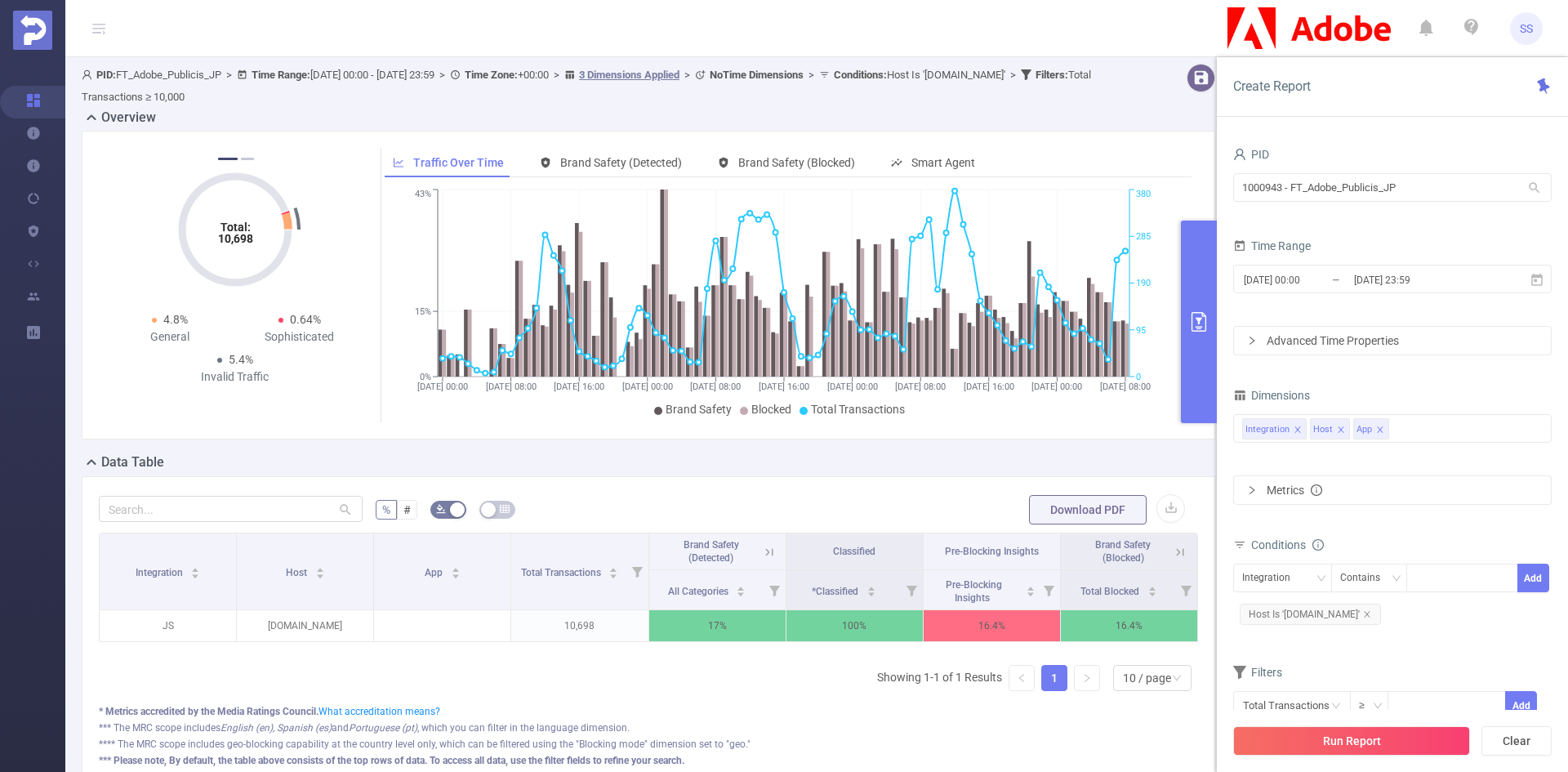 click 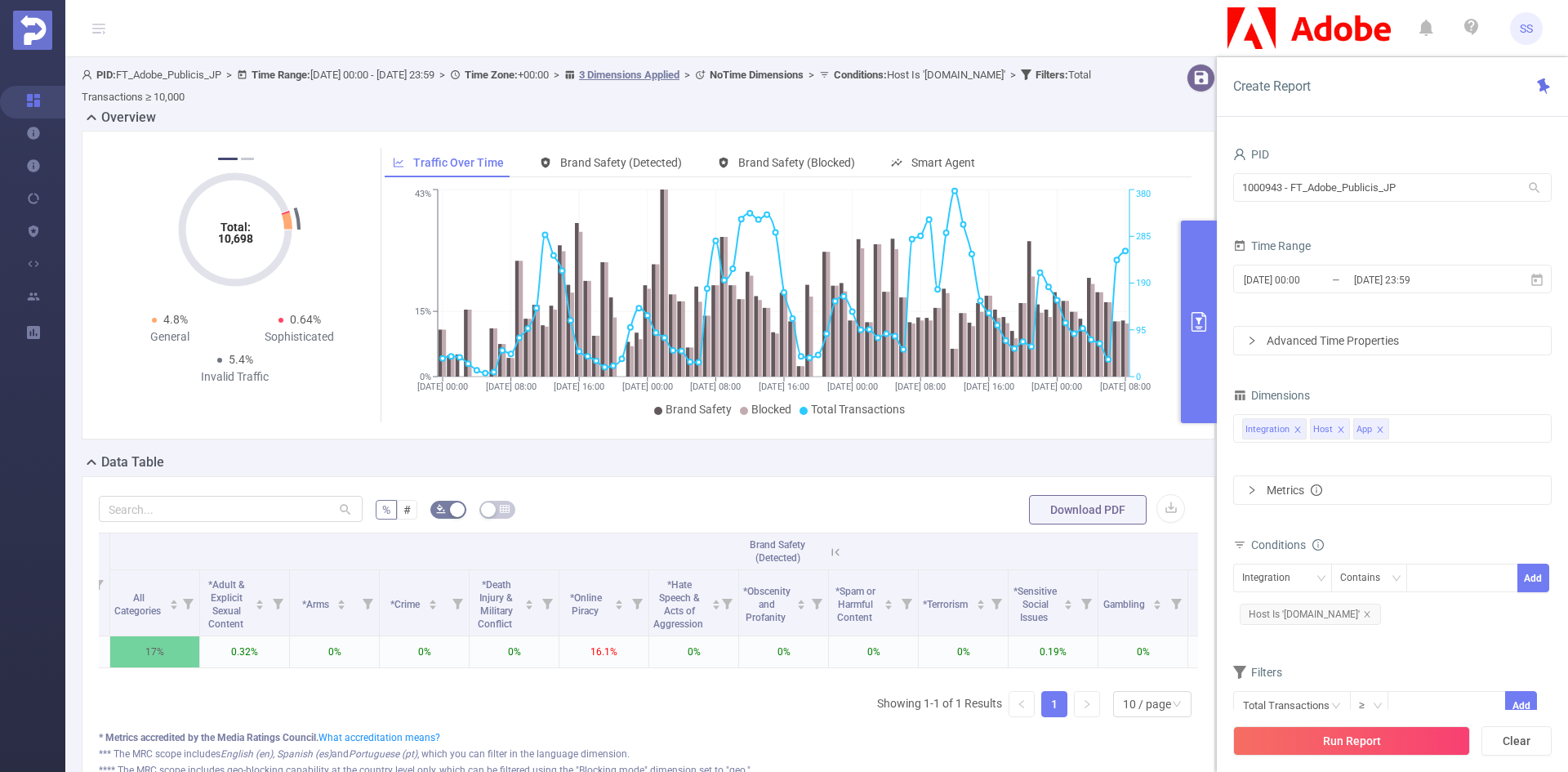 scroll, scrollTop: 0, scrollLeft: 345, axis: horizontal 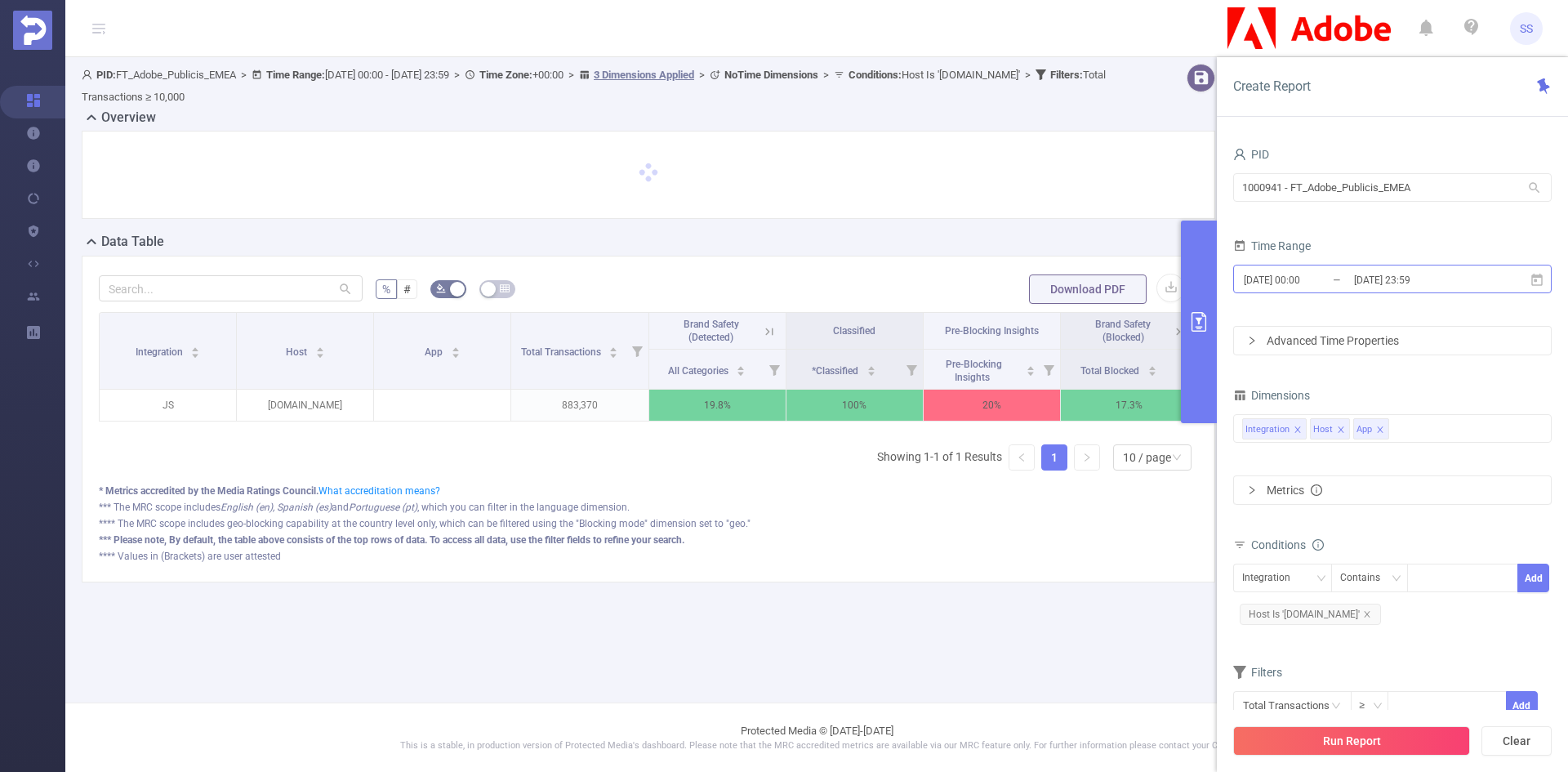click on "[DATE] 23:59" at bounding box center (1419, 279) 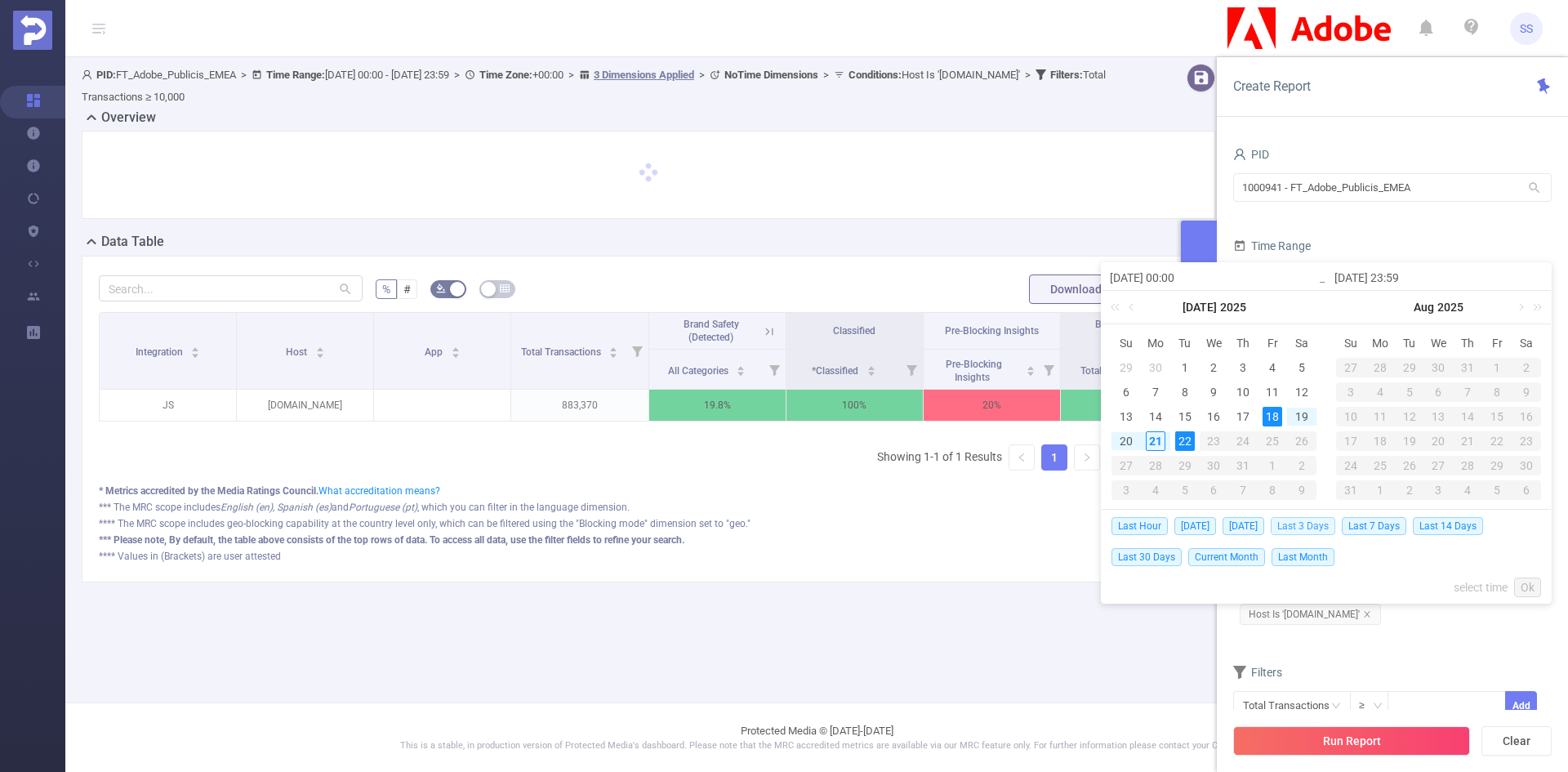 click on "Last 3 Days" at bounding box center [1303, 526] 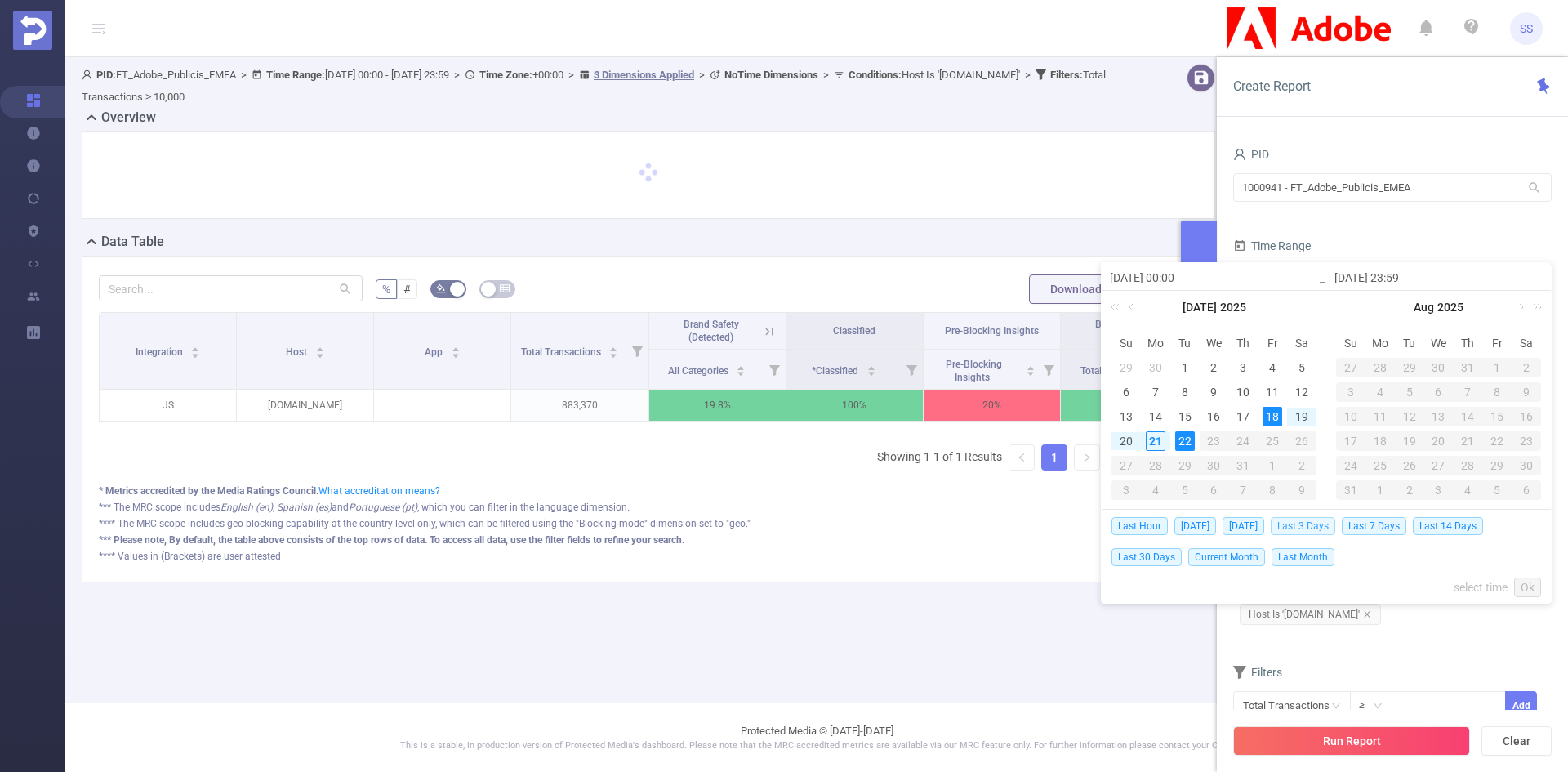 type on "[DATE] 00:00" 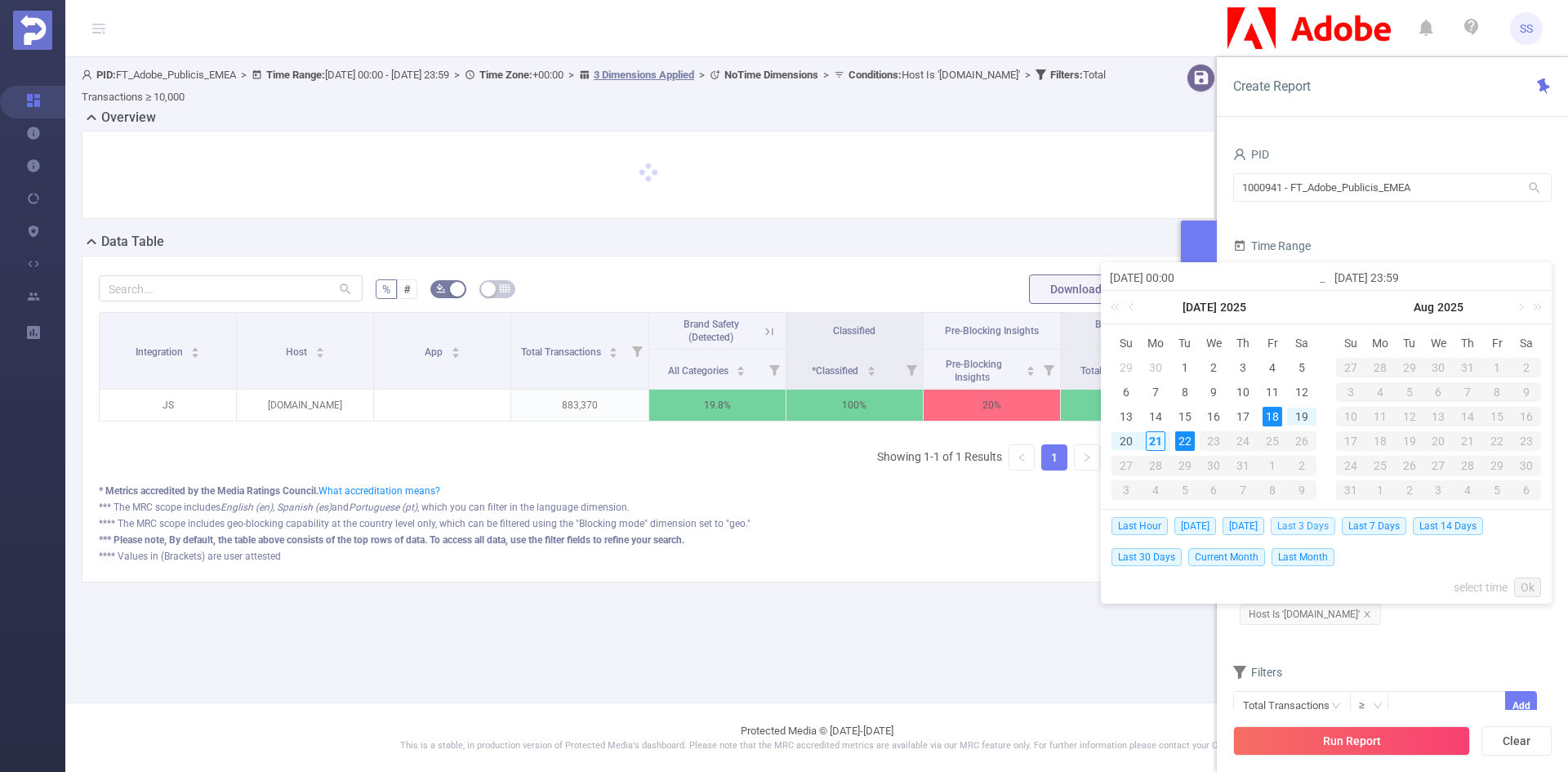 type on "[DATE] 23:59" 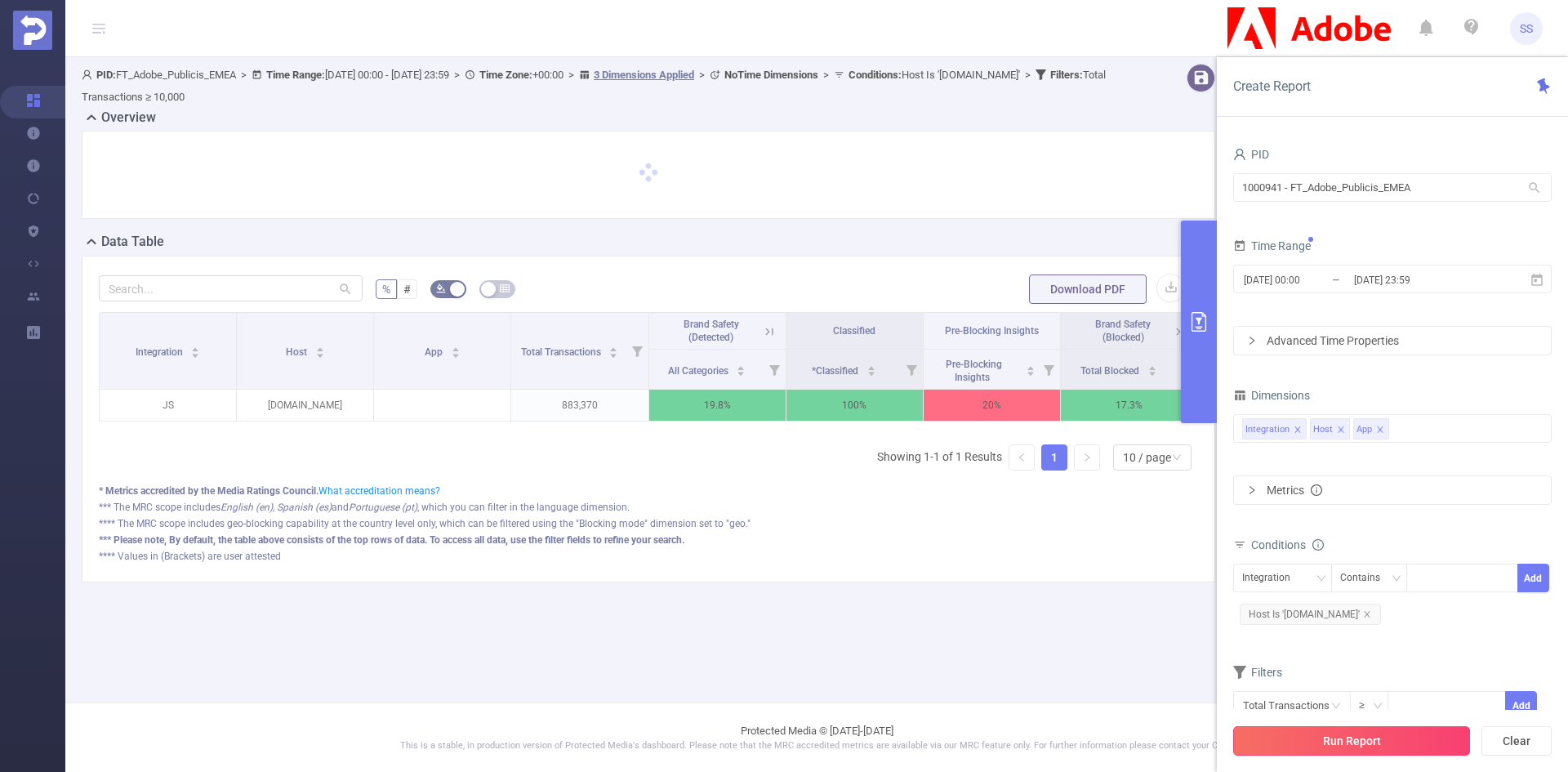 click on "Run Report" at bounding box center (1352, 741) 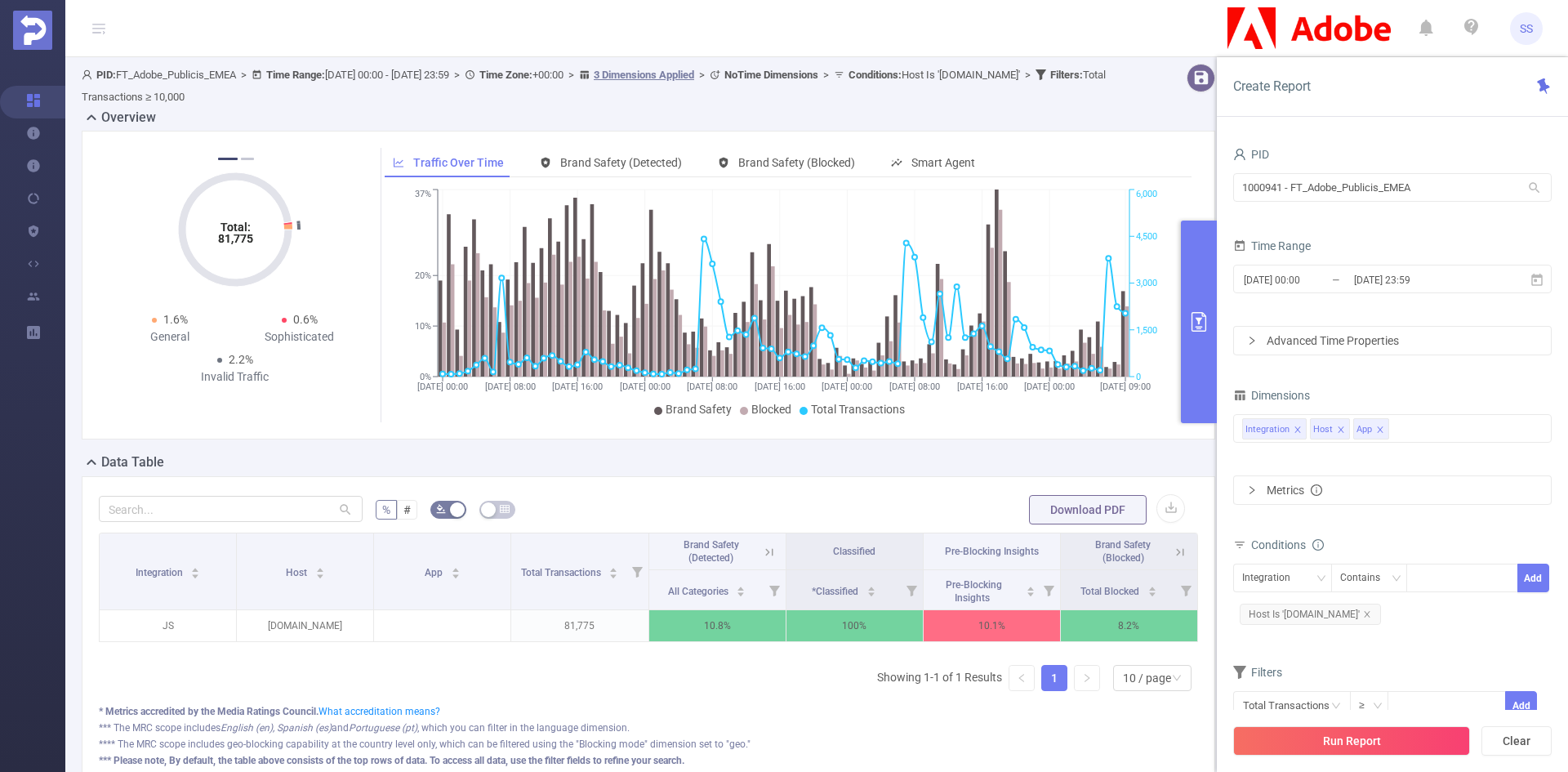 click 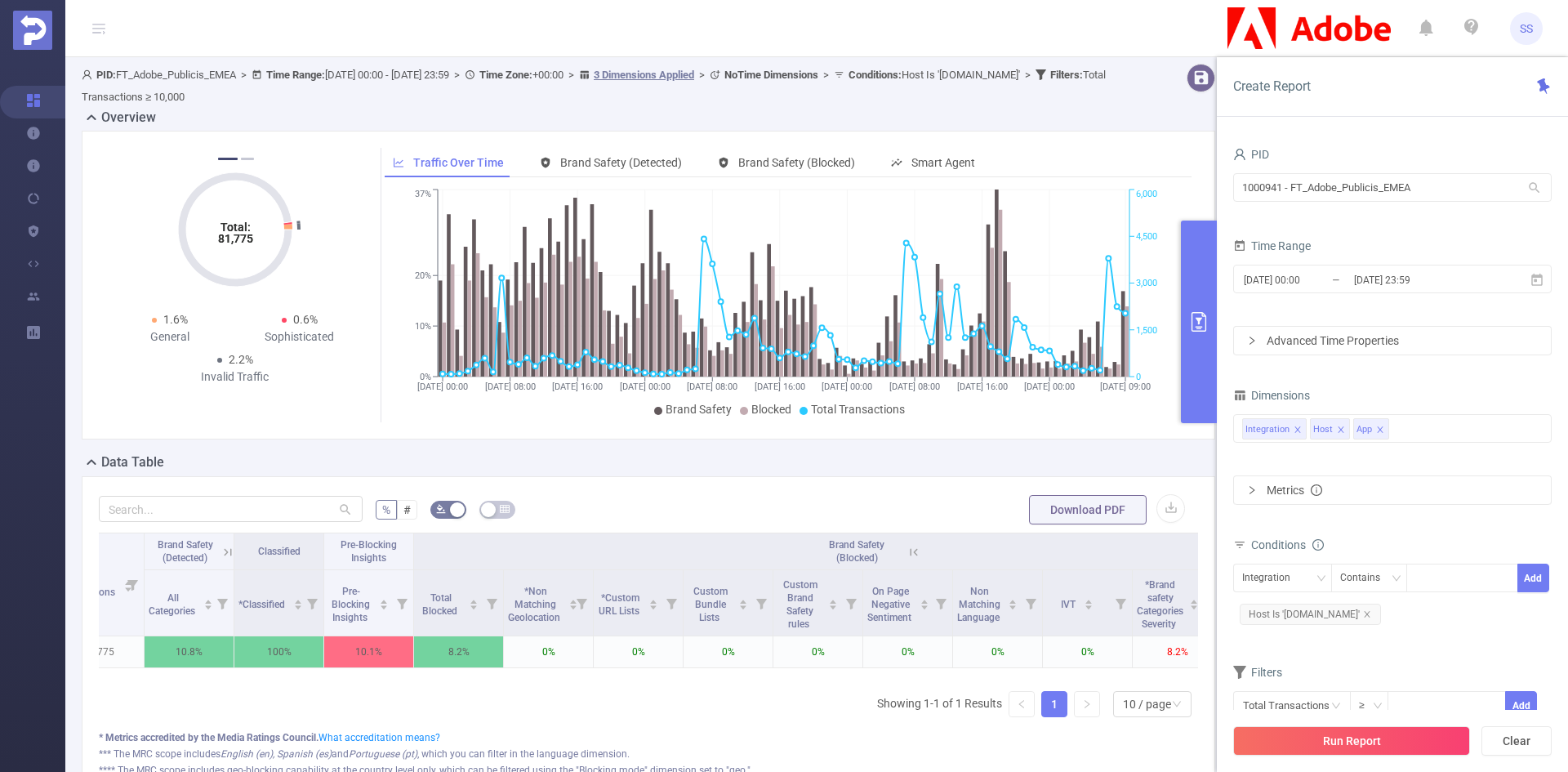 scroll, scrollTop: 0, scrollLeft: 355, axis: horizontal 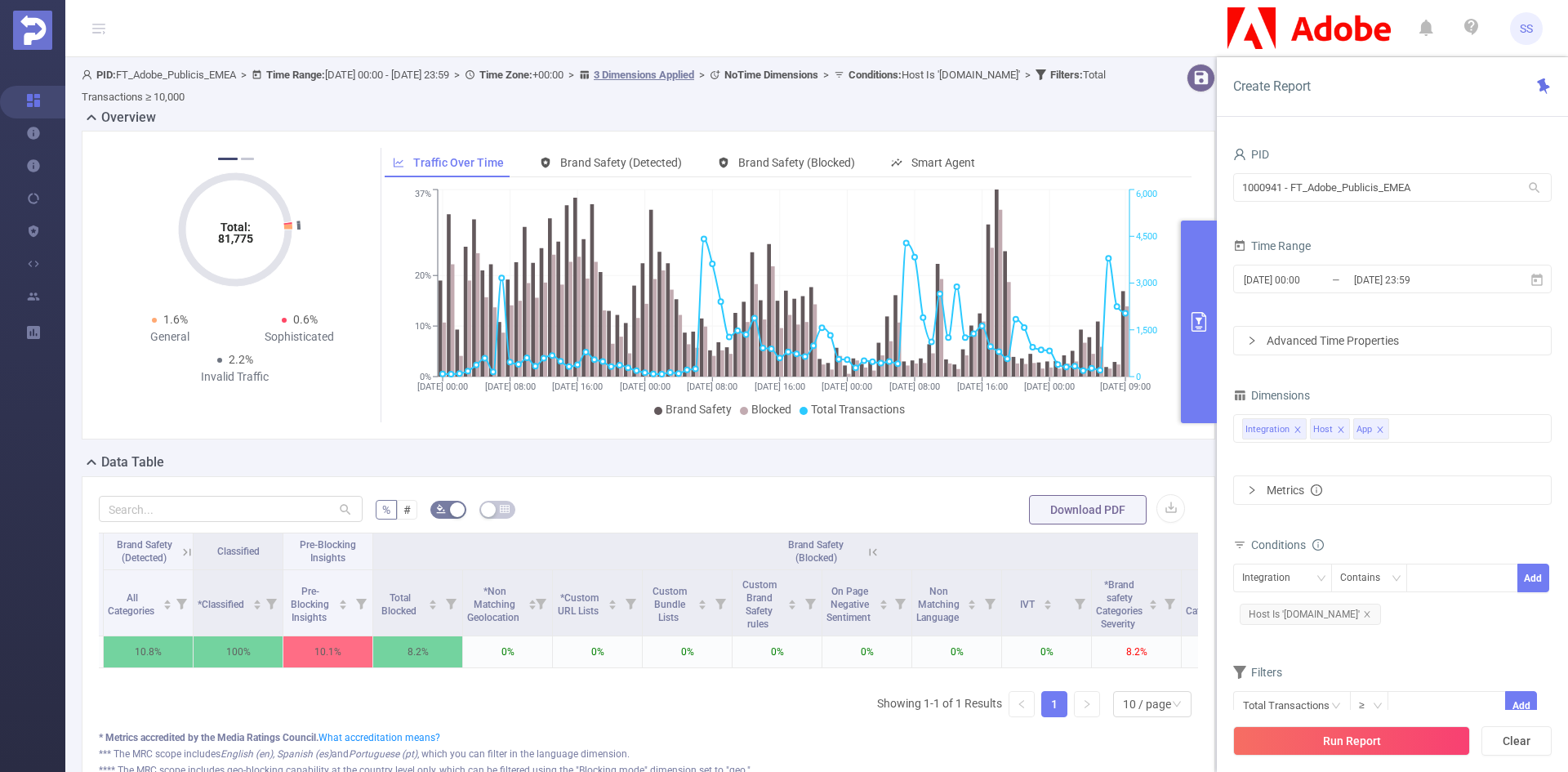 click at bounding box center [871, 551] 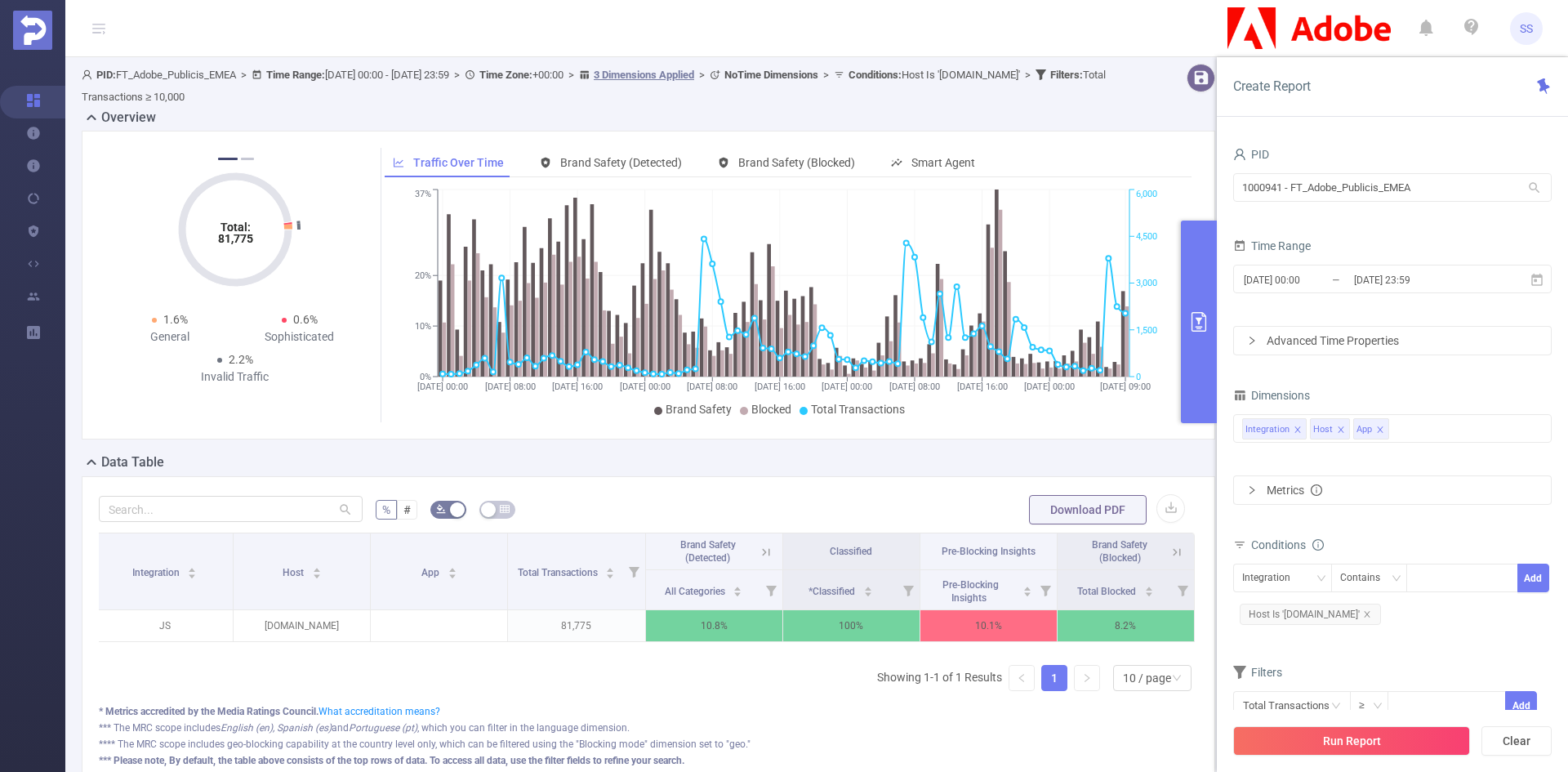 click 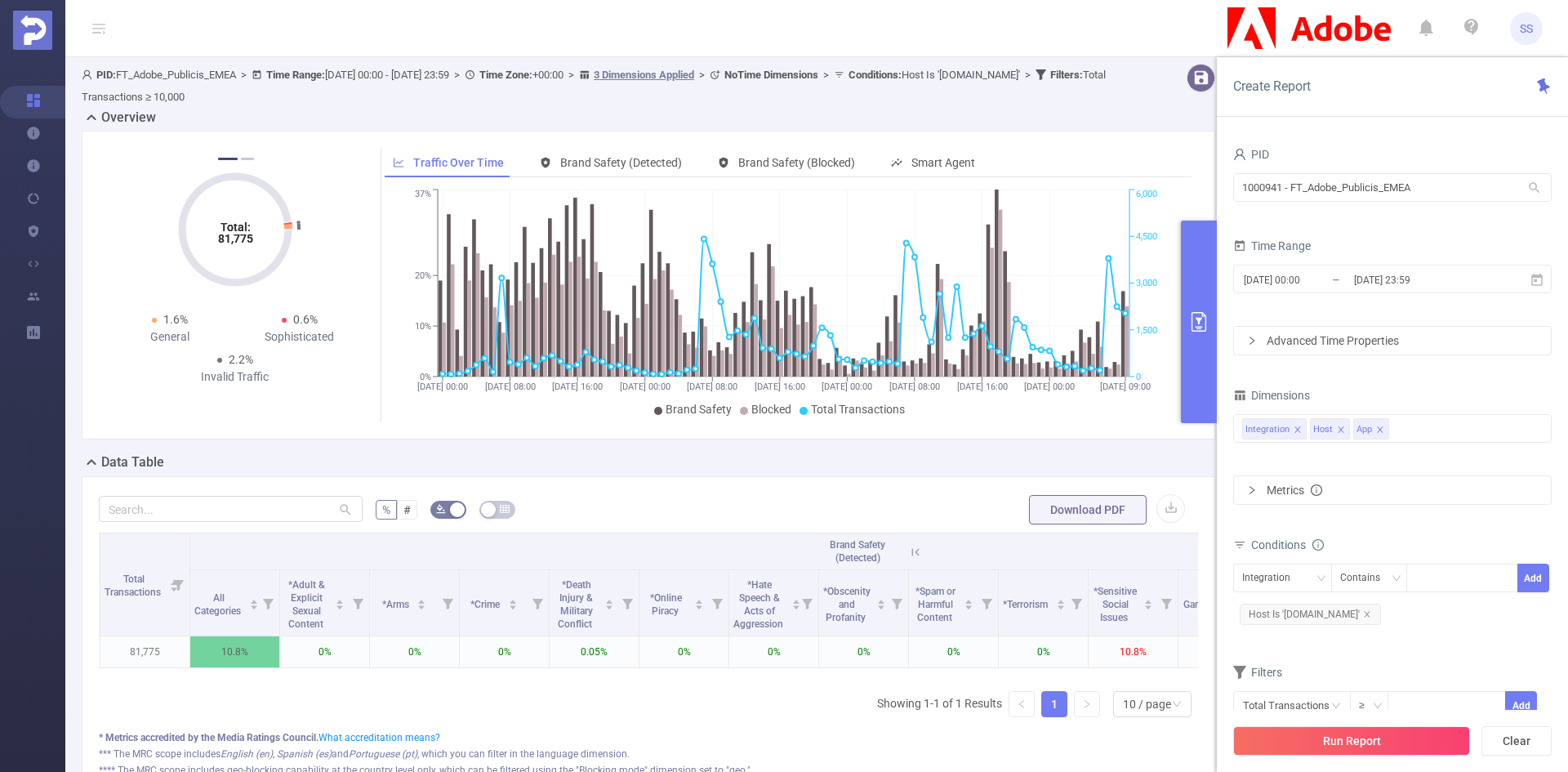 scroll, scrollTop: 0, scrollLeft: 265, axis: horizontal 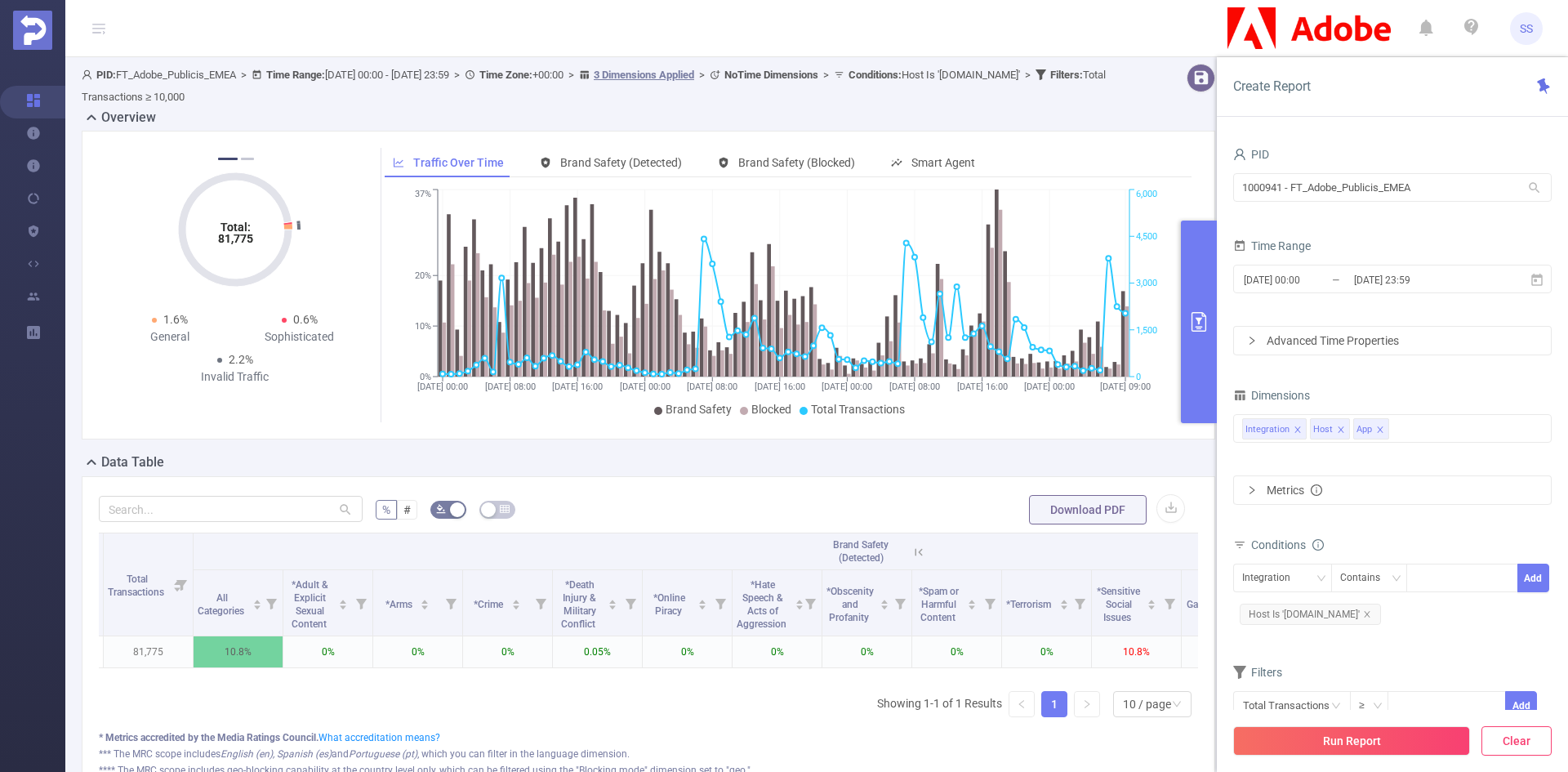 click on "Clear" at bounding box center [1517, 741] 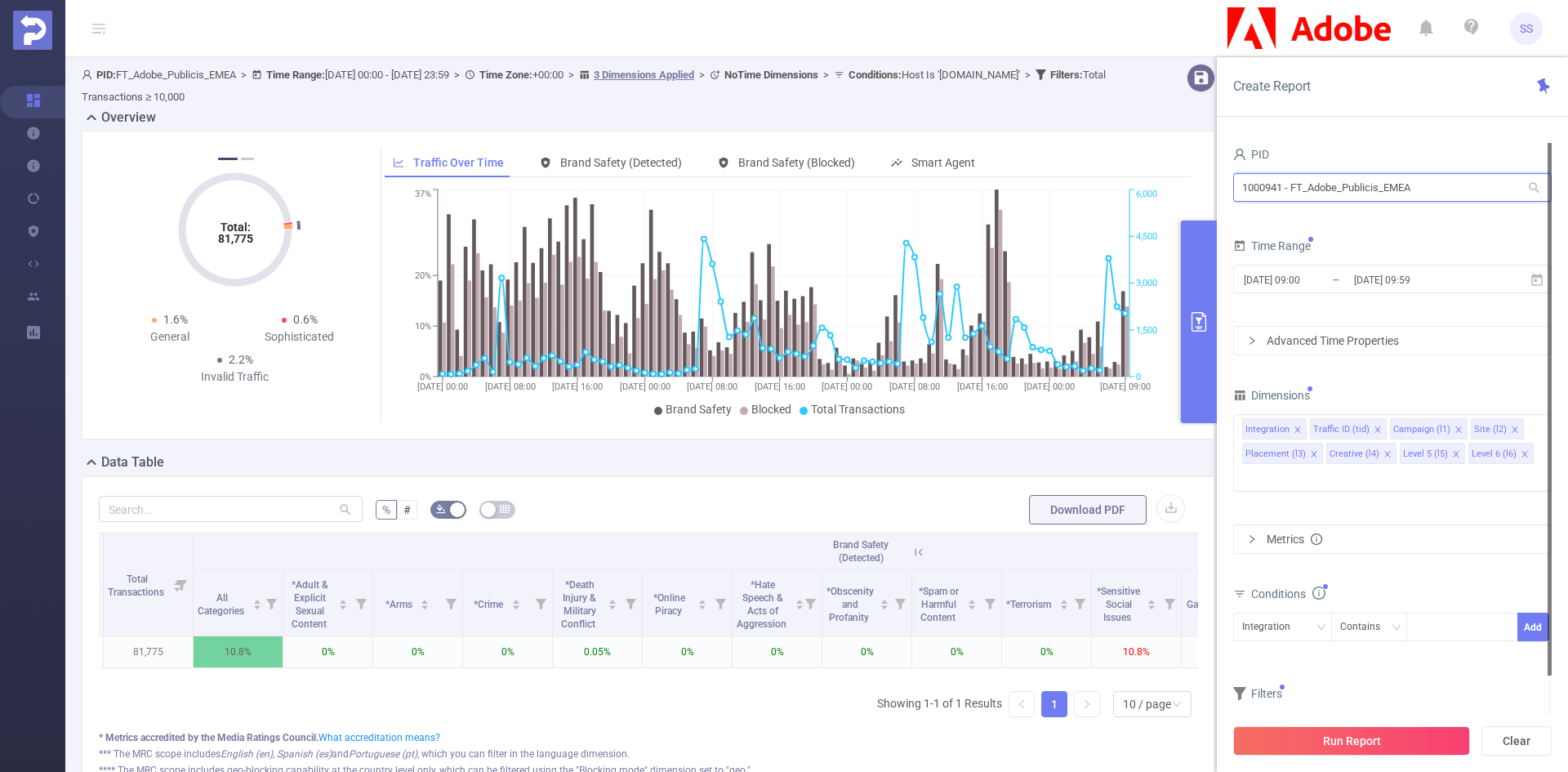 drag, startPoint x: 1454, startPoint y: 189, endPoint x: 1058, endPoint y: 188, distance: 396.00126 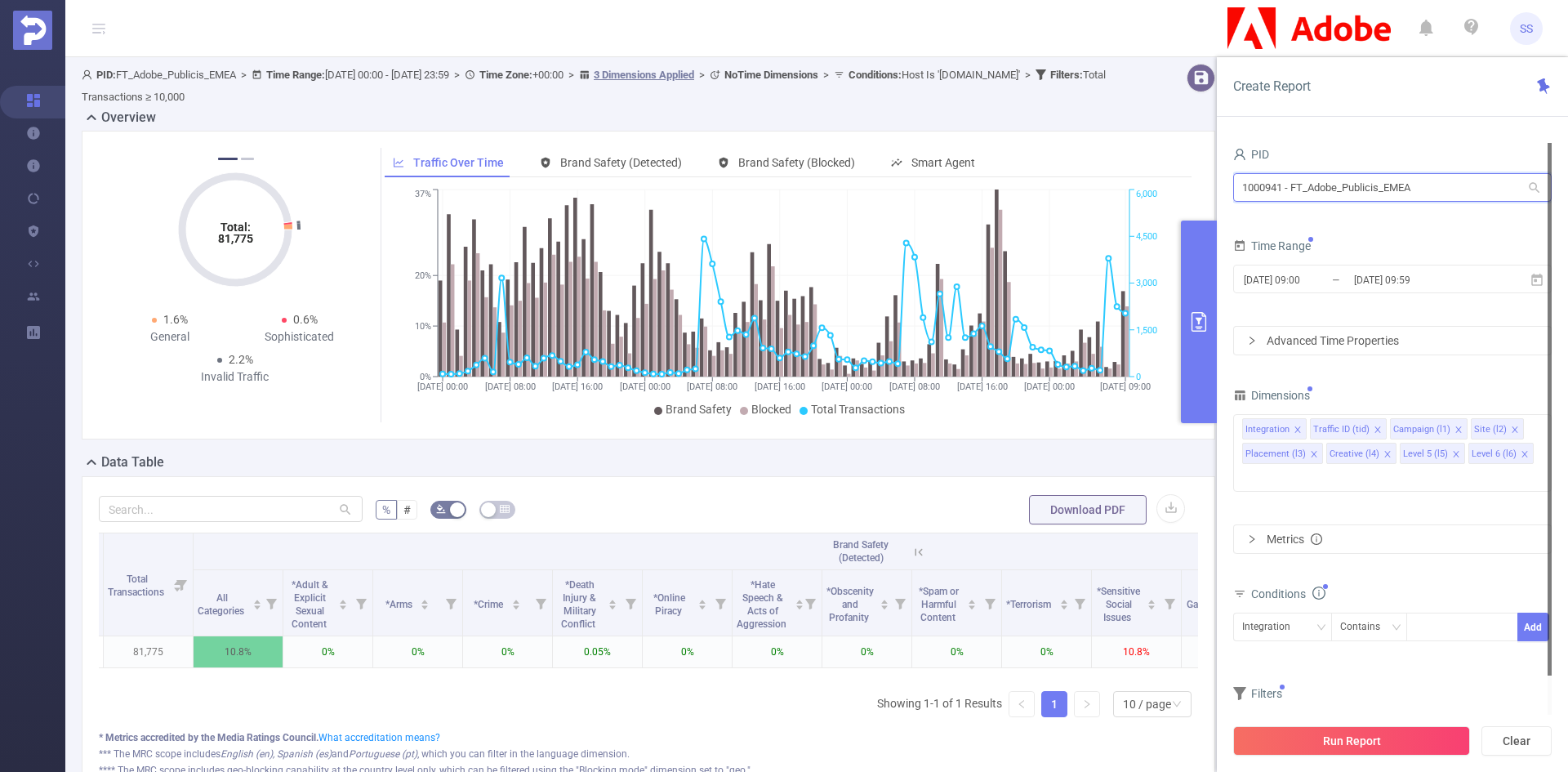 click on "PID:  FT_Adobe_Publicis_EMEA  >  Time Range:  2025-07-18 00:00 -
2025-07-21 23:59  >  Time Zone:  +00:00  >  3 Dimensions Applied  >  No  Time Dimensions  >  Conditions :  Host Is 'client.raider.io'  >  Filters :  Total Transactions ≥ 10,000  Overview Total: 81,775 Total: 81,775 1.7% Fraudulent 0.43% Suspicious 2.1% Invalid Traffic Total: 81,775 Total: 81,775 1.6% General 0.6% Sophisticated 2.2% Invalid Traffic Total: 81,775 Total: 81,775 1.7% Fraudulent 0.43% Suspicious 2.1% Invalid Traffic Total: 81,775 Total: 81,775 1.6% General 0.6% Sophisticated 2.2% Invalid Traffic Total: 81,775 Total: 81,775 1.7% Fraudulent 0.43% Suspicious 2.1% Invalid Traffic 1 2       Traffic Over Time           Brand Safety (Detected)           Brand Safety (Blocked)           Smart Agent     18/07 00:00 18/07 08:00 18/07 16:00 19/07 00:00 19/07 08:00 19/07 16:00 20/07 00:00 20/07 08:00 20/07 16:00 21/07 00:00 21/07 09:00 0% 10% 20% 37% 0 1,500 3,000 4,500 6,000 Brand Safety Blocked Total Transactions  Data Table" at bounding box center (817, 459) 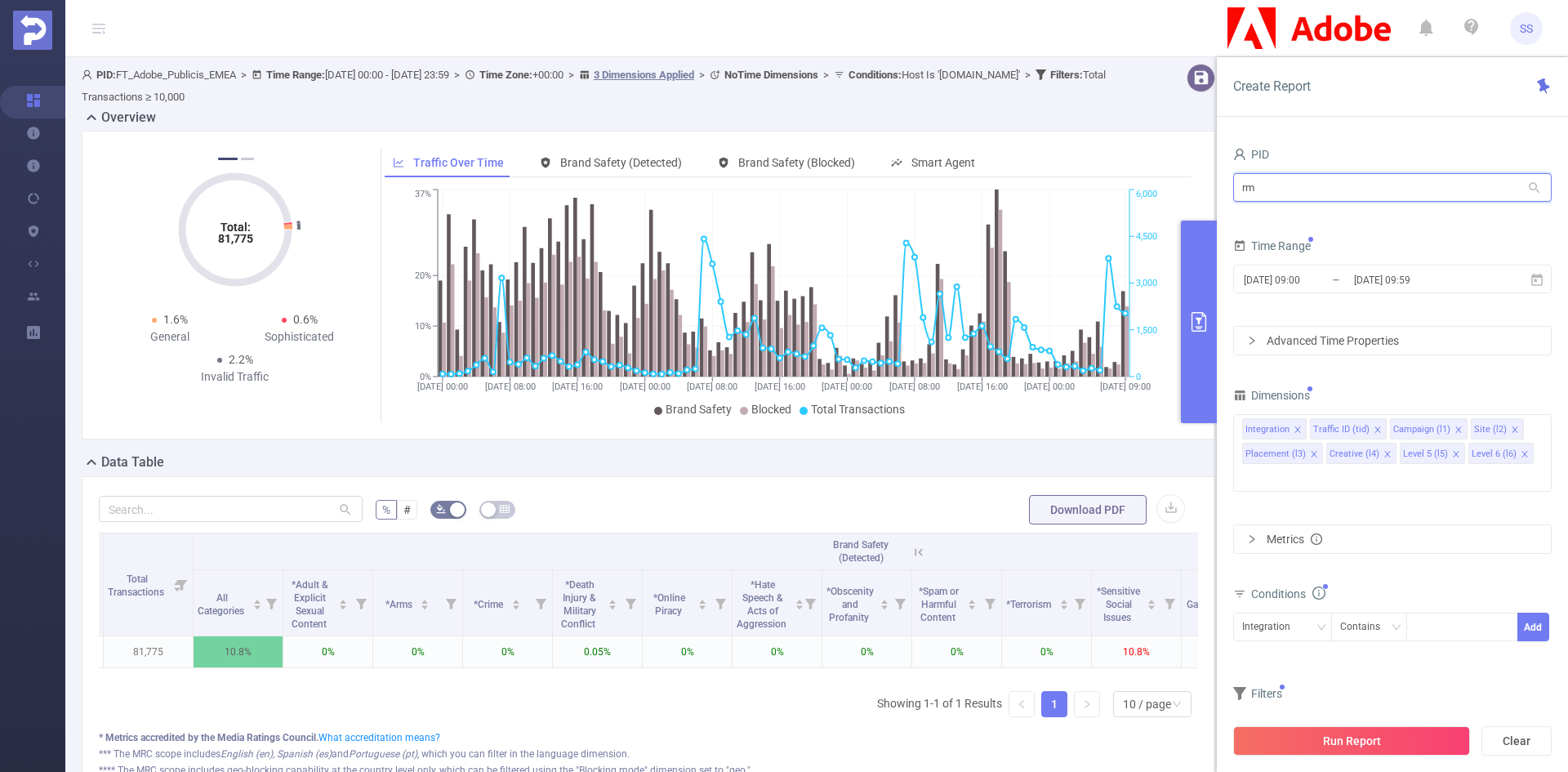 type on "r" 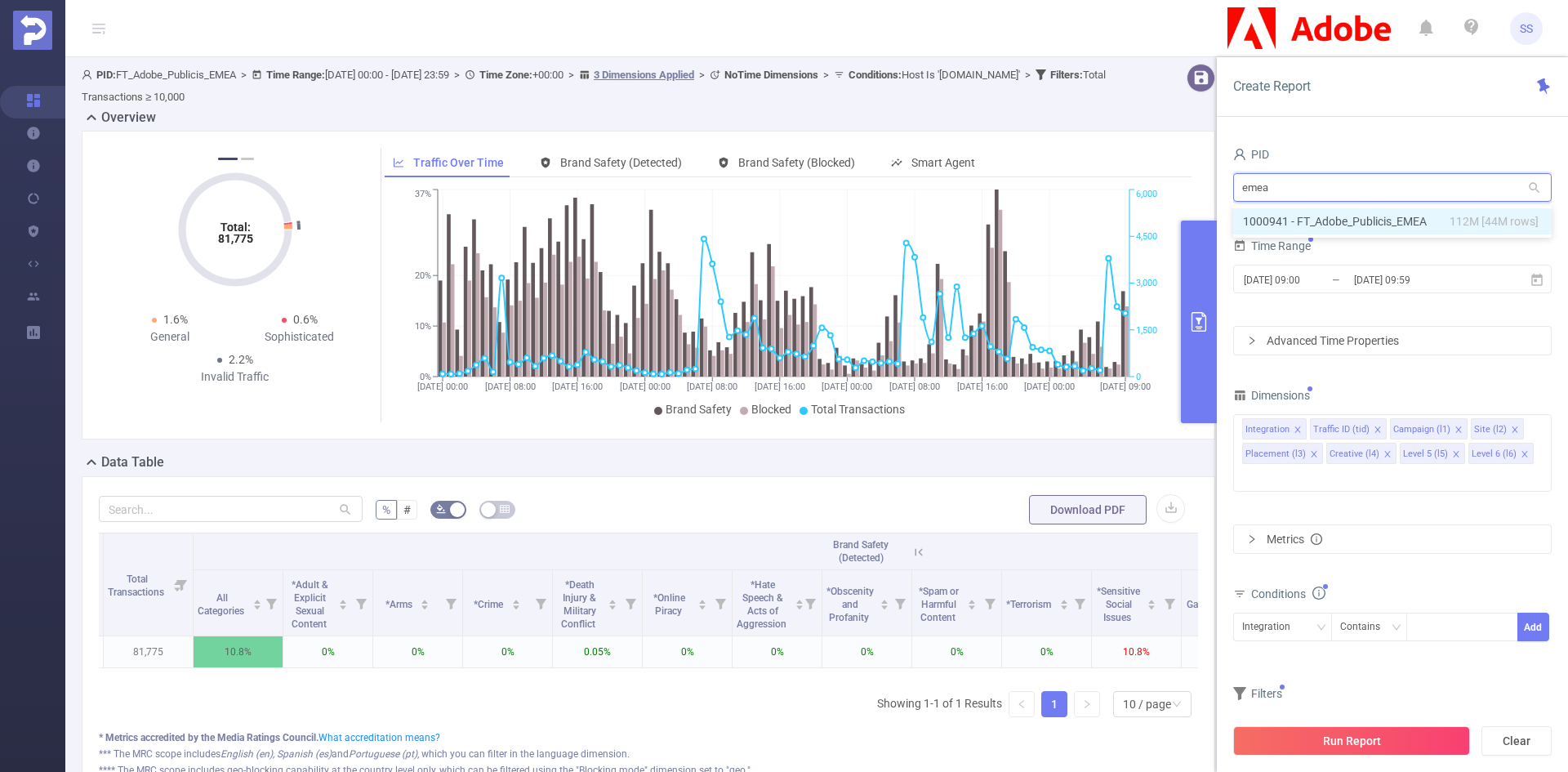 click on "1000941 - FT_Adobe_Publicis_EMEA 112M [44M rows]" at bounding box center [1392, 221] 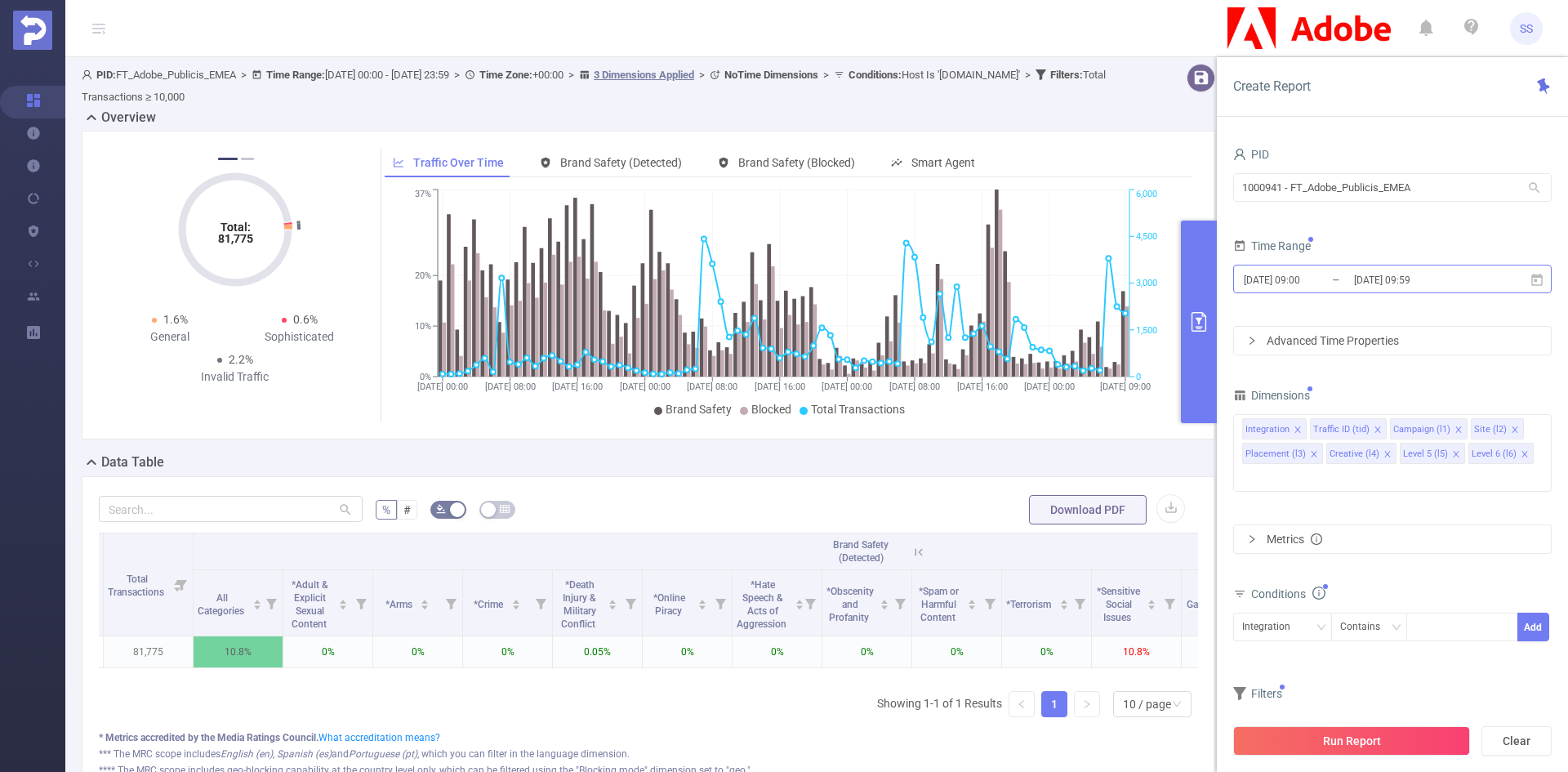 click on "2025-07-21 09:00" at bounding box center [1308, 279] 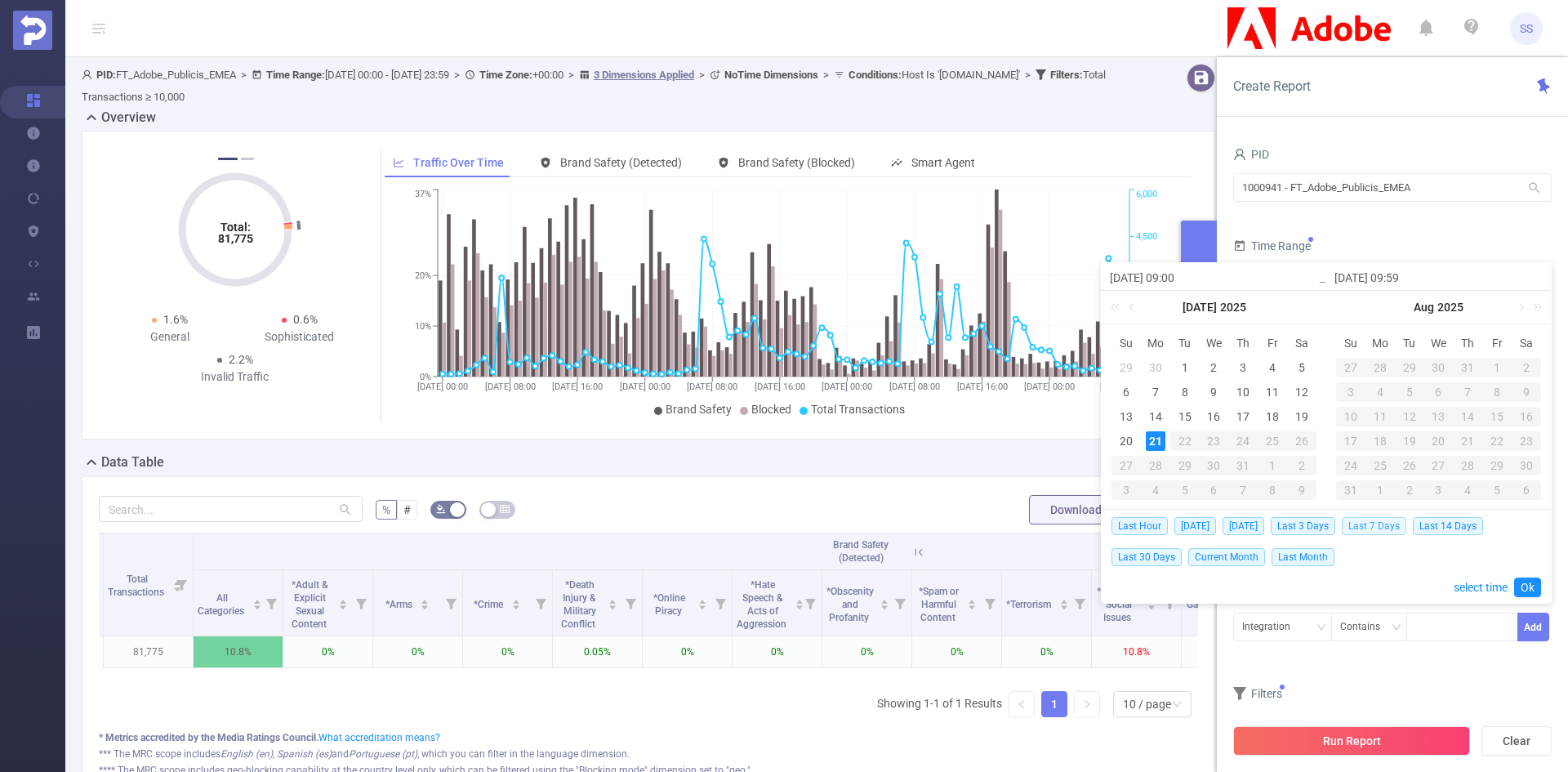 click on "Last 7 Days" at bounding box center [1374, 526] 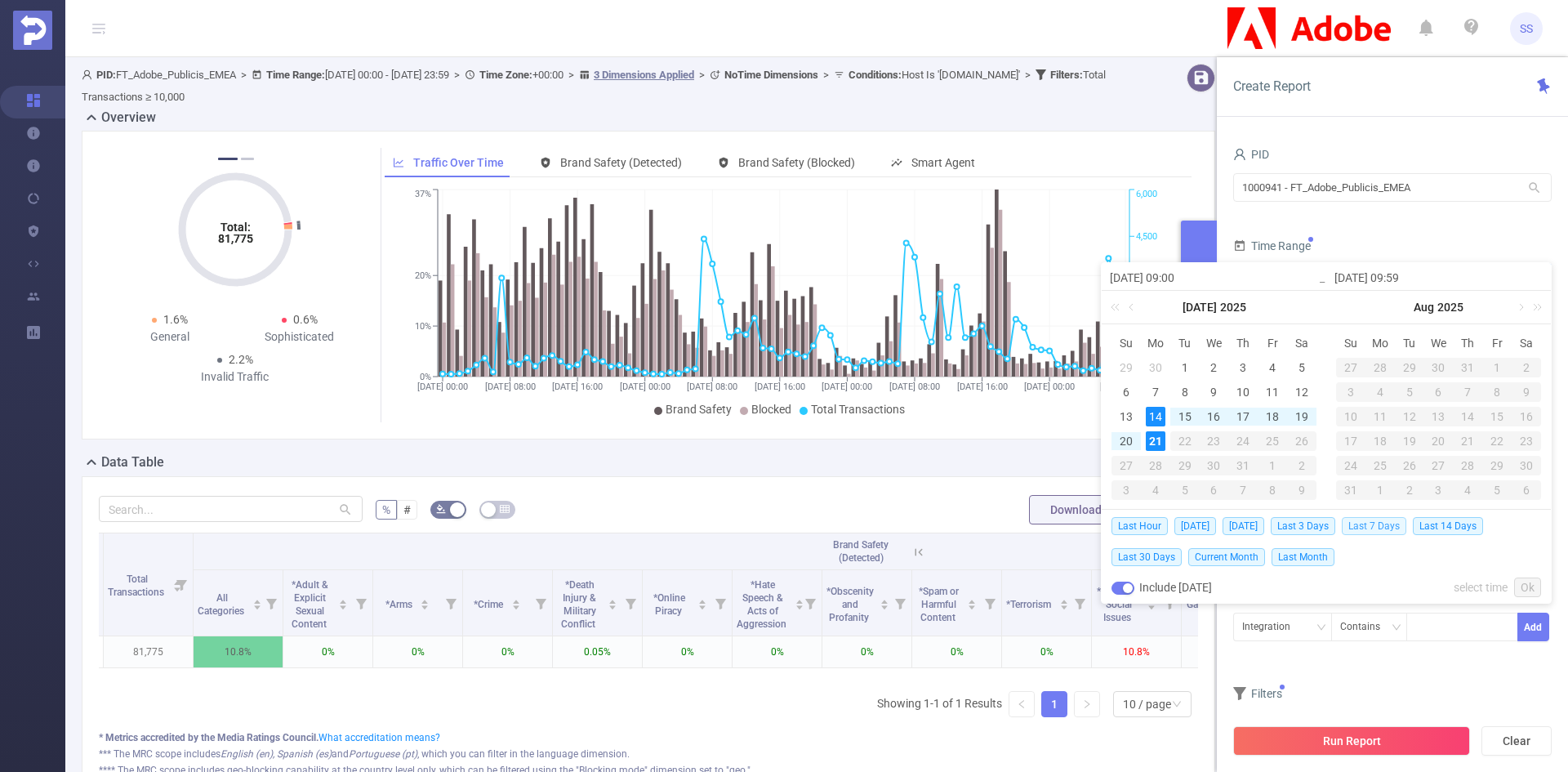 type on "2025-07-14 00:00" 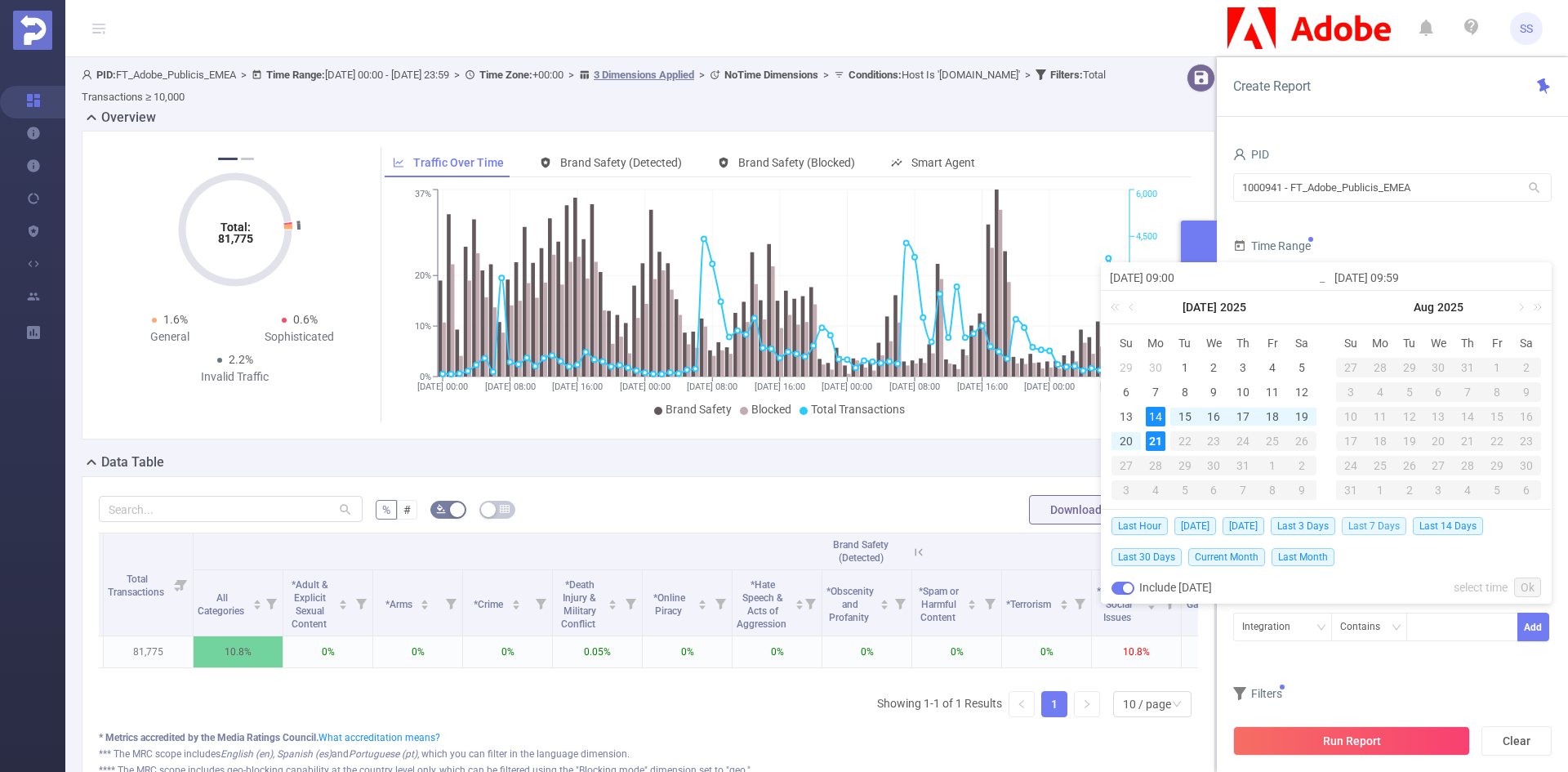 type on "[DATE] 23:59" 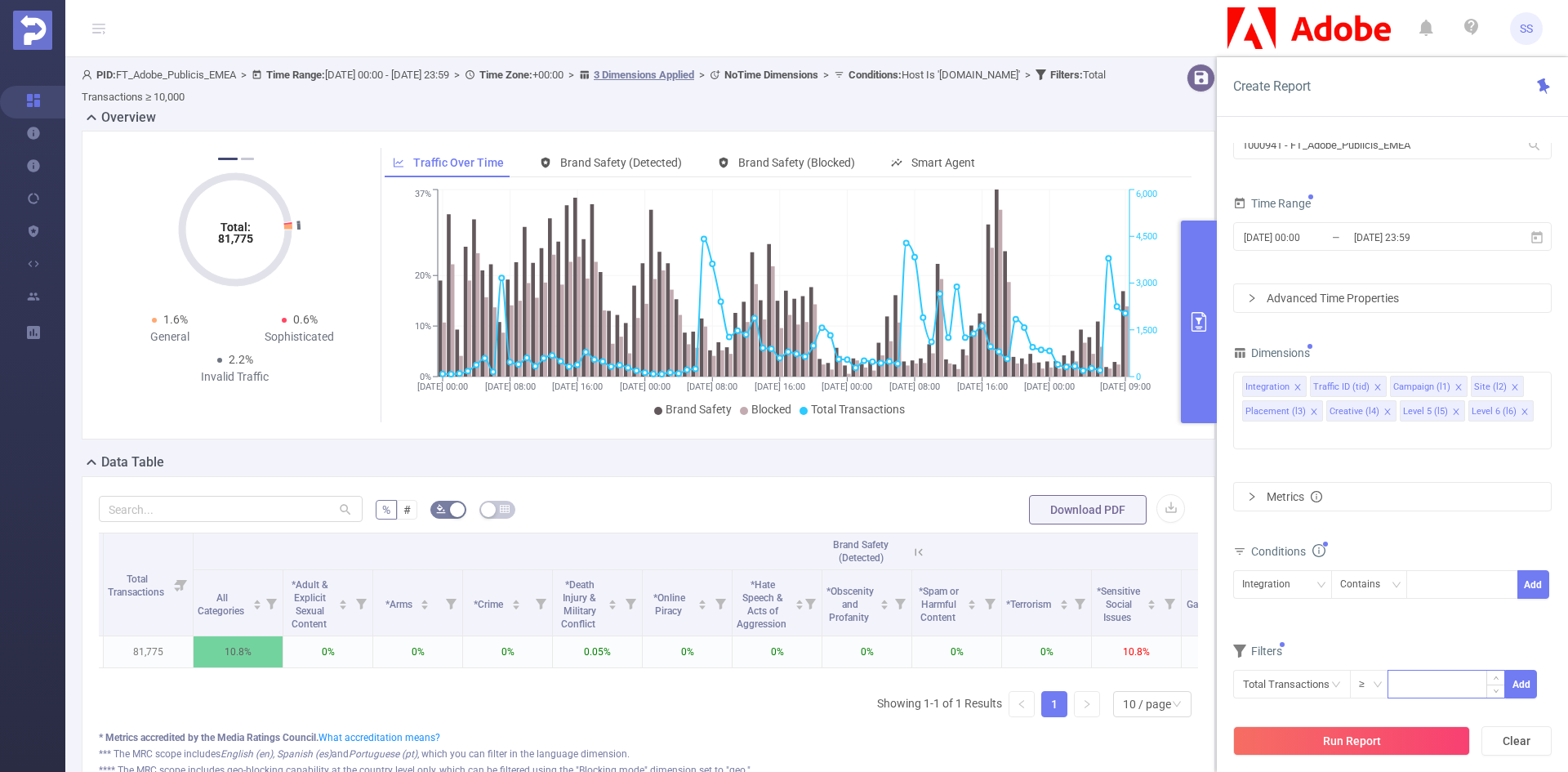click at bounding box center [1446, 683] 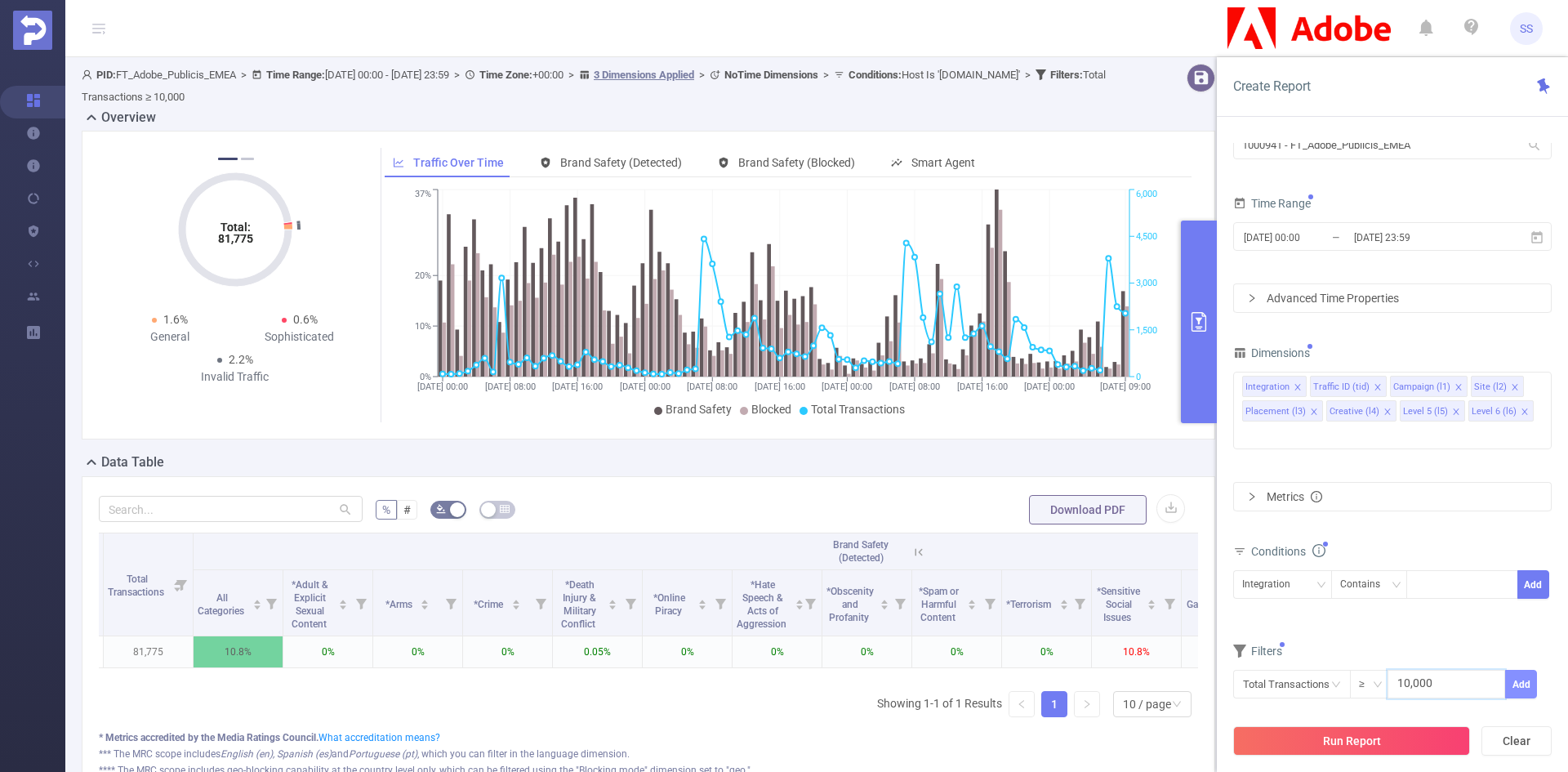 type on "10,000" 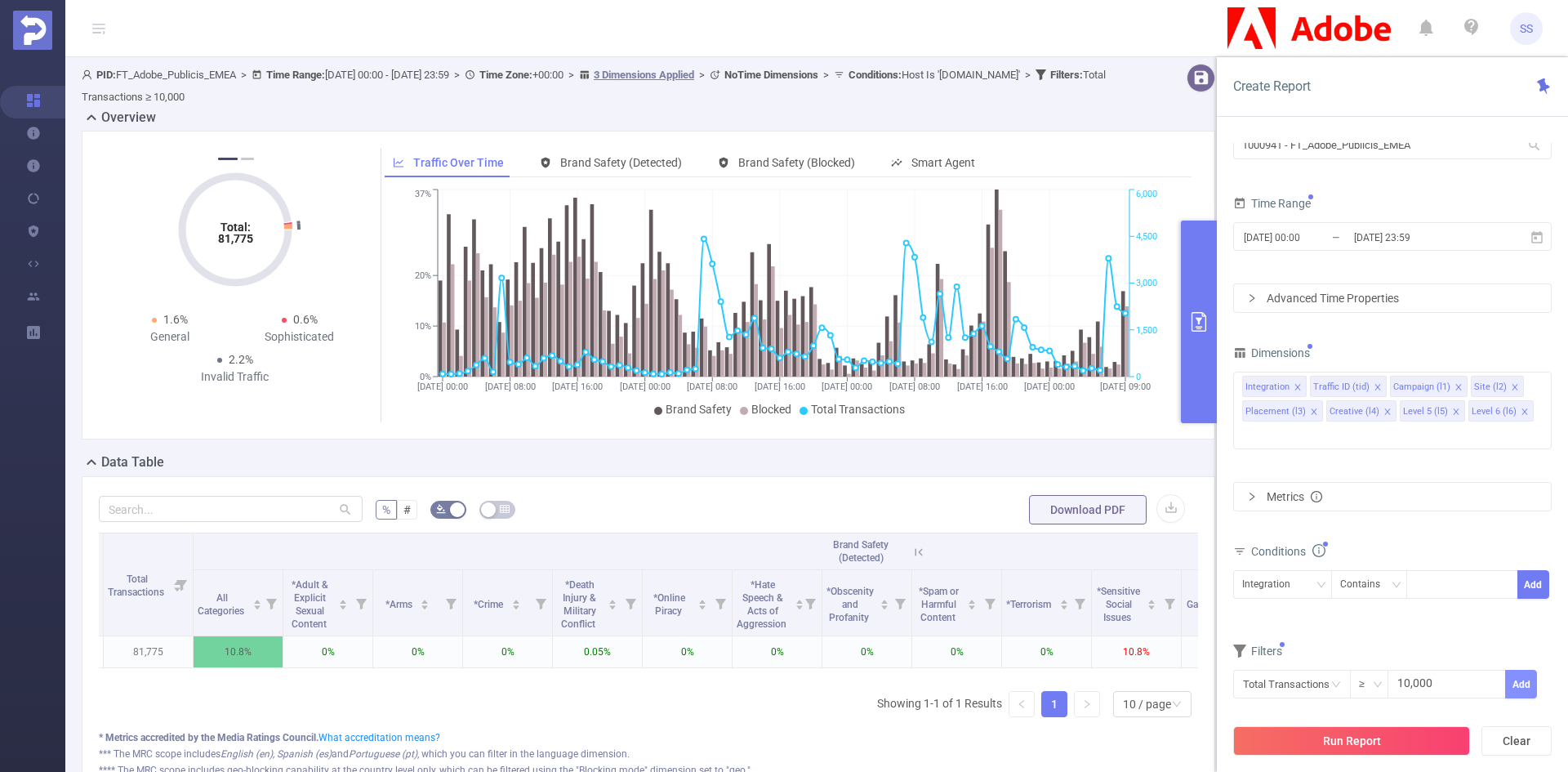 click on "Add" at bounding box center (1521, 684) 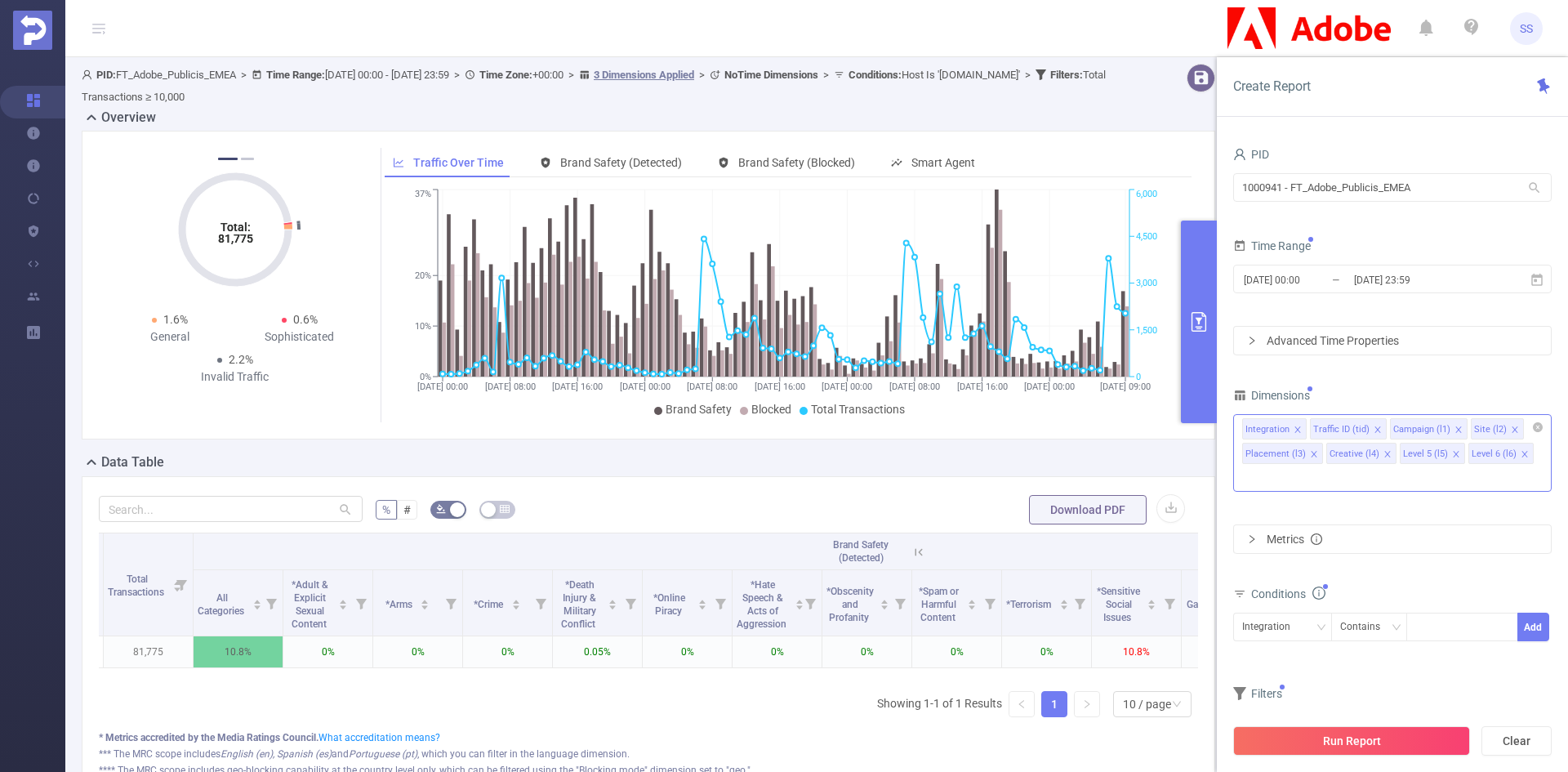 click 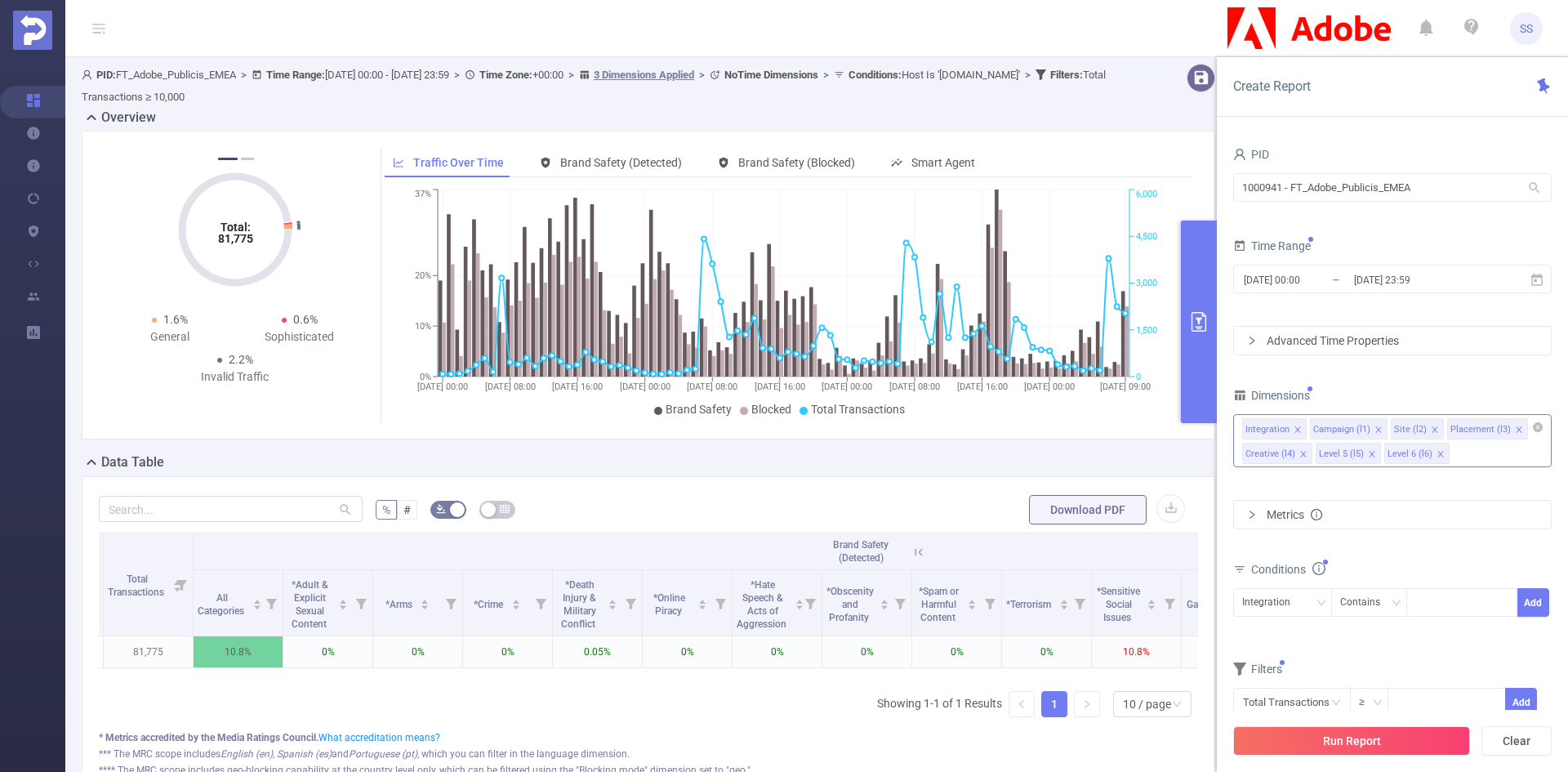 click on "Campaign (l1)" at bounding box center (1348, 429) 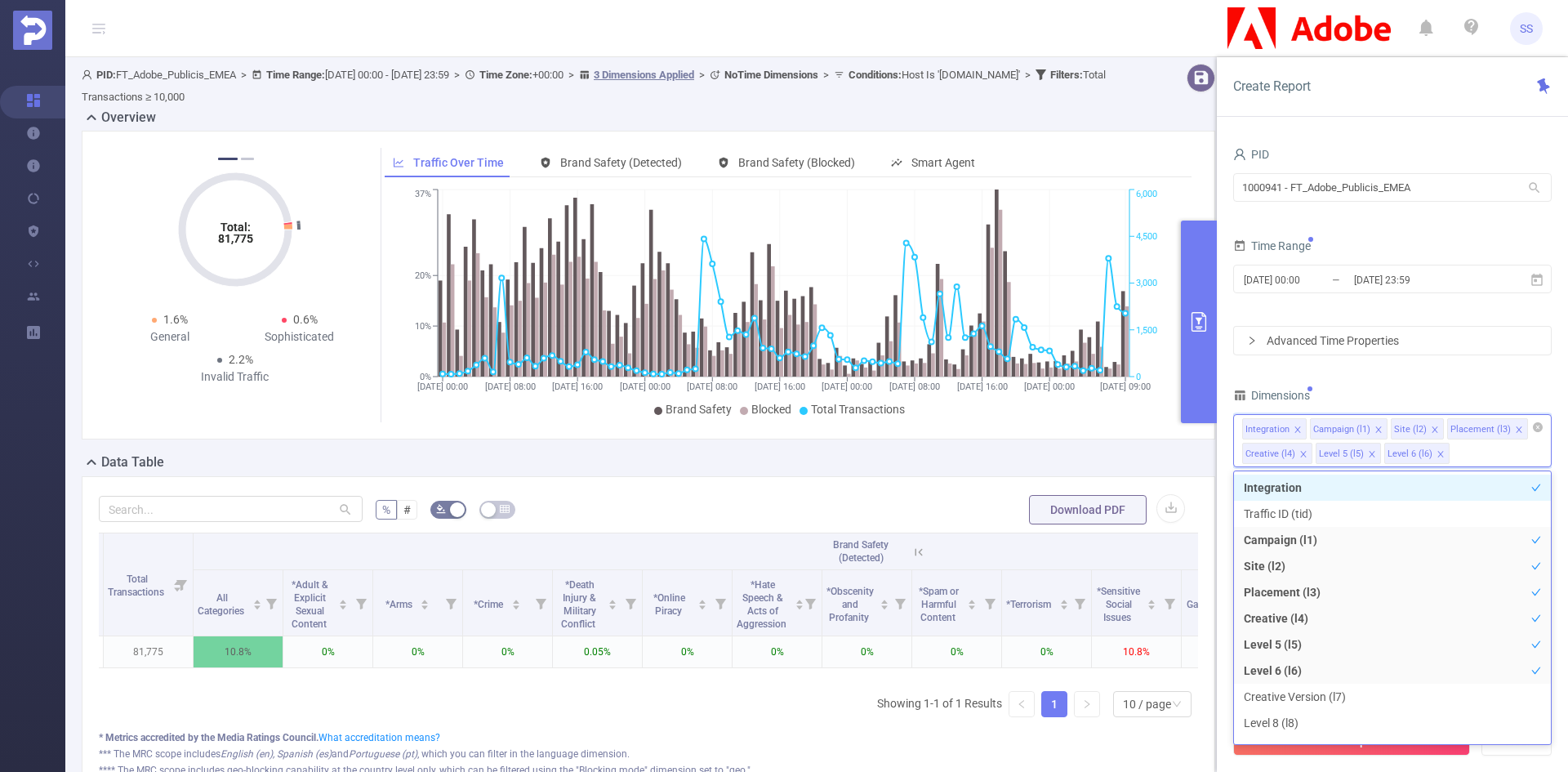 click 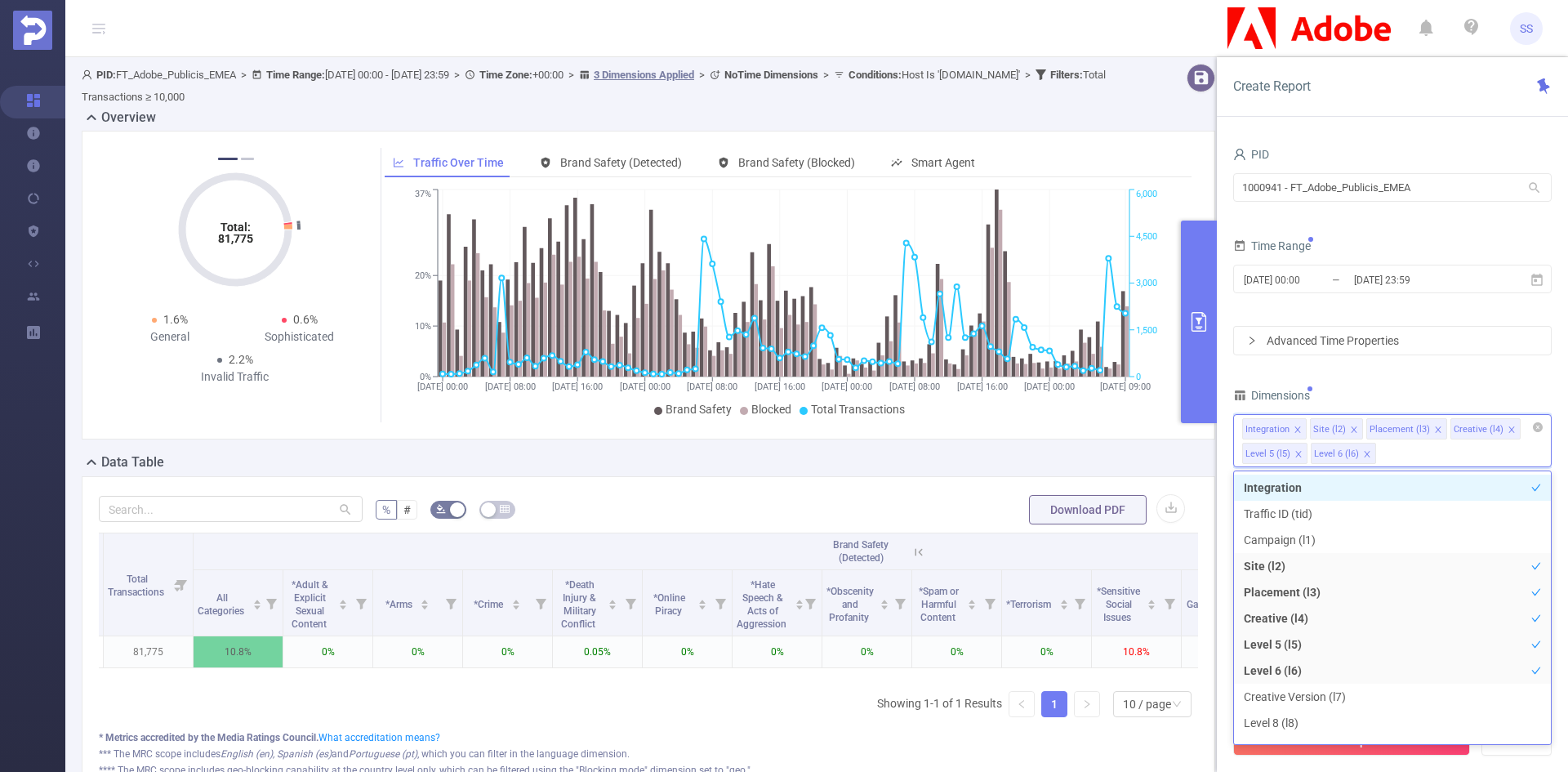 click 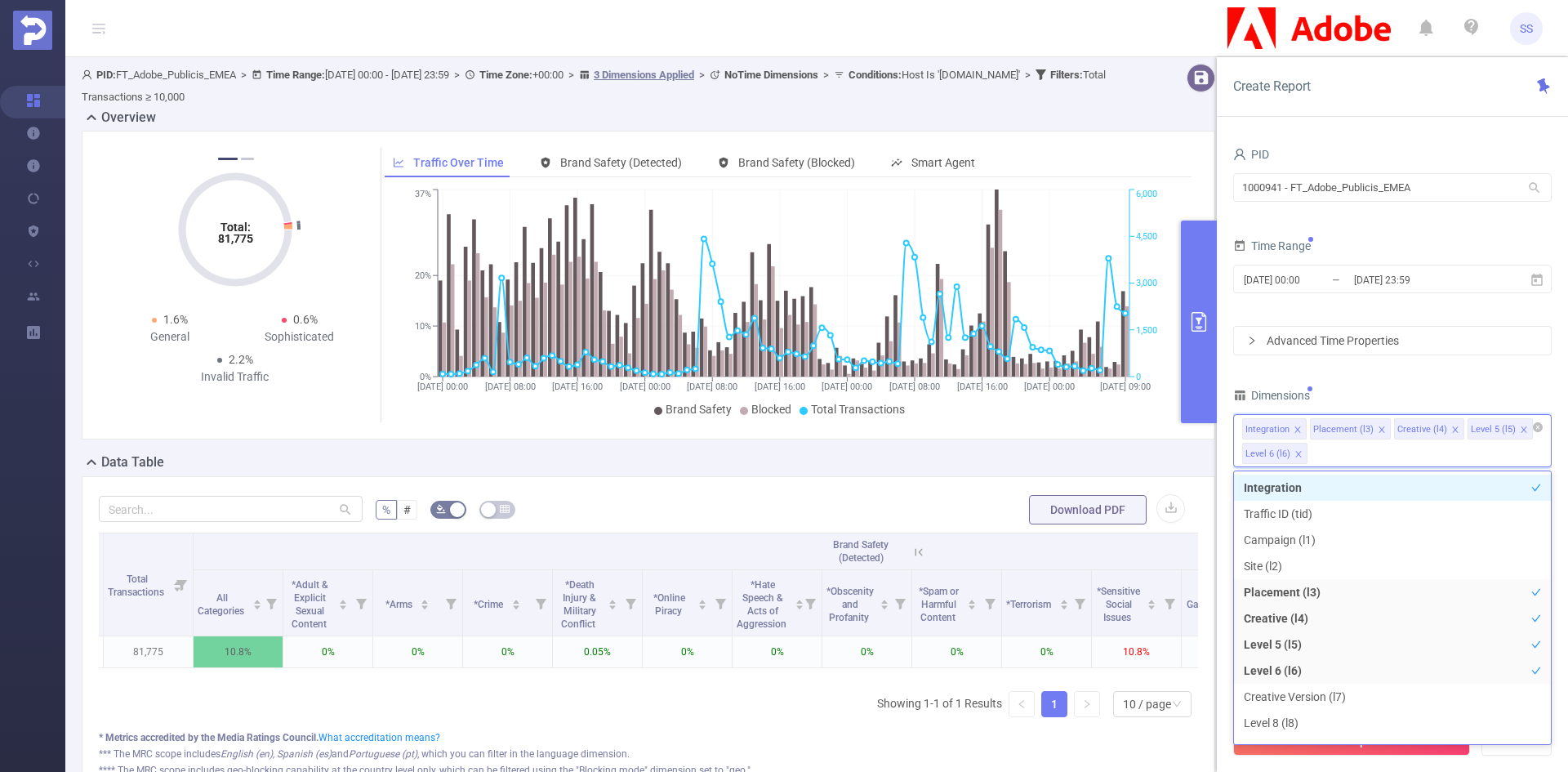 click 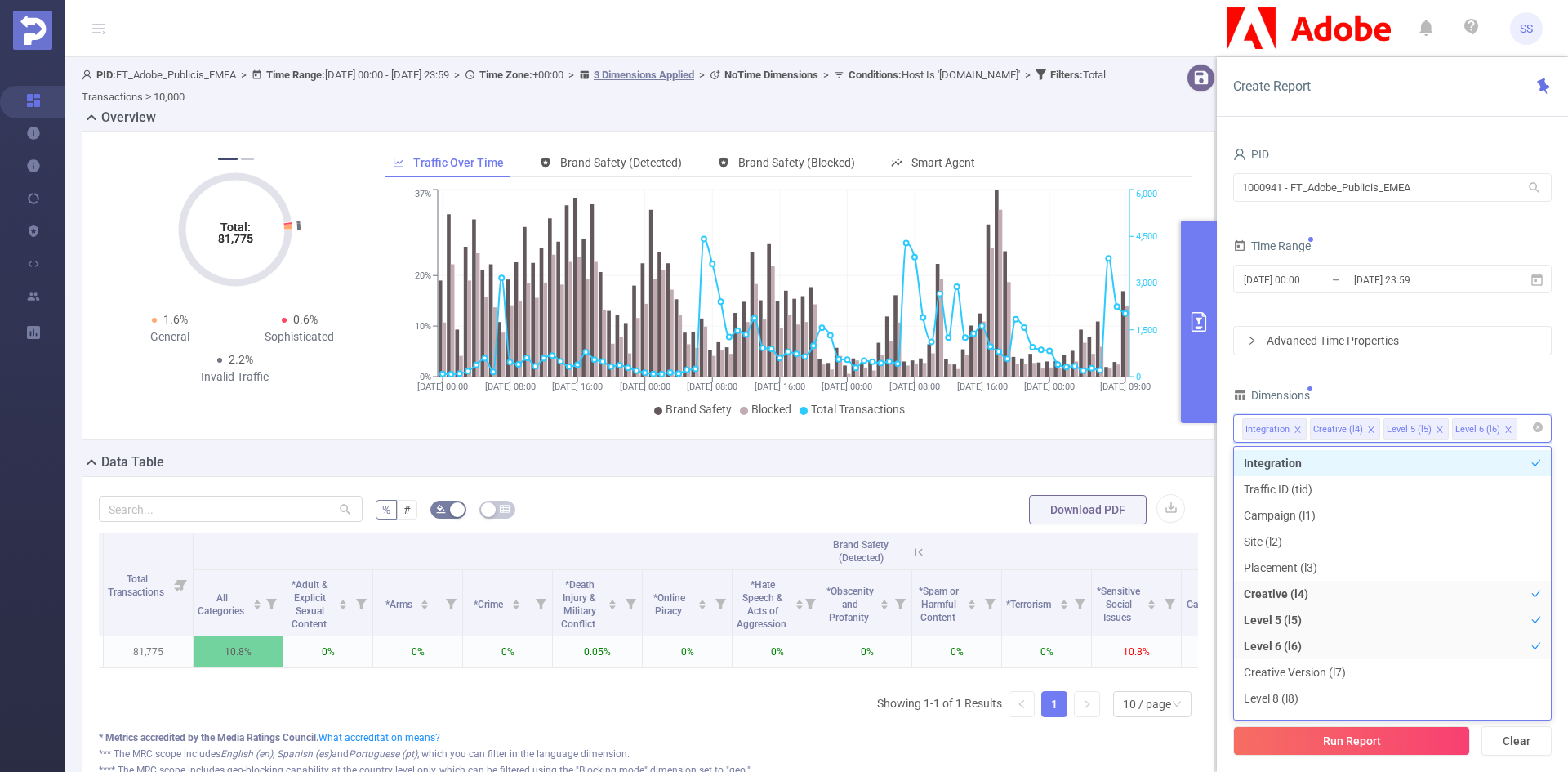 click 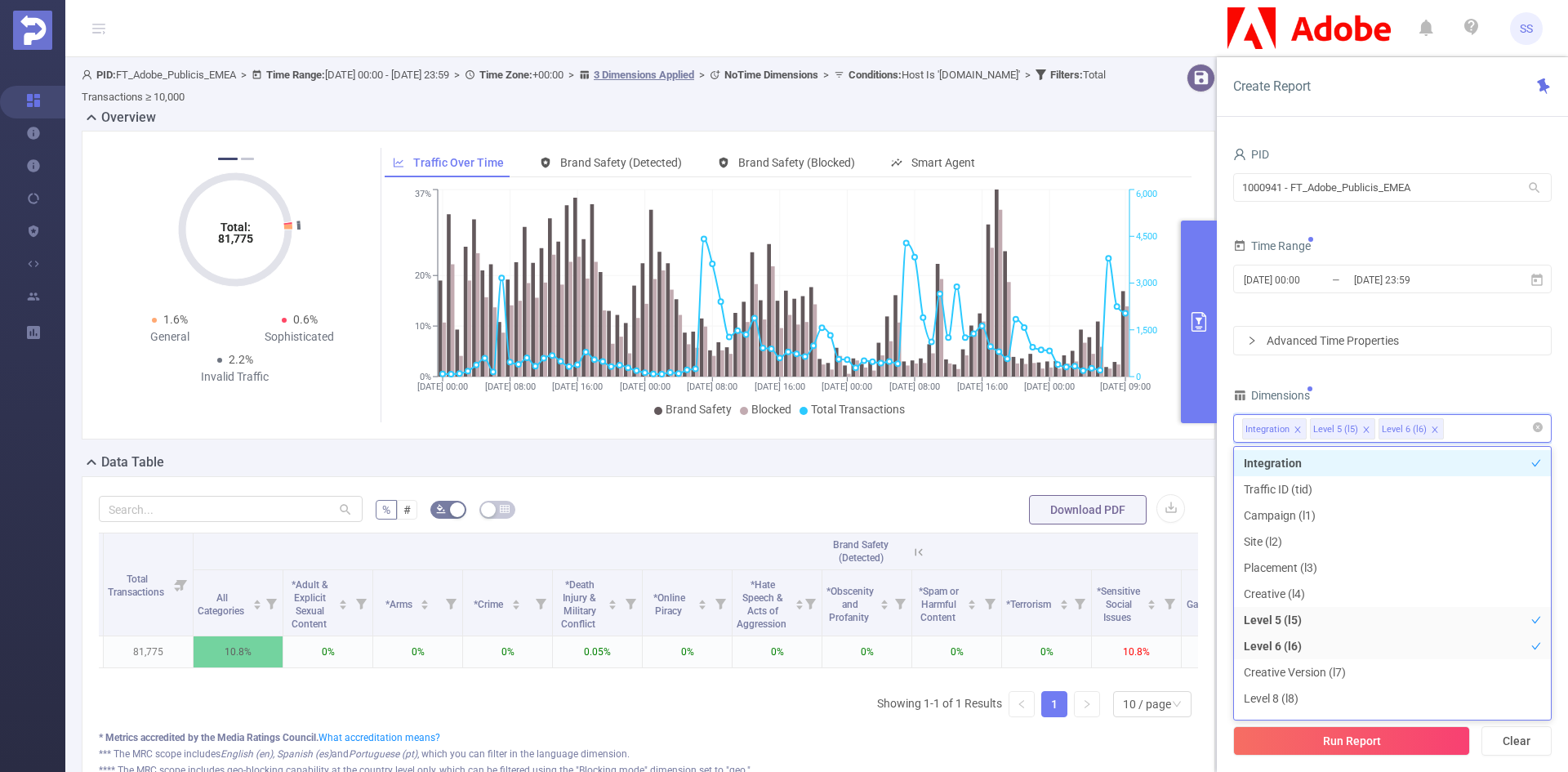 click 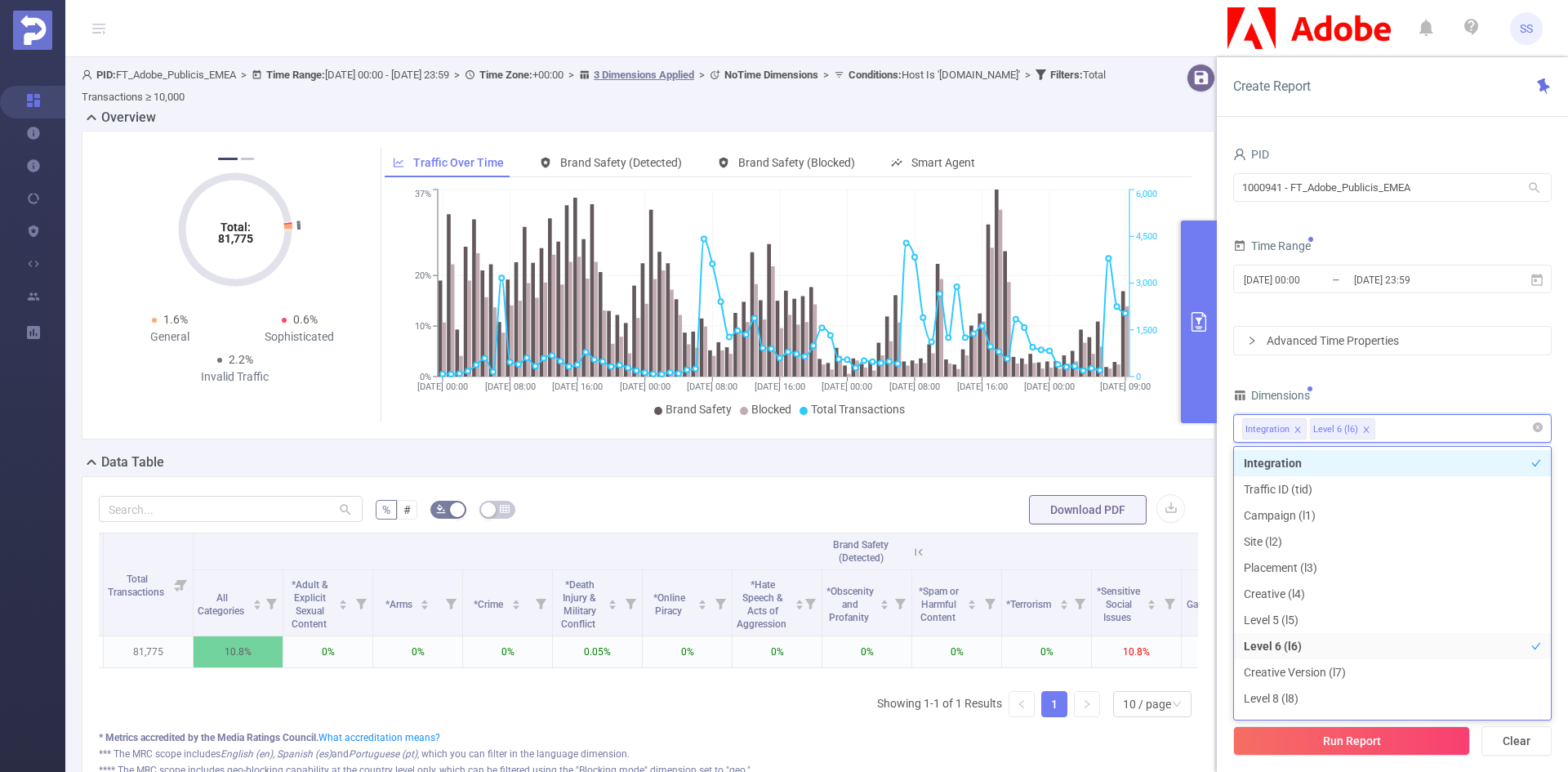 click 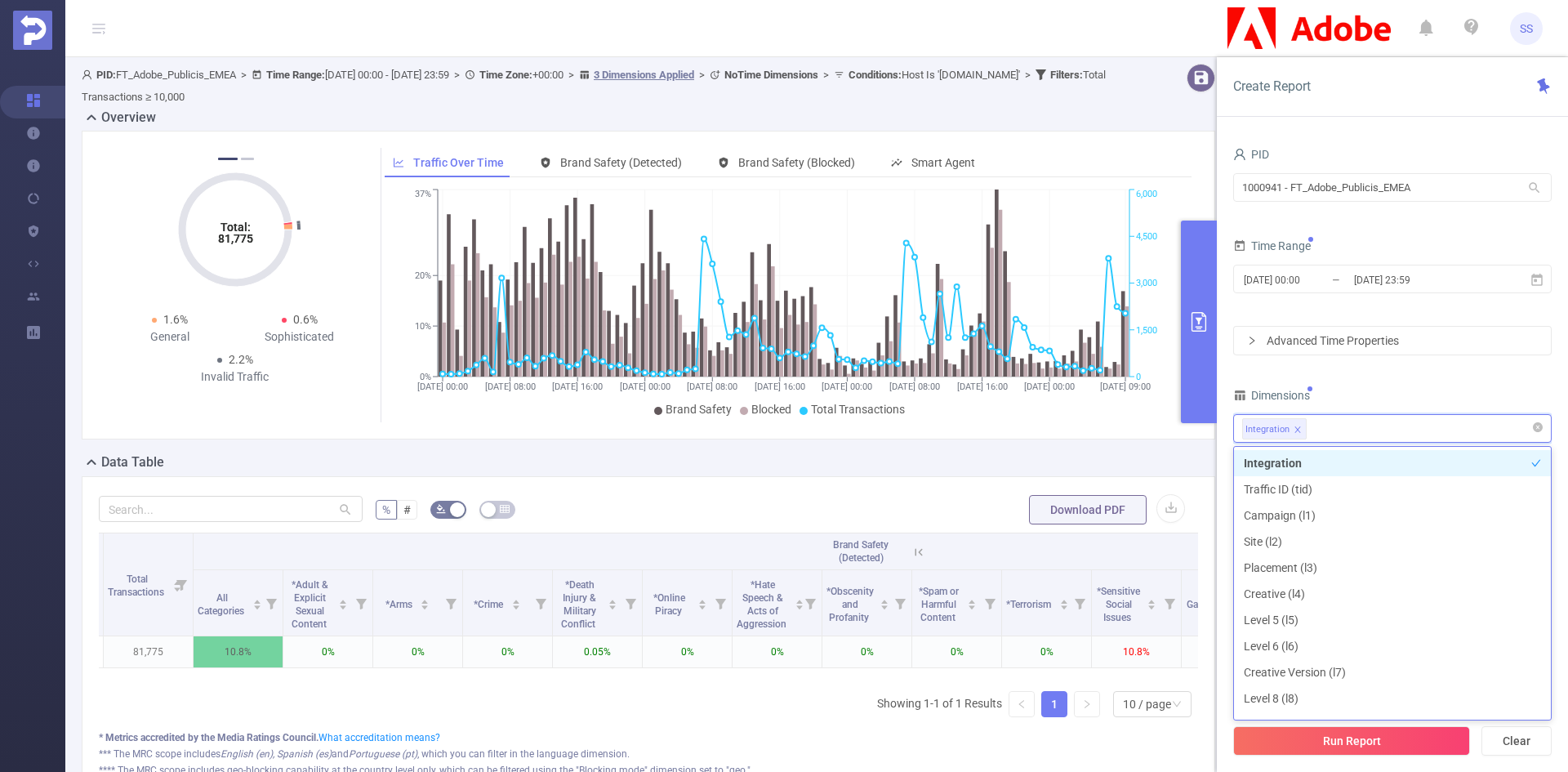 click on "Integration Level 6 (l6)" at bounding box center [1392, 428] 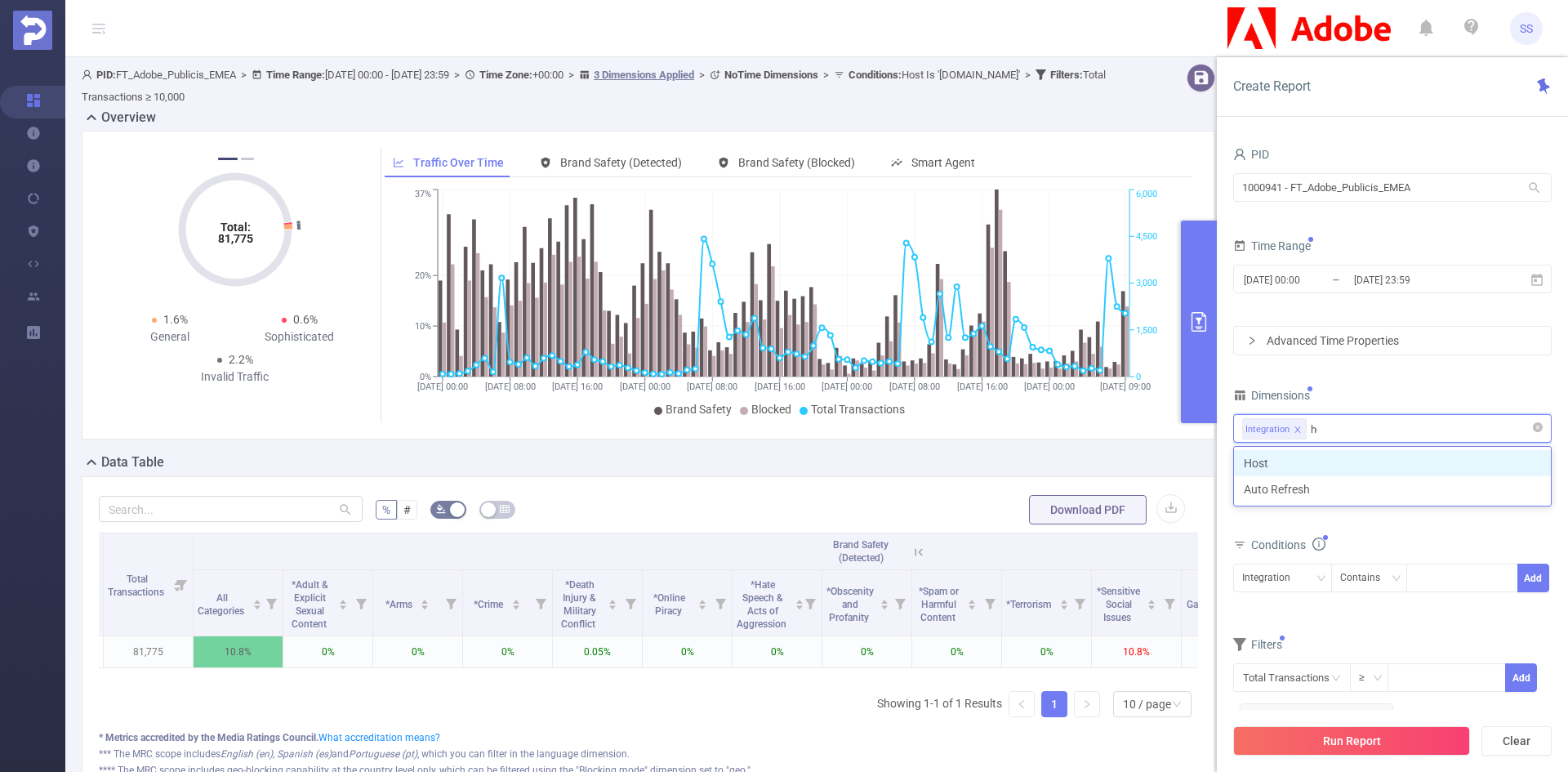 type on "host" 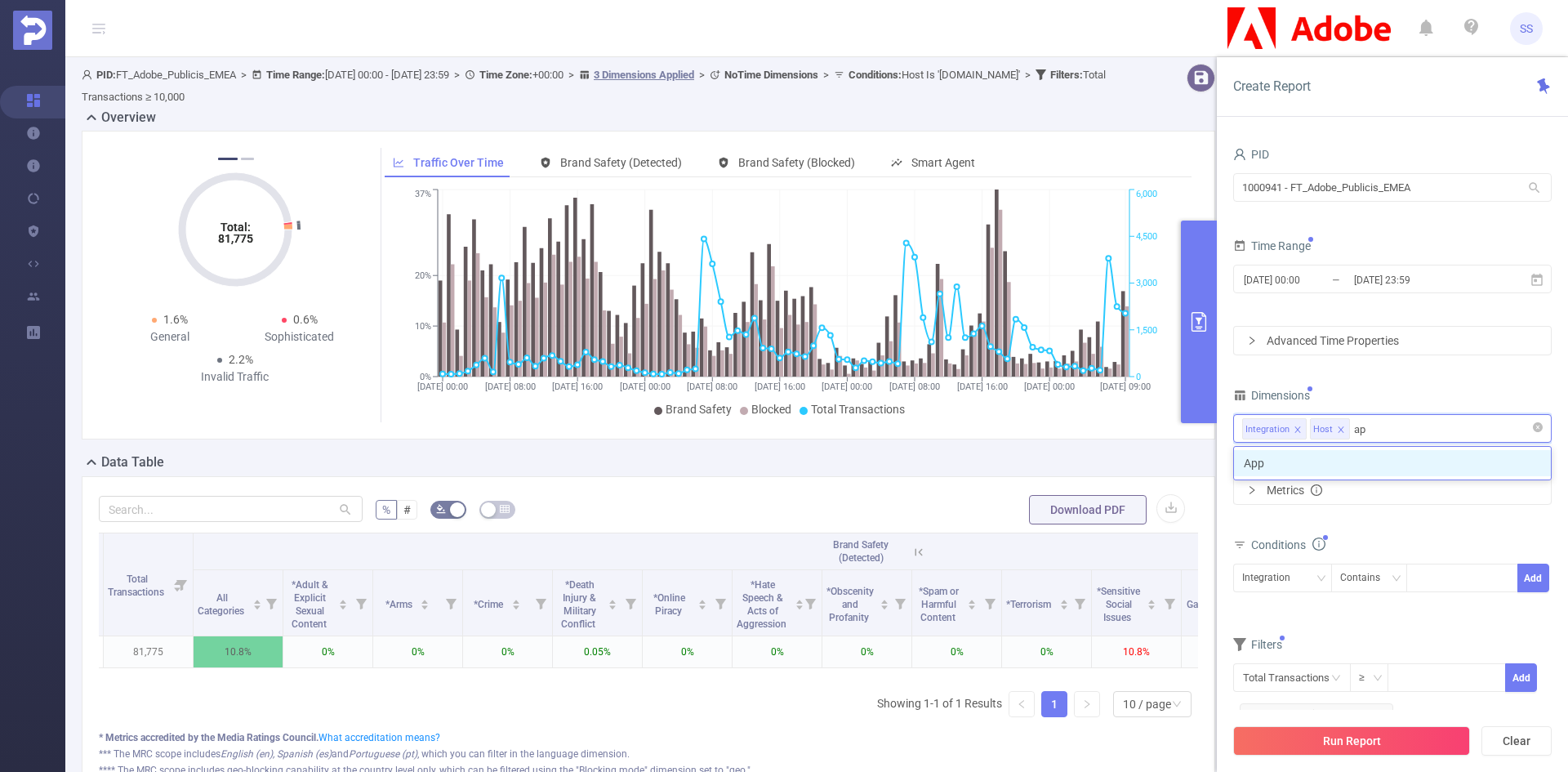 type on "app" 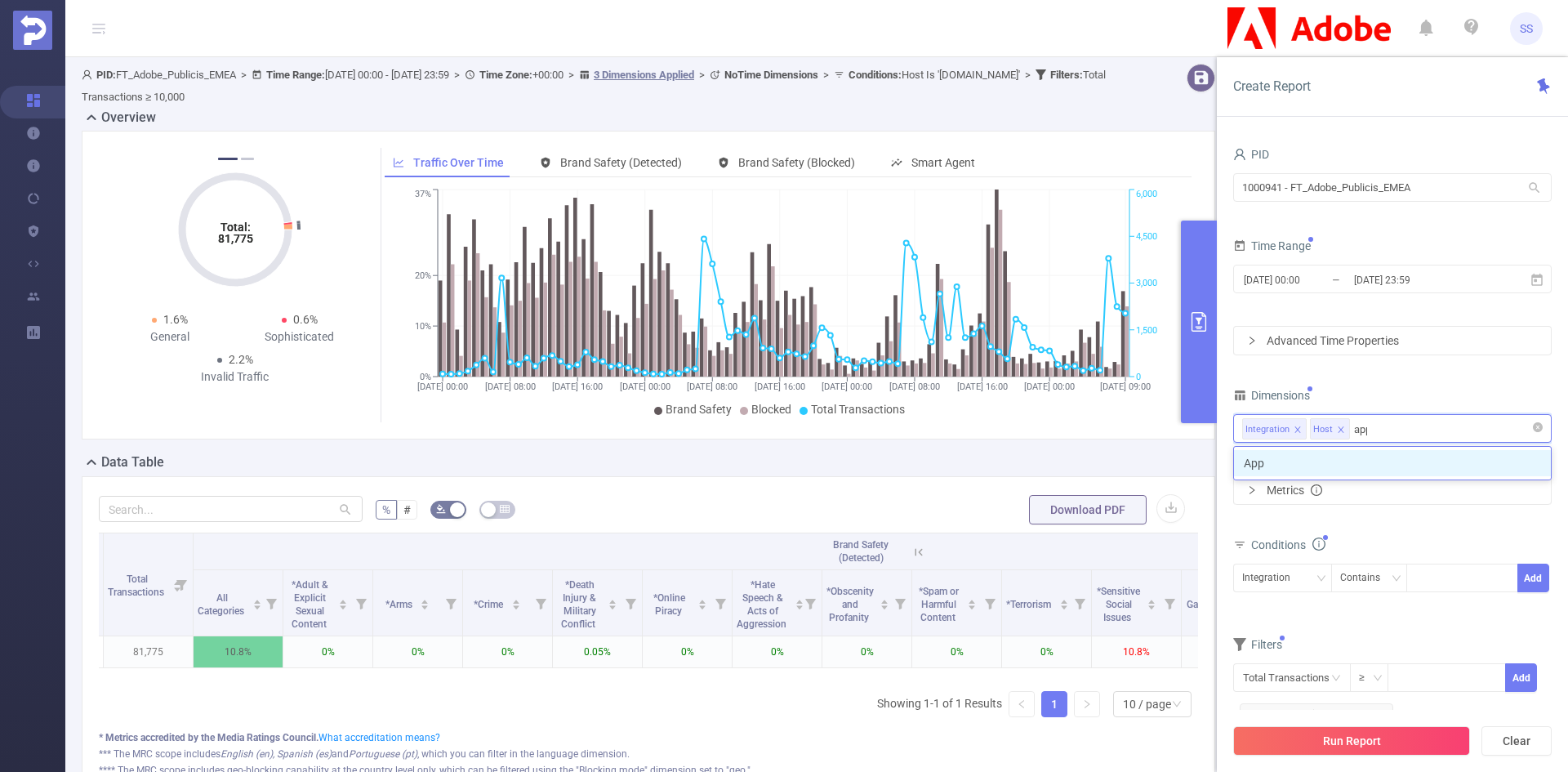 type 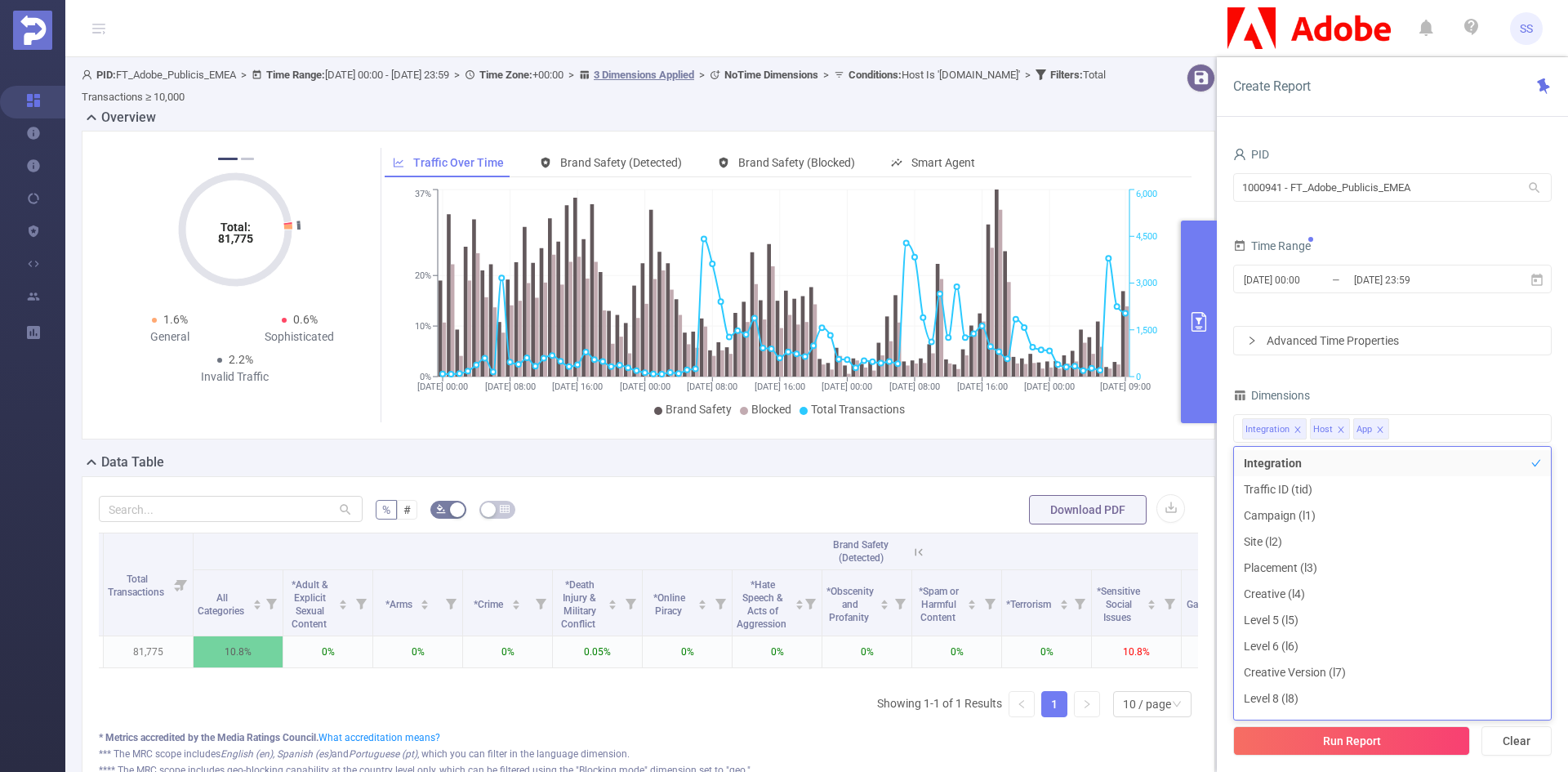 click on "PID 1000941 - FT_Adobe_Publicis_EMEA 1000941 - FT_Adobe_Publicis_EMEA      Time Range 2025-07-14 00:00   _   2025-07-21 23:59 Advanced Time Properties    Dimensions Integration Host App   Metrics    Conditions  Integration Contains   Add    Filters Total Transactions ≥ Add Total Transactions ≥ 10,000" at bounding box center (1392, 442) 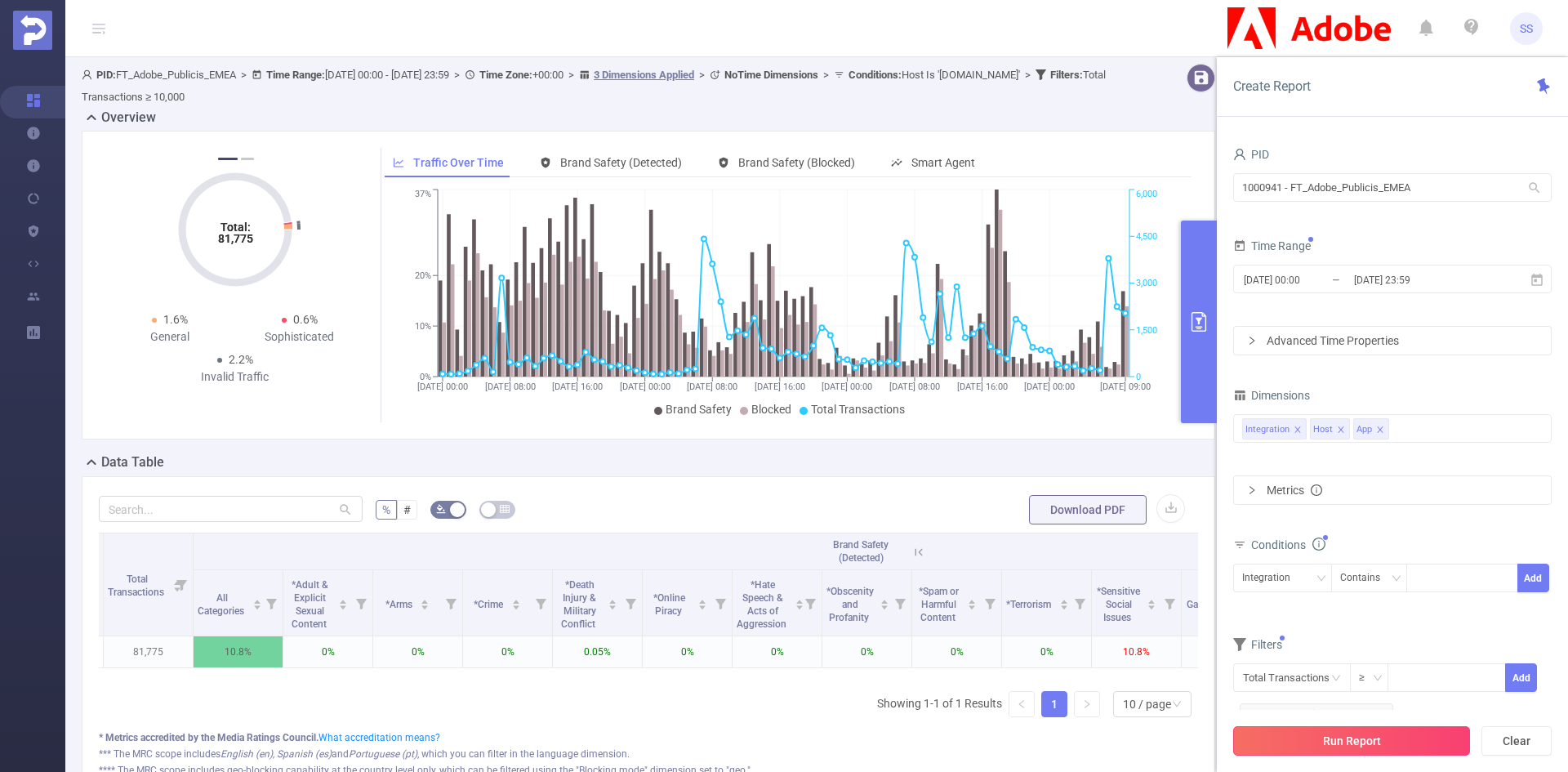 click on "Run Report" at bounding box center (1352, 741) 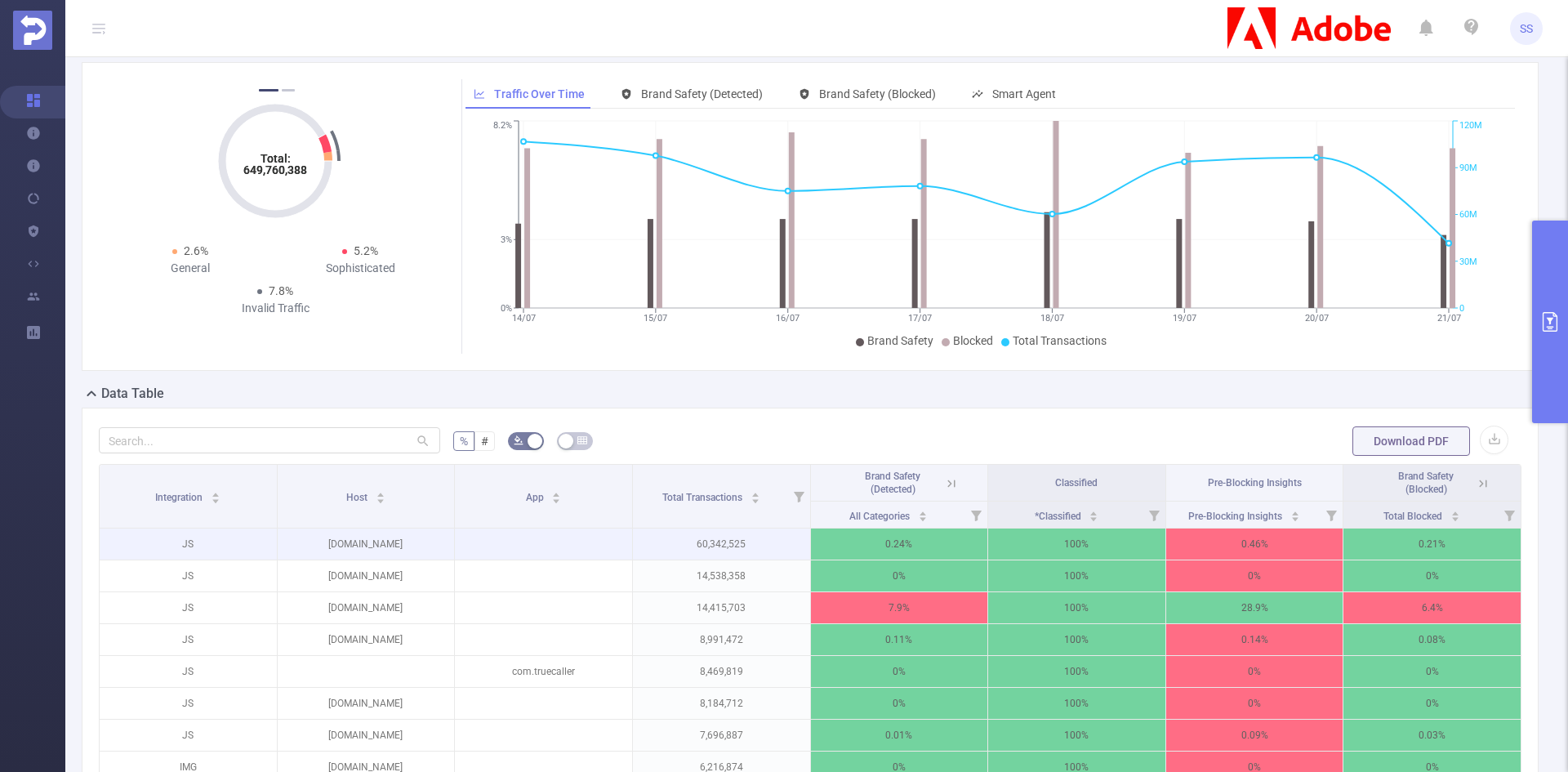 scroll, scrollTop: 82, scrollLeft: 0, axis: vertical 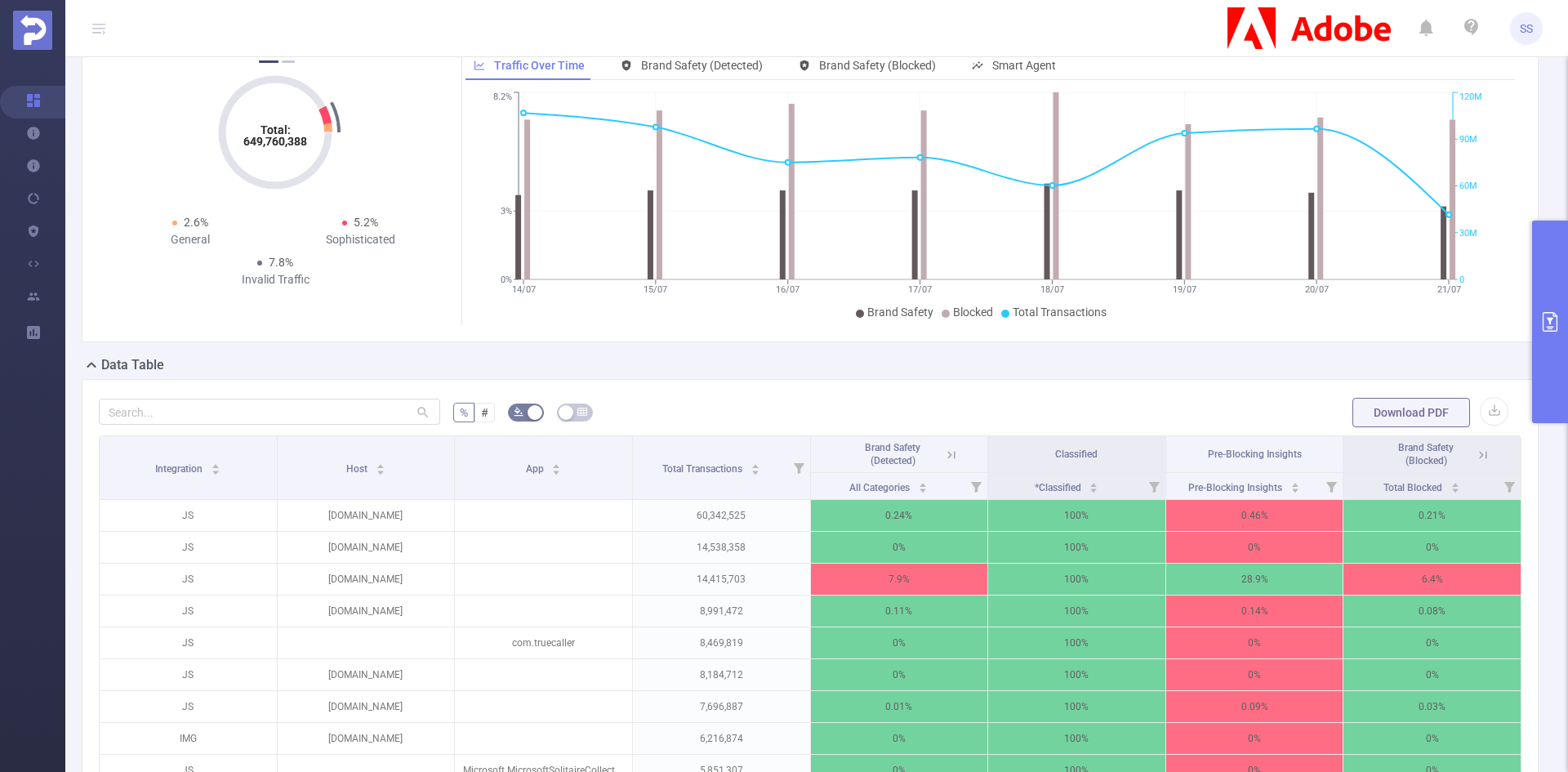 click 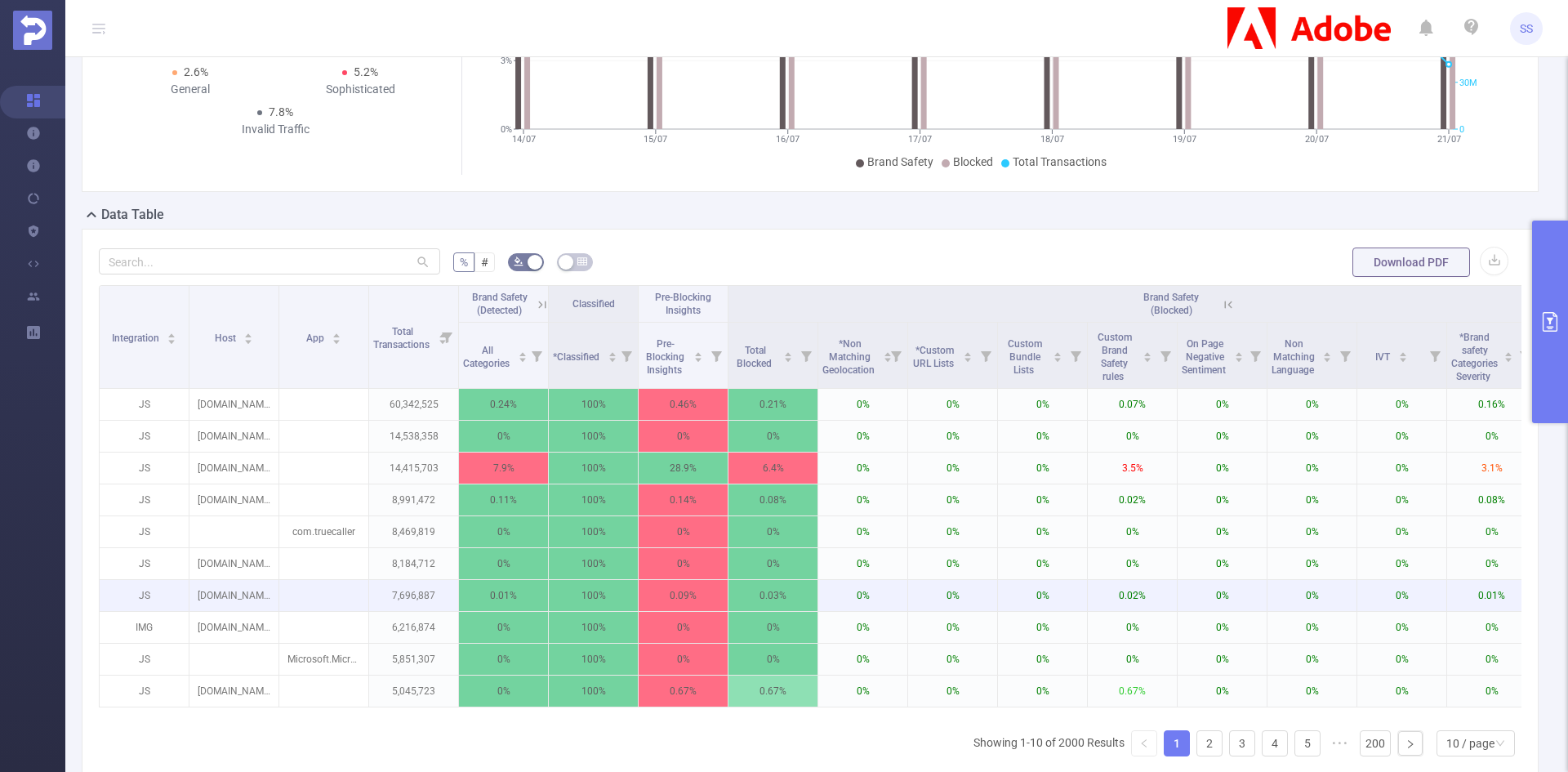 scroll, scrollTop: 245, scrollLeft: 0, axis: vertical 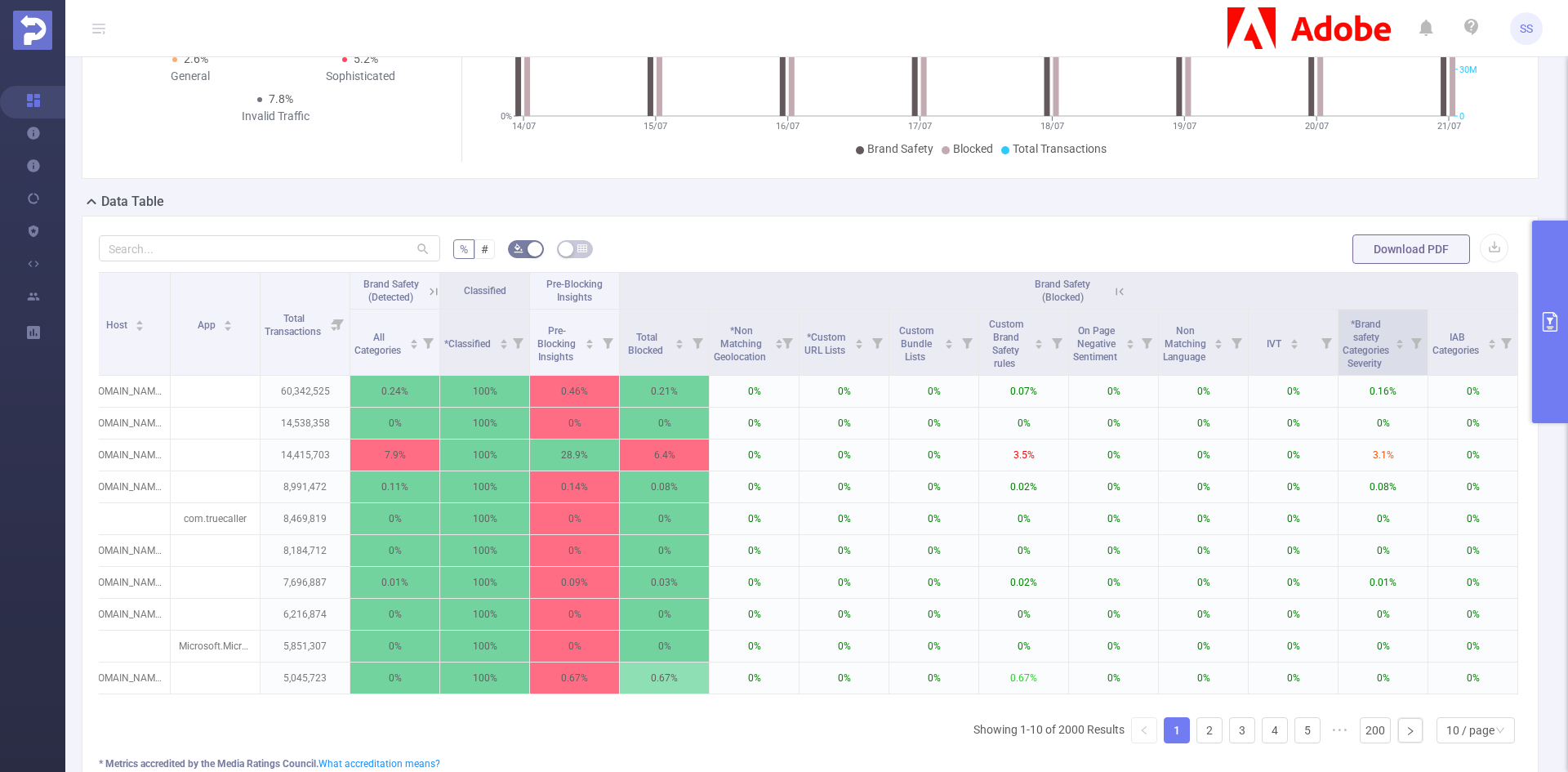 click 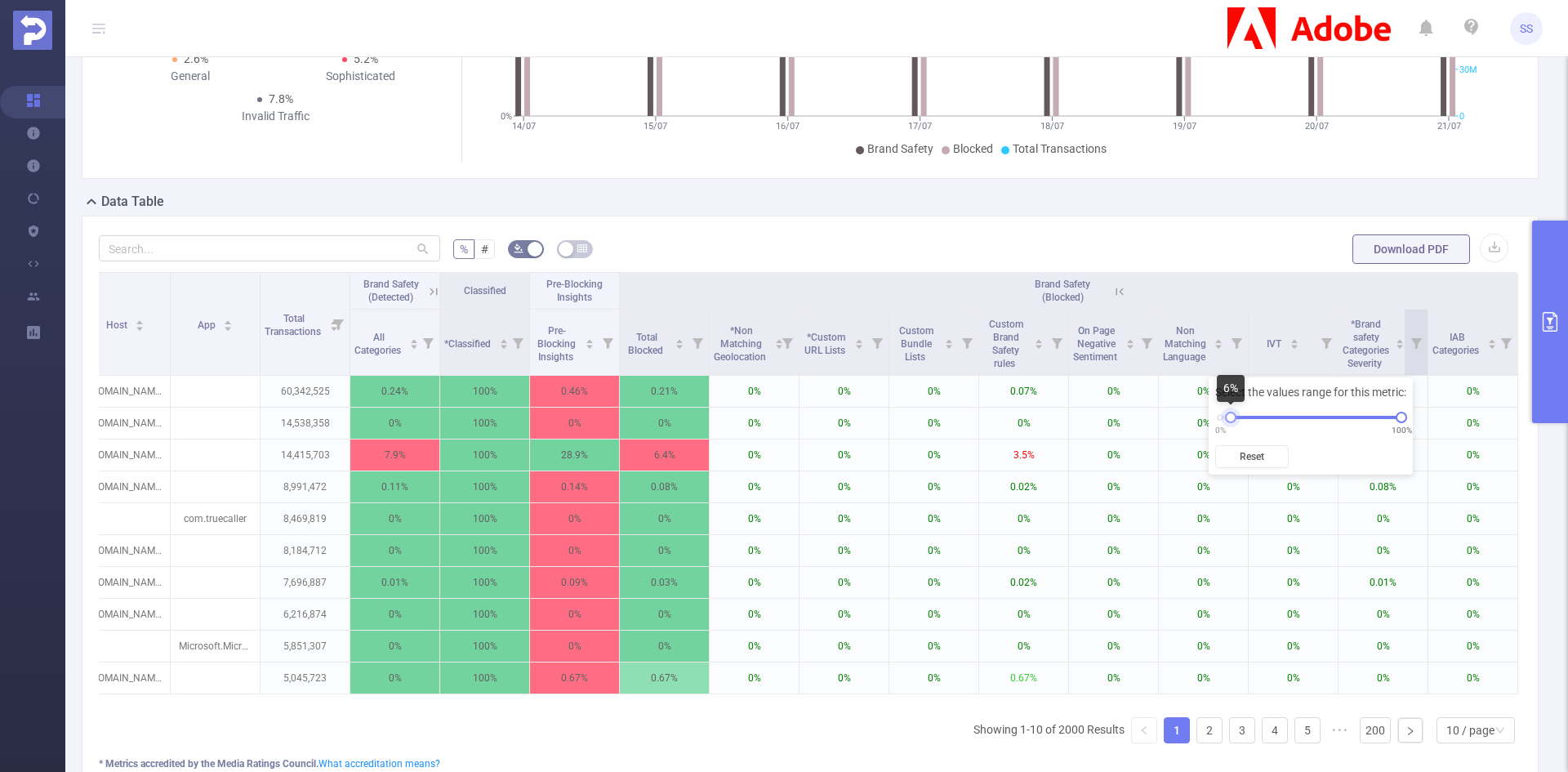 drag, startPoint x: 1222, startPoint y: 420, endPoint x: 1236, endPoint y: 420, distance: 14 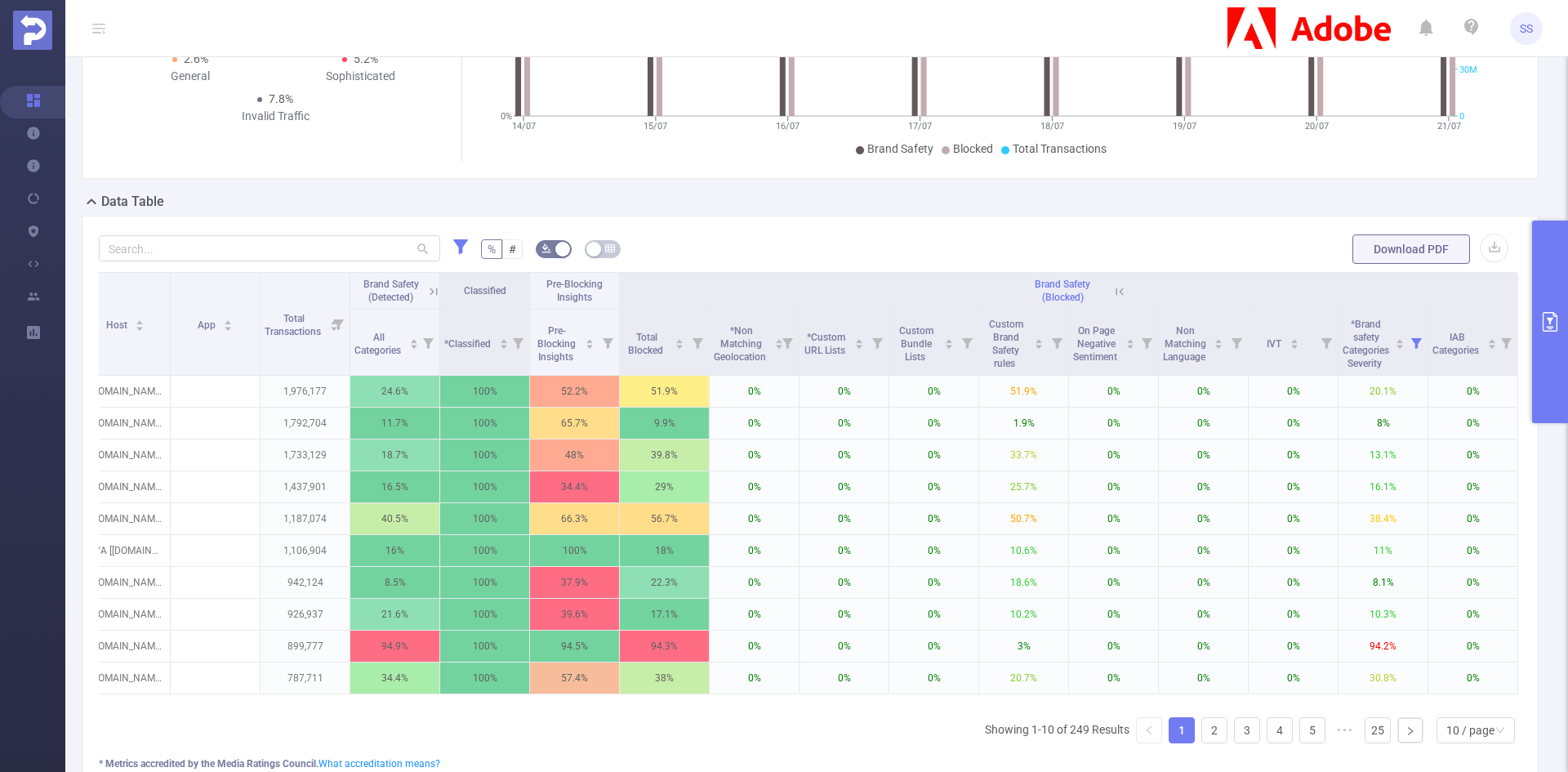 drag, startPoint x: 1148, startPoint y: 703, endPoint x: 714, endPoint y: 736, distance: 435.2528 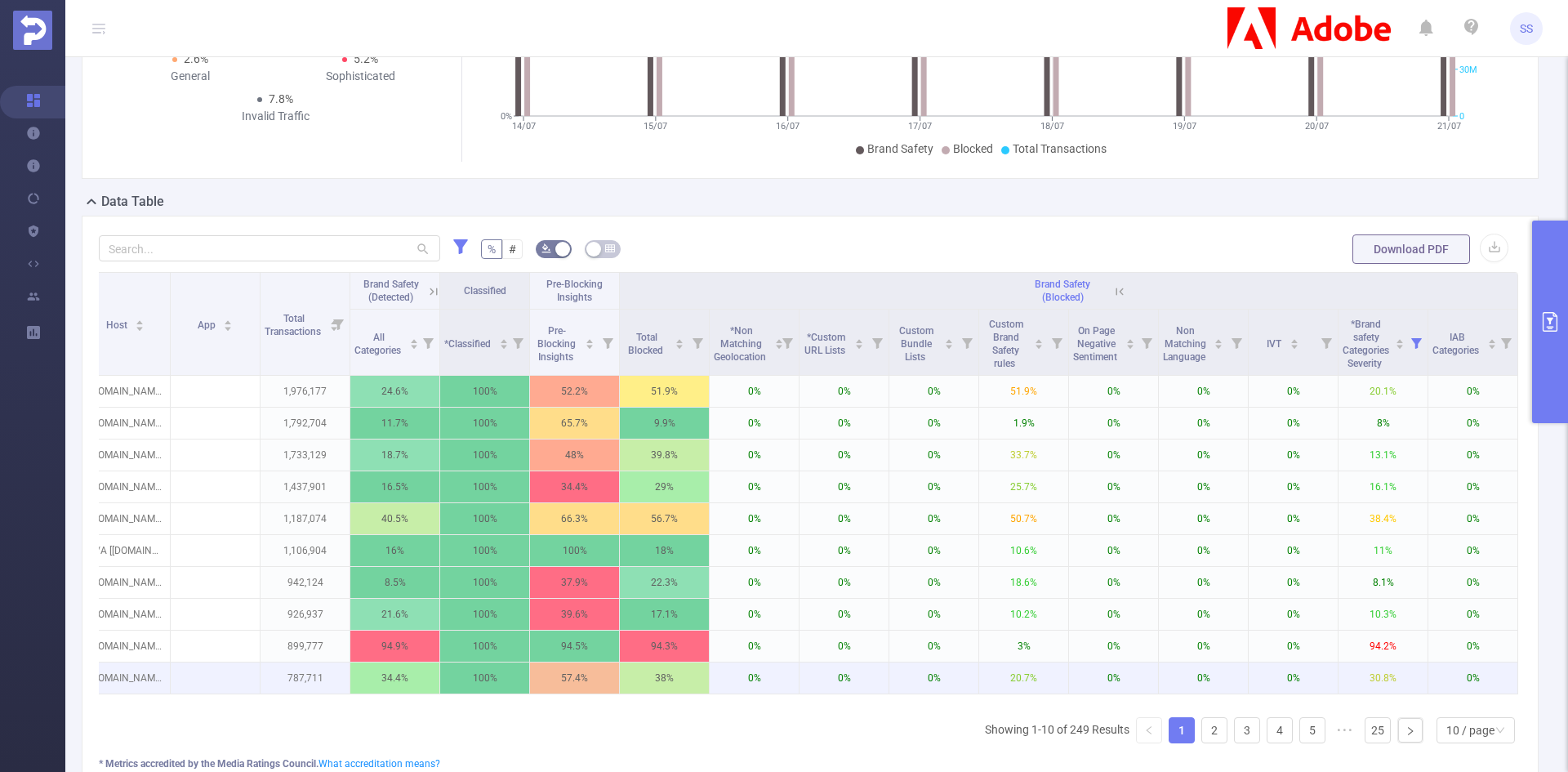 click on "radiopaedia.org" at bounding box center [125, 678] 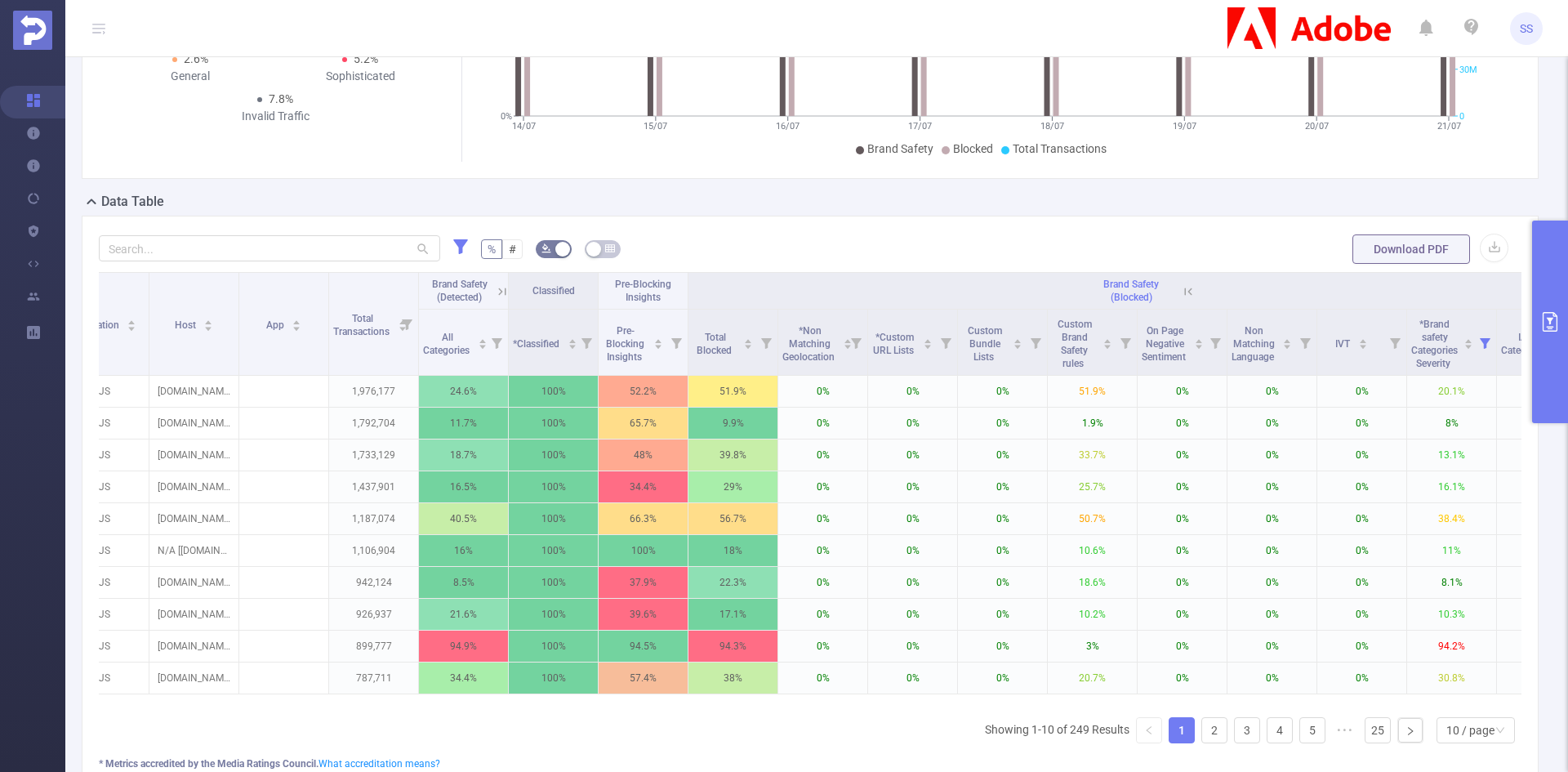 scroll, scrollTop: 0, scrollLeft: 121, axis: horizontal 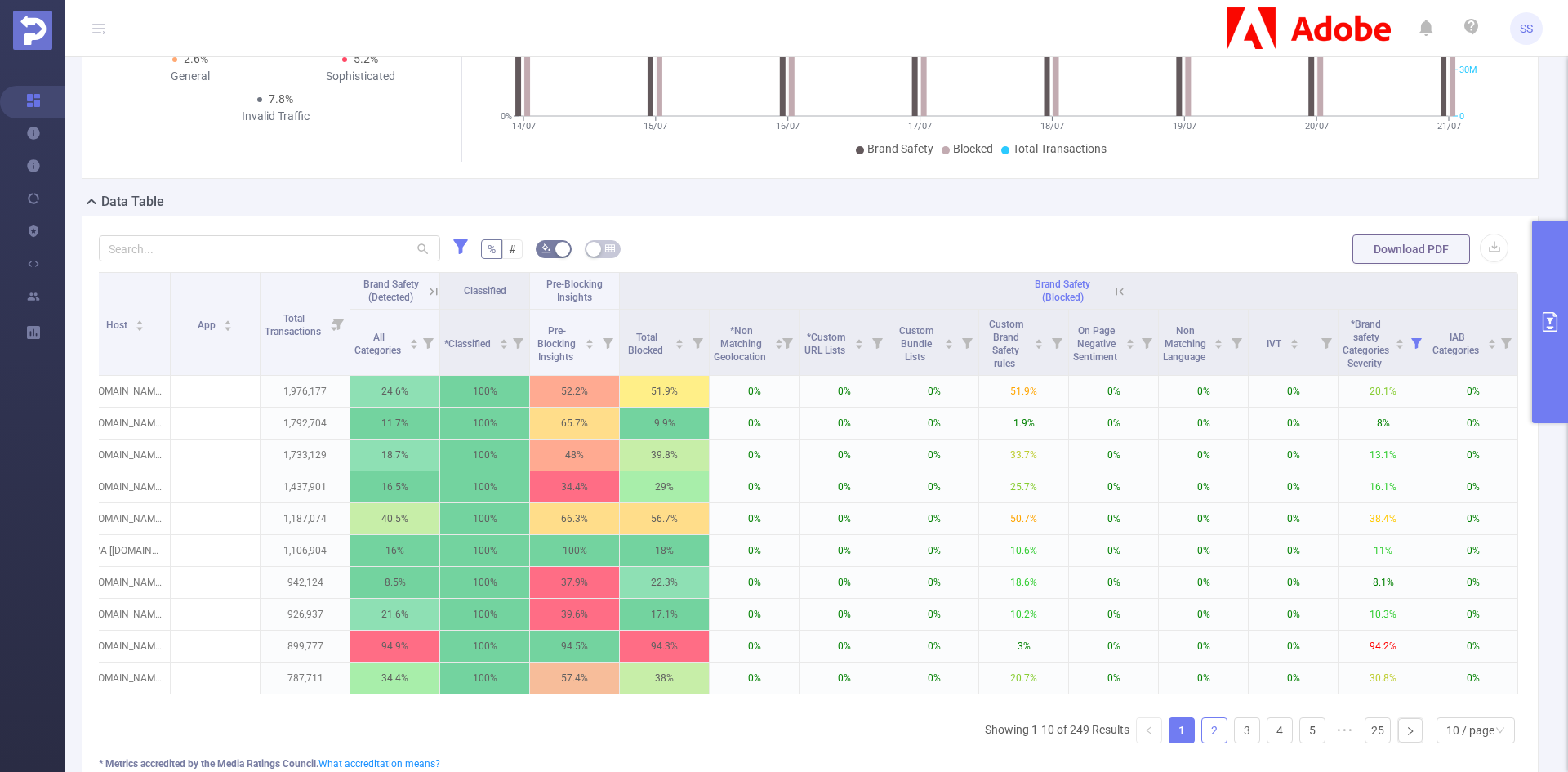 click on "2" at bounding box center [1214, 730] 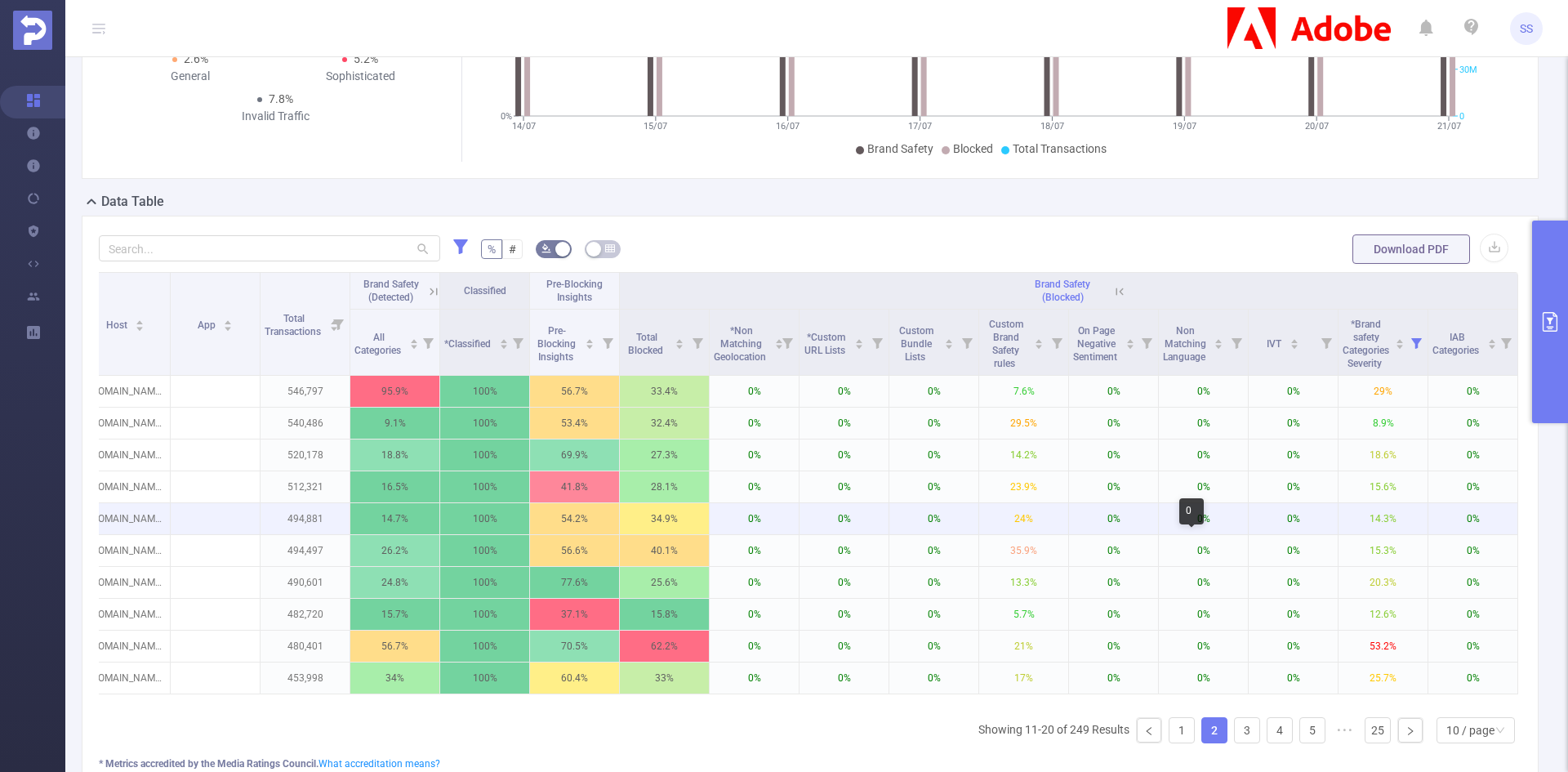click on "0%" at bounding box center (1203, 519) 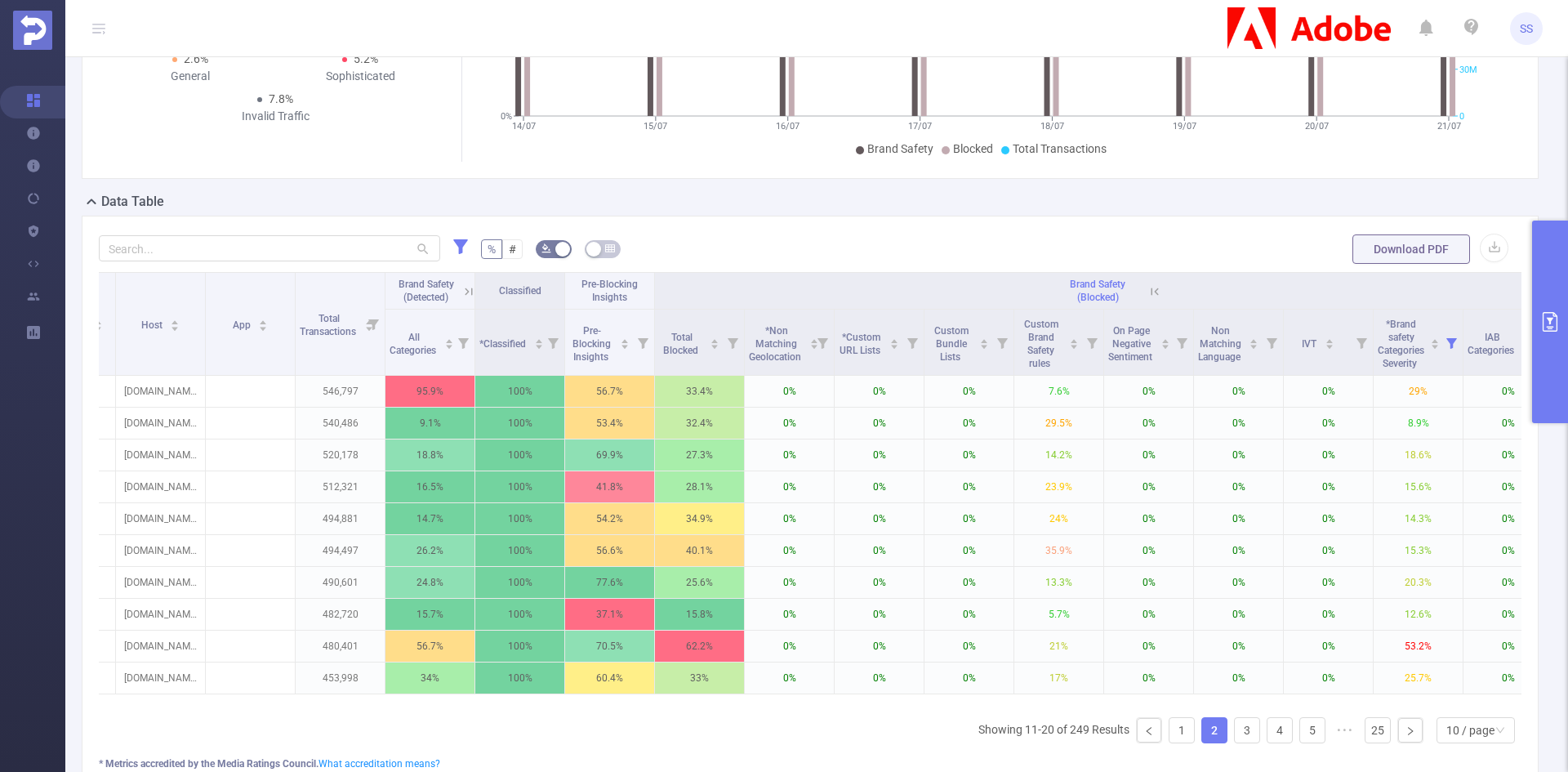 scroll, scrollTop: 0, scrollLeft: 121, axis: horizontal 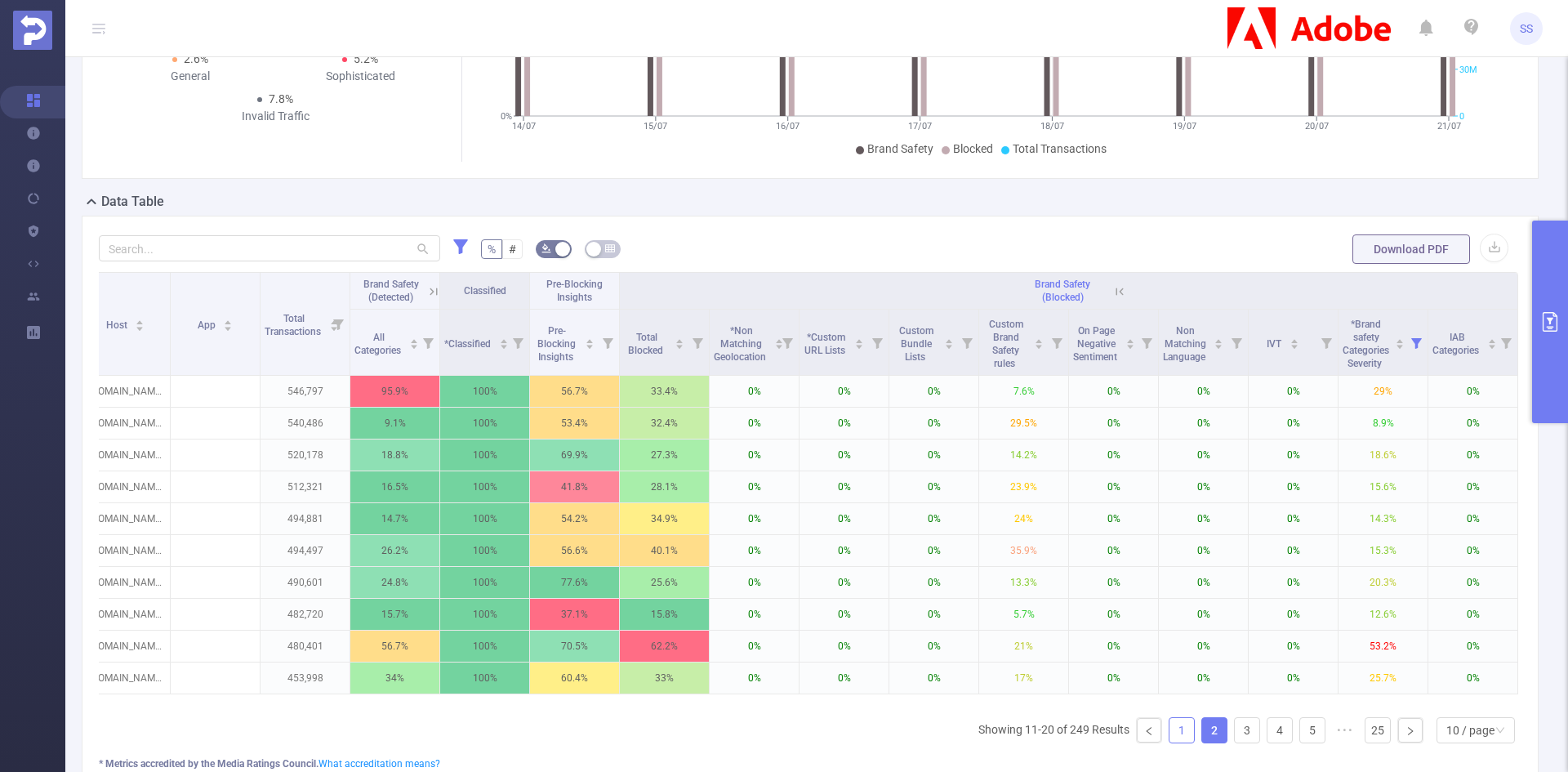 click on "1" at bounding box center [1182, 730] 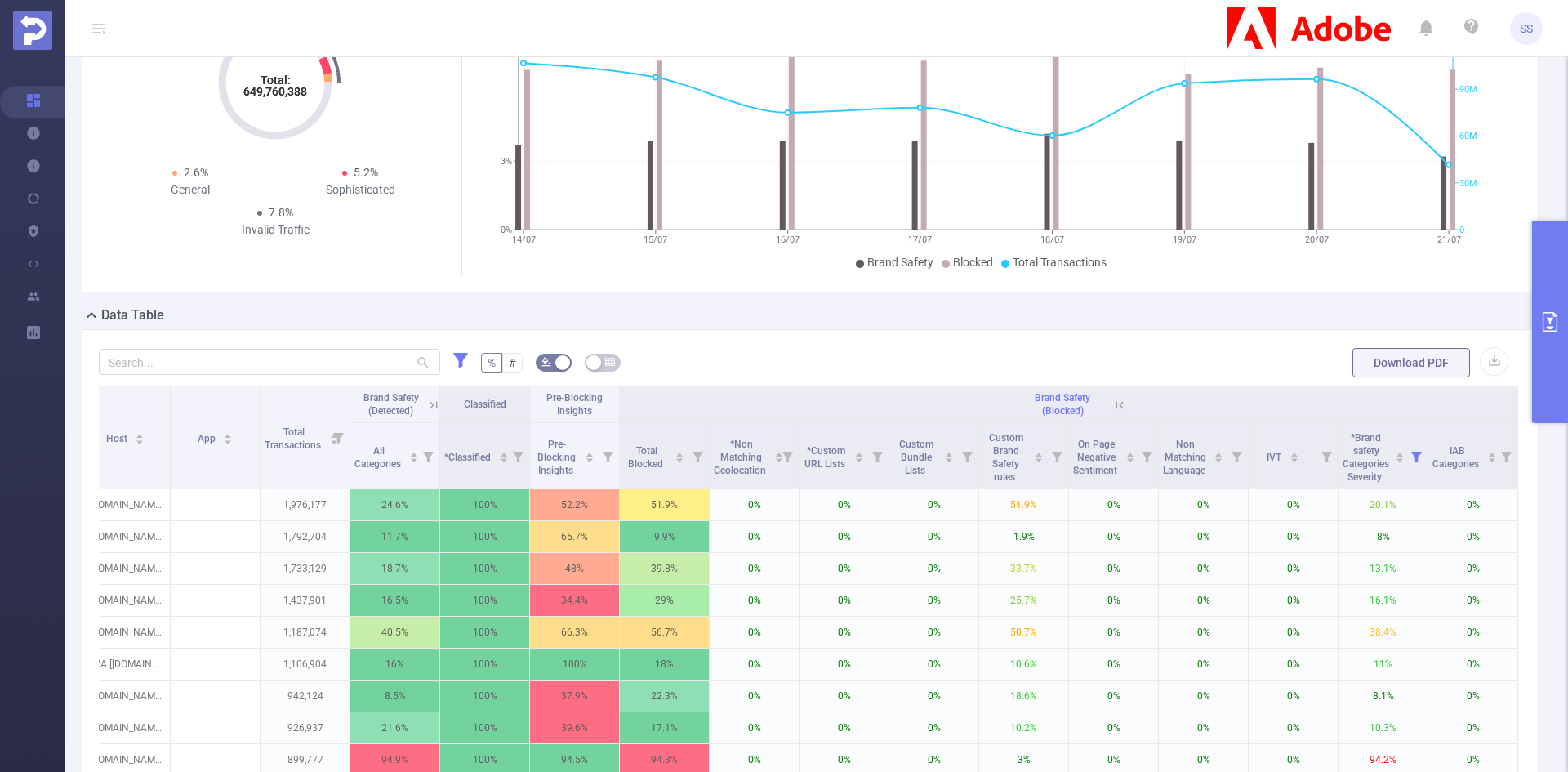 scroll, scrollTop: 0, scrollLeft: 0, axis: both 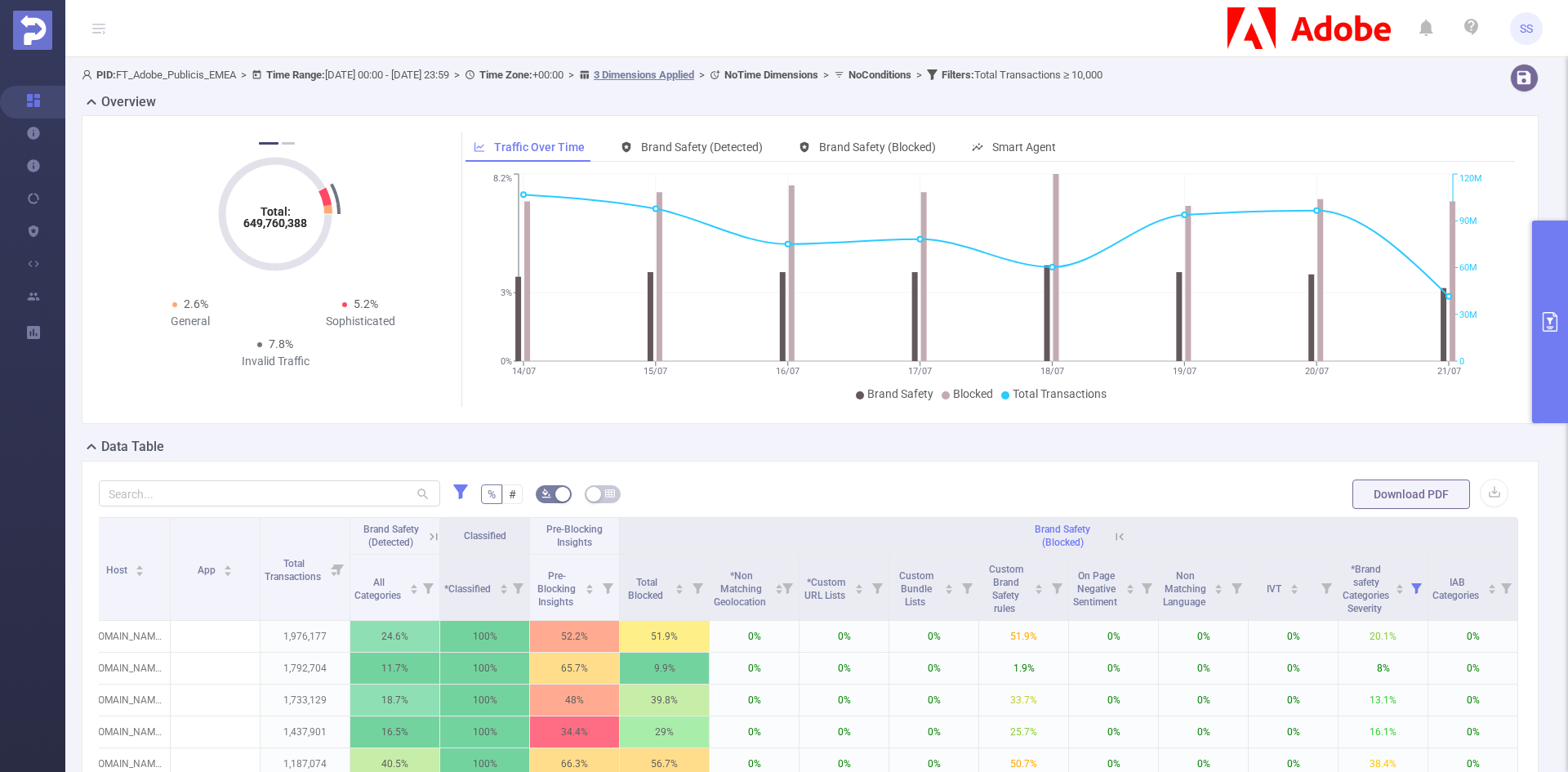 click at bounding box center [1550, 322] 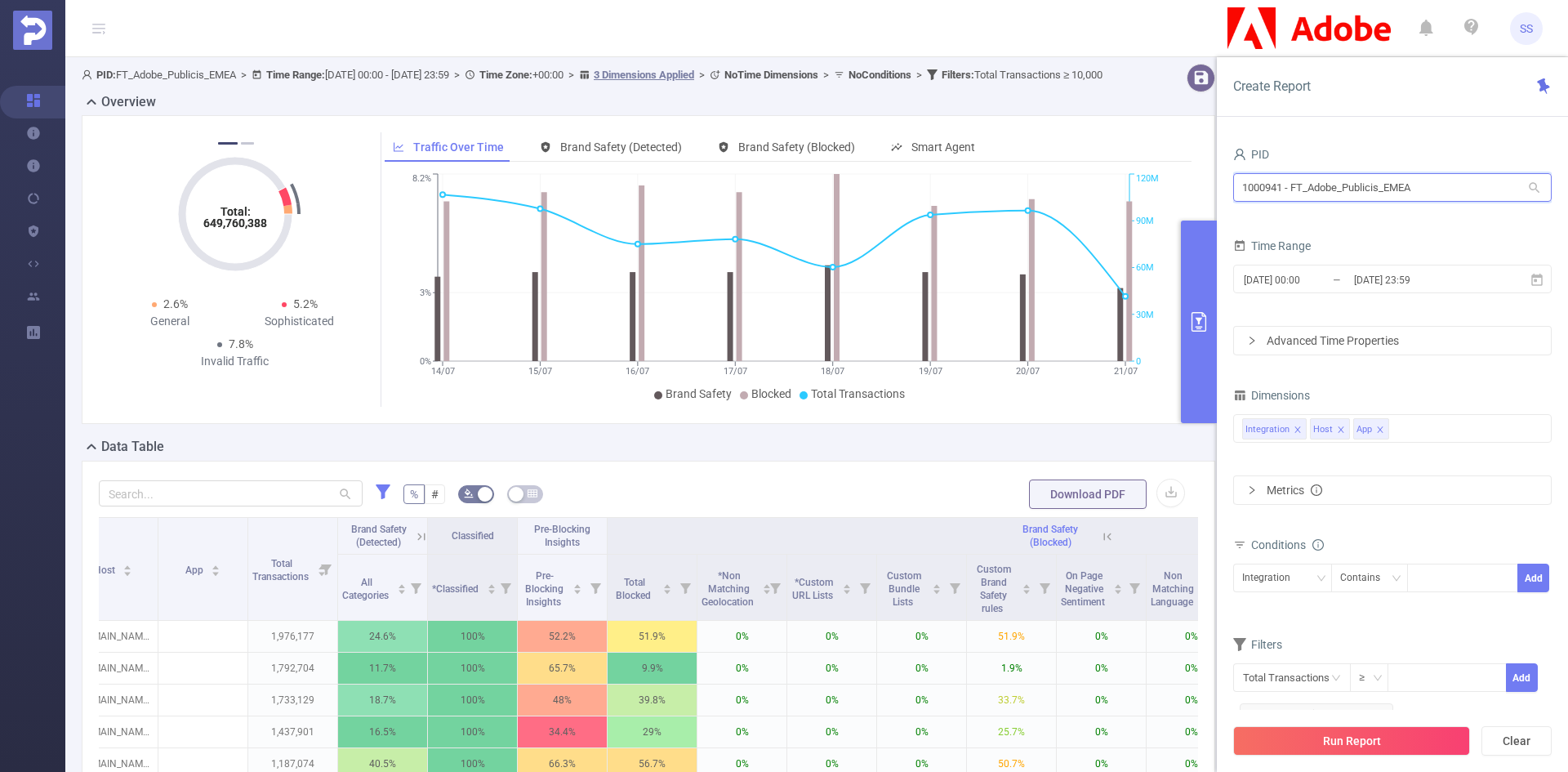 drag, startPoint x: 1454, startPoint y: 191, endPoint x: 1182, endPoint y: 196, distance: 272.04595 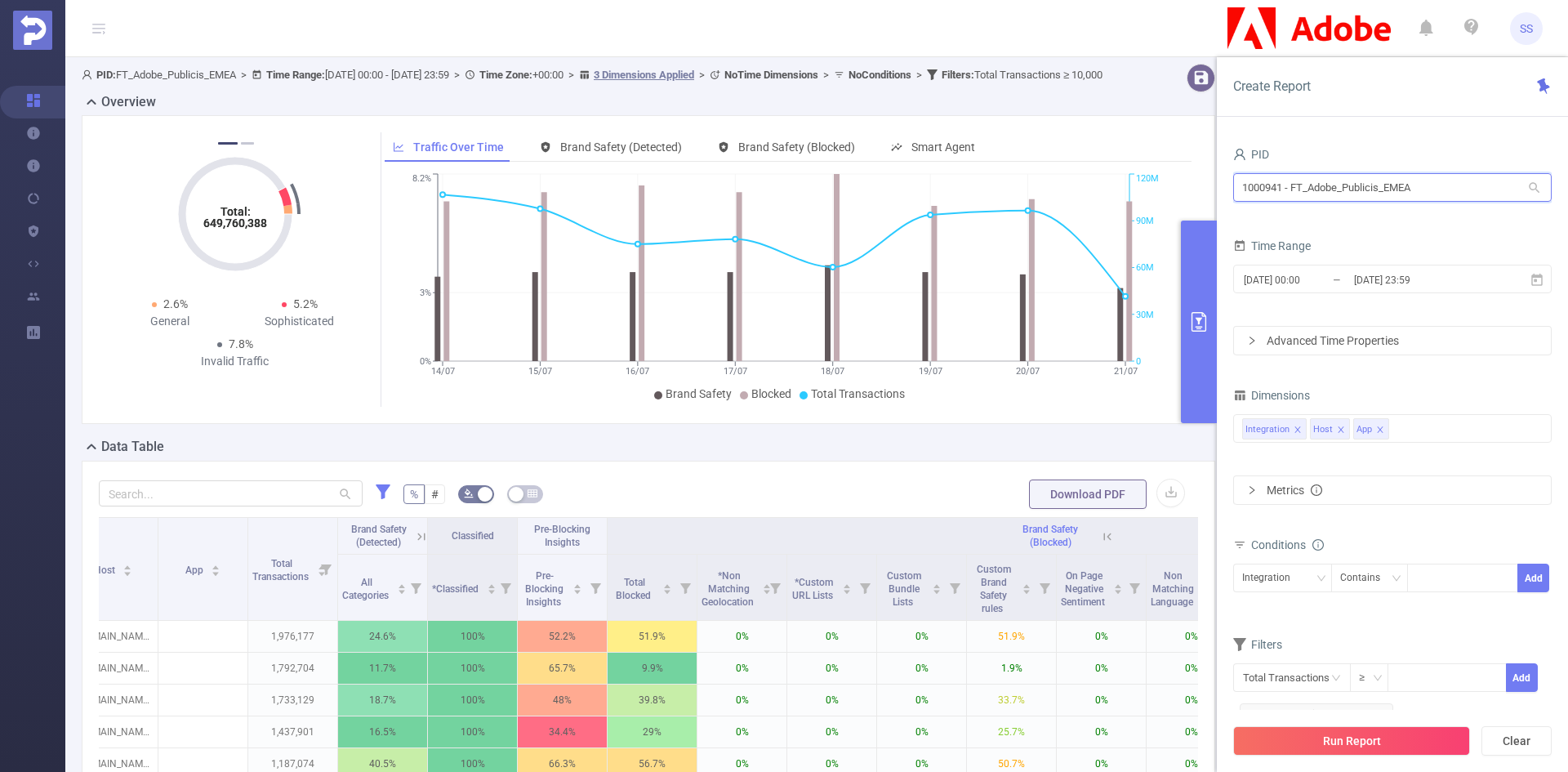 click on "PID:  FT_Adobe_Publicis_EMEA  >  Time Range:  2025-07-14 00:00 -
2025-07-21 23:59  >  Time Zone:  +00:00  >  3 Dimensions Applied  >  No  Time Dimensions  >  No  Conditions  >  Filters :  Total Transactions ≥ 10,000  Overview Total: 649,760,388 Total: 649,760,388 3.2% Fraudulent 4.6% Suspicious 7.8% Invalid Traffic Total: 649,760,388 Total: 649,760,388 2.6% General 5.2% Sophisticated 7.8% Invalid Traffic Total: 649,760,388 Total: 649,760,388 3.2% Fraudulent 4.6% Suspicious 7.8% Invalid Traffic Total: 649,760,388 Total: 649,760,388 2.6% General 5.2% Sophisticated 7.8% Invalid Traffic Total: 649,760,388 Total: 649,760,388 3.2% Fraudulent 4.6% Suspicious 7.8% Invalid Traffic 1 2       Traffic Over Time           Brand Safety (Detected)           Brand Safety (Blocked)           Smart Agent     14/07 15/07 16/07 17/07 18/07 19/07 20/07 21/07 0% 3% 8.2% 0 30M 60M 90M 120M Brand Safety Blocked Total Transactions 21/07/2025  Data Table % # Download PDF Integration   Host   App     Classified" at bounding box center [817, 595] 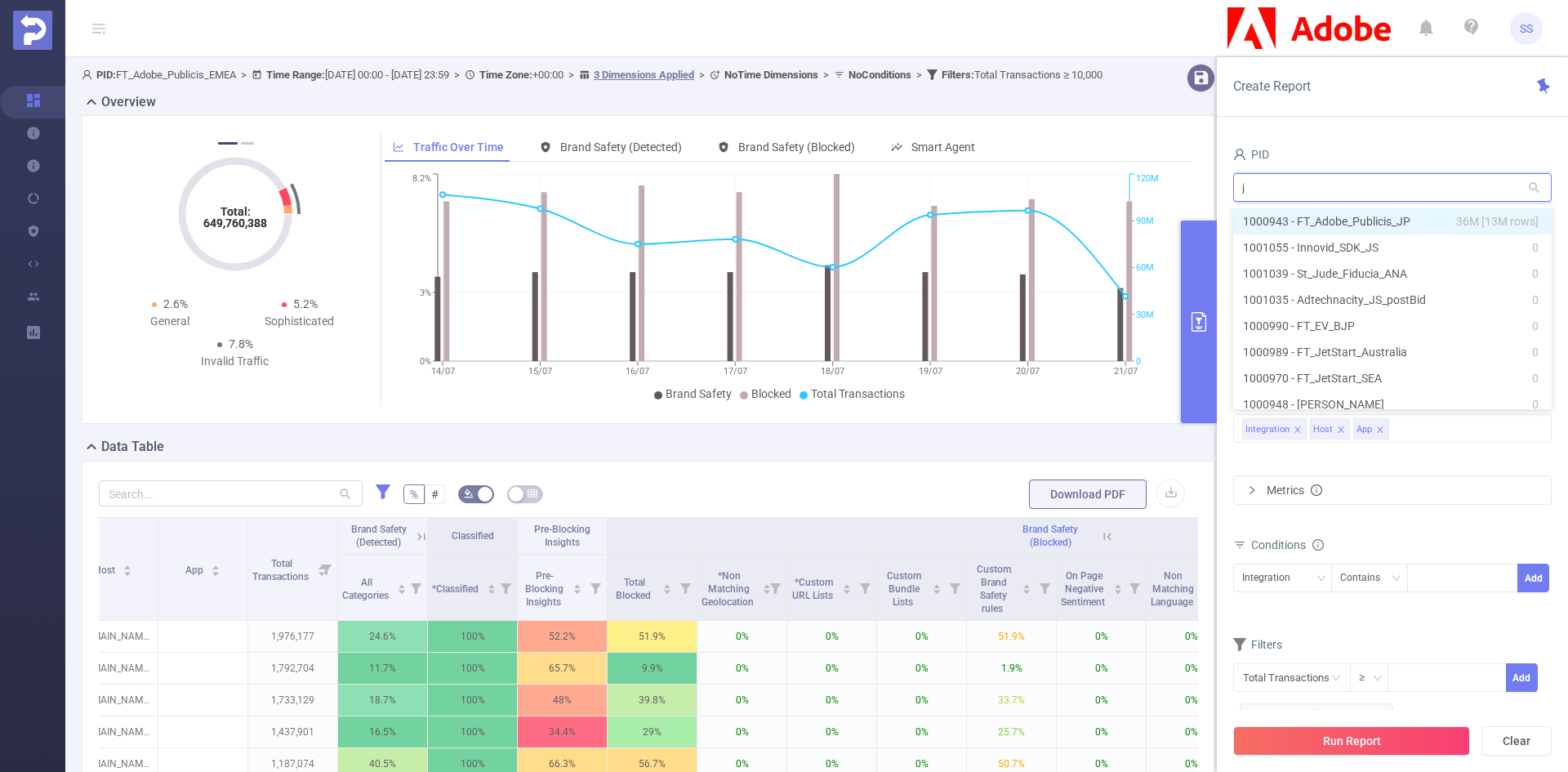 type on "jp" 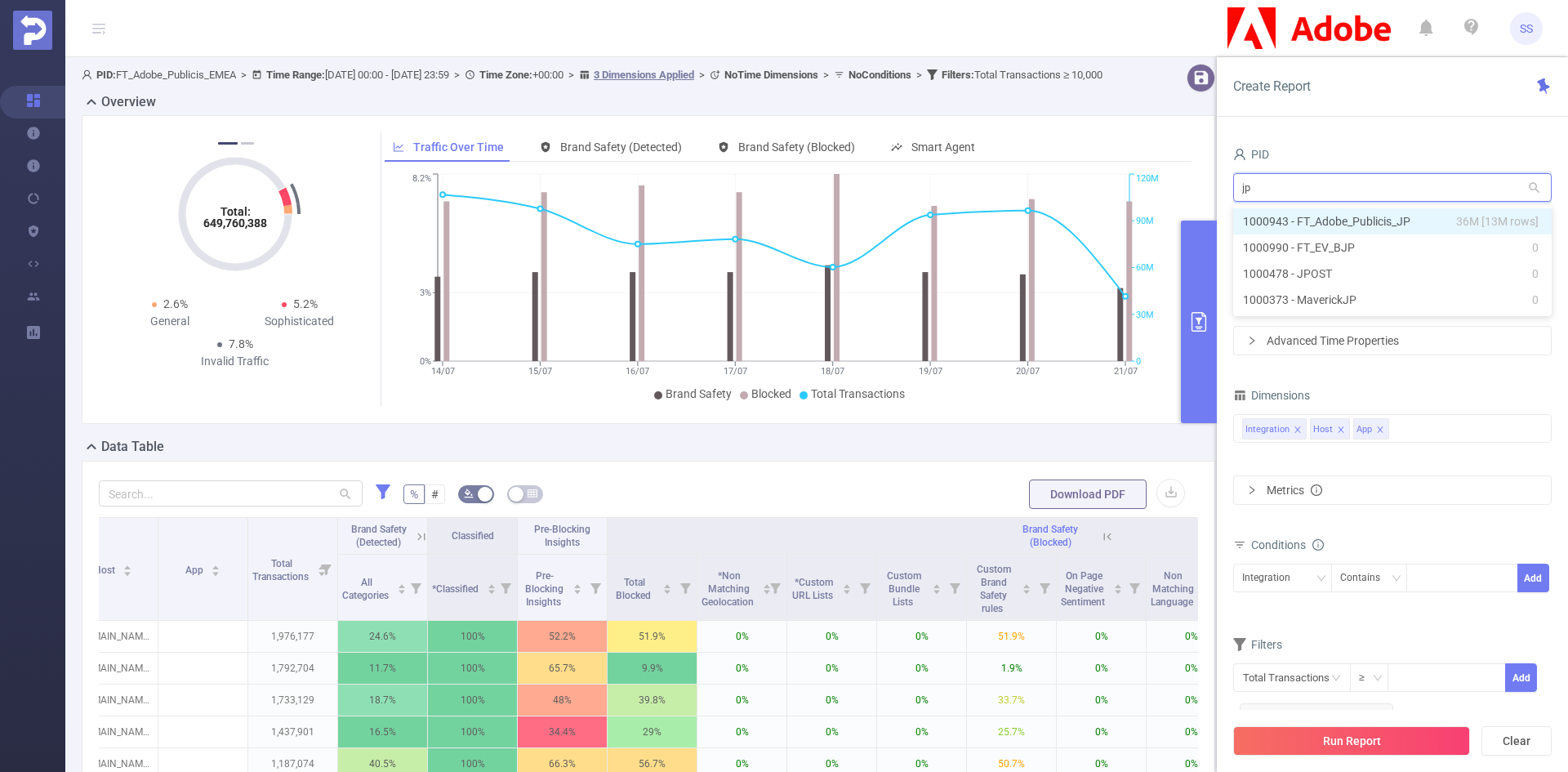 click on "1000943 - FT_Adobe_Publicis_JP 36M [13M rows]" at bounding box center (1392, 221) 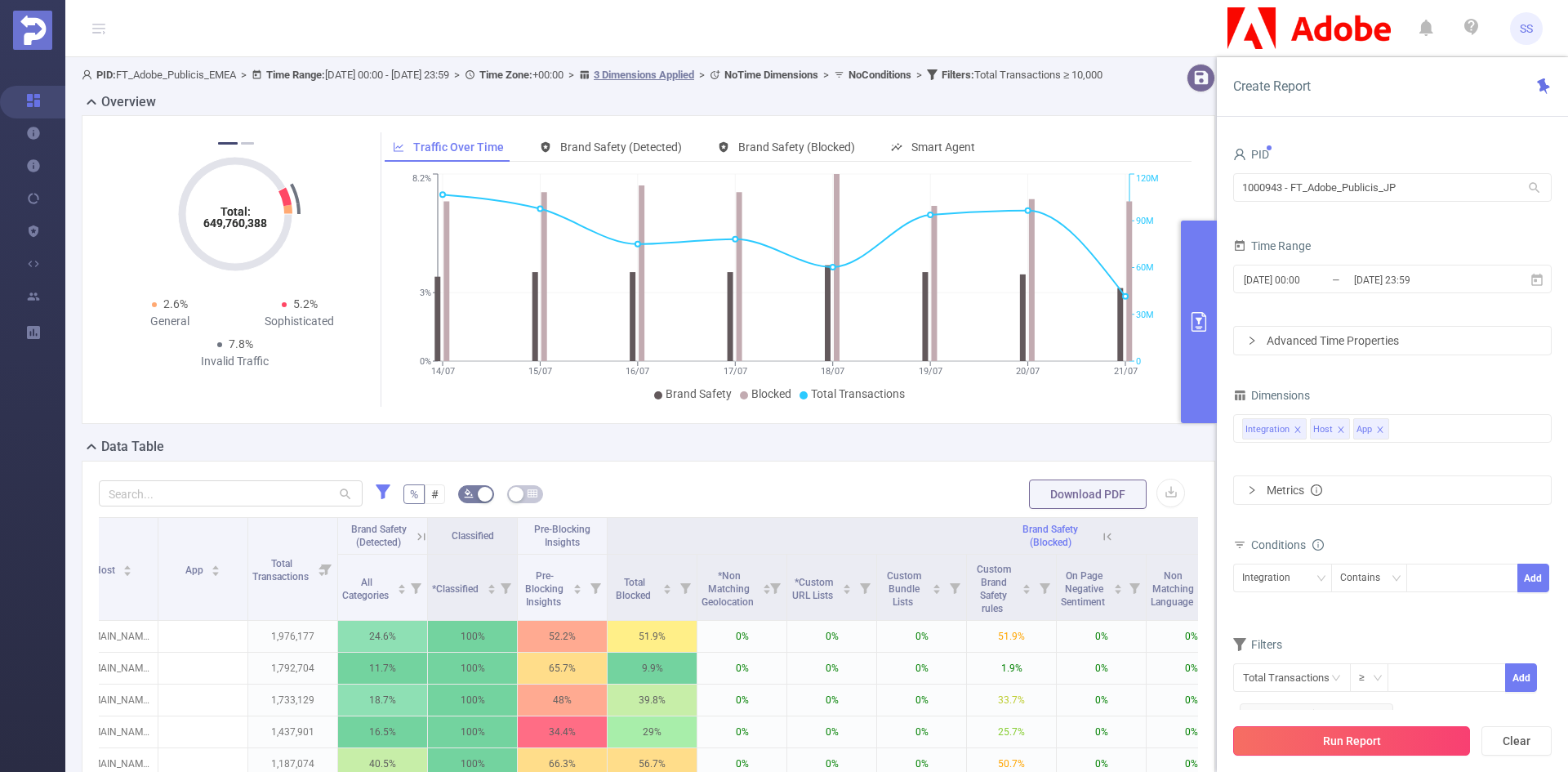 click on "Run Report" at bounding box center (1352, 741) 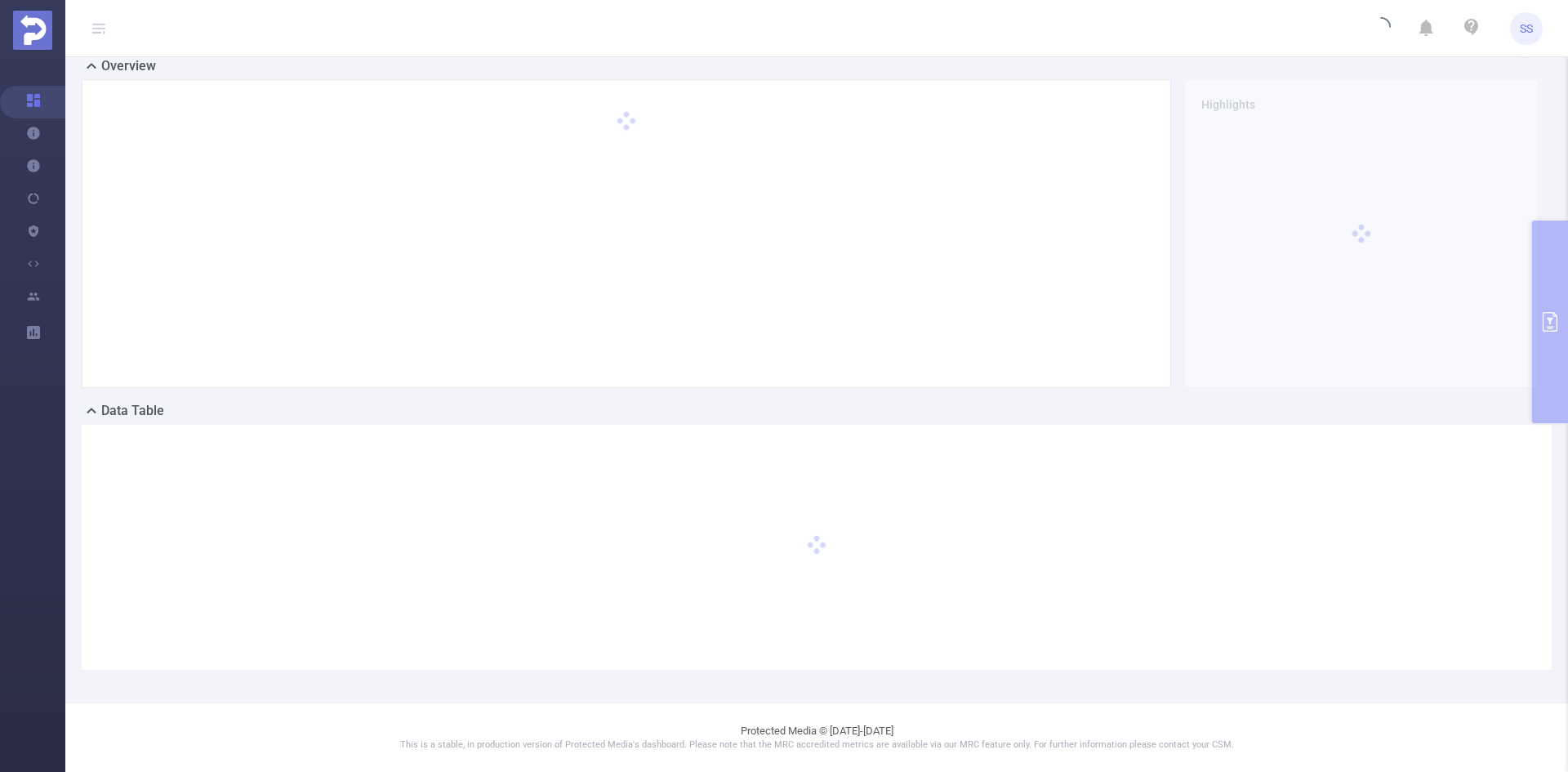 scroll, scrollTop: 0, scrollLeft: 0, axis: both 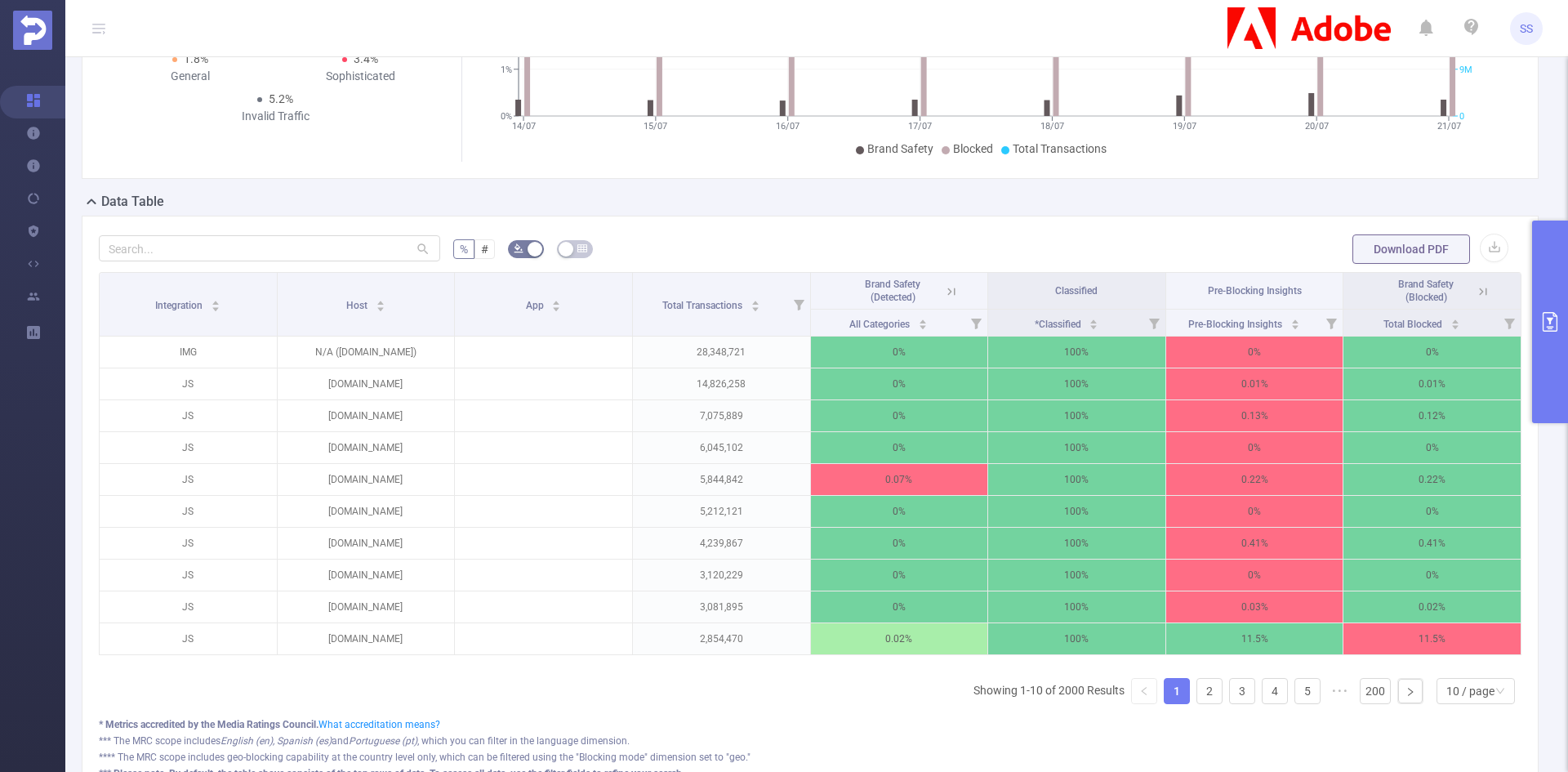 click 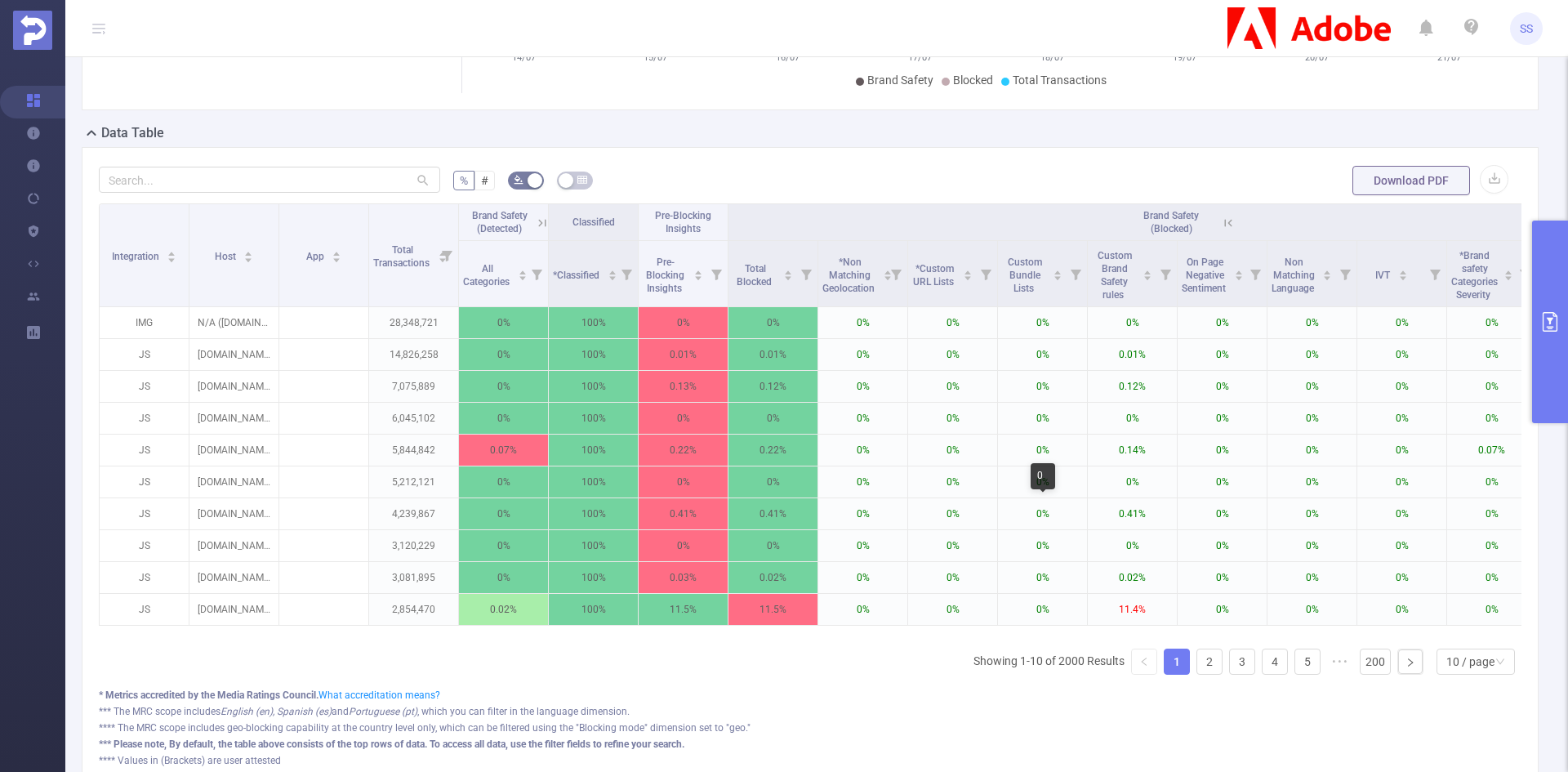 scroll, scrollTop: 408, scrollLeft: 0, axis: vertical 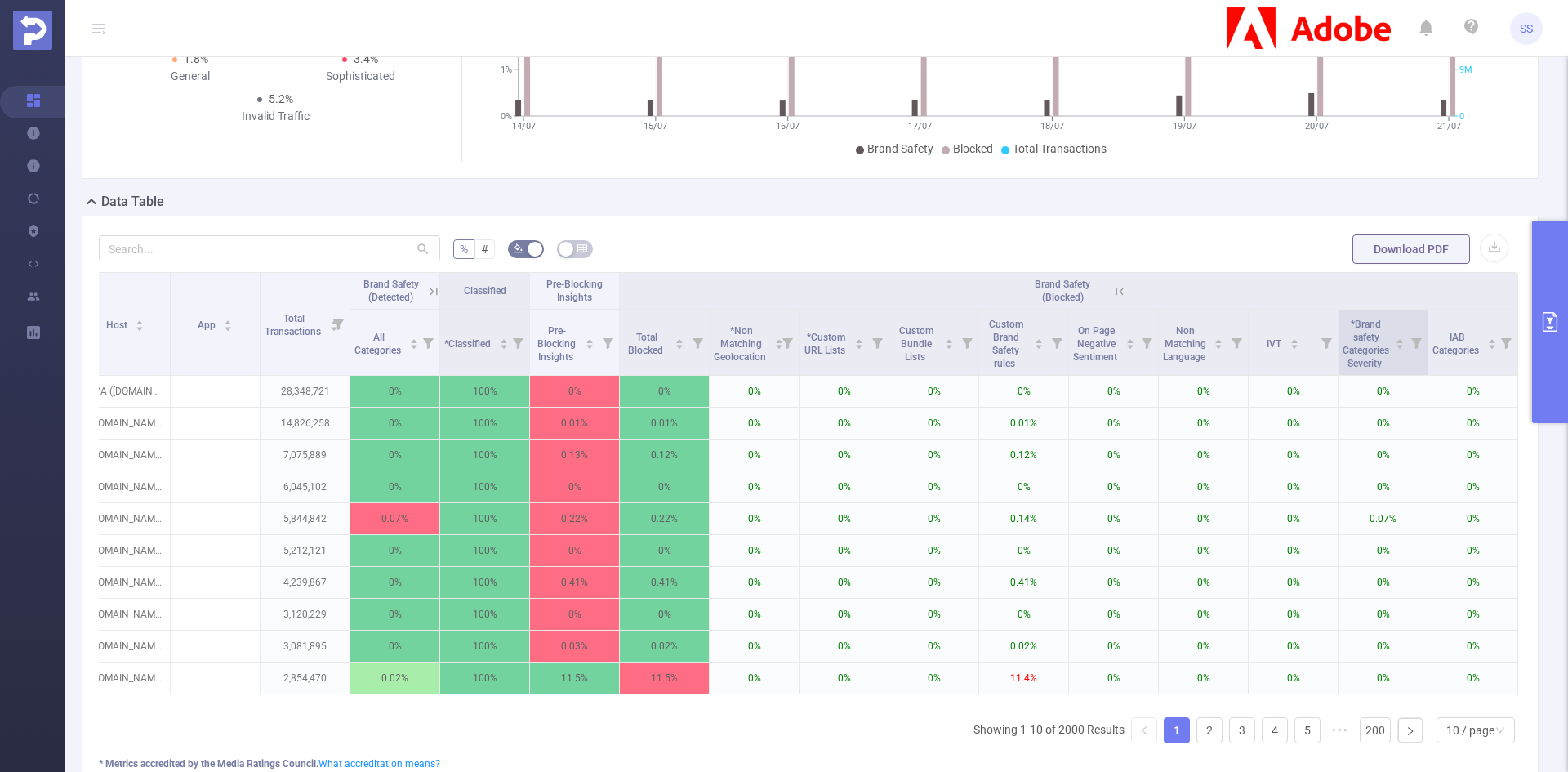 click at bounding box center (1416, 342) 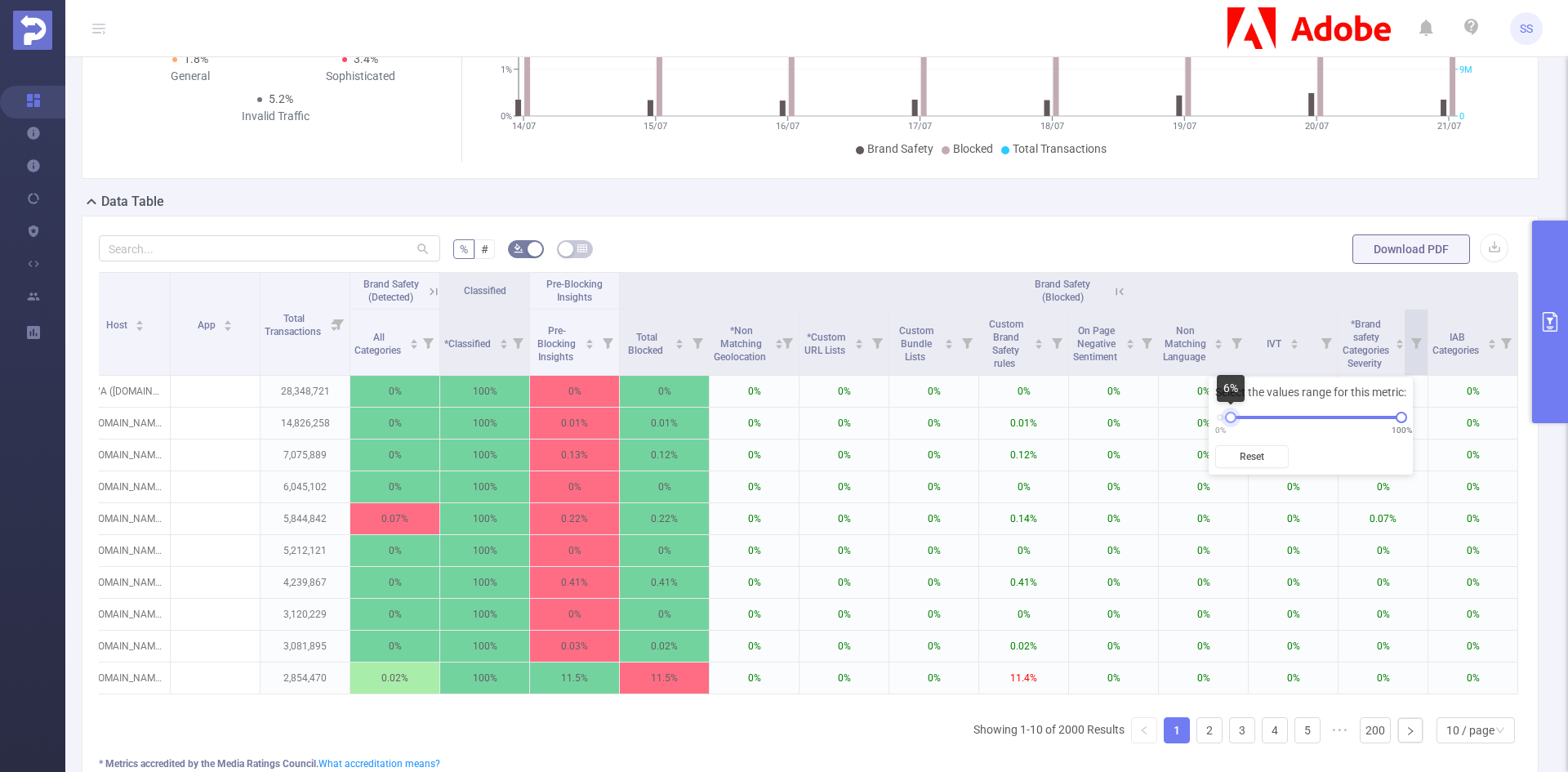 drag, startPoint x: 1215, startPoint y: 415, endPoint x: 1226, endPoint y: 416, distance: 11.045361 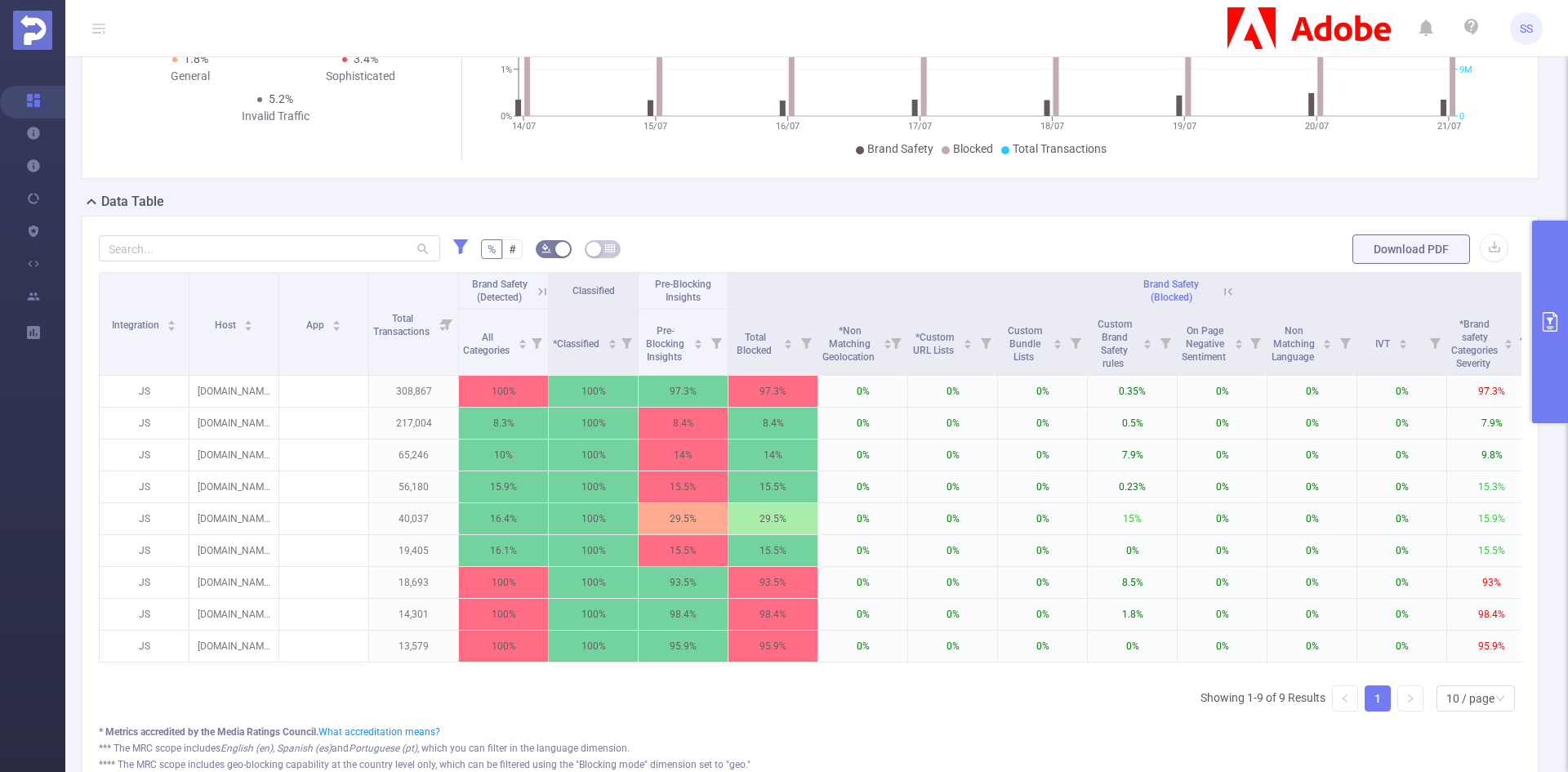 scroll, scrollTop: 0, scrollLeft: 18, axis: horizontal 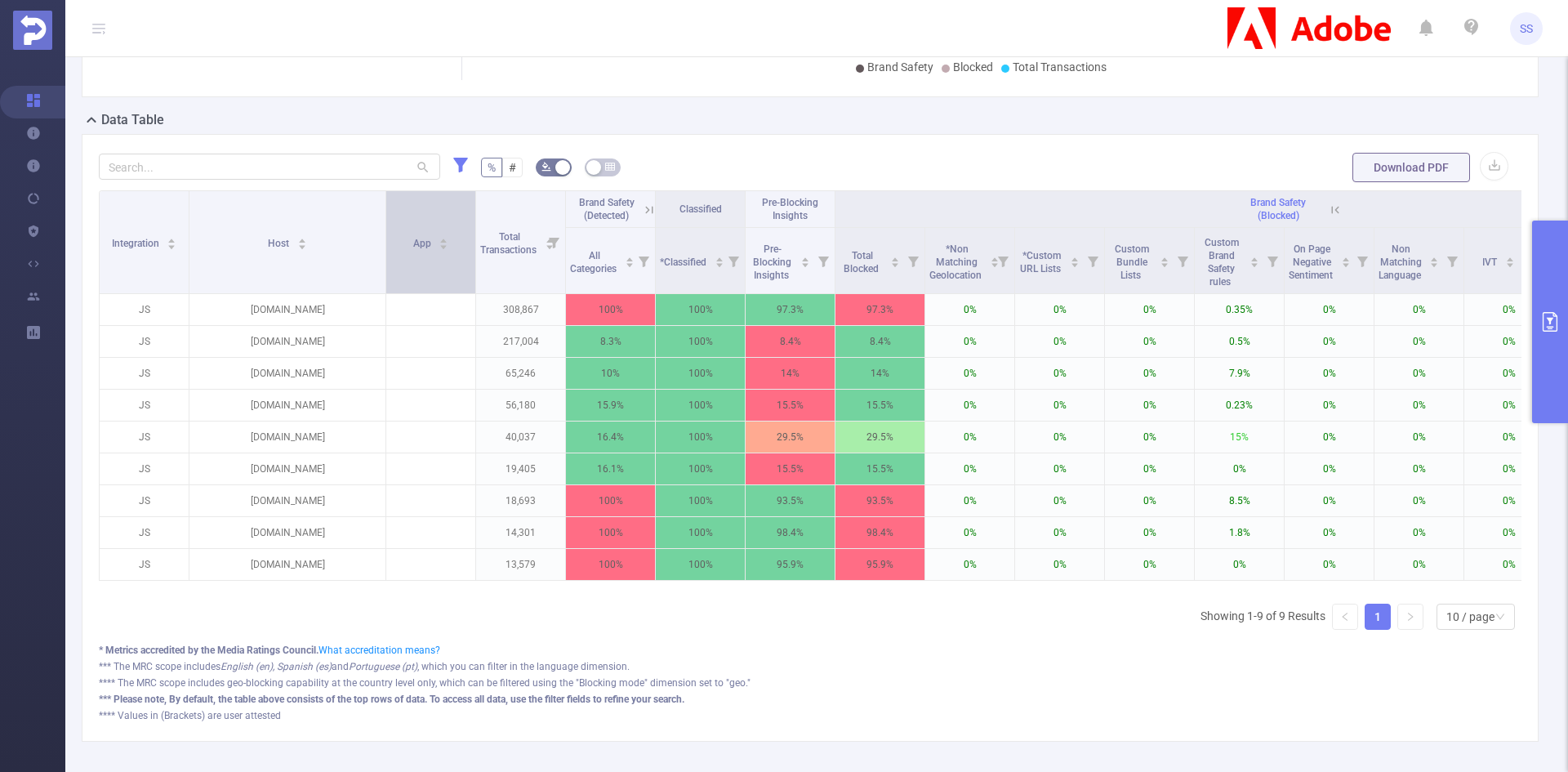 drag, startPoint x: 278, startPoint y: 252, endPoint x: 385, endPoint y: 283, distance: 111.40018 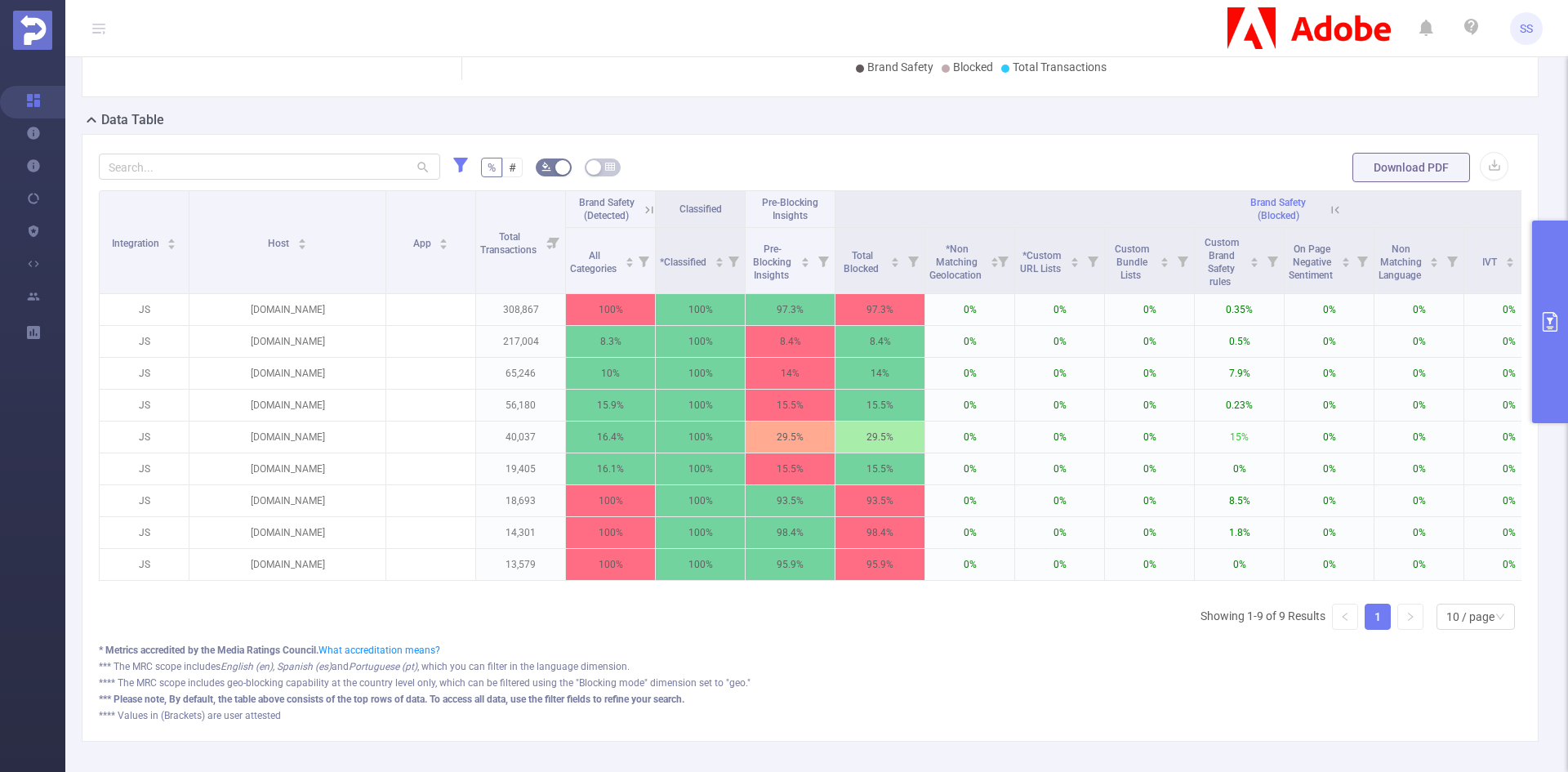 scroll, scrollTop: 0, scrollLeft: 228, axis: horizontal 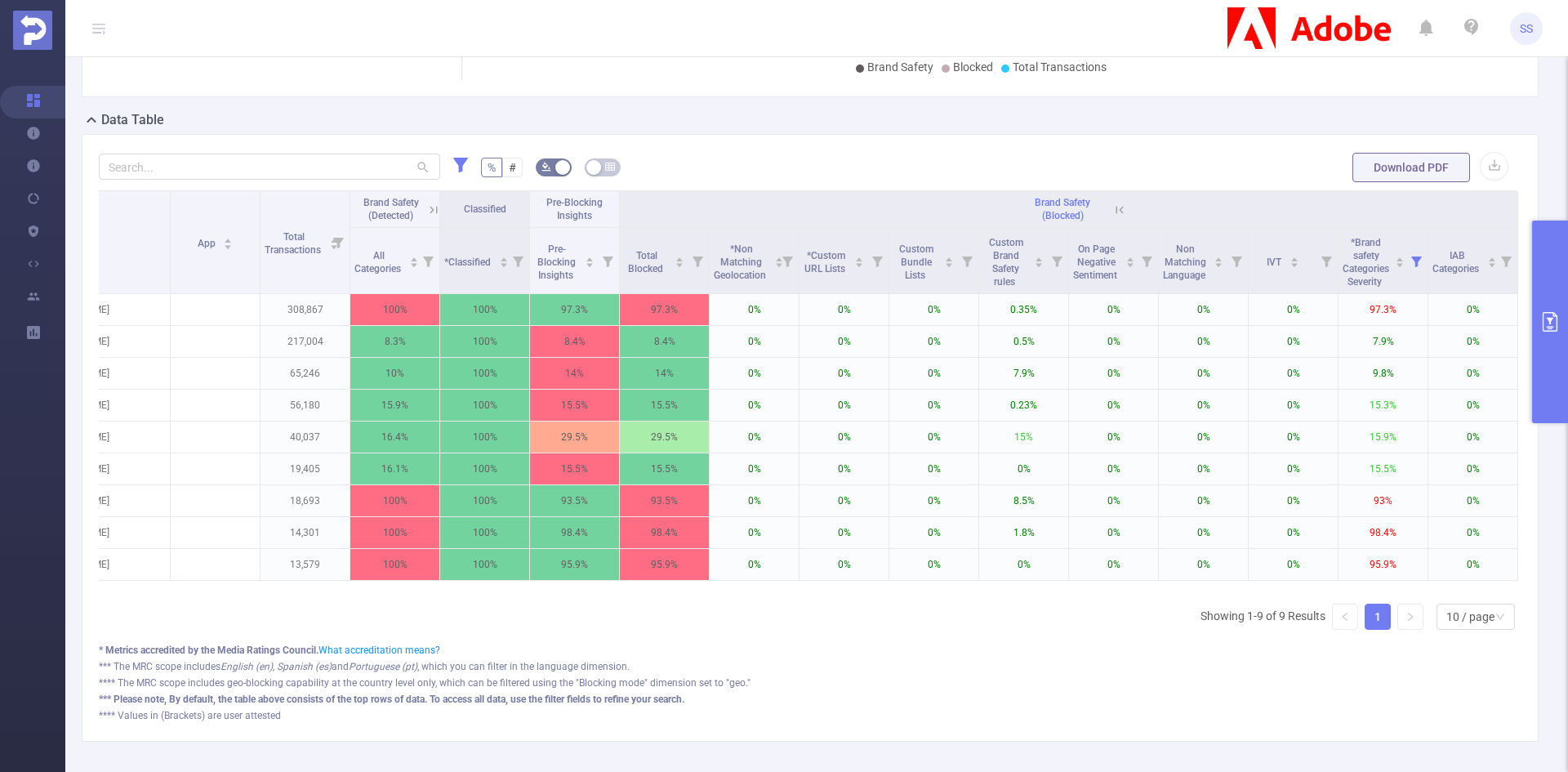 drag, startPoint x: 1544, startPoint y: 322, endPoint x: 1515, endPoint y: 346, distance: 37.6431 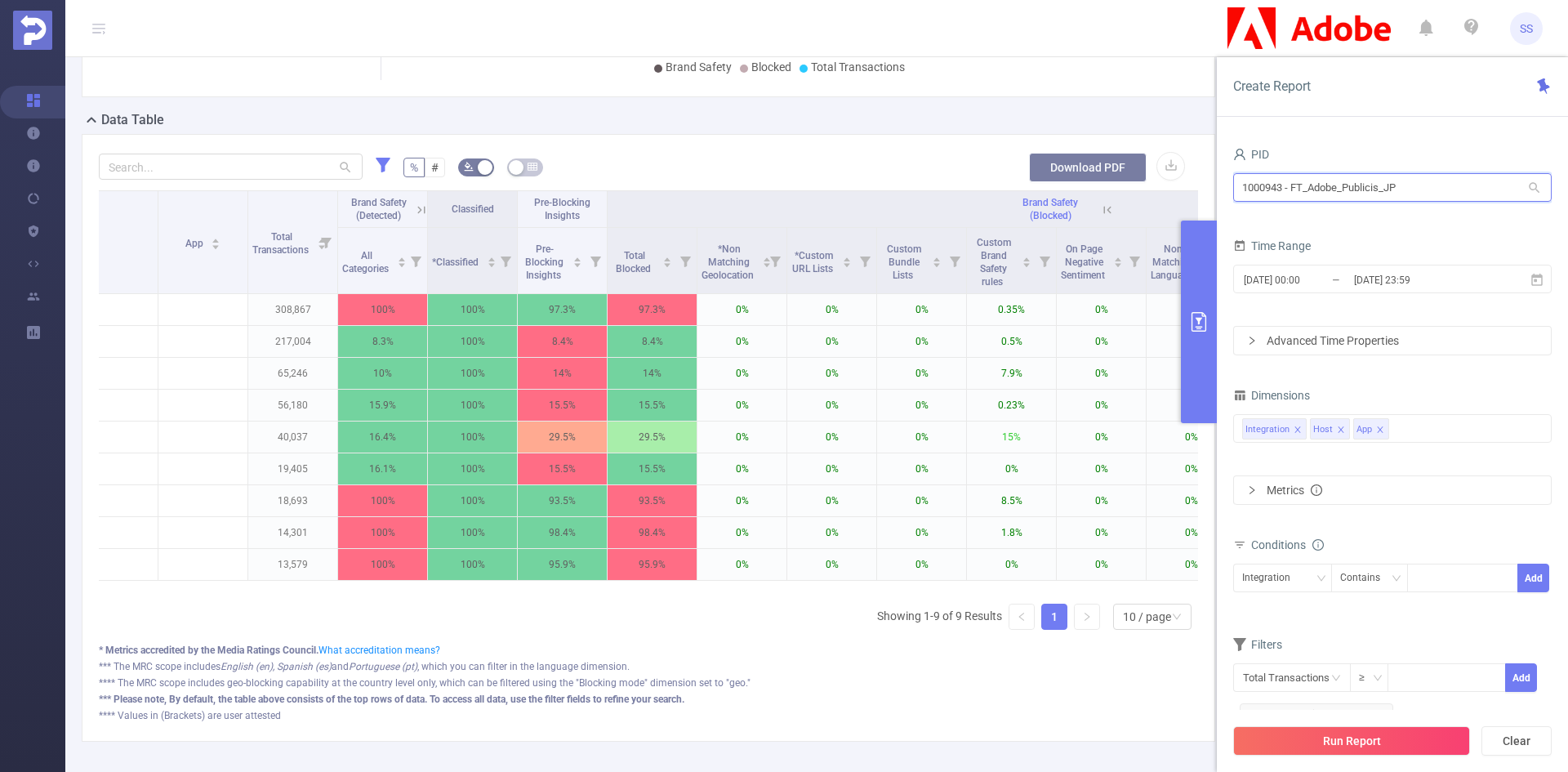 drag, startPoint x: 1412, startPoint y: 198, endPoint x: 1082, endPoint y: 180, distance: 330.49054 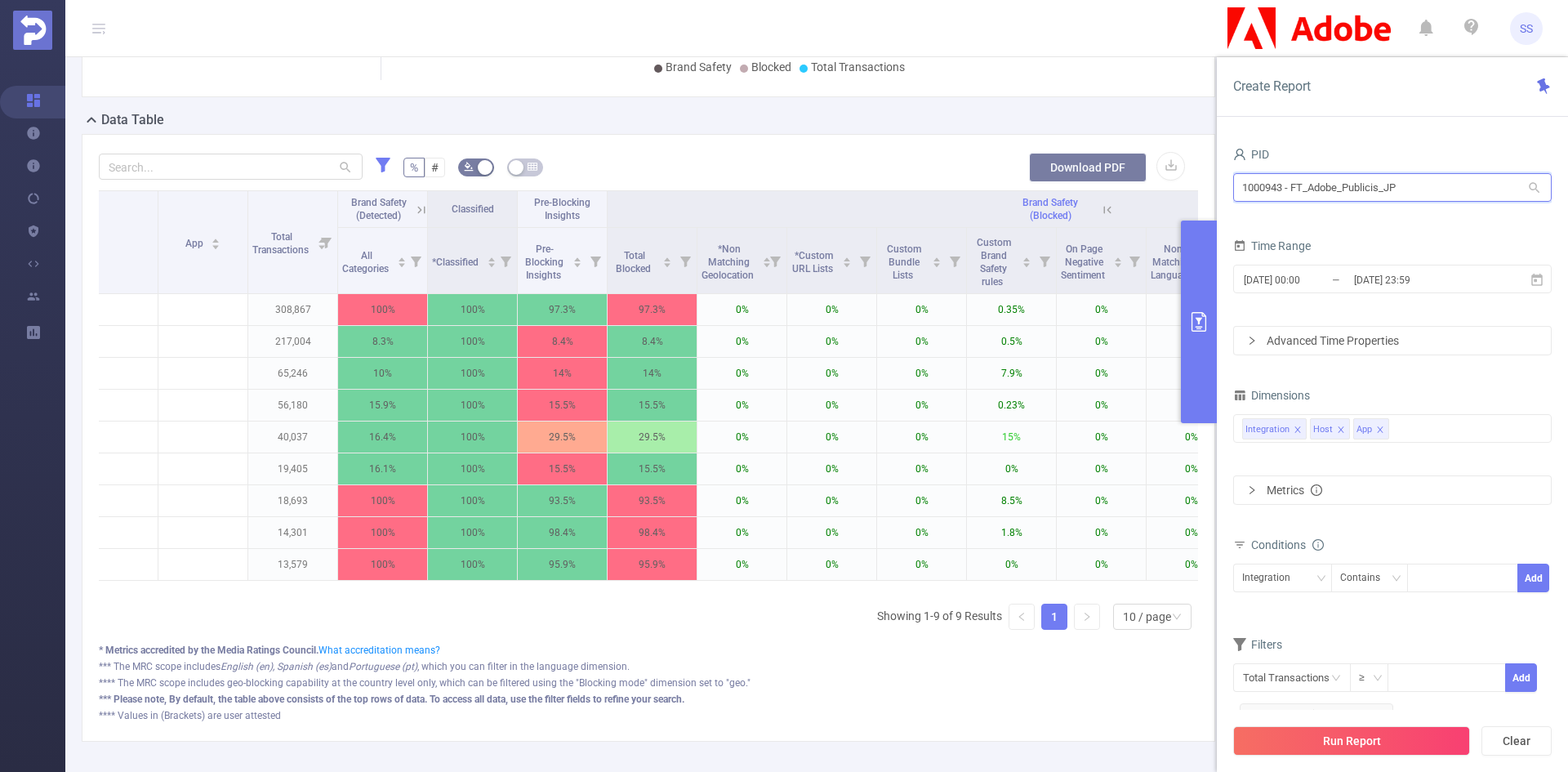 click on "PID:  FT_Adobe_Publicis_JP  >  Time Range:  2025-07-14 00:00 -
2025-07-21 23:59  >  Time Zone:  +00:00  >  3 Dimensions Applied  >  No  Time Dimensions  >  No  Conditions  >  Filters :  Total Transactions ≥ 10,000  Overview Total: 244,154,723 Total: 244,154,723 2.6% Fraudulent 2.7% Suspicious 5.3% Invalid Traffic Total: 244,154,723 Total: 244,154,723 1.8% General 3.4% Sophisticated 5.2% Invalid Traffic Total: 244,154,723 Total: 244,154,723 2.6% Fraudulent 2.7% Suspicious 5.3% Invalid Traffic Total: 244,154,723 Total: 244,154,723 1.8% General 3.4% Sophisticated 5.2% Invalid Traffic Total: 244,154,723 Total: 244,154,723 2.6% Fraudulent 2.7% Suspicious 5.3% Invalid Traffic 1 2       Traffic Over Time           Brand Safety (Detected)           Brand Safety (Blocked)           Smart Agent     14/07 15/07 16/07 17/07 18/07 19/07 20/07 21/07 0% 1% 2% 3% 4% 0 9M 18M 27M 36M Brand Safety Blocked Total Transactions 21/07/2025  Data Table % # Download PDF Integration   Host   App     Classified" at bounding box center (817, 252) 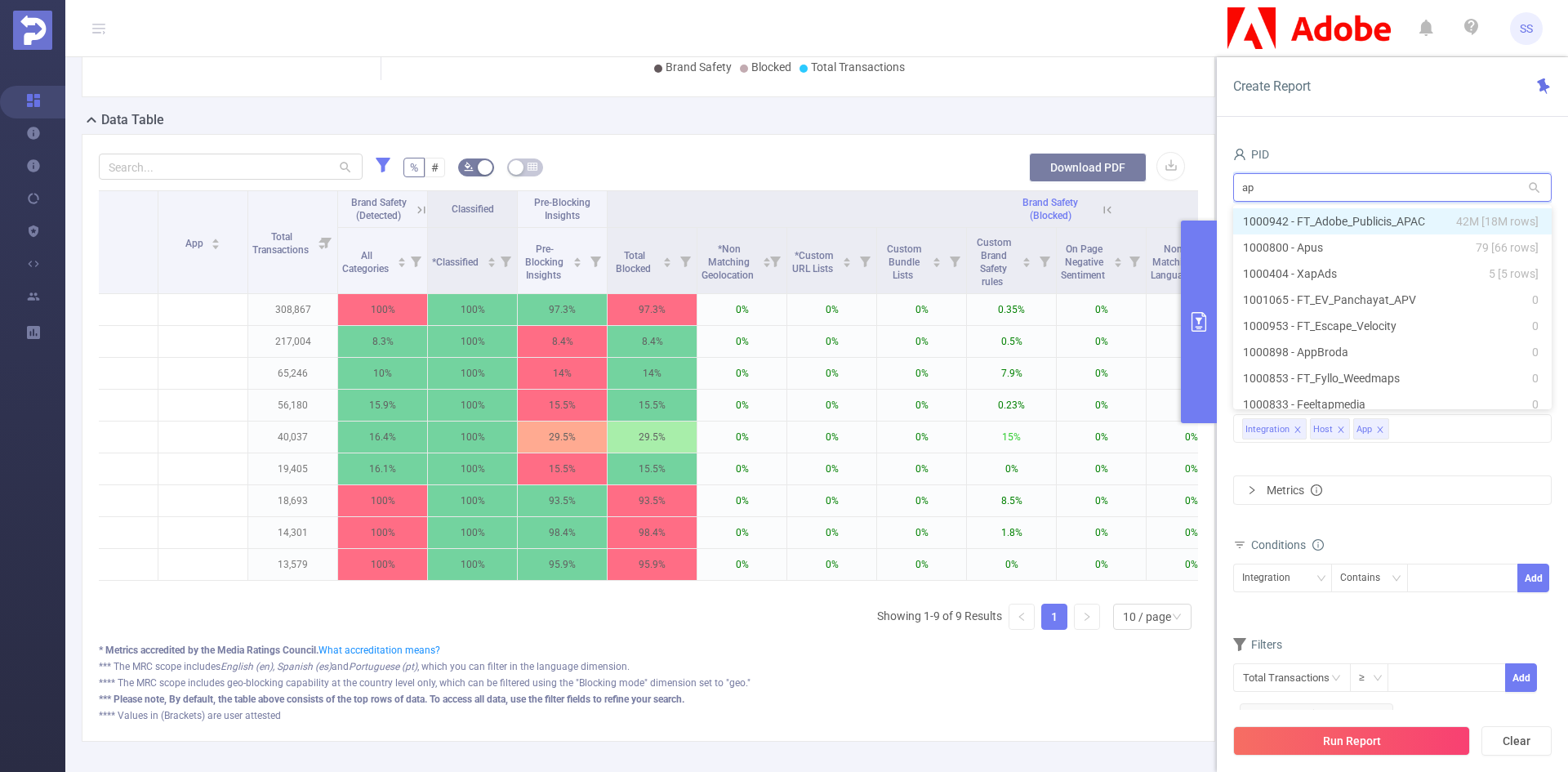 type on "apa" 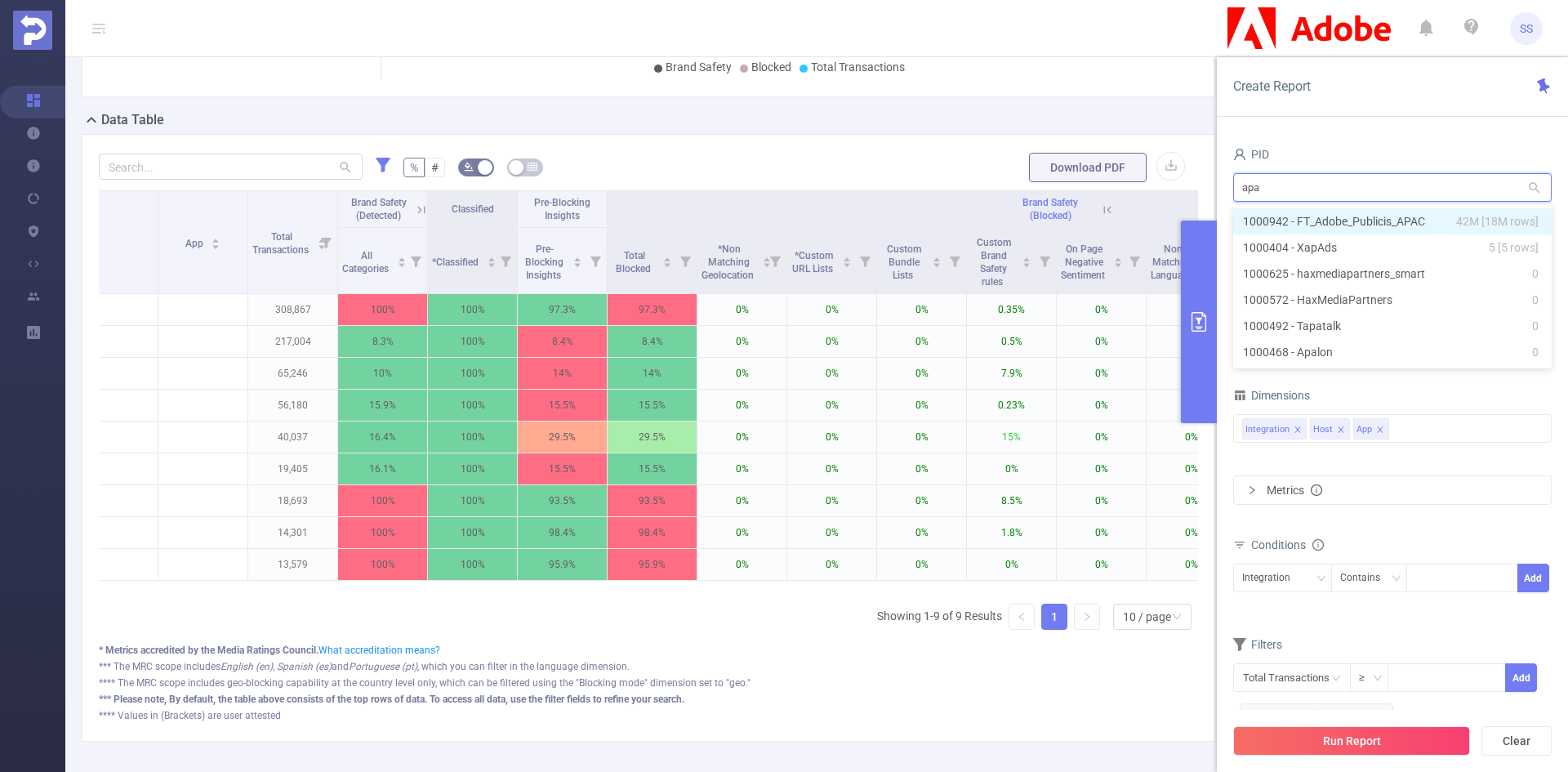 click on "1000942 - FT_Adobe_Publicis_APAC 42M [18M rows] 1000404 - XapAds 5 [5 rows] 1000625 - haxmediapartners_smart 0 1000572 - HaxMediaPartners 0 1000492 - Tapatalk 0 1000468 - Apalon 0" at bounding box center (1392, 287) 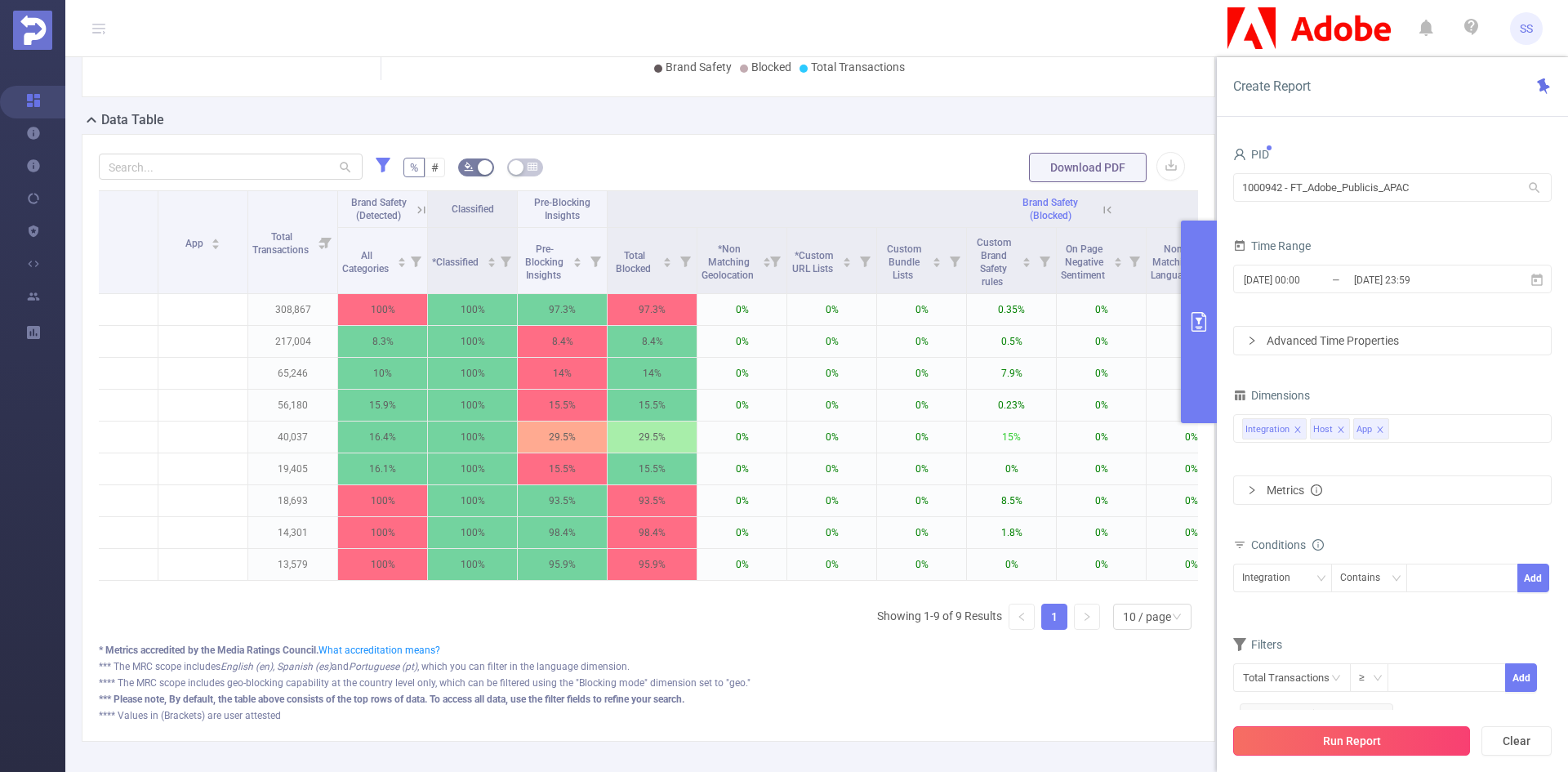 click on "Run Report" at bounding box center [1352, 741] 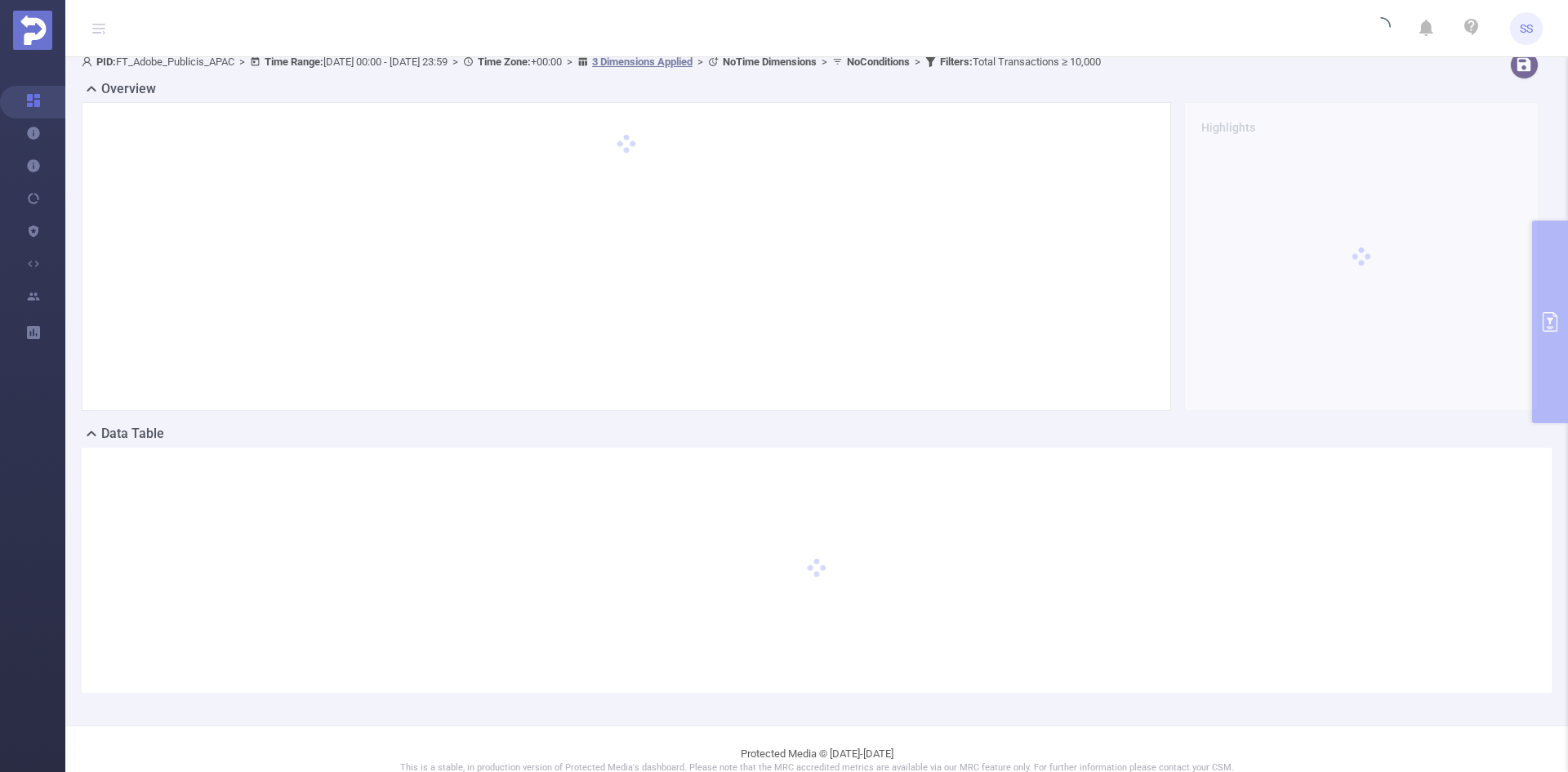 scroll, scrollTop: 0, scrollLeft: 0, axis: both 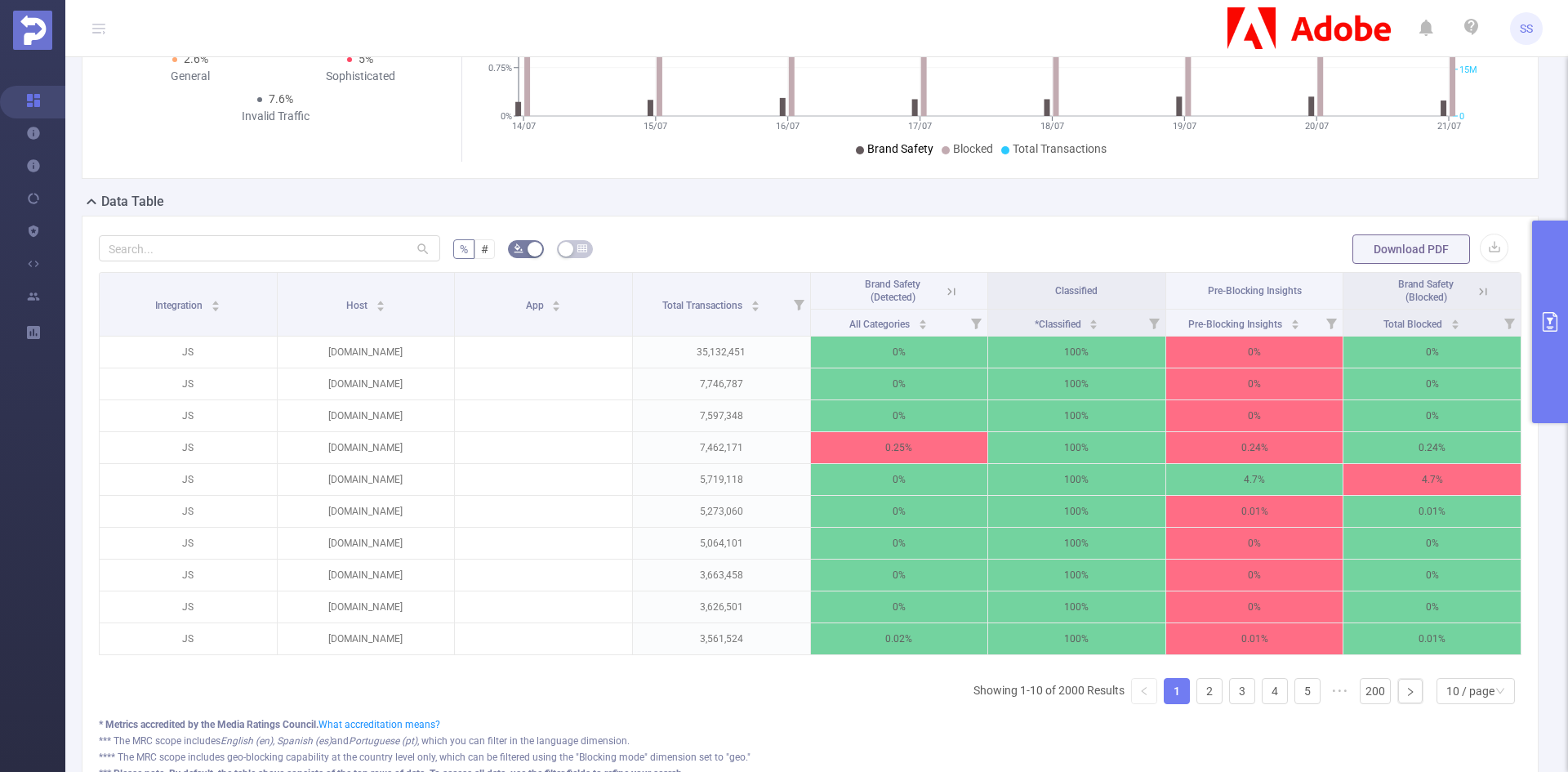 drag, startPoint x: 1471, startPoint y: 288, endPoint x: 1445, endPoint y: 307, distance: 32.20248 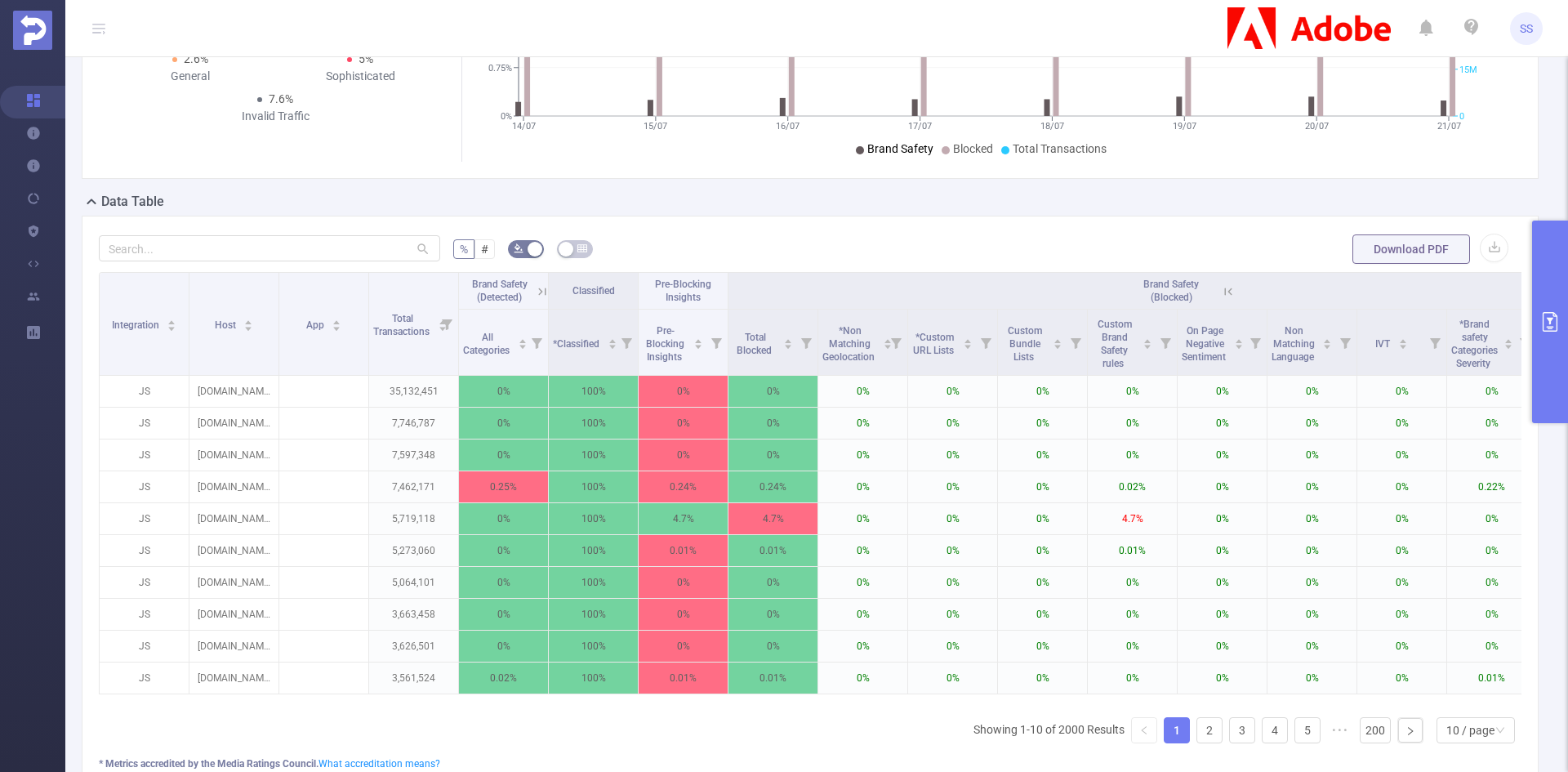 scroll, scrollTop: 0, scrollLeft: 121, axis: horizontal 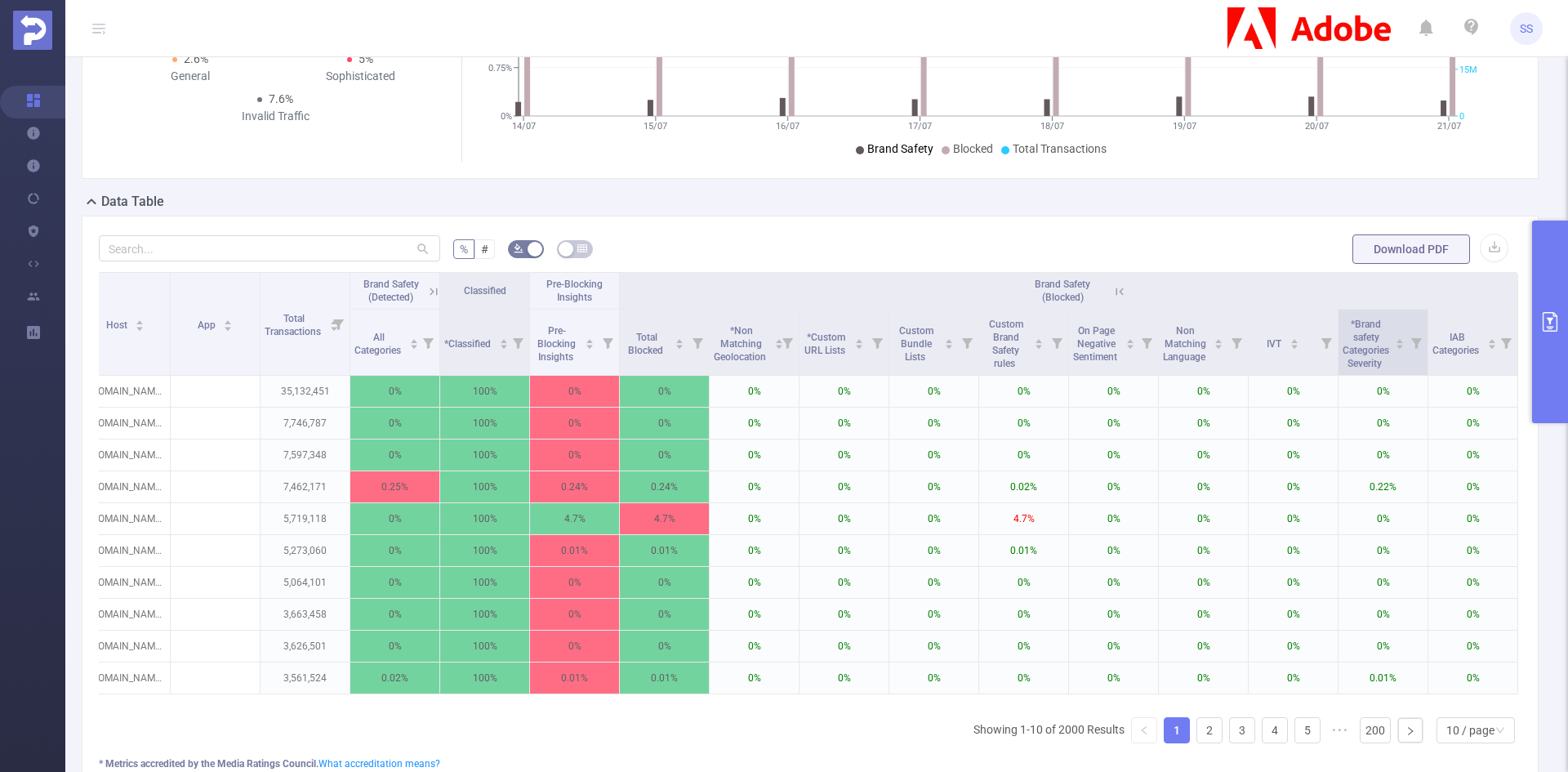 click at bounding box center (1416, 342) 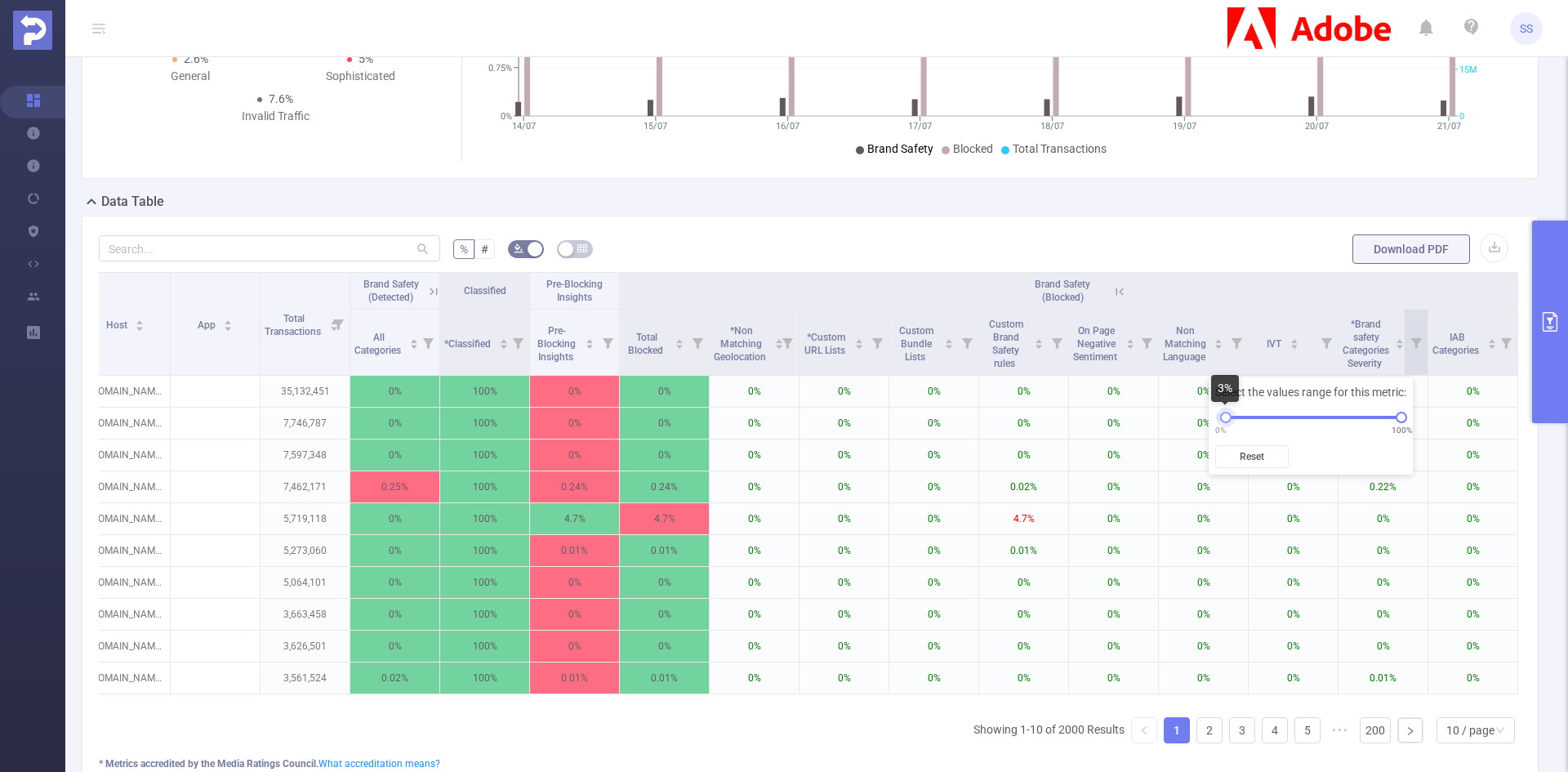 click at bounding box center [1226, 417] 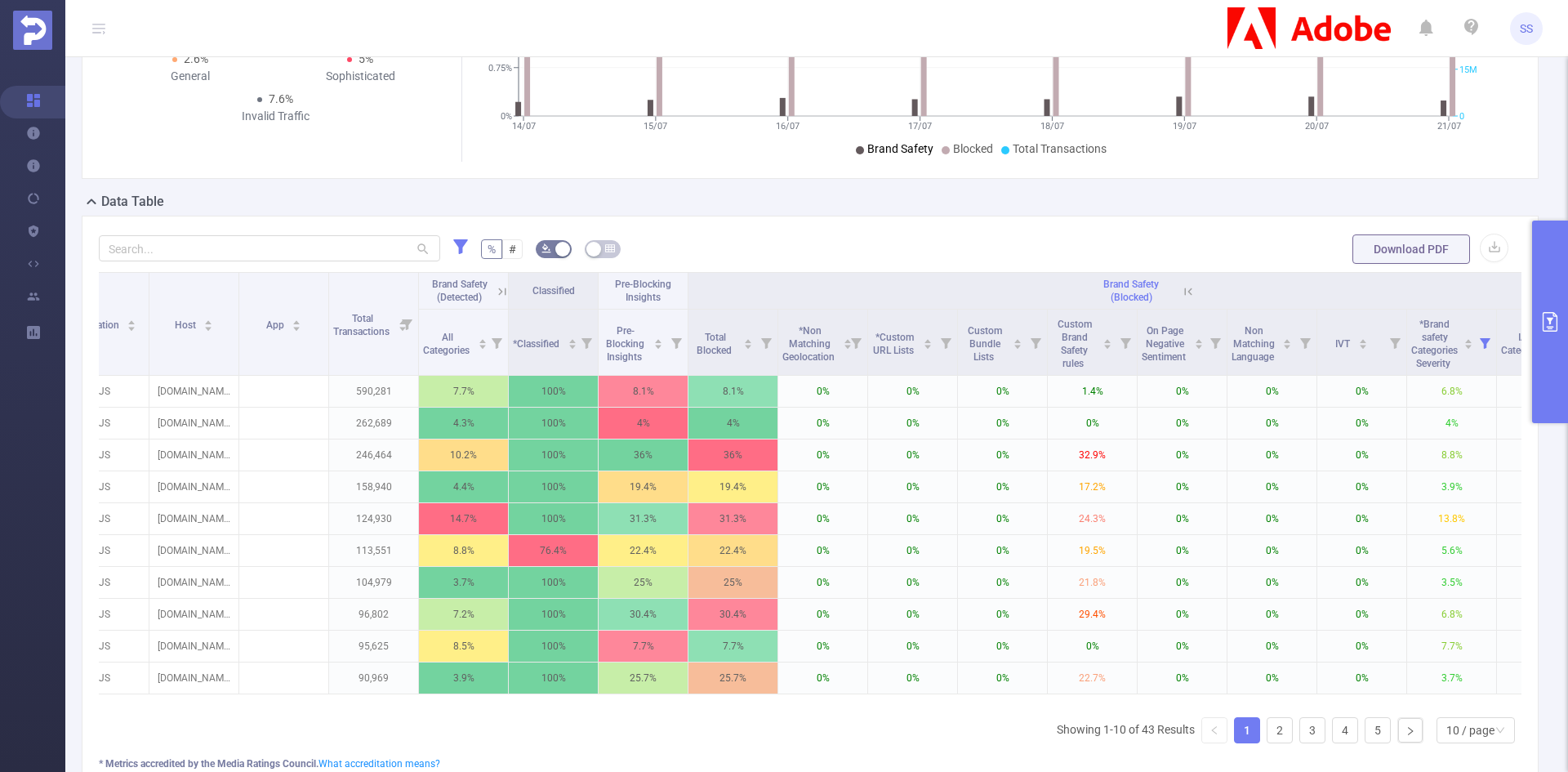 scroll, scrollTop: 0, scrollLeft: 121, axis: horizontal 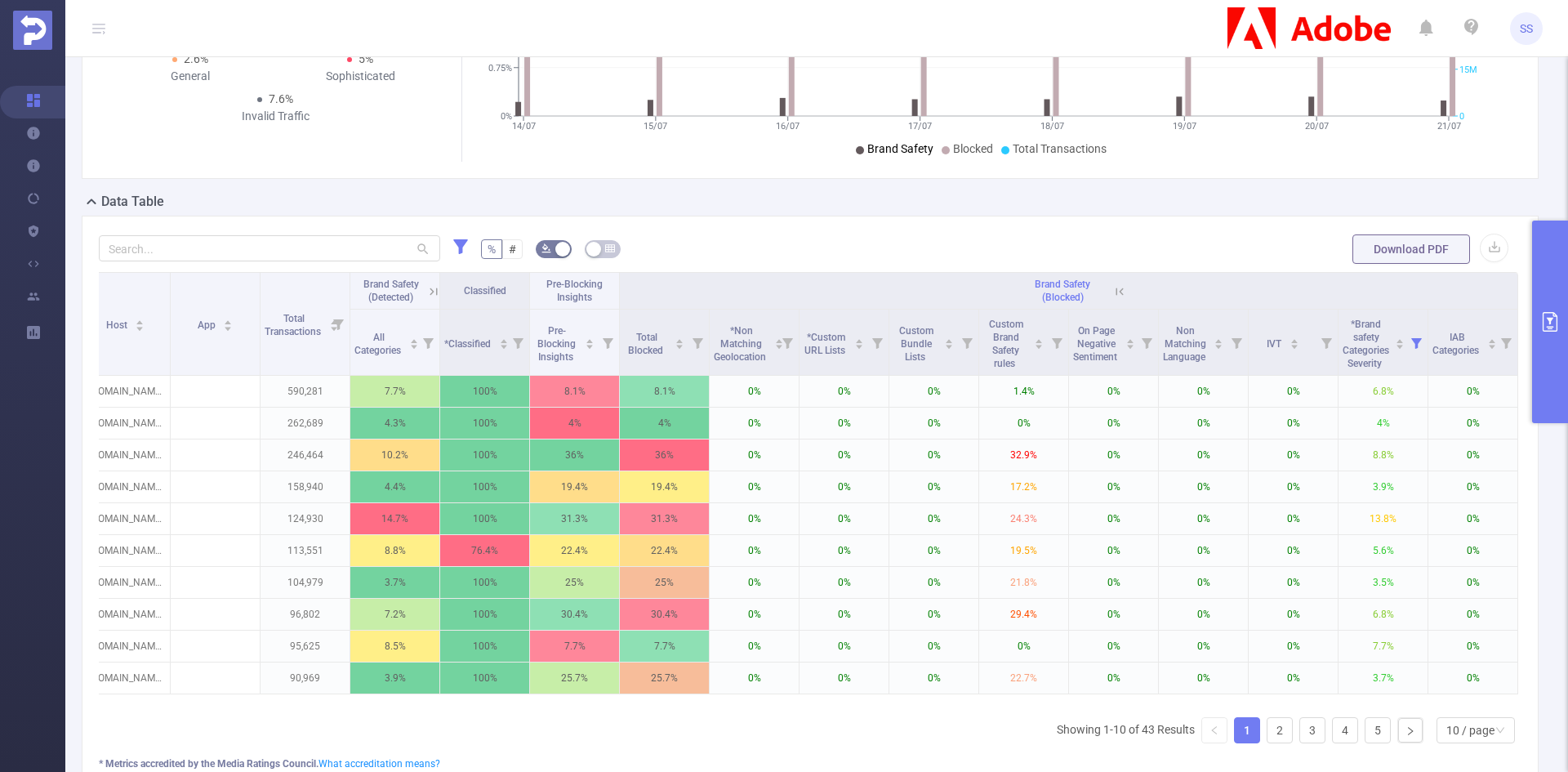 click 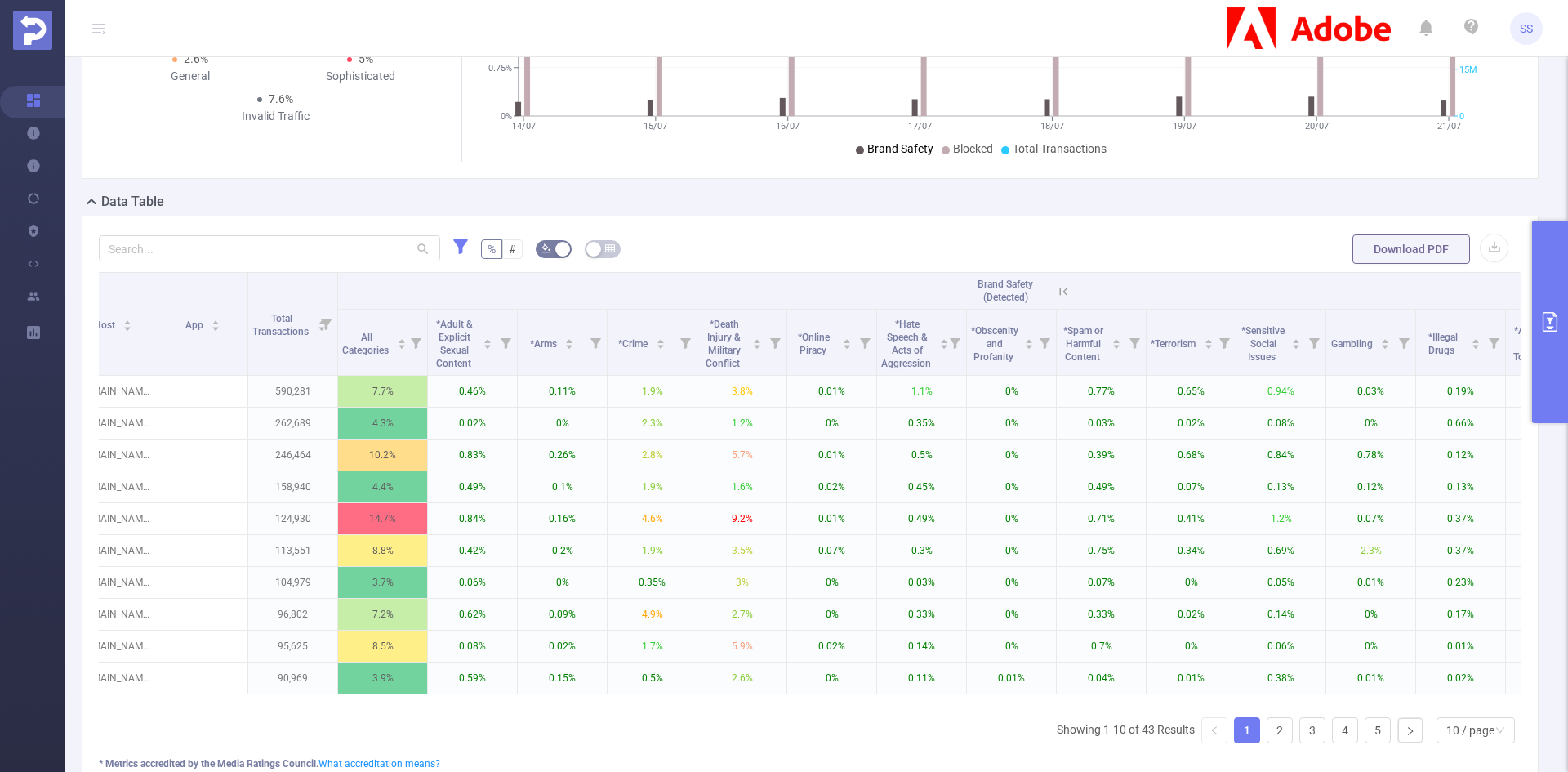 click at bounding box center (1061, 291) 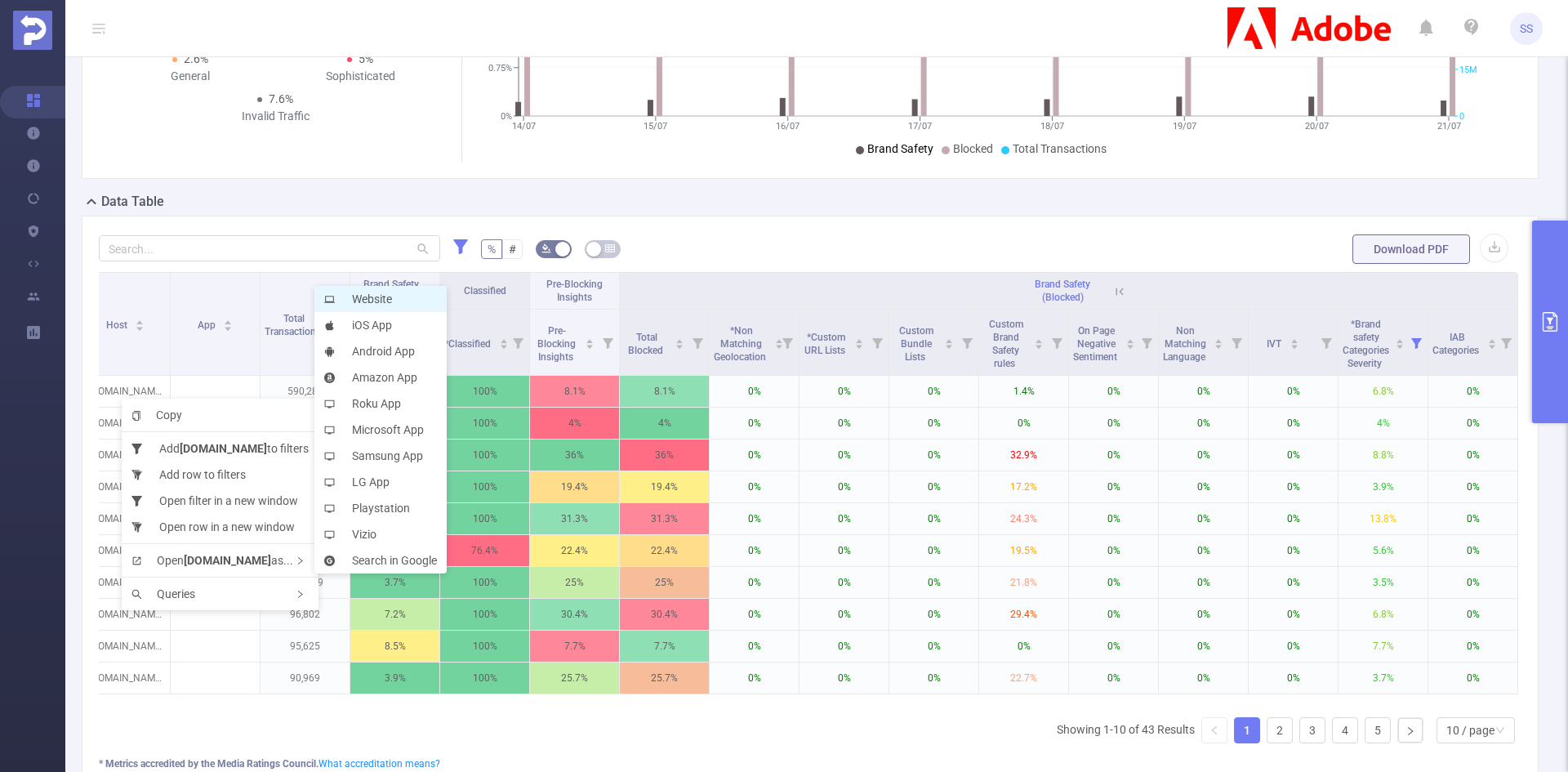 click on "Website" at bounding box center (381, 299) 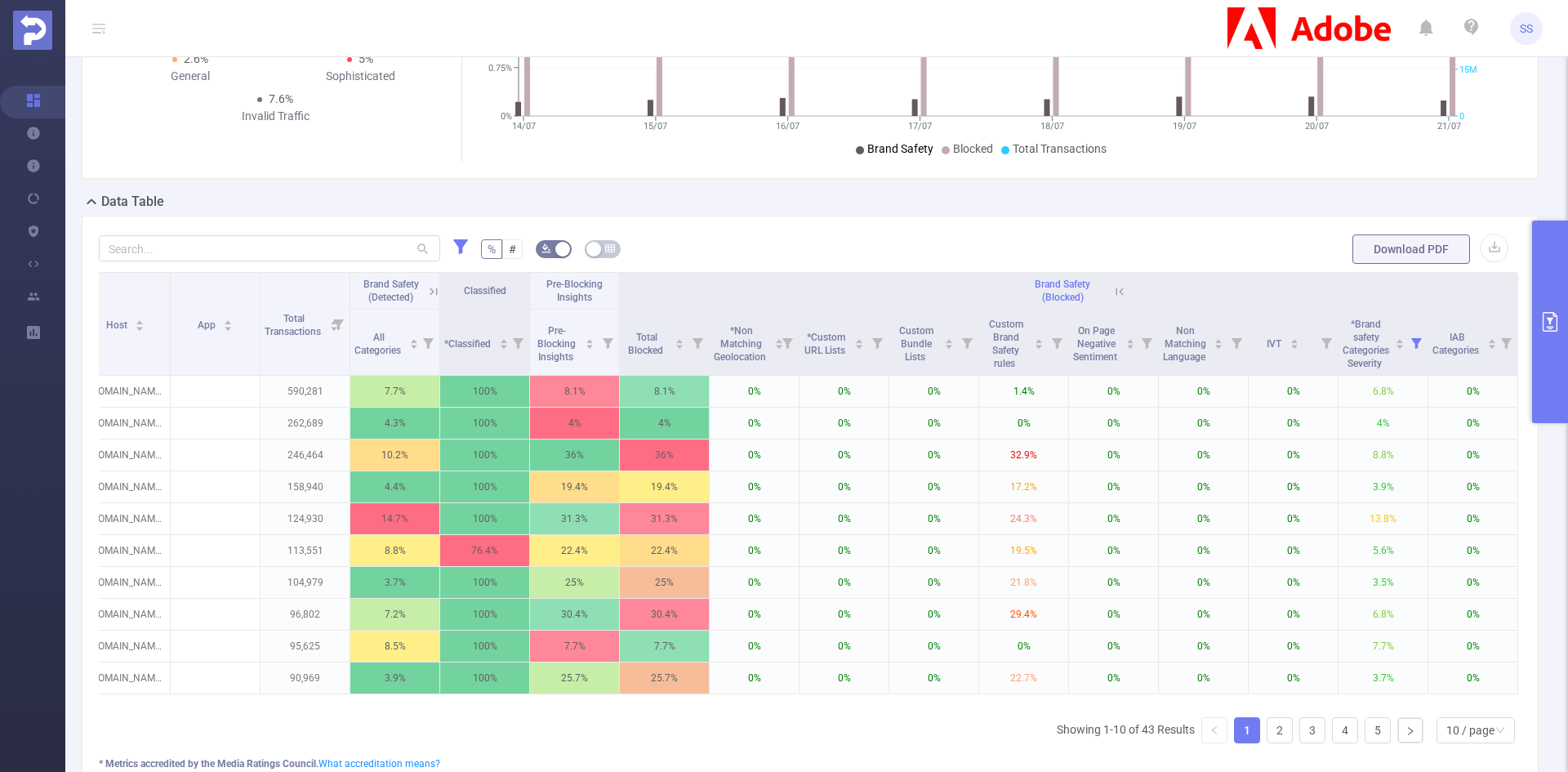 scroll, scrollTop: 0, scrollLeft: 0, axis: both 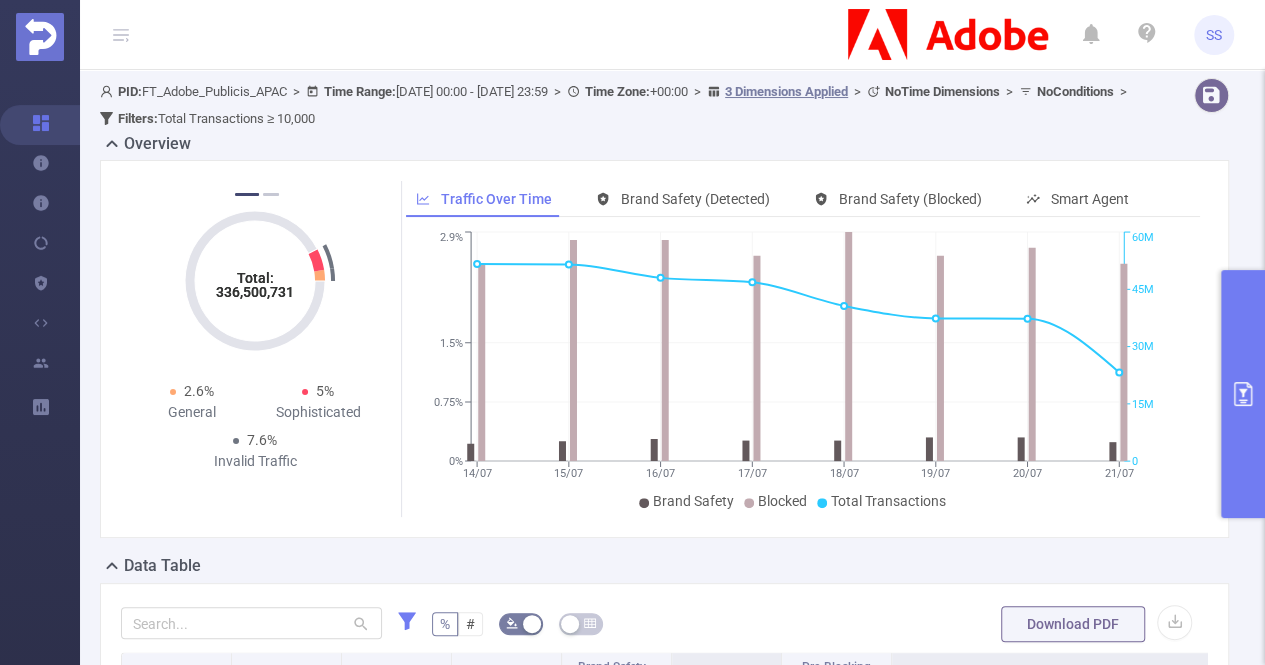 click on "Total: 336,500,731 Total: 336,500,731 3.1% Fraudulent 4.5% Suspicious 7.6% Invalid Traffic Total: 336,500,731 Total: 336,500,731 2.6% General 5% Sophisticated 7.6% Invalid Traffic Total: 336,500,731 Total: 336,500,731 3.1% Fraudulent 4.5% Suspicious 7.6% Invalid Traffic Total: 336,500,731 Total: 336,500,731 2.6% General 5% Sophisticated 7.6% Invalid Traffic Total: 336,500,731 Total: 336,500,731 3.1% Fraudulent 4.5% Suspicious 7.6% Invalid Traffic 1 2       Traffic Over Time           Brand Safety (Detected)           Brand Safety (Blocked)           Smart Agent     14/07 15/07 16/07 17/07 18/07 19/07 20/07 21/07 0% 0.75% 1.5% 2.9% 0 15M 30M 45M 60M Brand Safety Blocked Total Transactions 21/07/2025" at bounding box center (664, 349) 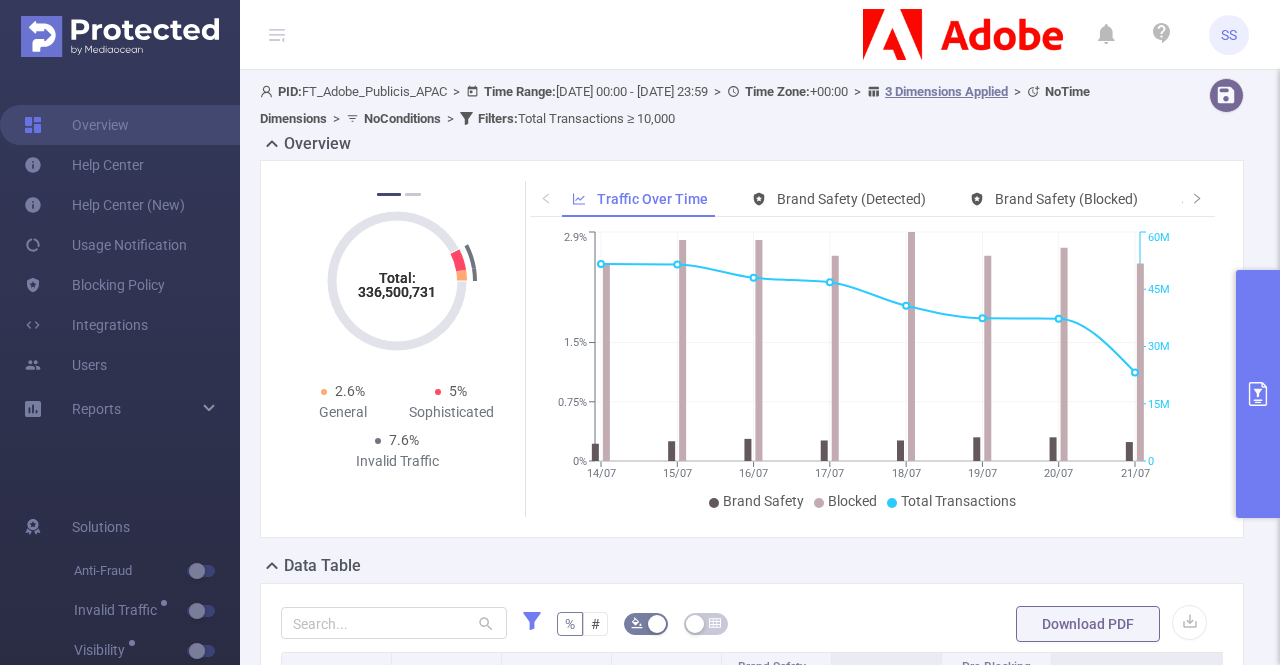 click at bounding box center (1258, 394) 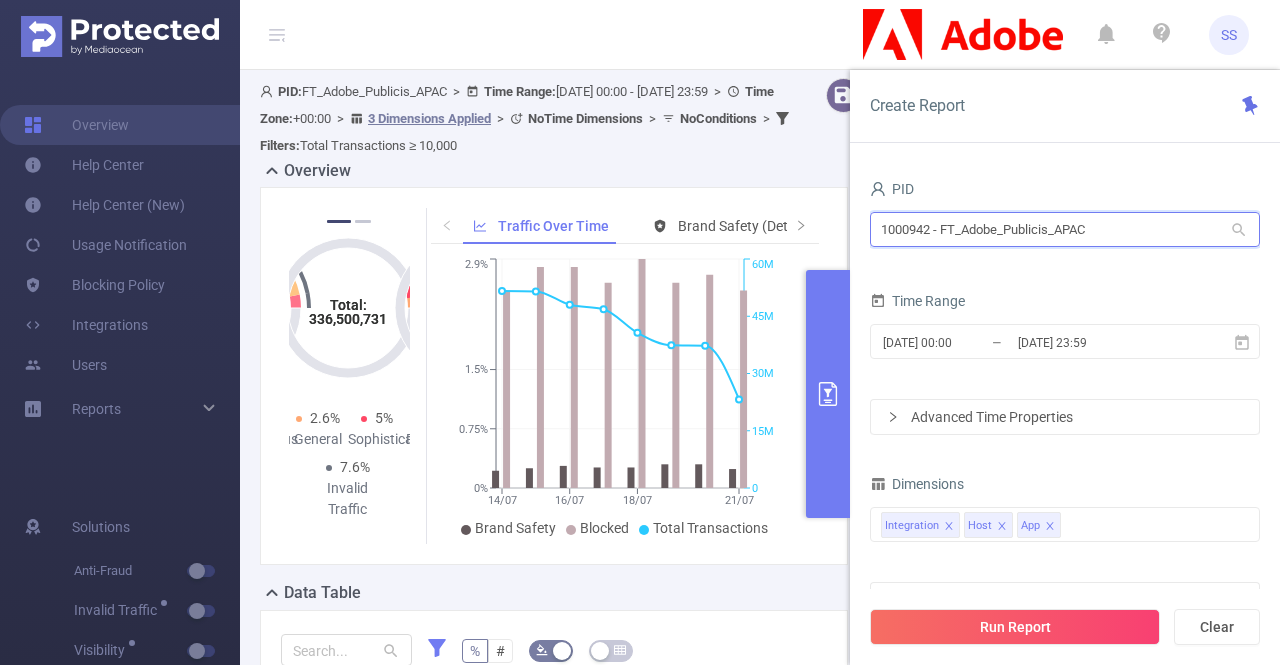 drag, startPoint x: 1136, startPoint y: 223, endPoint x: 851, endPoint y: 229, distance: 285.06314 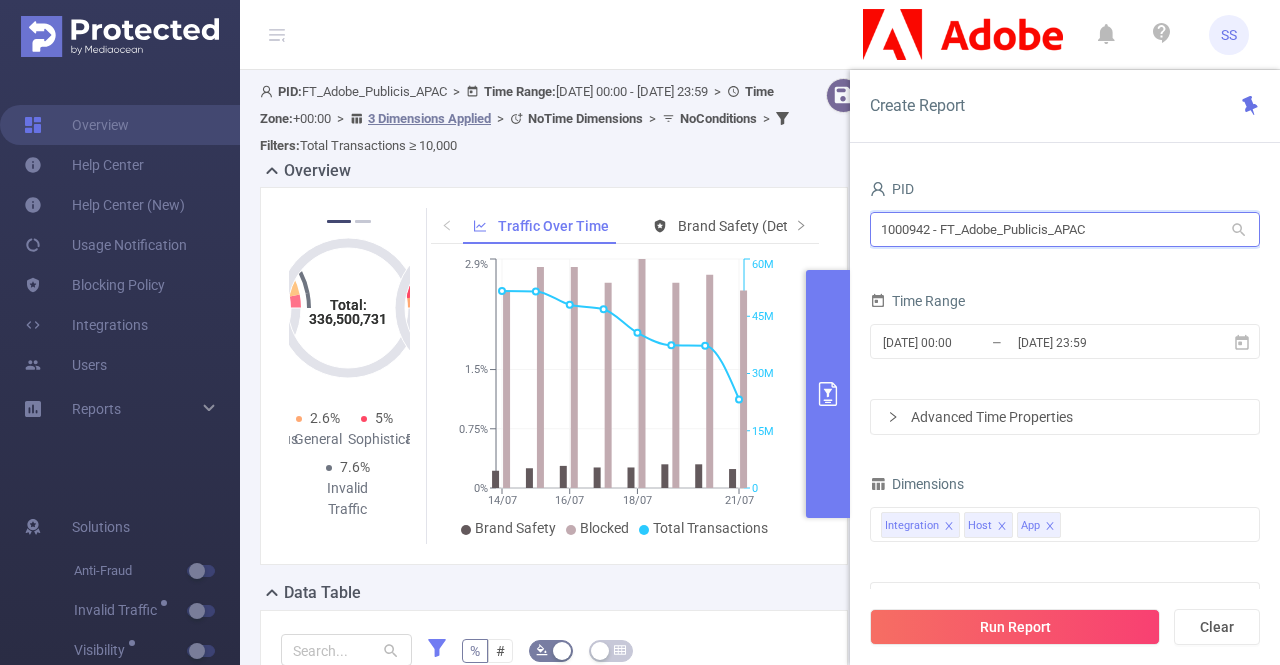 click on "PID 1000942 - FT_Adobe_Publicis_APAC 1000942 - FT_Adobe_Publicis_APAC      Time Range 2025-07-14 00:00   _   2025-07-21 23:59 Advanced Time Properties    Dimensions Integration Host App   Metrics    Conditions  Integration Contains   Add    Filters Total Transactions ≥ Add Total Transactions ≥ 10,000" at bounding box center [1065, 427] 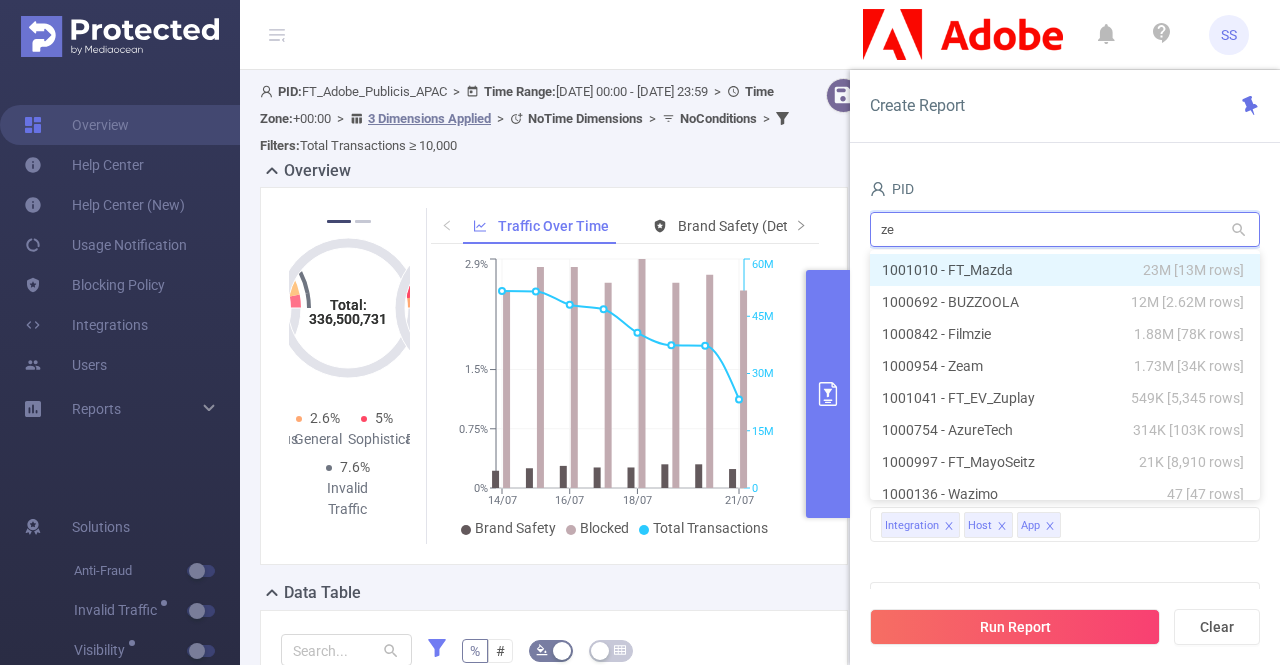 type on "zef" 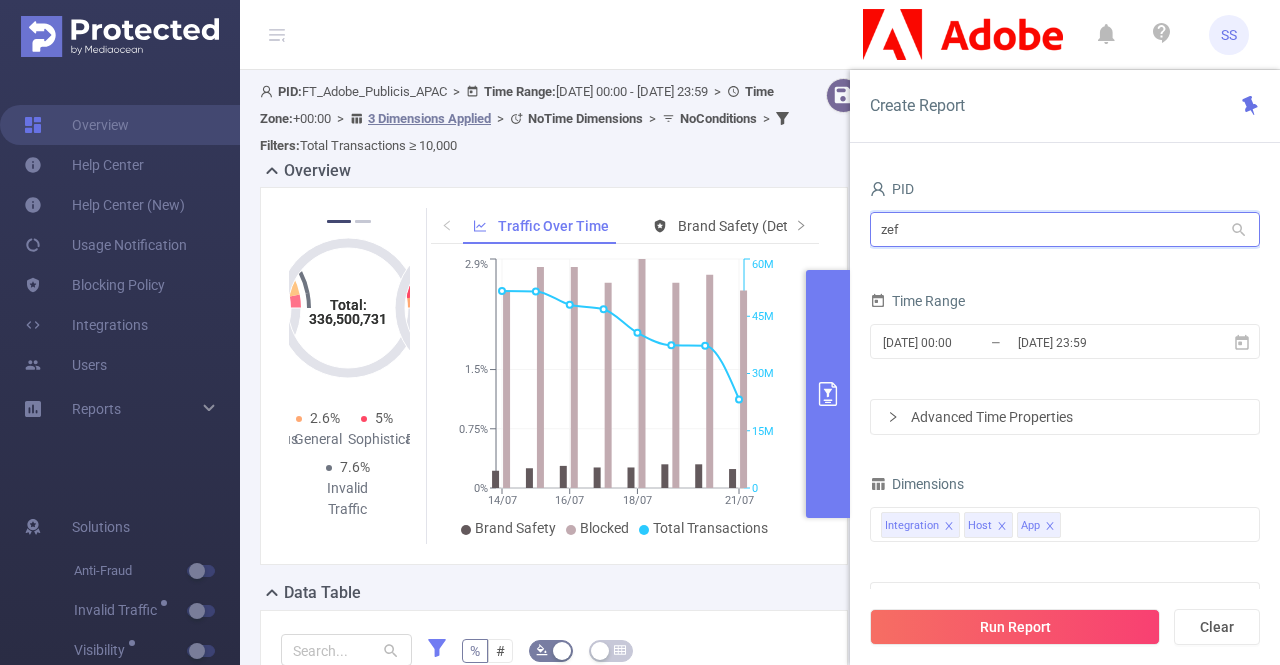 click on "zef" at bounding box center (1065, 229) 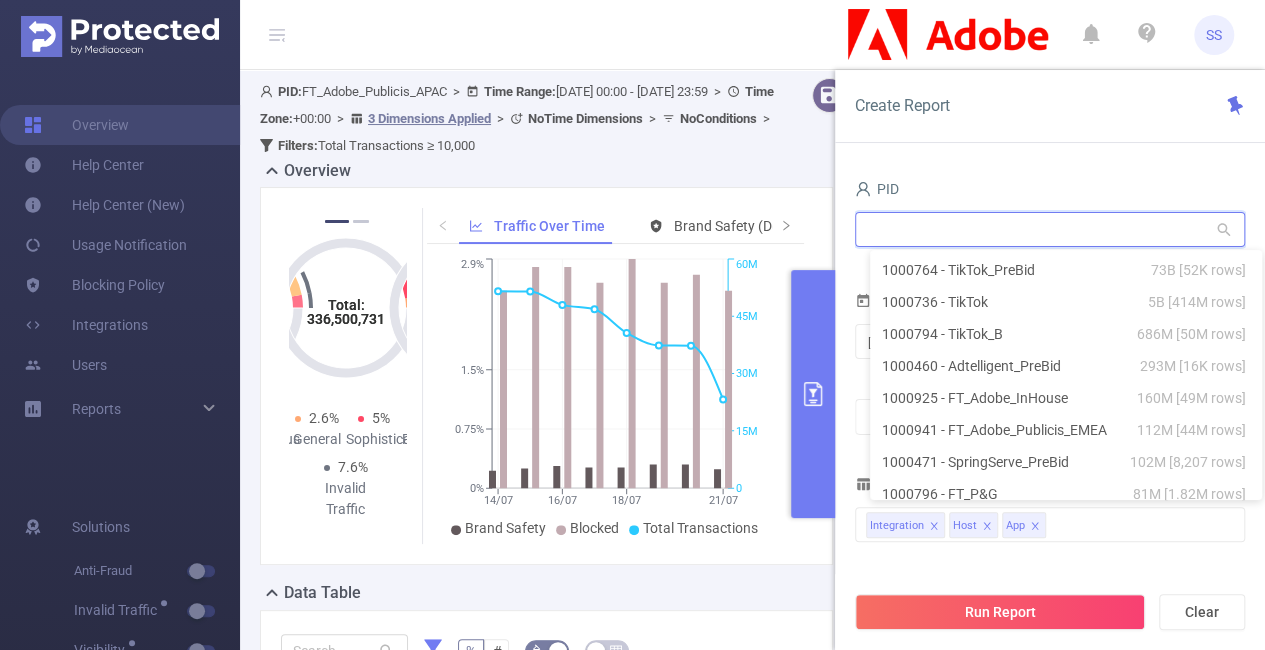 type 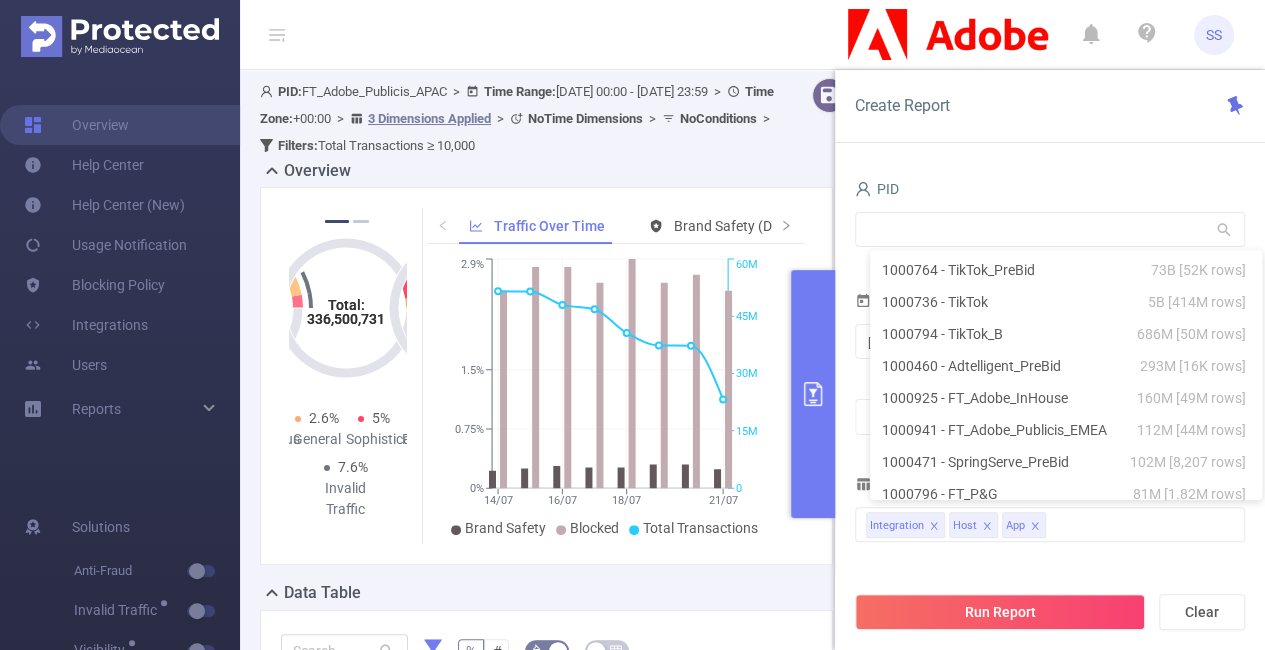 click at bounding box center (813, 394) 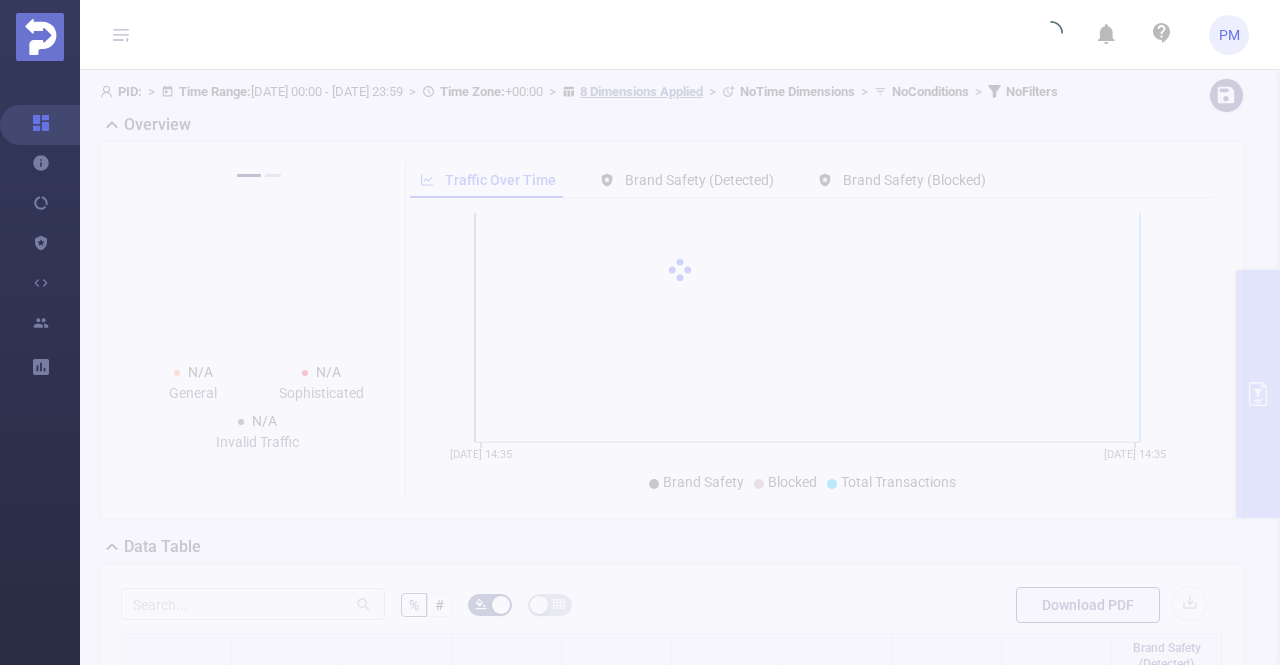 scroll, scrollTop: 0, scrollLeft: 0, axis: both 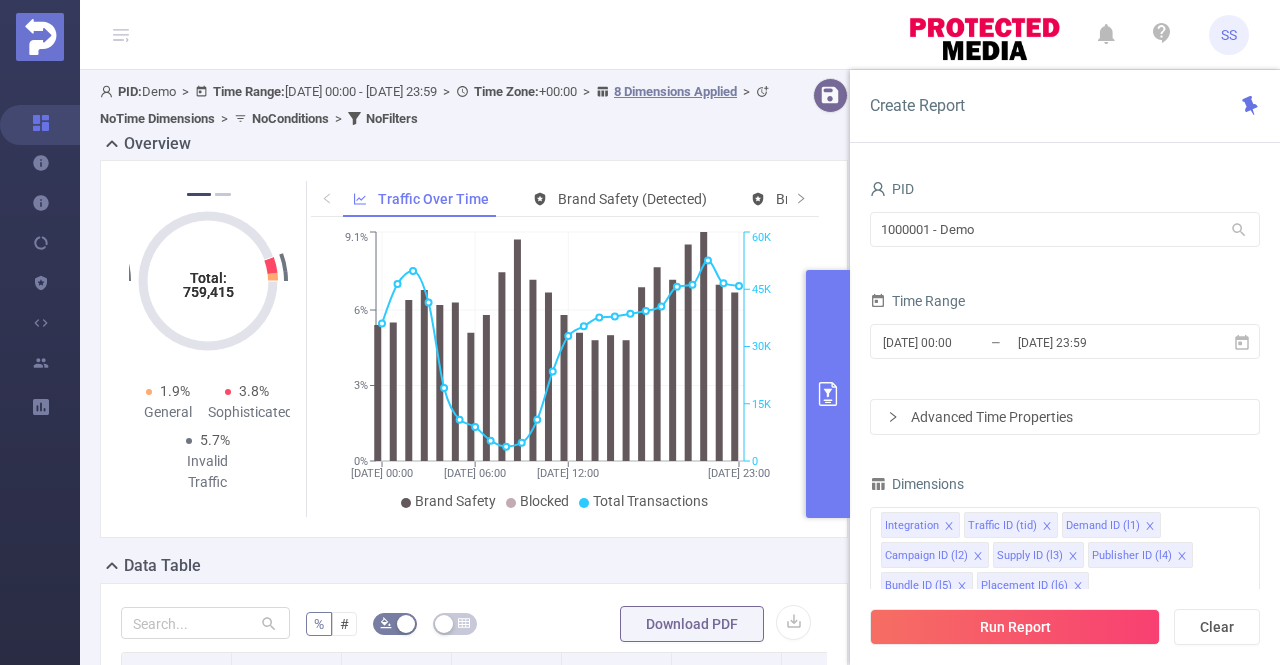 click 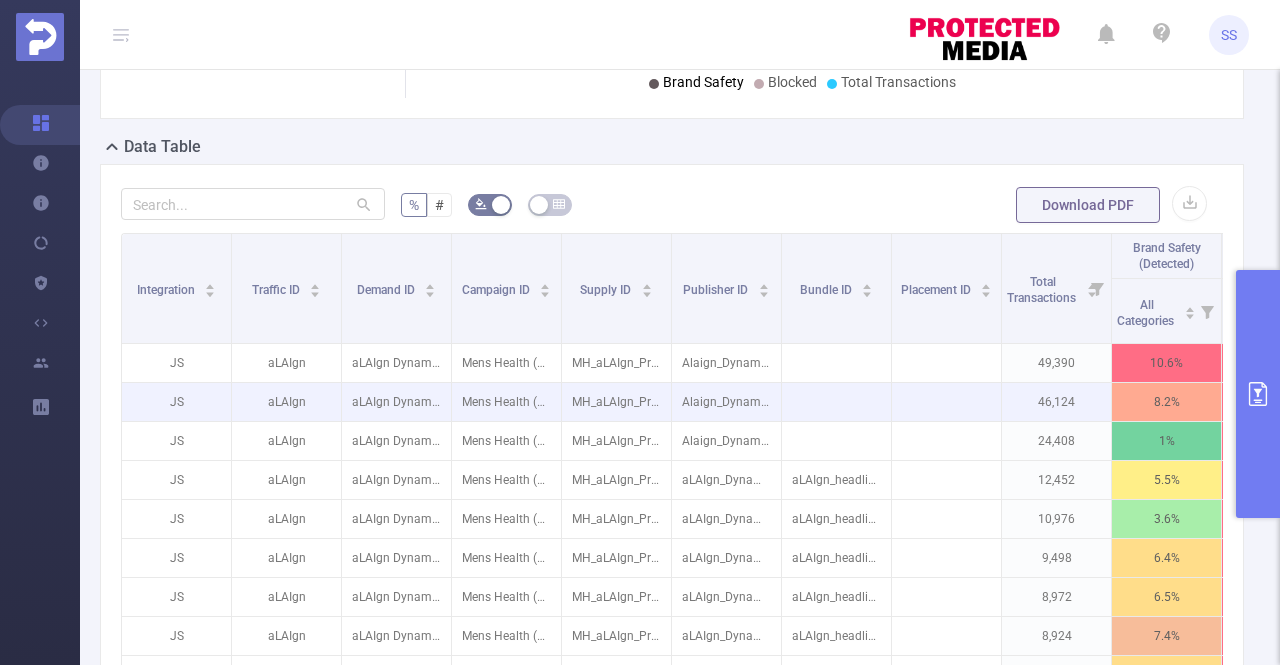 scroll, scrollTop: 600, scrollLeft: 0, axis: vertical 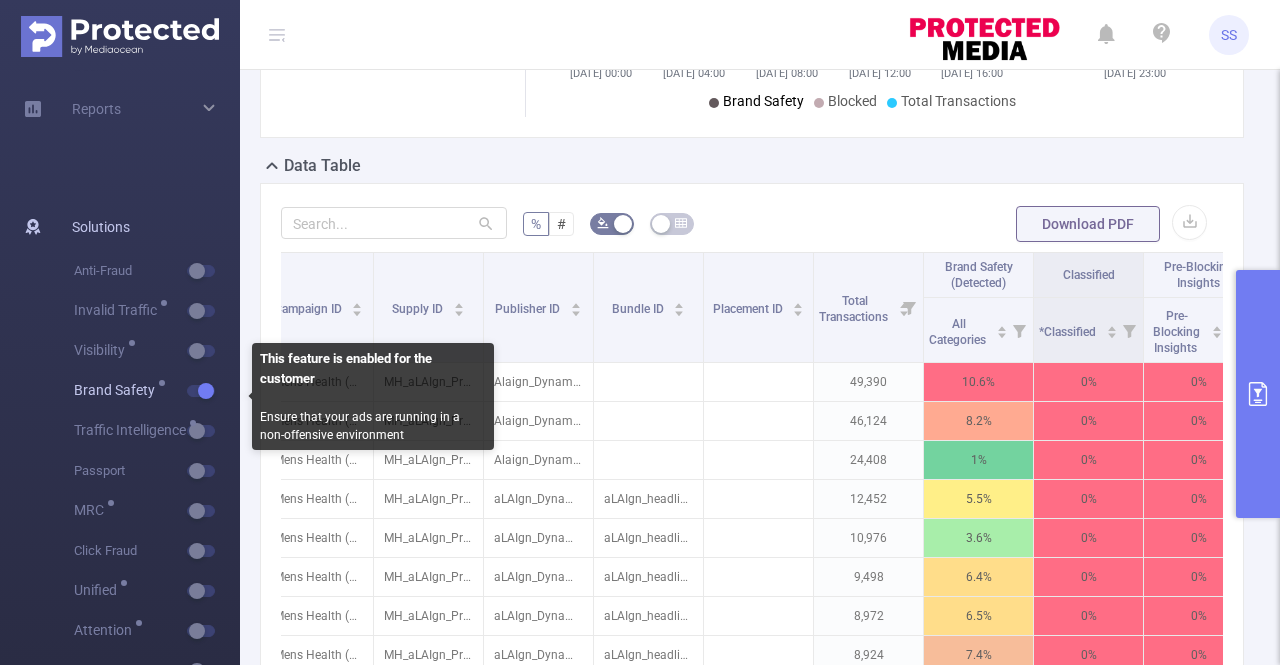 click at bounding box center [201, 391] 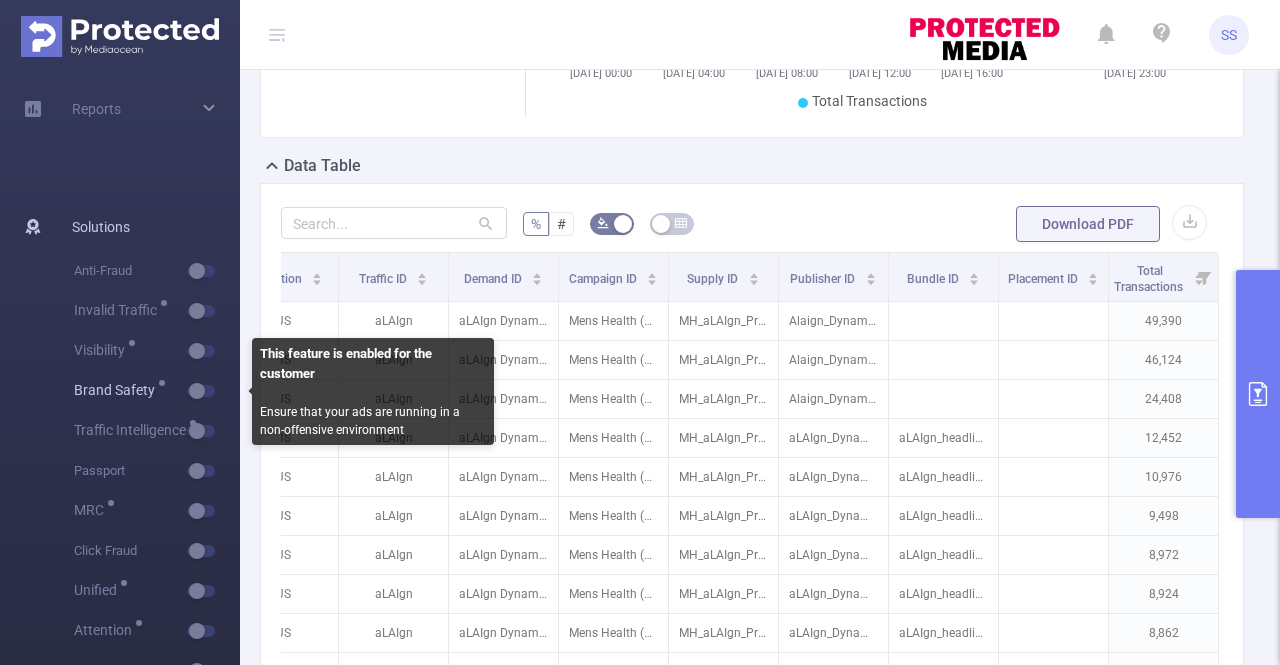 scroll, scrollTop: 0, scrollLeft: 68, axis: horizontal 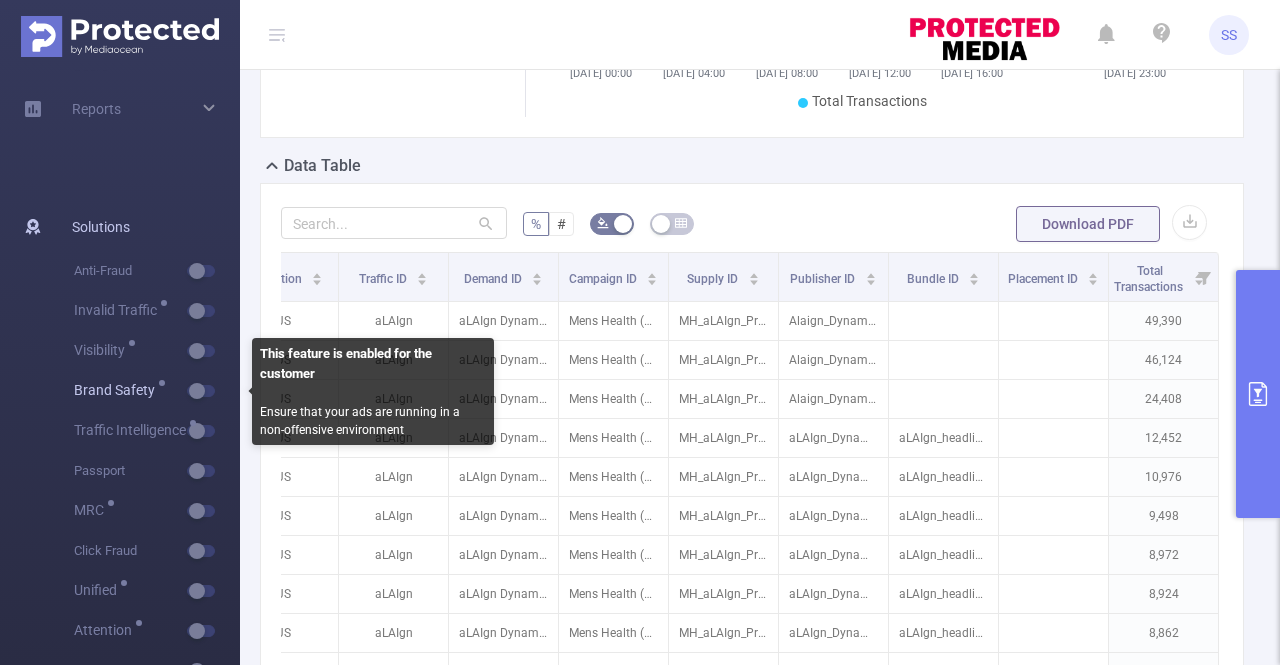 click at bounding box center [219, 391] 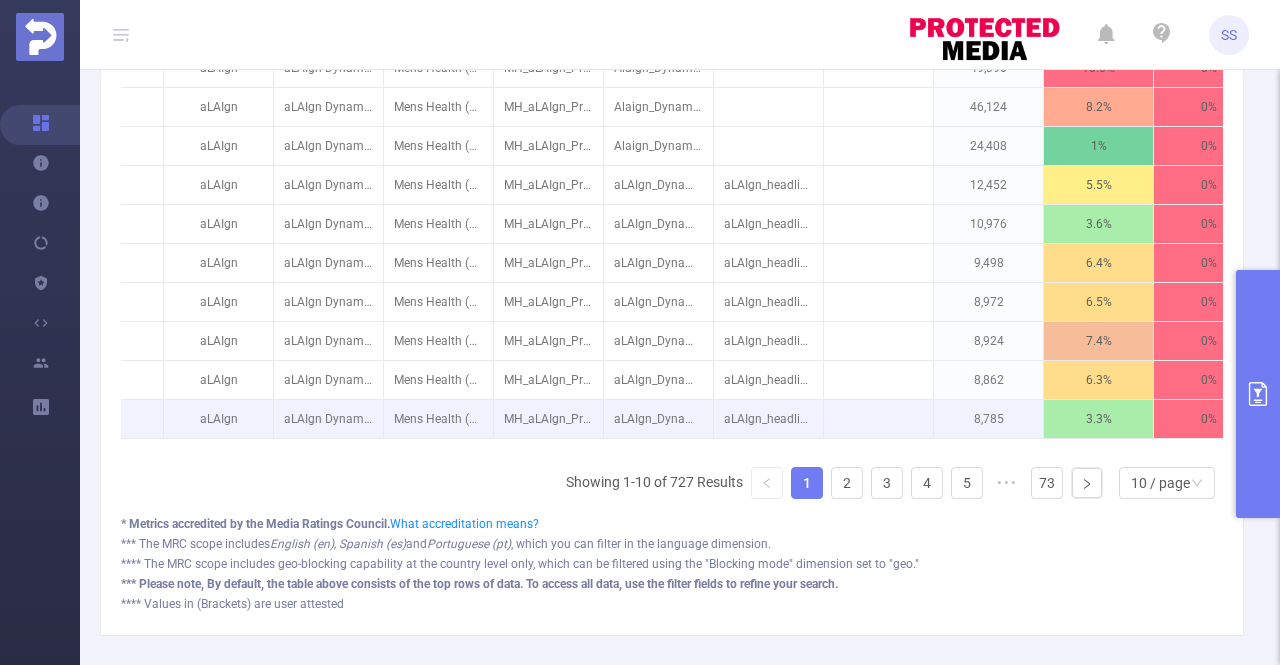 scroll, scrollTop: 700, scrollLeft: 0, axis: vertical 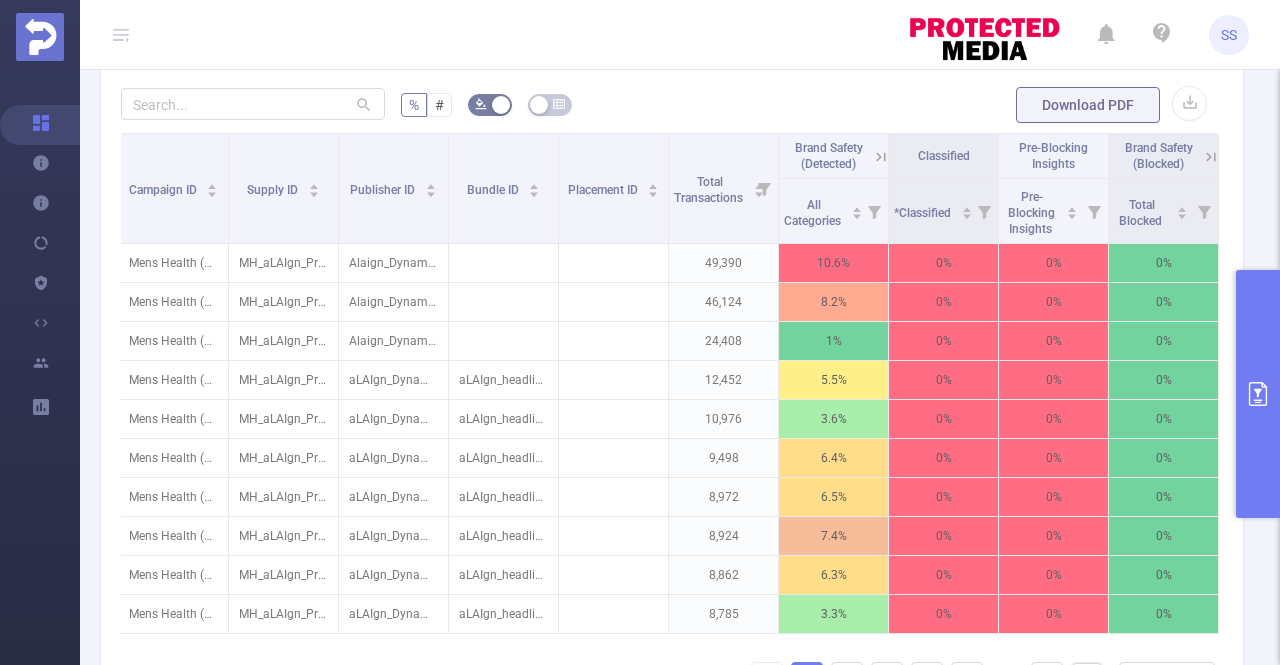 click 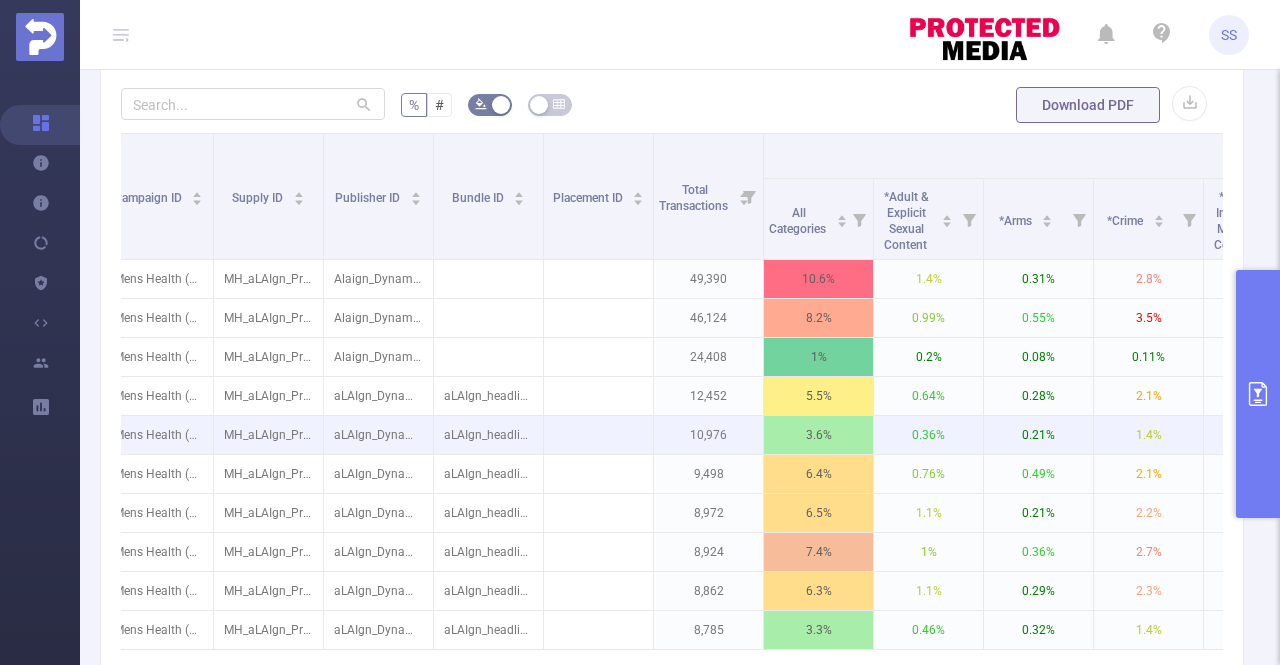 scroll, scrollTop: 600, scrollLeft: 0, axis: vertical 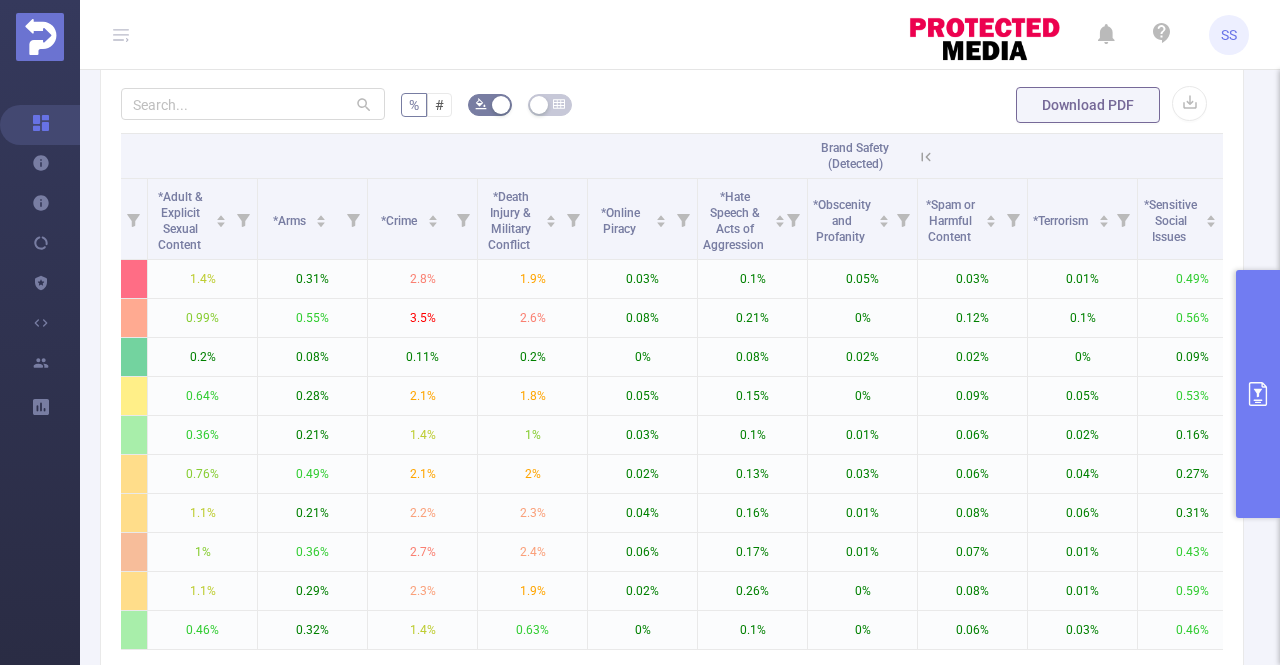 drag, startPoint x: 860, startPoint y: 27, endPoint x: 868, endPoint y: 49, distance: 23.409399 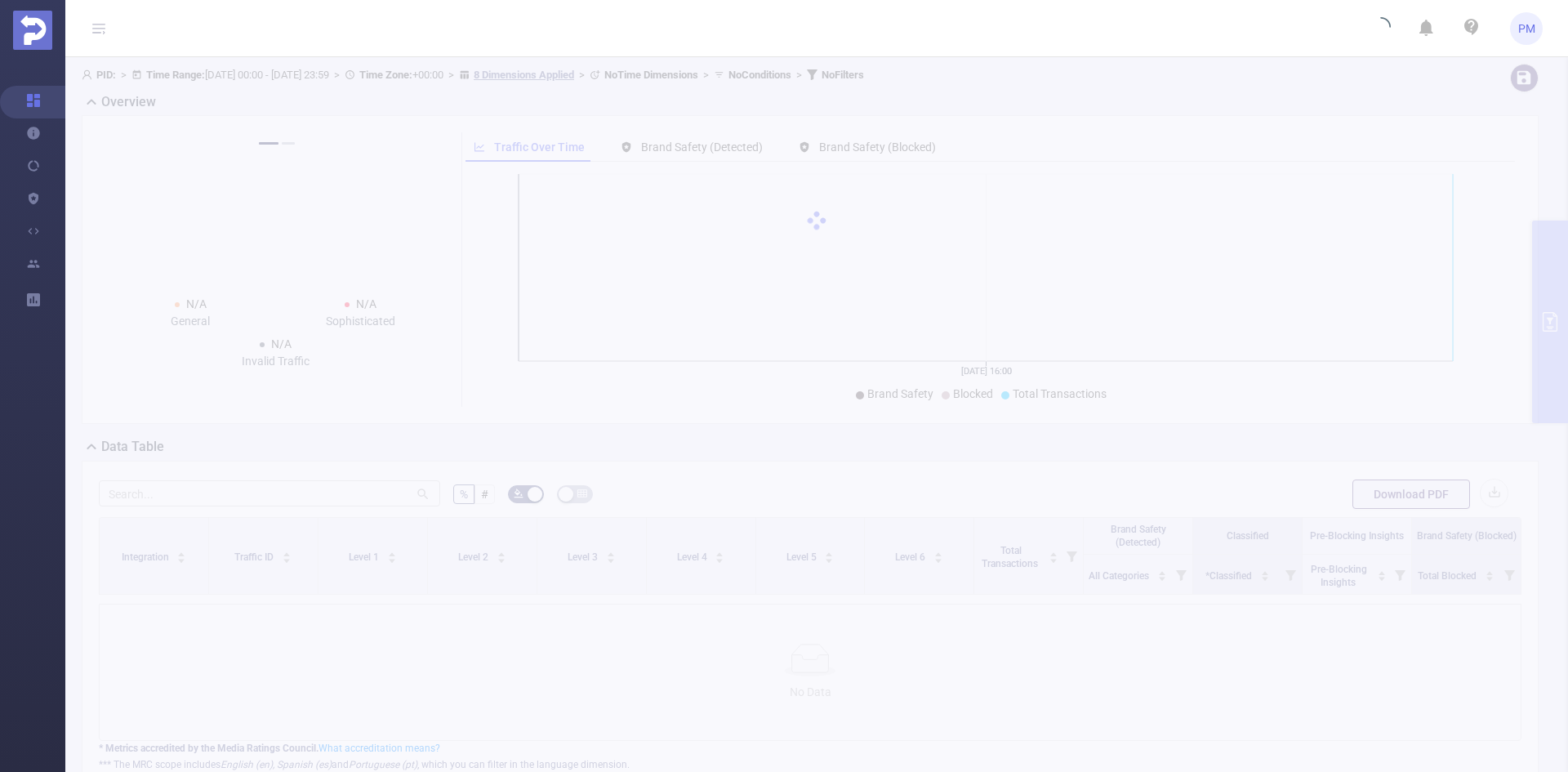 scroll, scrollTop: 0, scrollLeft: 0, axis: both 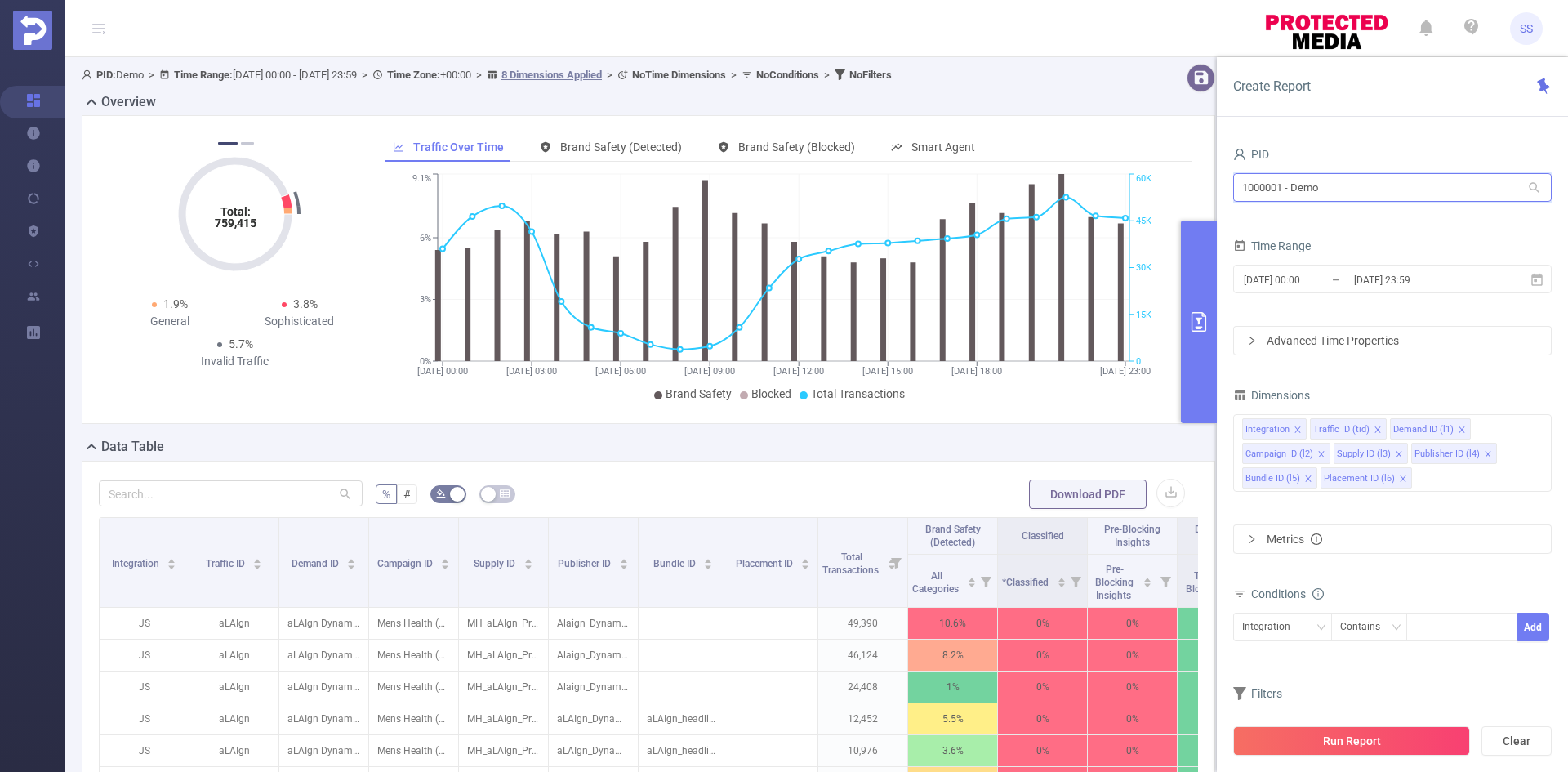 drag, startPoint x: 1376, startPoint y: 193, endPoint x: 1097, endPoint y: 178, distance: 279.40293 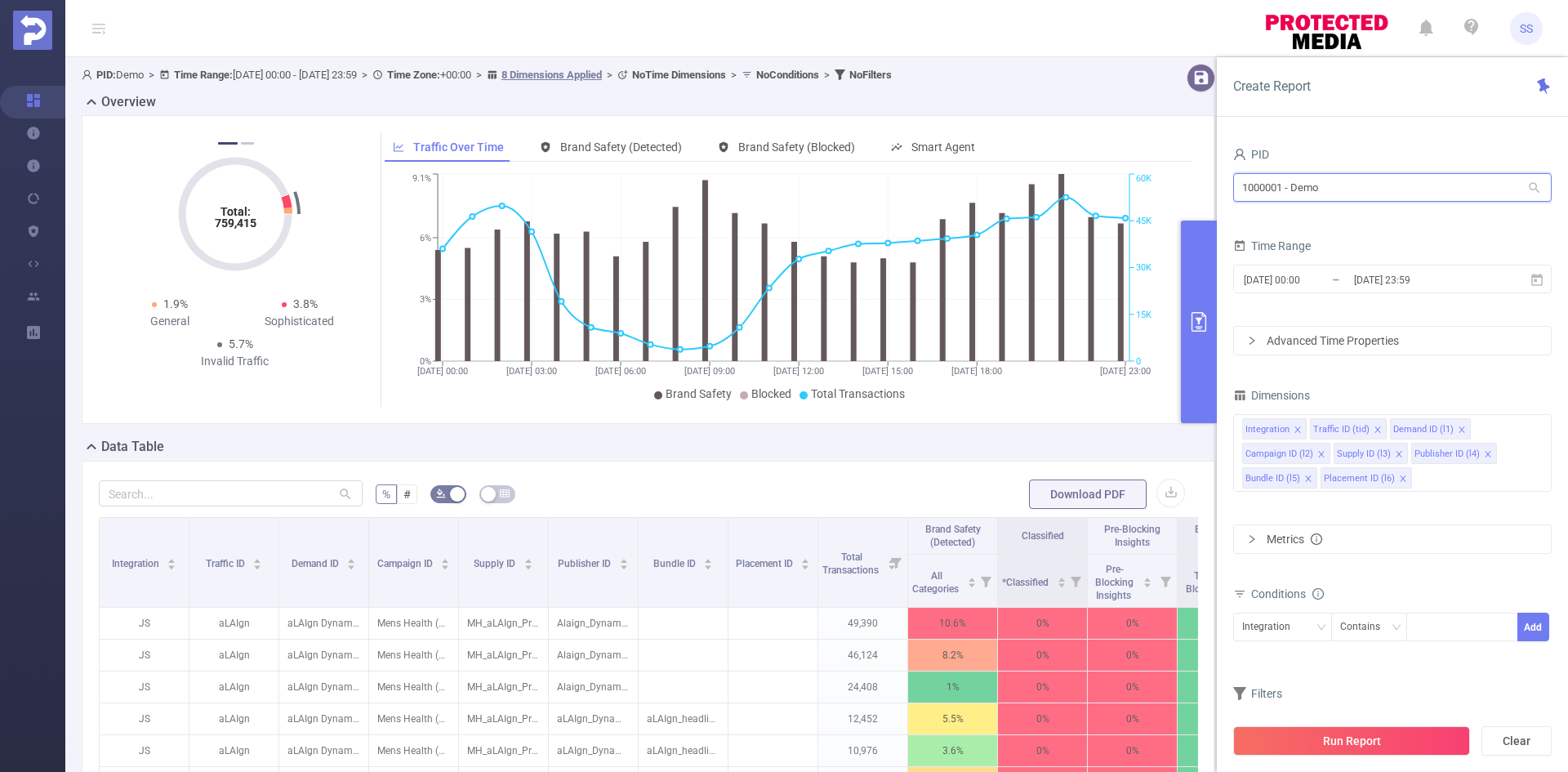 click on "PID:  Demo  >  Time Range:  [DATE] 00:00 -
[DATE] 23:59  >  Time Zone:  +00:00  >  8 Dimensions Applied  >  No  Time Dimensions  >  No  Conditions  >  No  Filters  Overview Total: 759,415 Total: 759,415 2.9% Fraudulent 12.3% Suspicious 15.2% Invalid Traffic Total: 759,415 Total: 759,415 1.9% General 3.8% Sophisticated 5.7% Invalid Traffic Total: 759,415 Total: 759,415 2.9% Fraudulent 12.3% Suspicious 15.2% Invalid Traffic Total: 759,415 Total: 759,415 1.9% General 3.8% Sophisticated 5.7% Invalid Traffic Total: 759,415 Total: 759,415 2.9% Fraudulent 12.3% Suspicious 15.2% Invalid Traffic 1 2       Traffic Over Time           Brand Safety (Detected)           Brand Safety (Blocked)           Smart Agent     [DATE] 00:00 [DATE] 03:00 [DATE] 06:00 [DATE] 09:00 [DATE] 12:00 [DATE] 15:00 [DATE] 18:00 [DATE] 23:00 0% 3% 6% 9.1% 0 15K 30K 45K 60K Brand Safety Blocked Total Transactions  Data Table % # Download PDF Integration   Traffic ID   Demand ID   Campaign ID   Supply ID   Publisher ID" at bounding box center (817, 588) 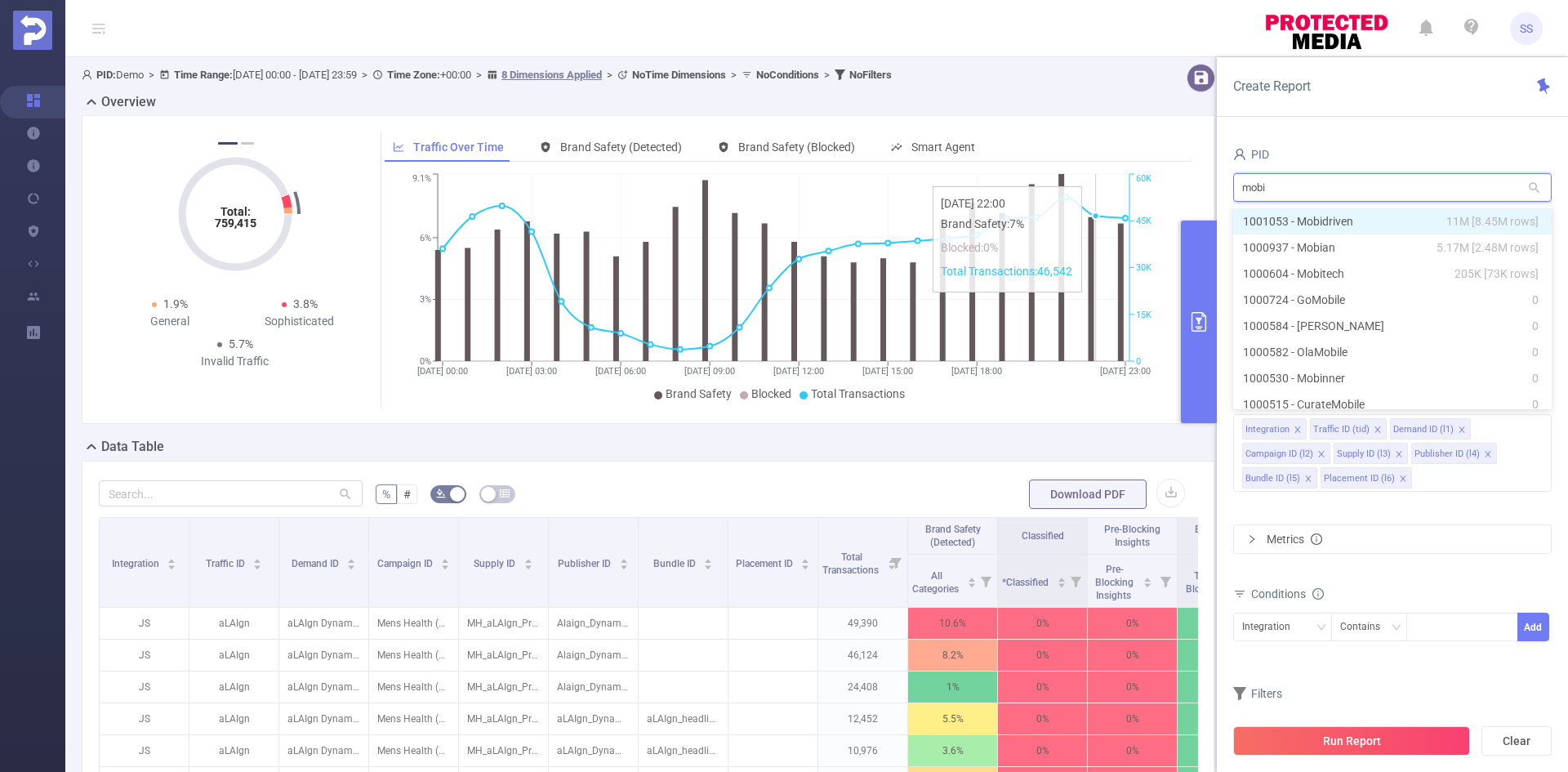 type on "mobit" 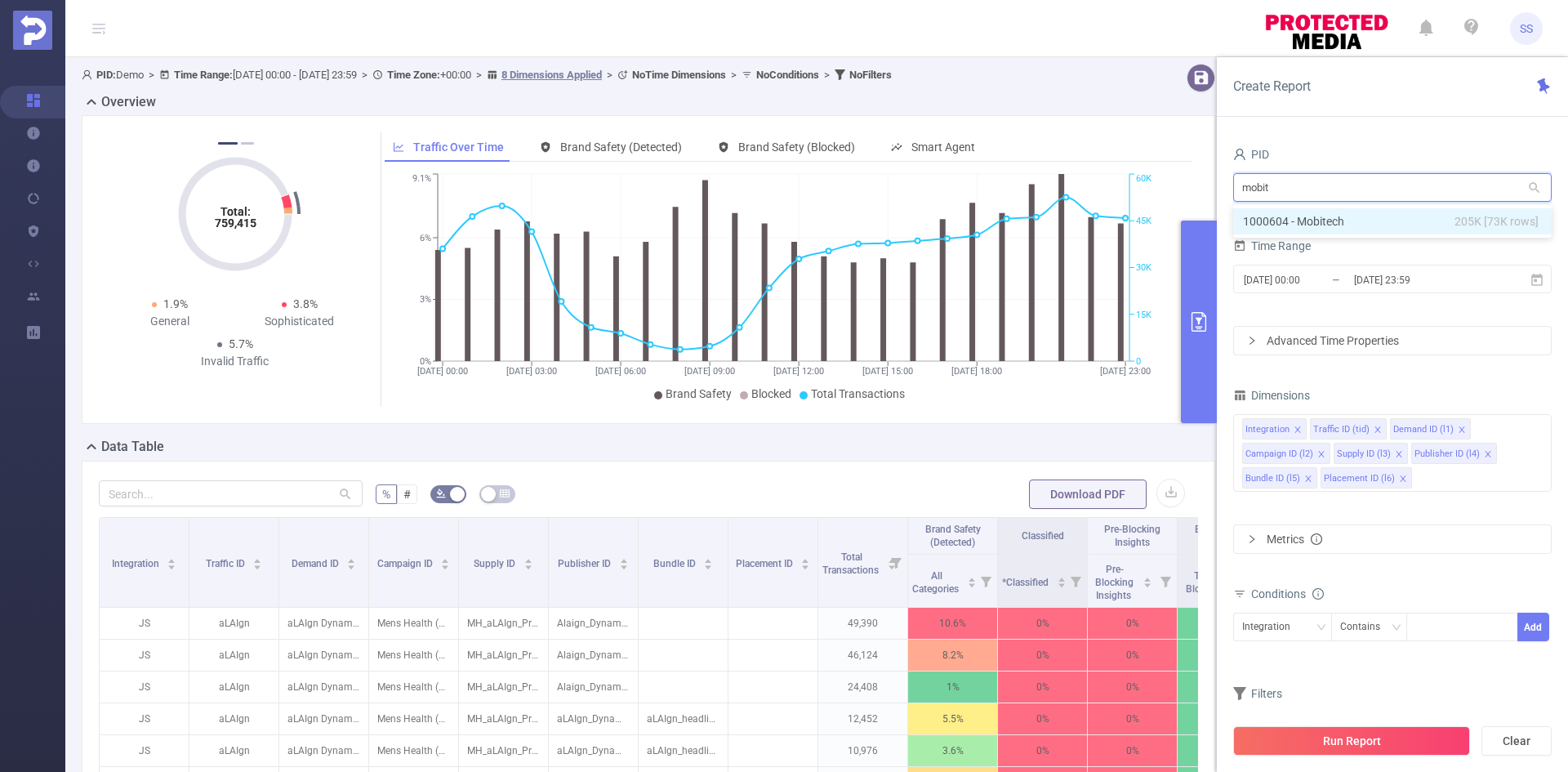 click on "1000604 - Mobitech 205K [73K rows]" at bounding box center [1392, 221] 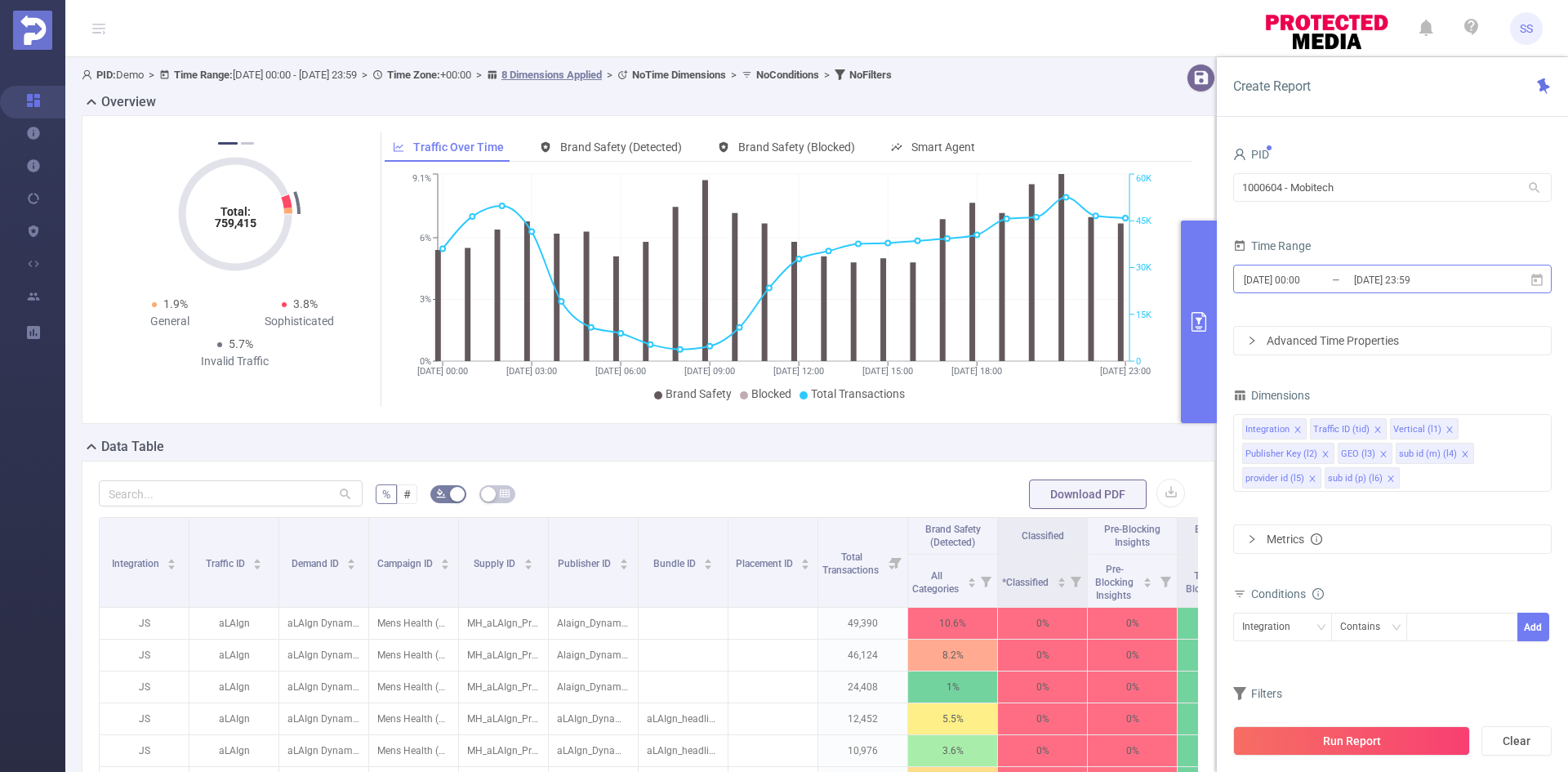 click on "[DATE] 23:59" at bounding box center [1419, 279] 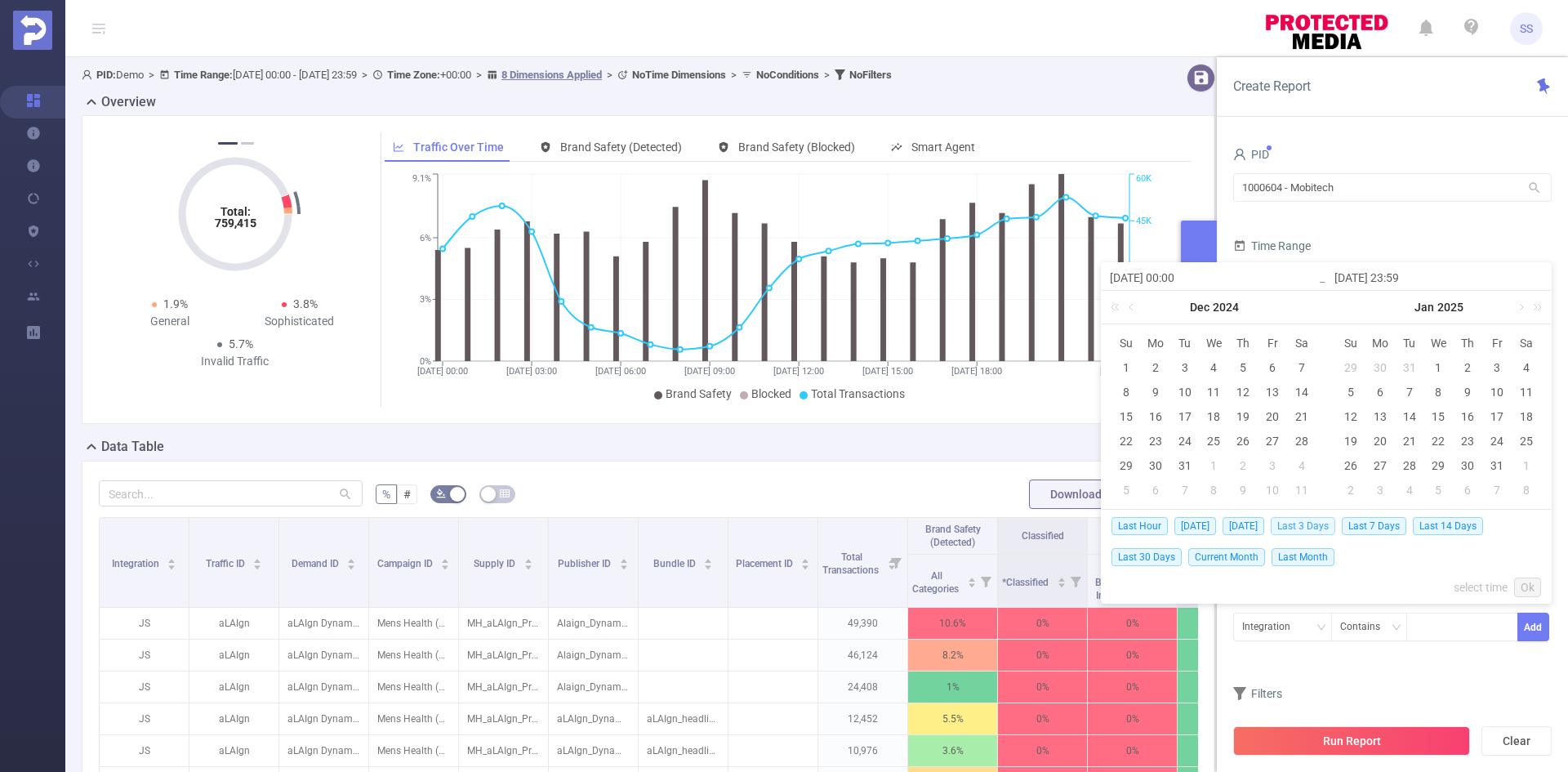 click on "Last 3 Days" at bounding box center (1303, 526) 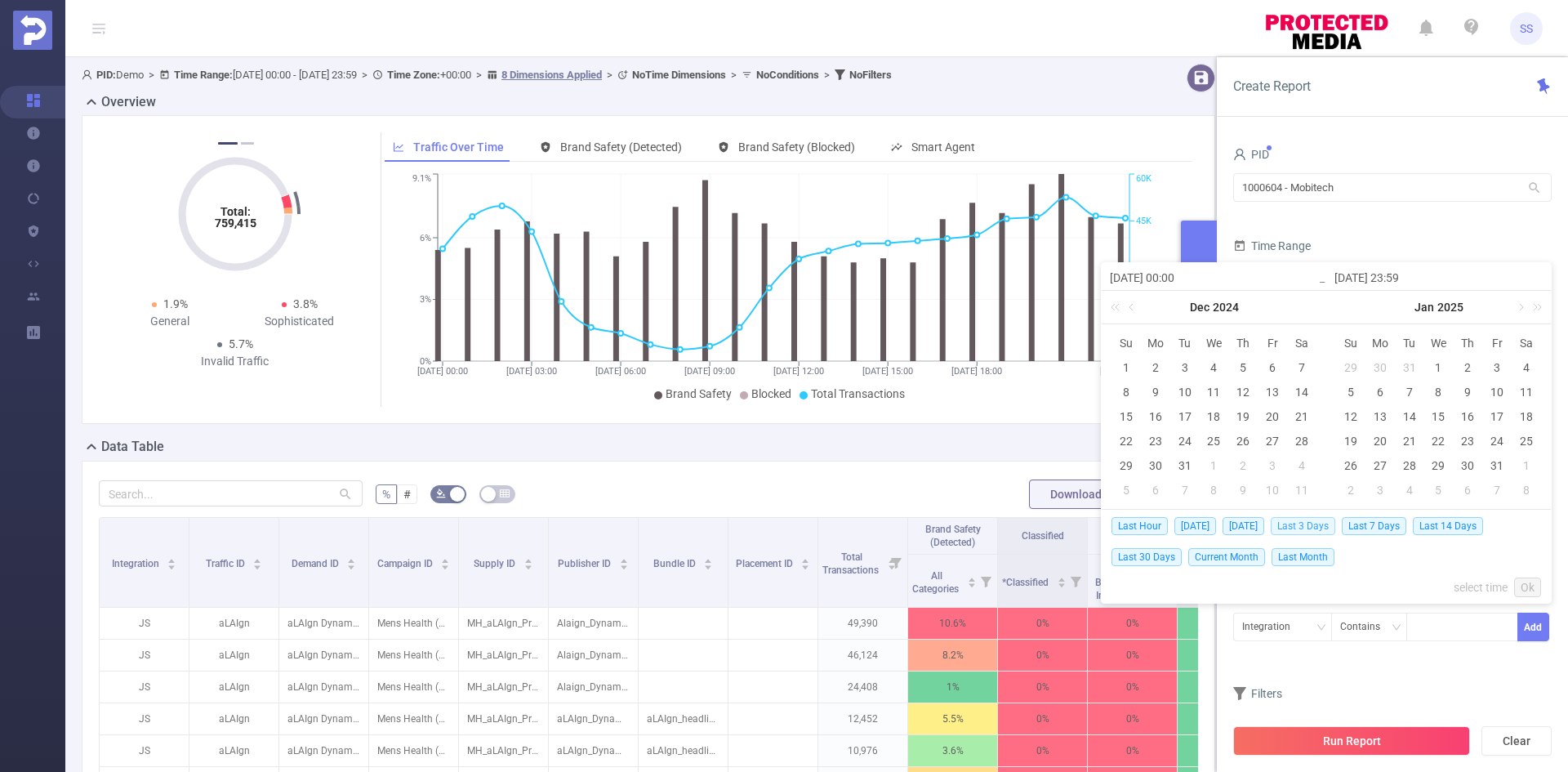 type on "[DATE] 00:00" 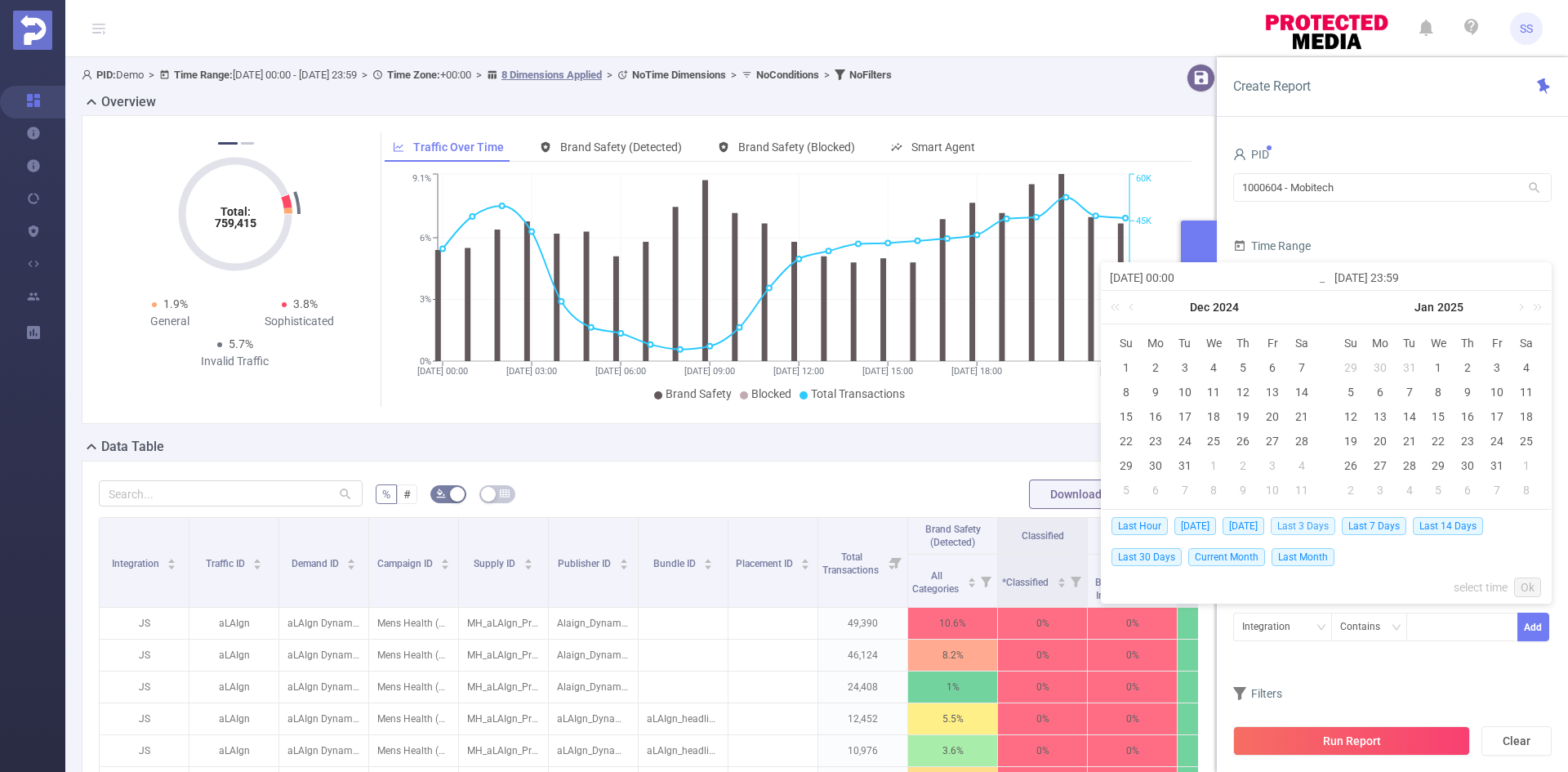 type on "[DATE] 23:59" 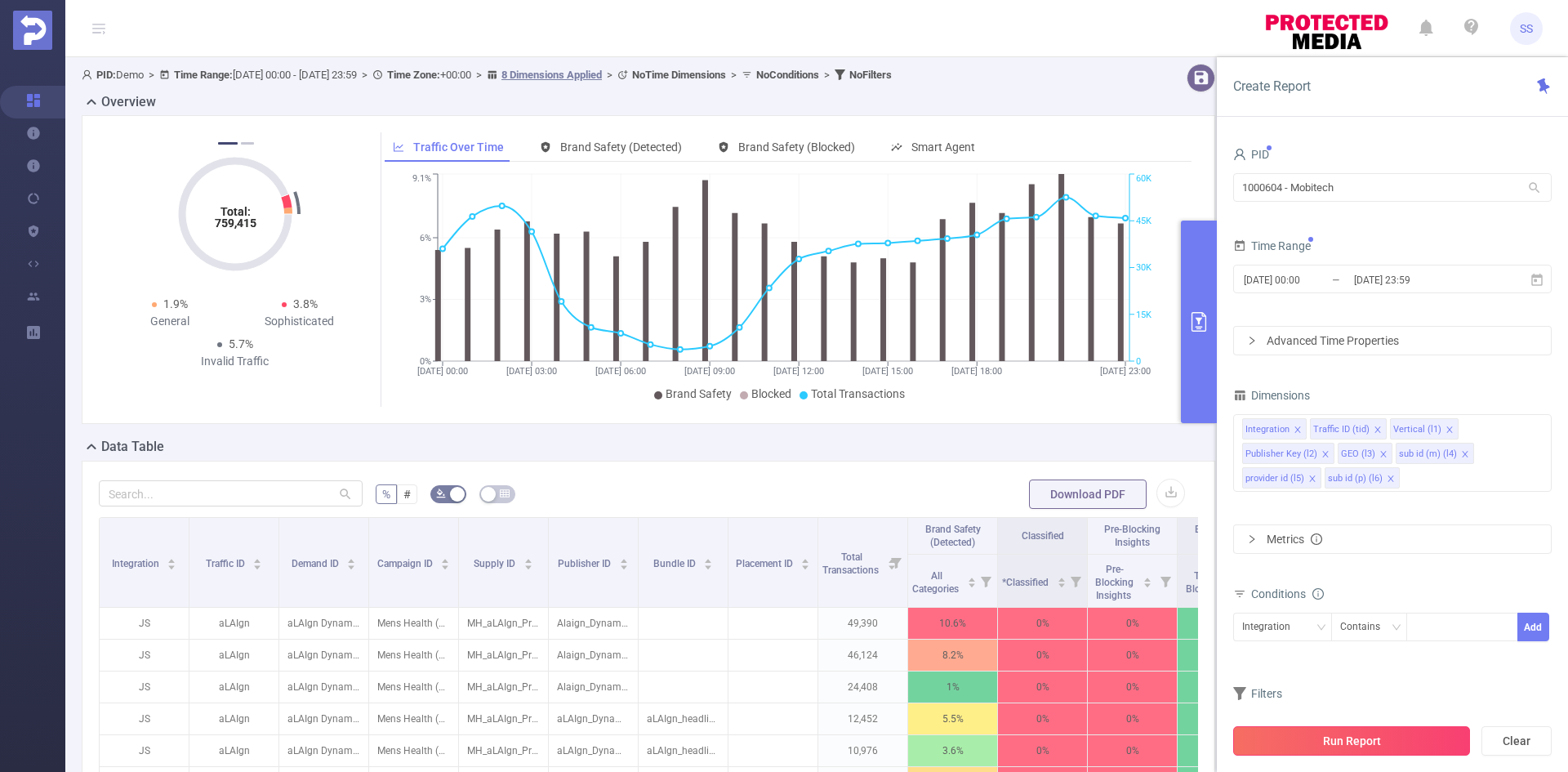 click on "Run Report" at bounding box center [1352, 741] 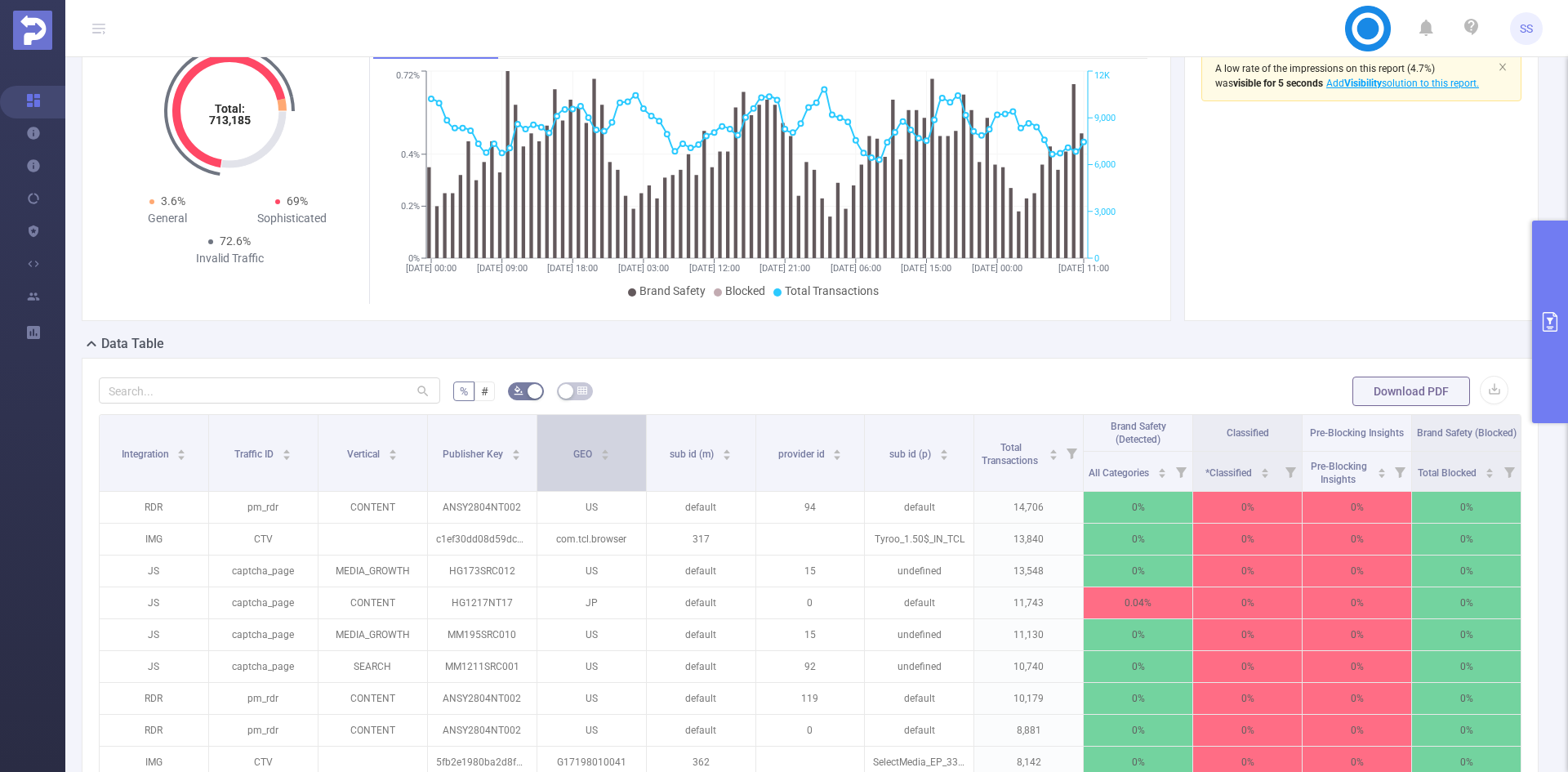 scroll, scrollTop: 245, scrollLeft: 0, axis: vertical 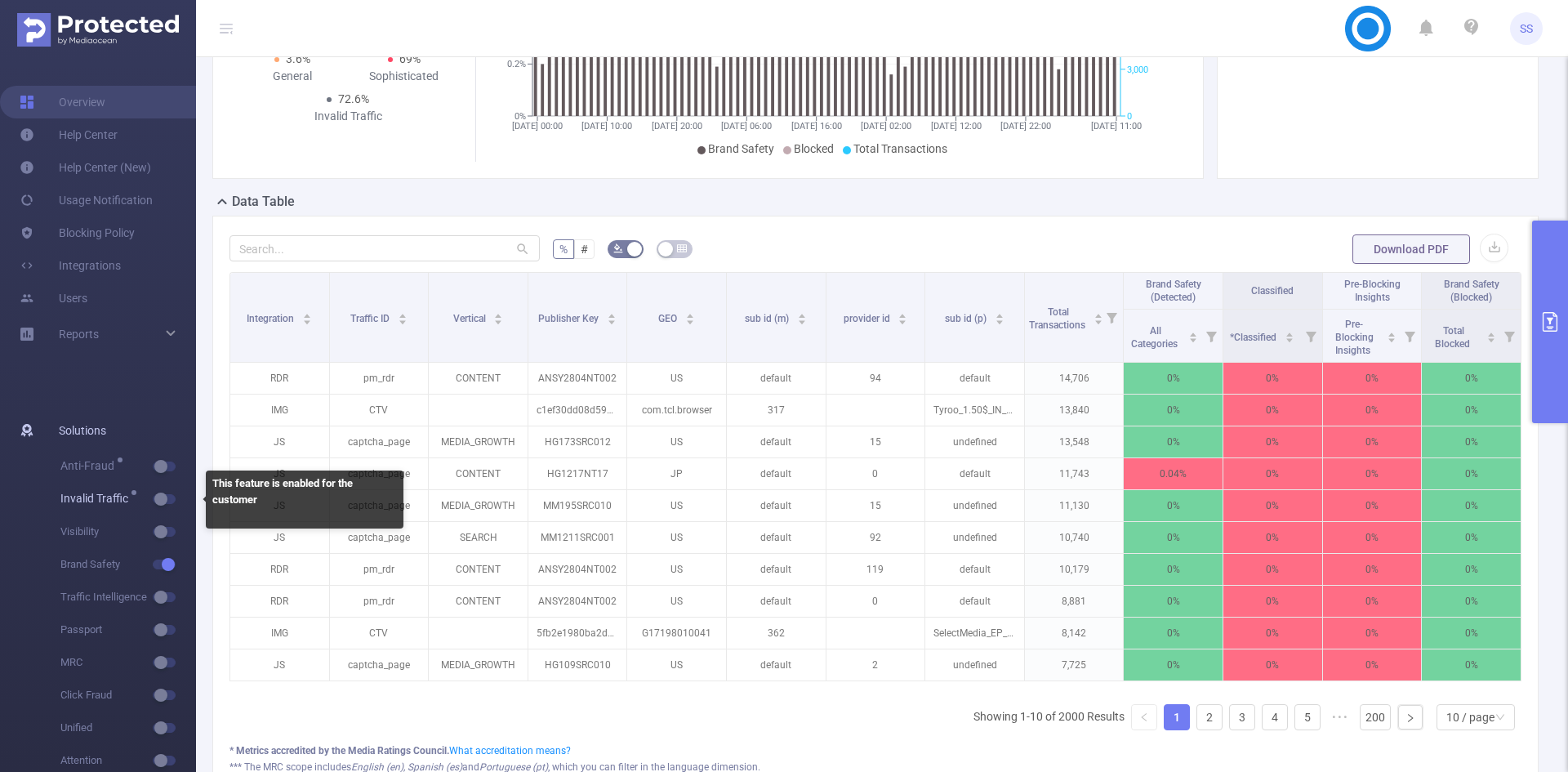 click at bounding box center (179, 499) 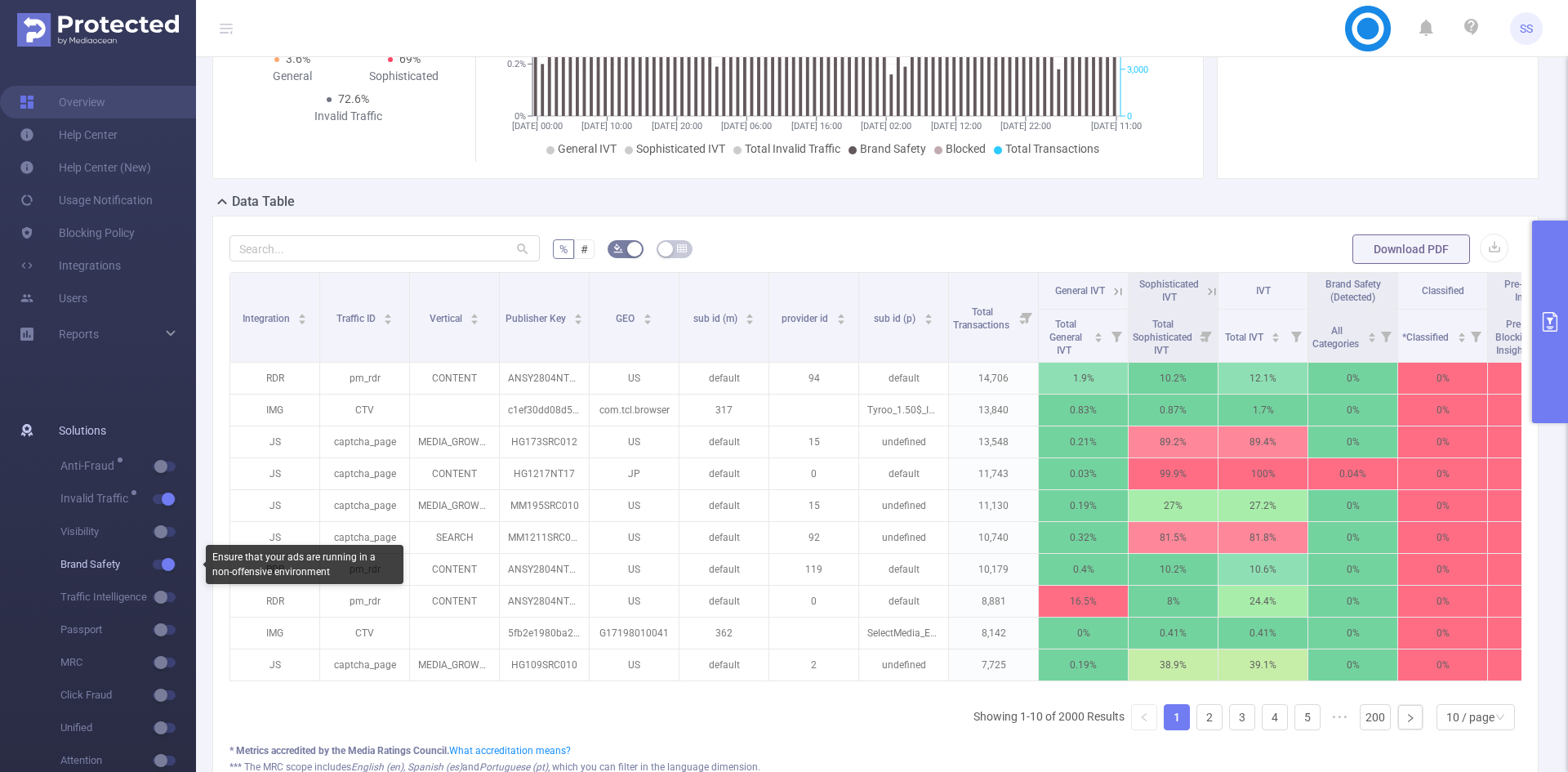 click at bounding box center [164, 564] 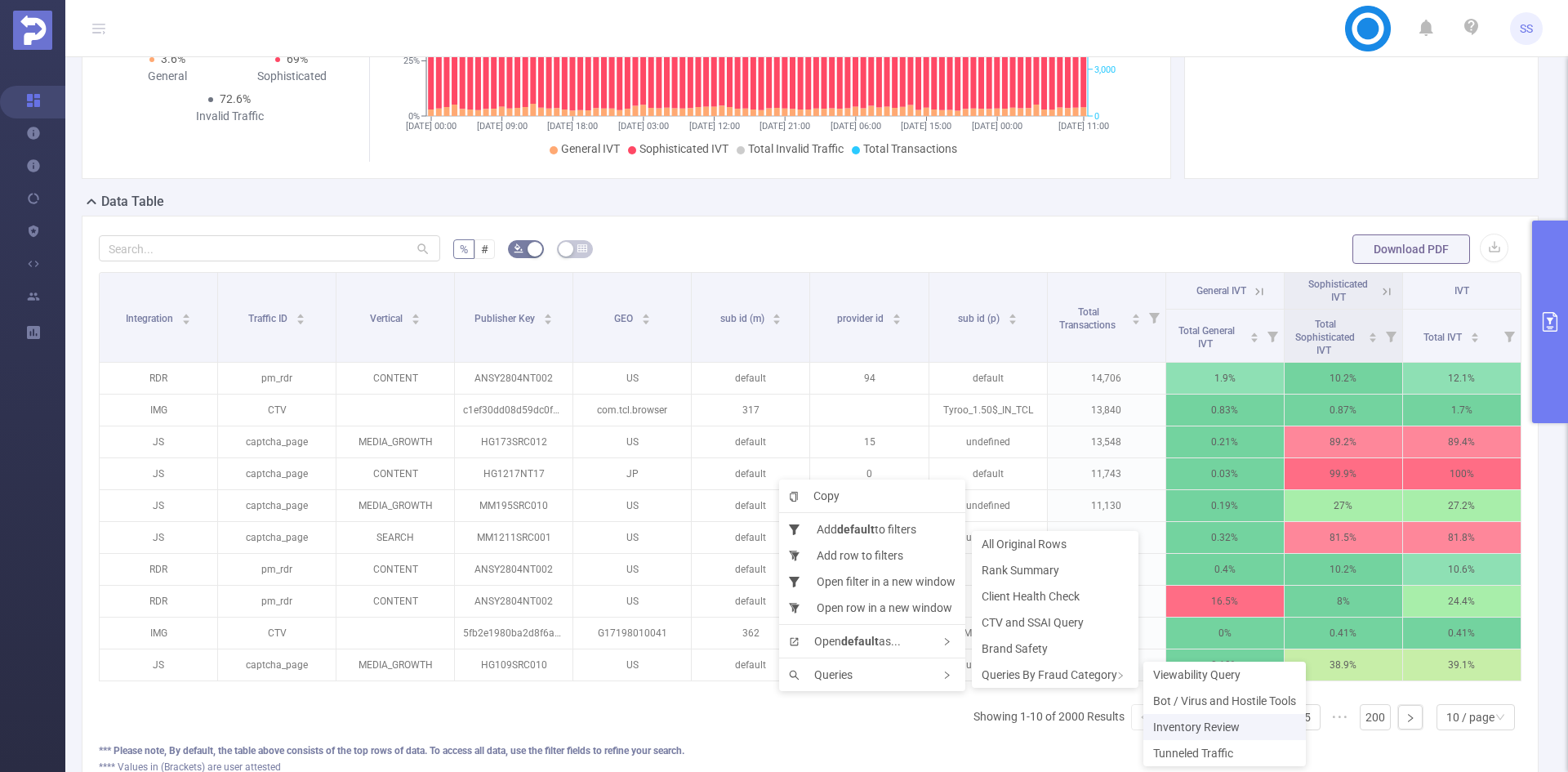 click on "Inventory Review" at bounding box center [1196, 727] 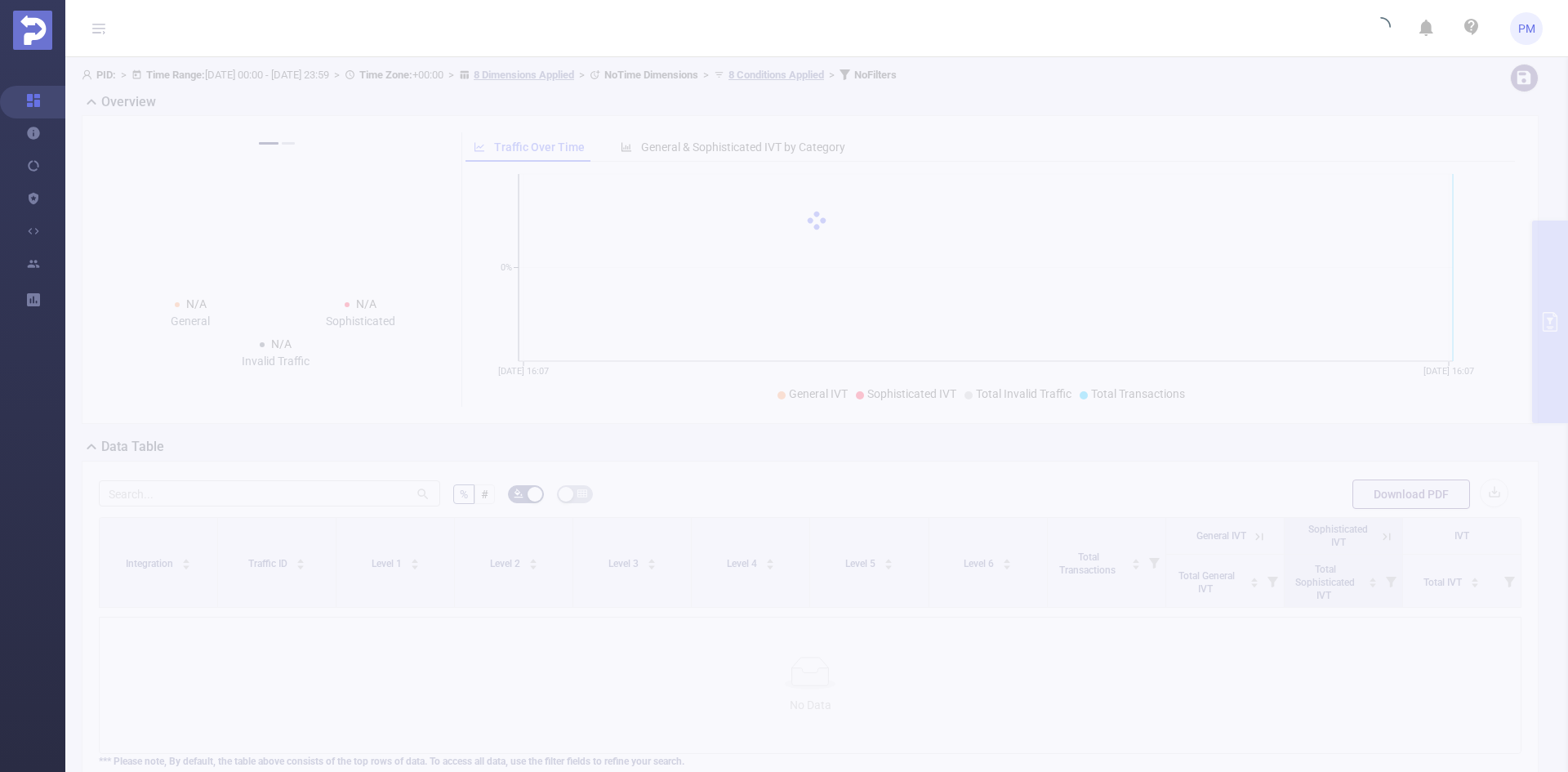 scroll, scrollTop: 0, scrollLeft: 0, axis: both 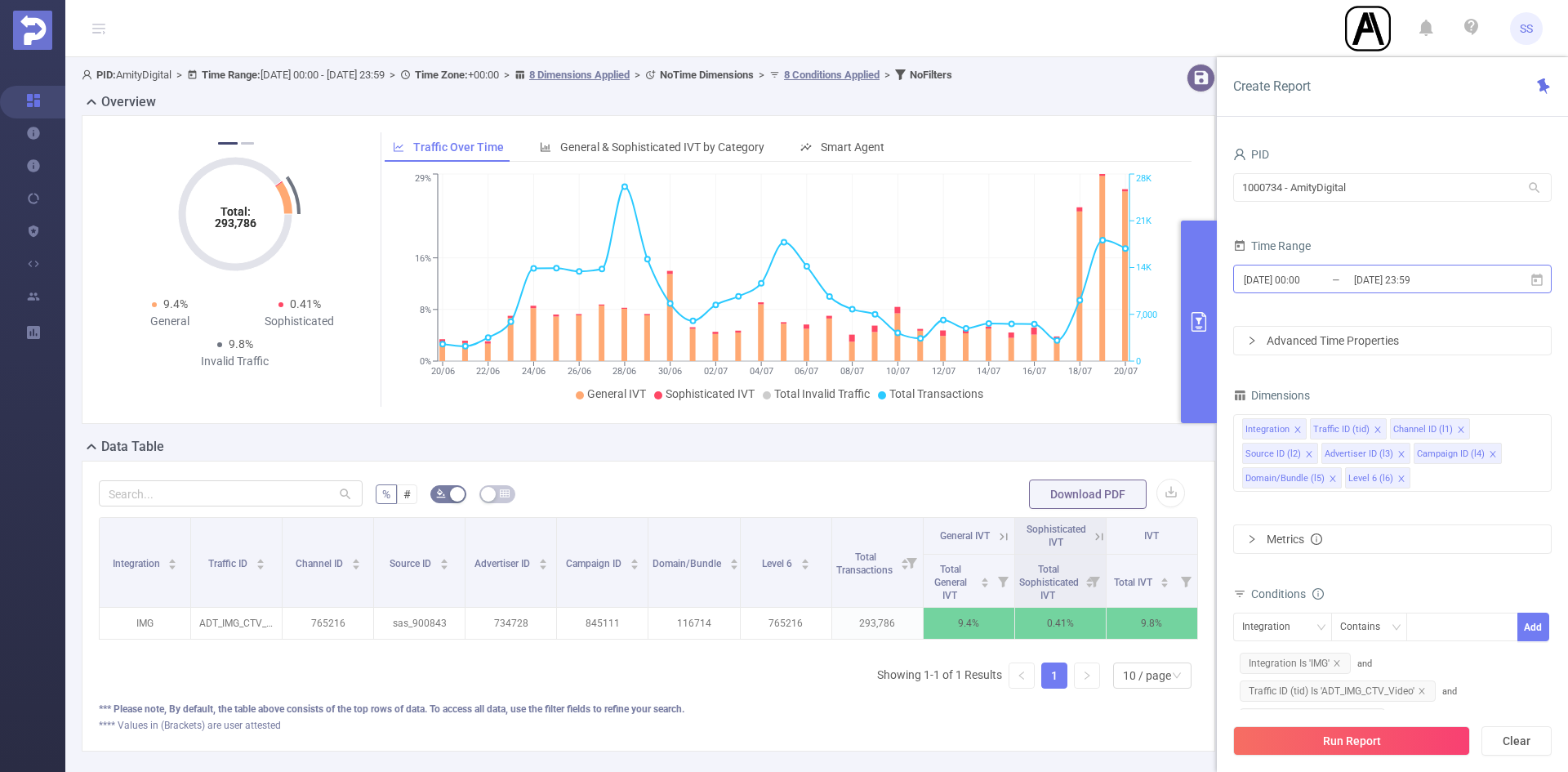click on "[DATE] 23:59" at bounding box center (1419, 279) 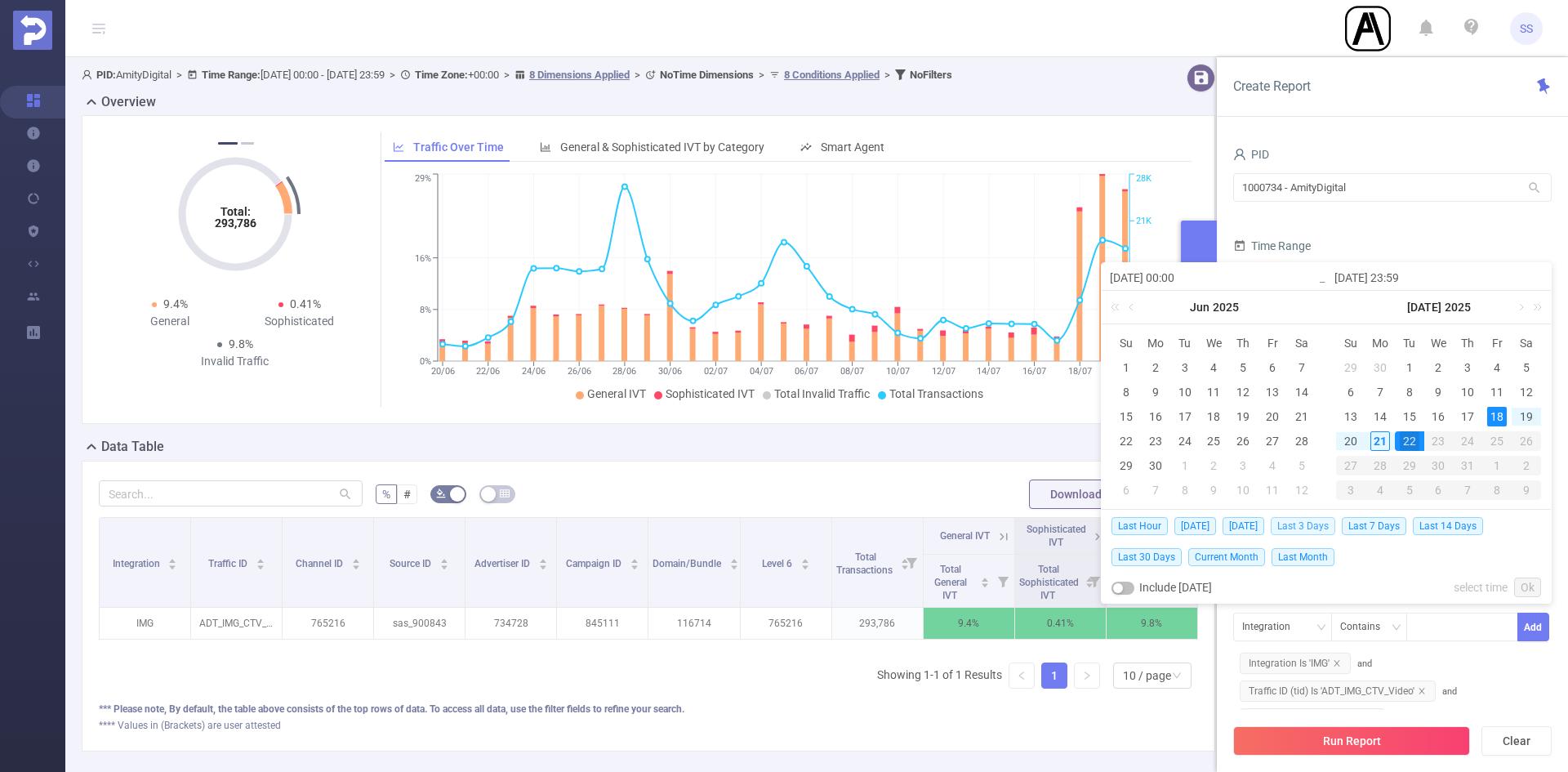 click on "Last 3 Days" at bounding box center [1303, 526] 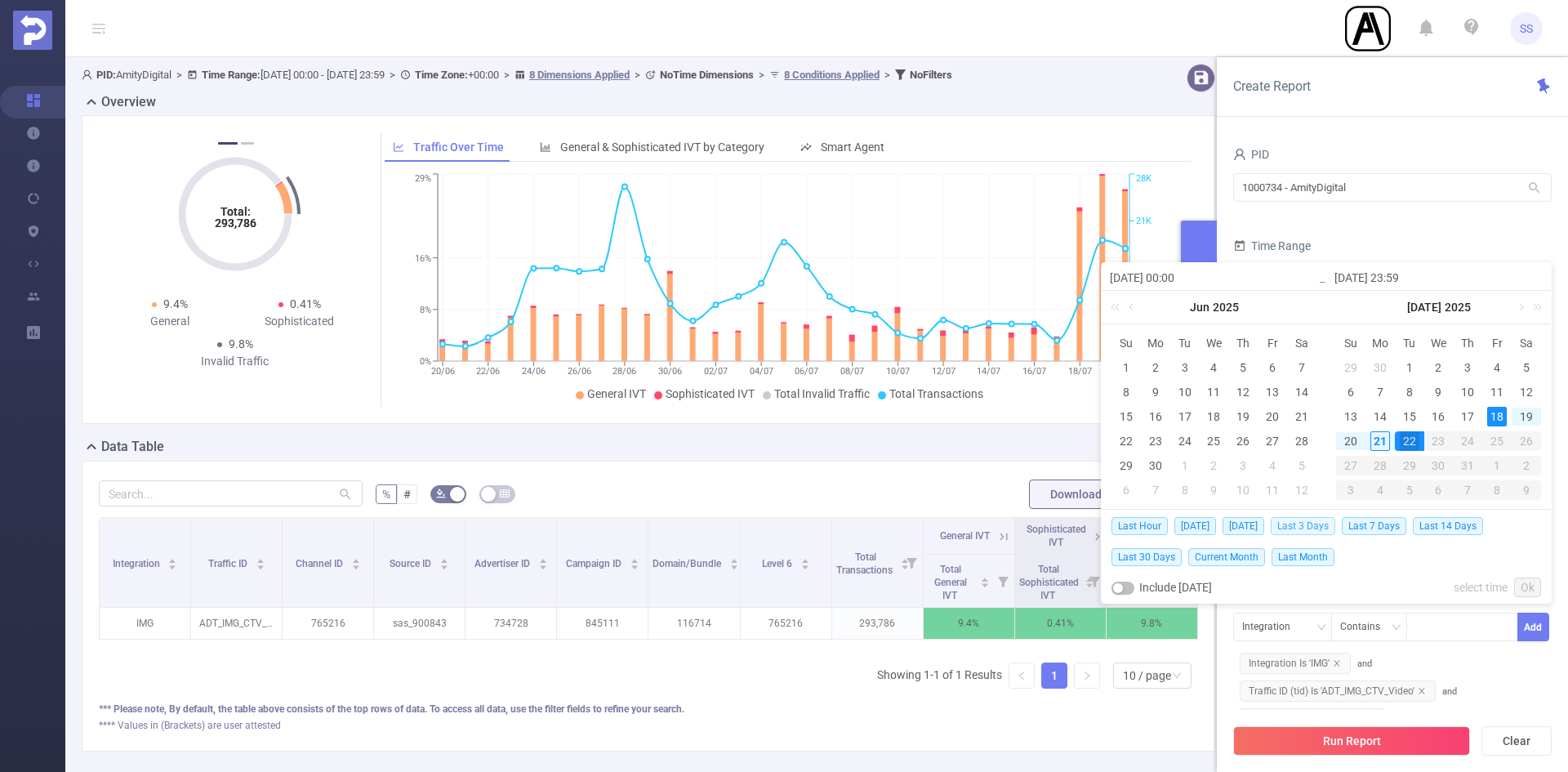type on "[DATE] 00:00" 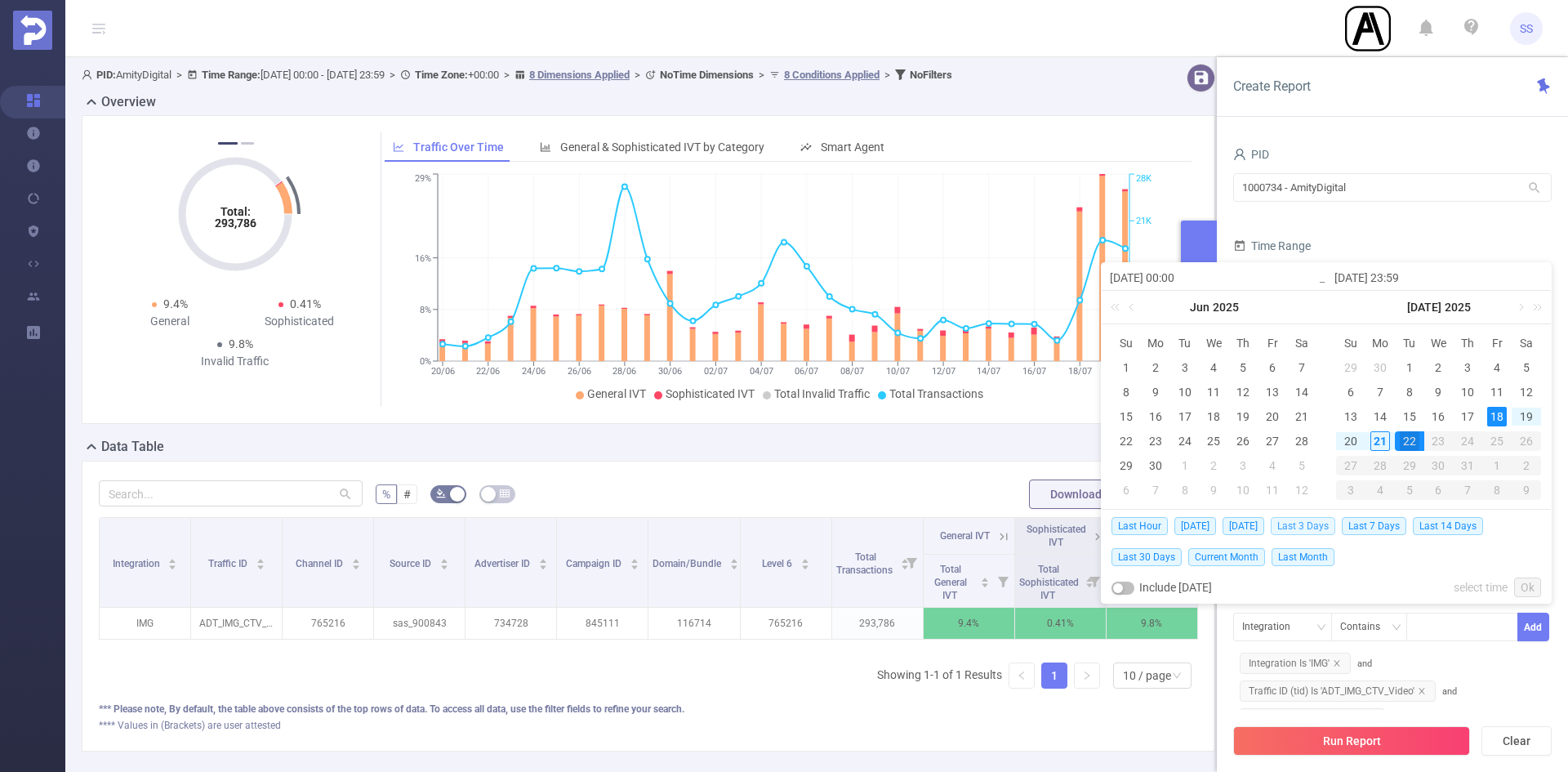 type on "[DATE] 23:59" 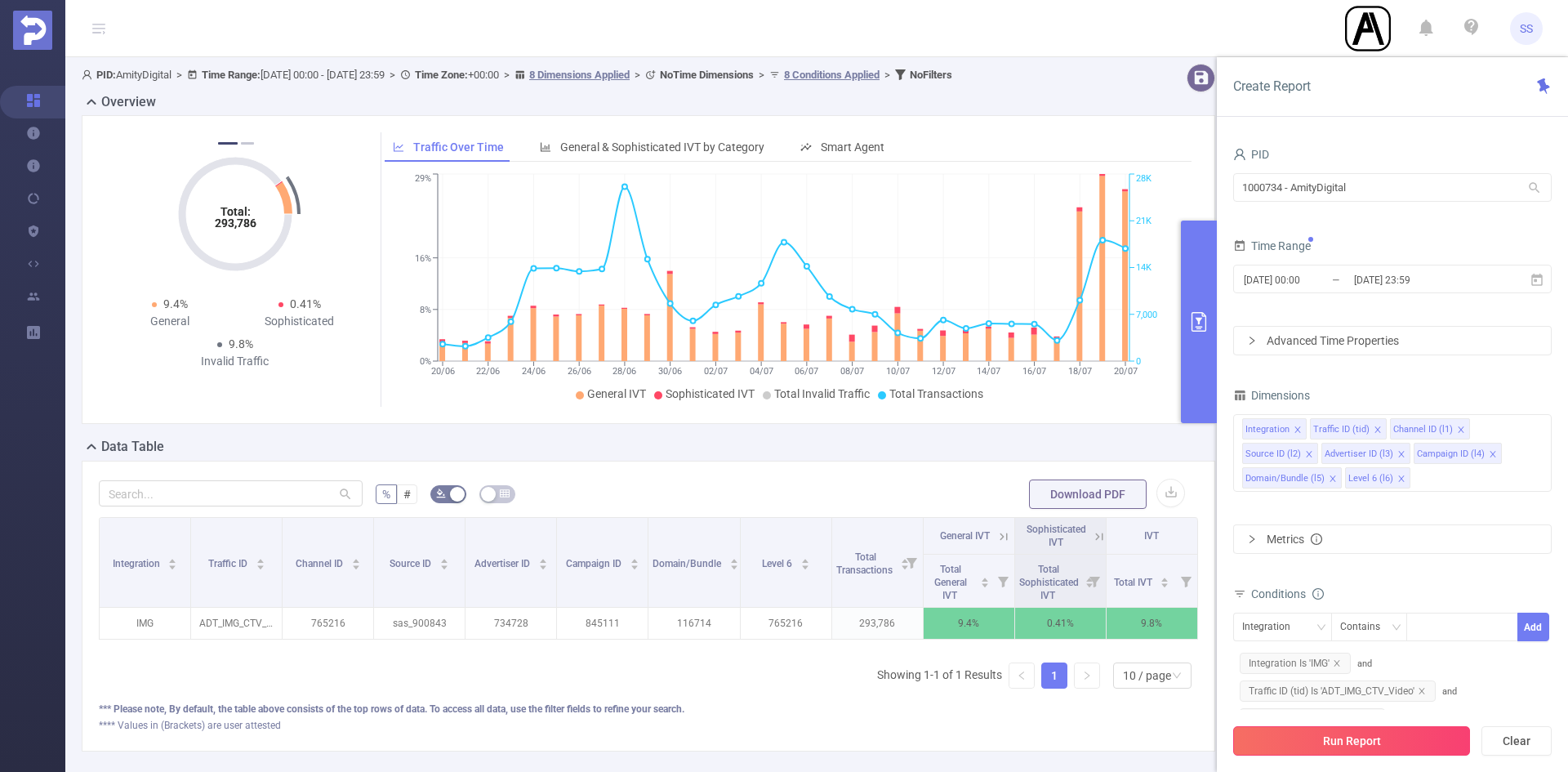 click on "Run Report" at bounding box center [1352, 741] 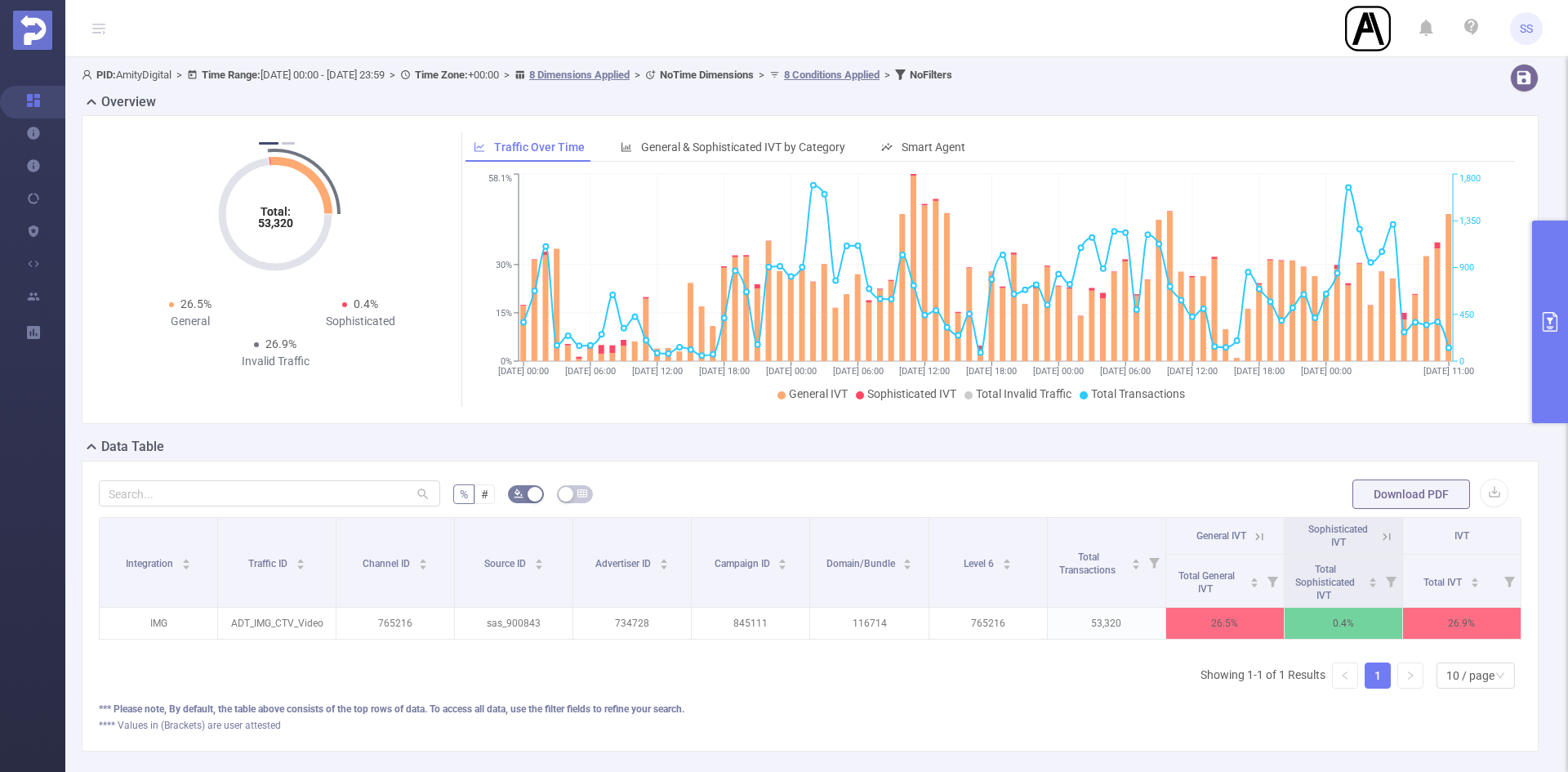 click 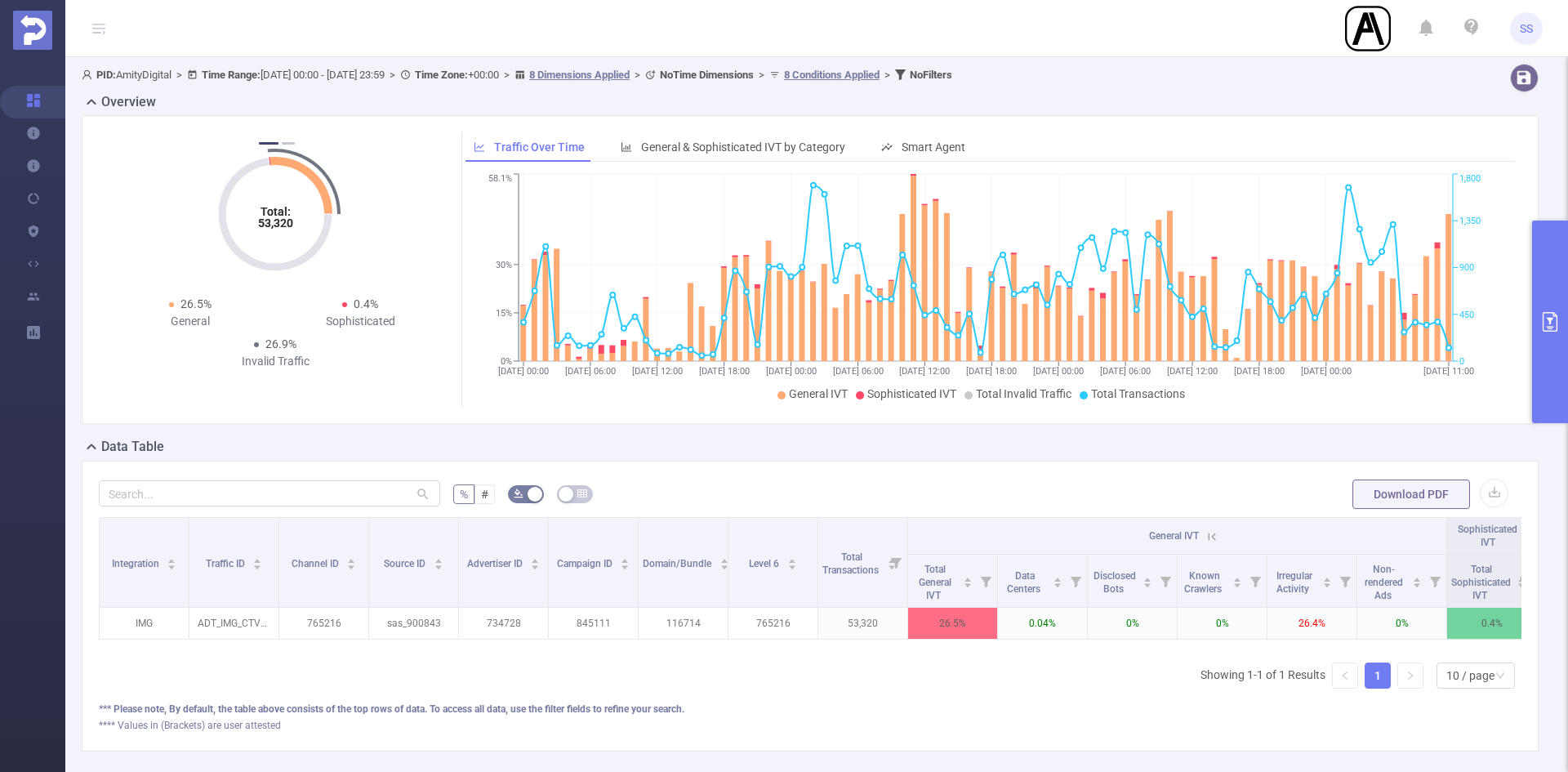 click 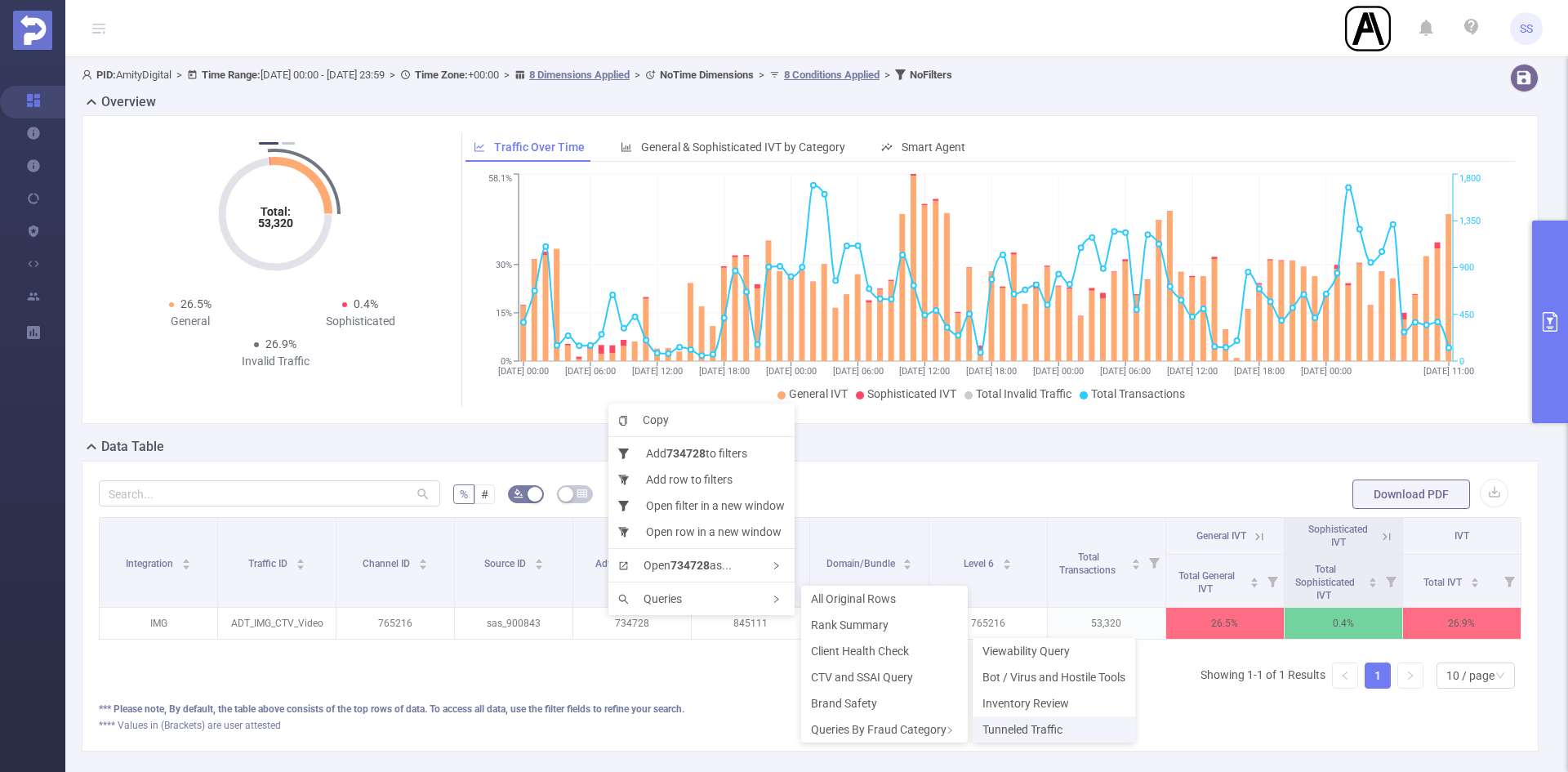 click on "Tunneled Traffic" at bounding box center (1022, 730) 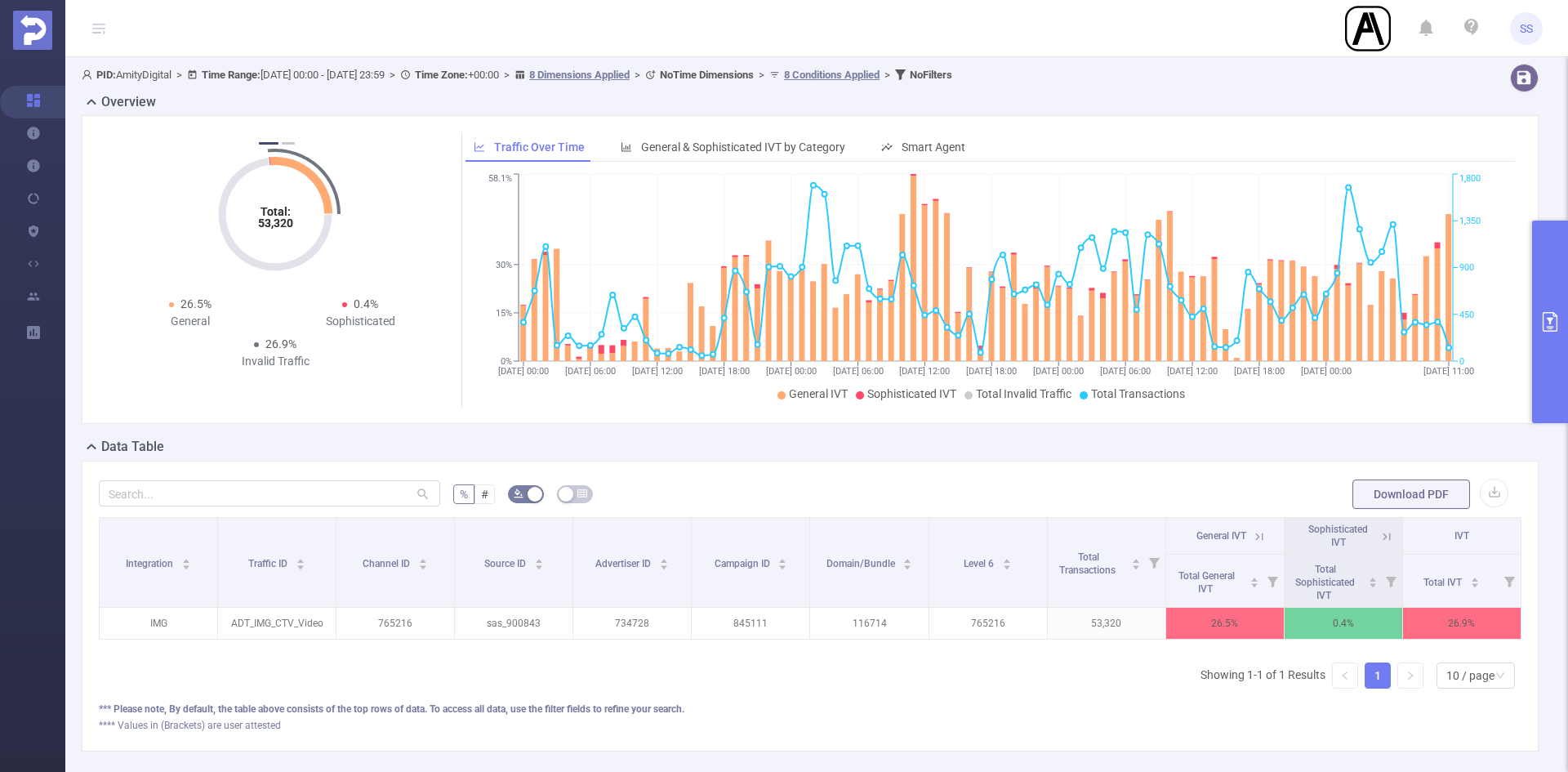 click at bounding box center (1550, 322) 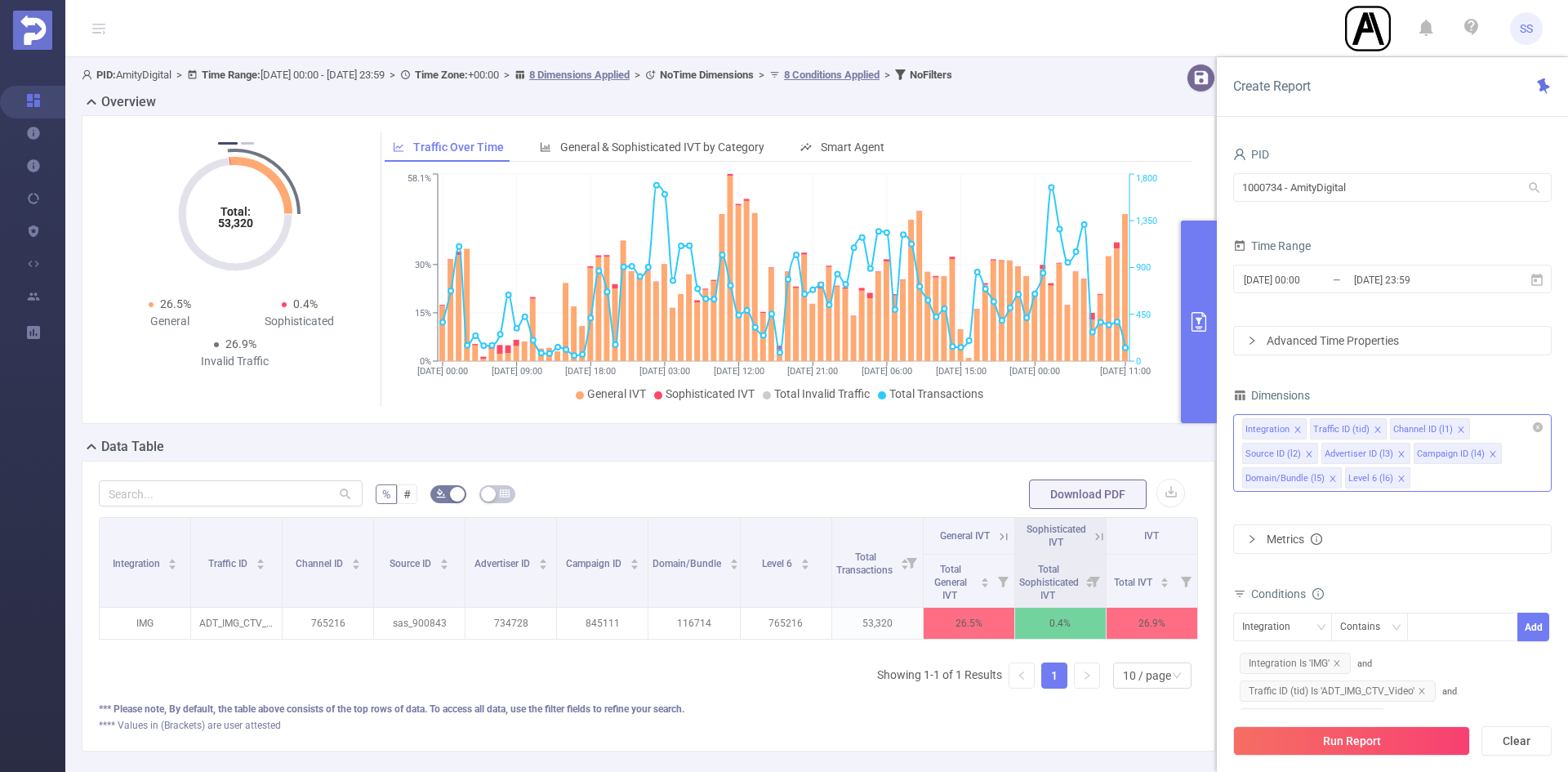 click on "Integration Traffic ID (tid) Channel ID (l1) Source ID (l2) Advertiser ID (l3) Campaign ID (l4) Domain/Bundle (l5) Level 6 (l6)" at bounding box center (1392, 453) 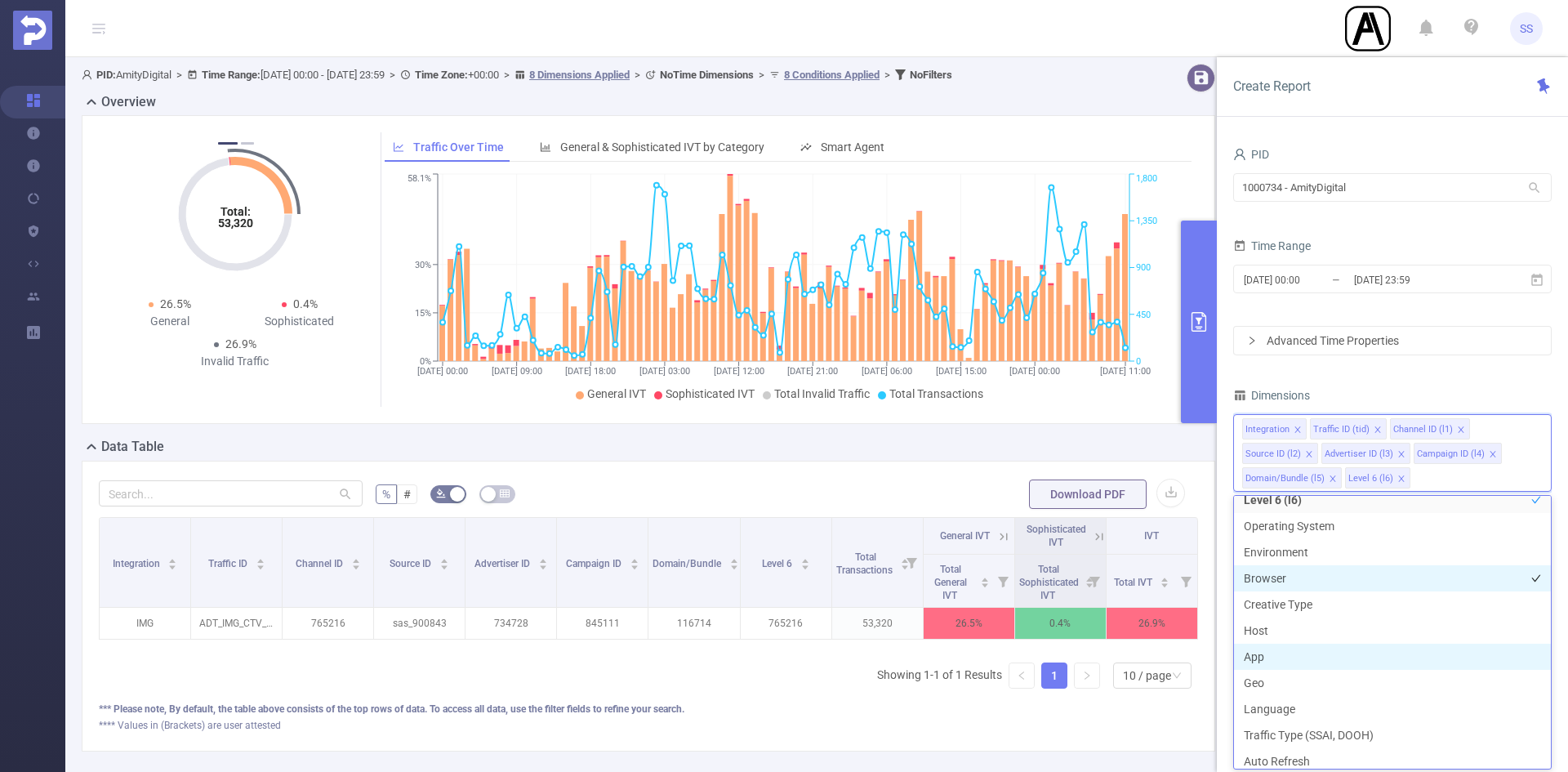 scroll, scrollTop: 168, scrollLeft: 0, axis: vertical 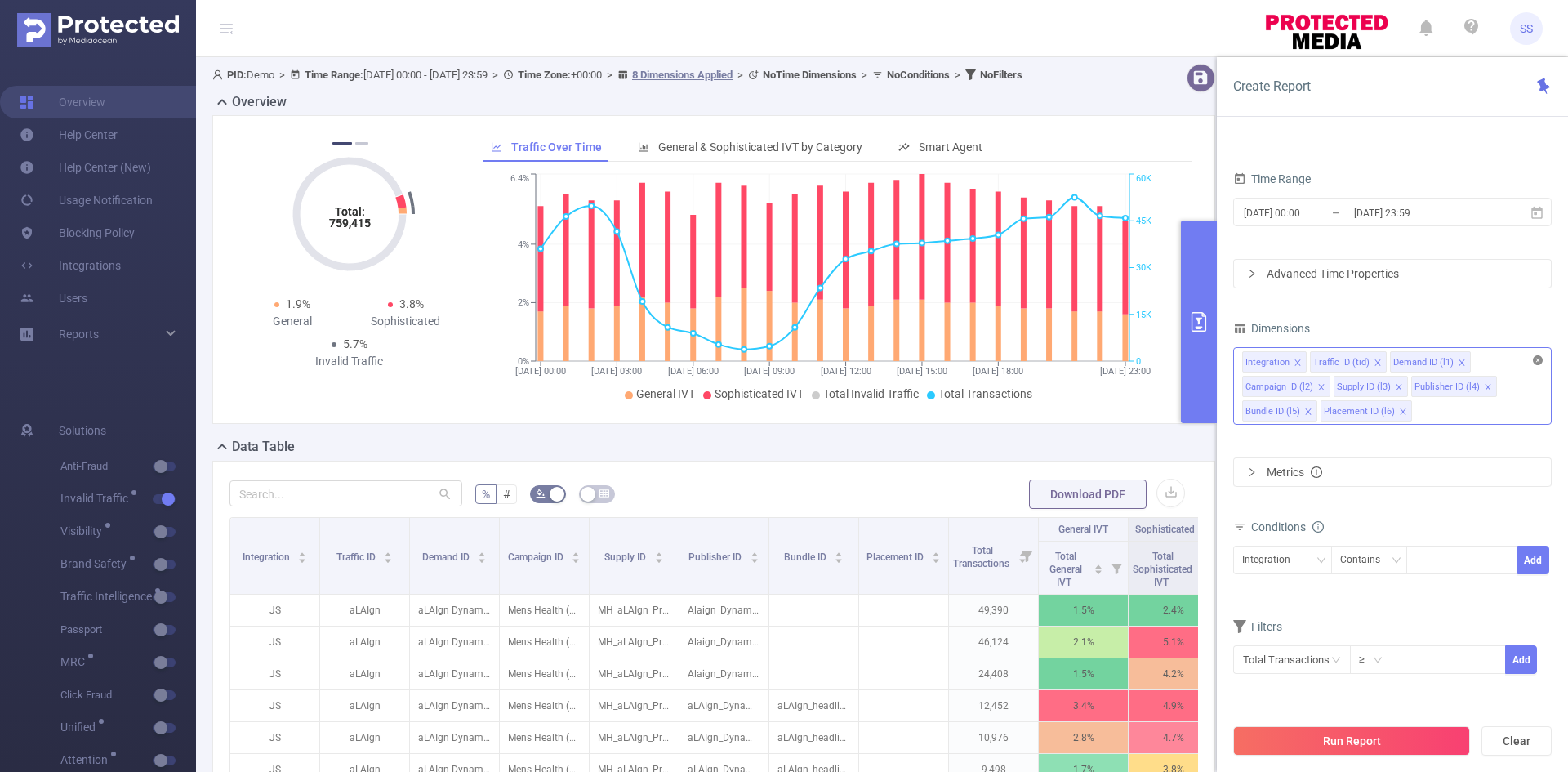 click 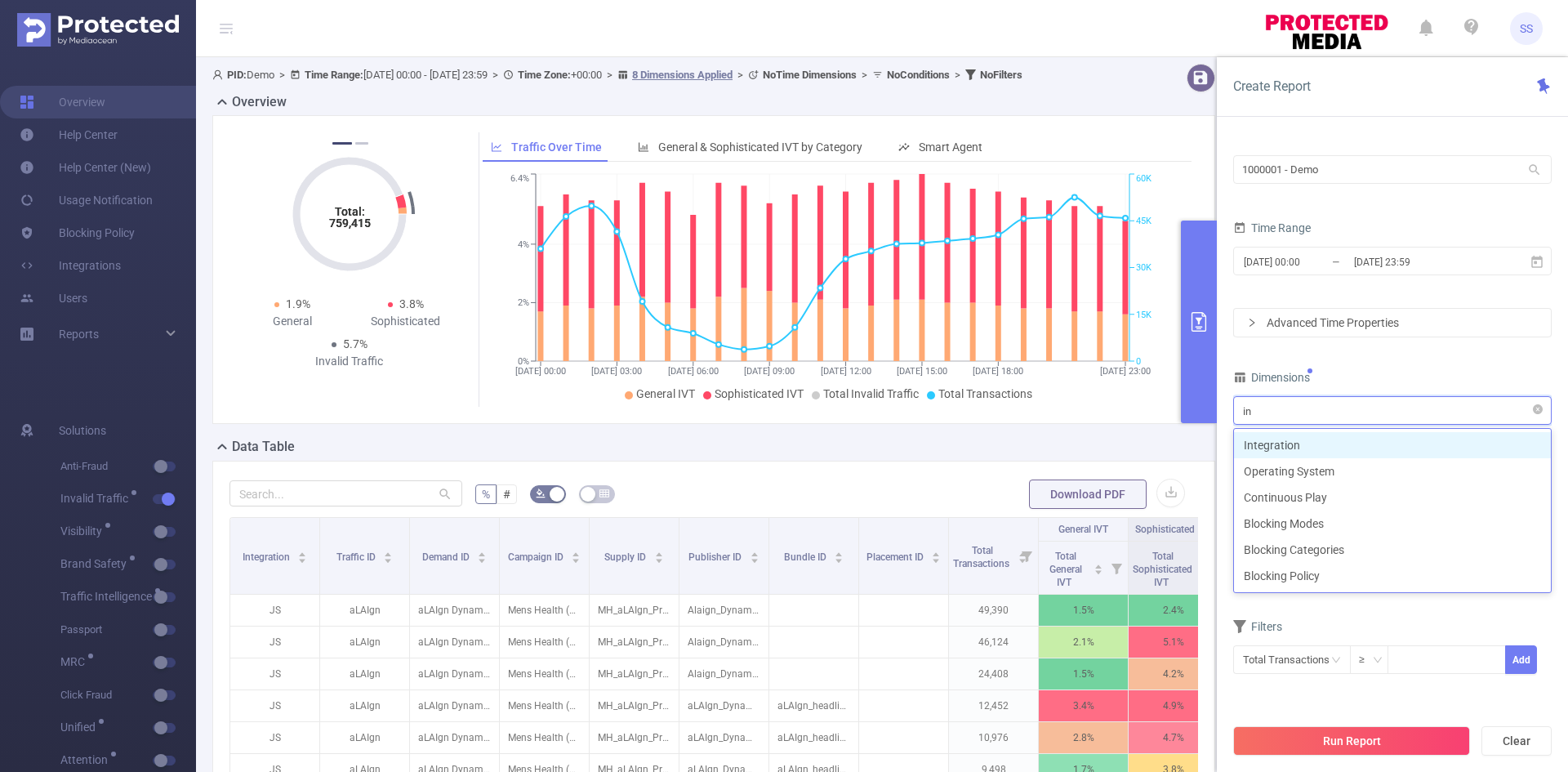 type on "int" 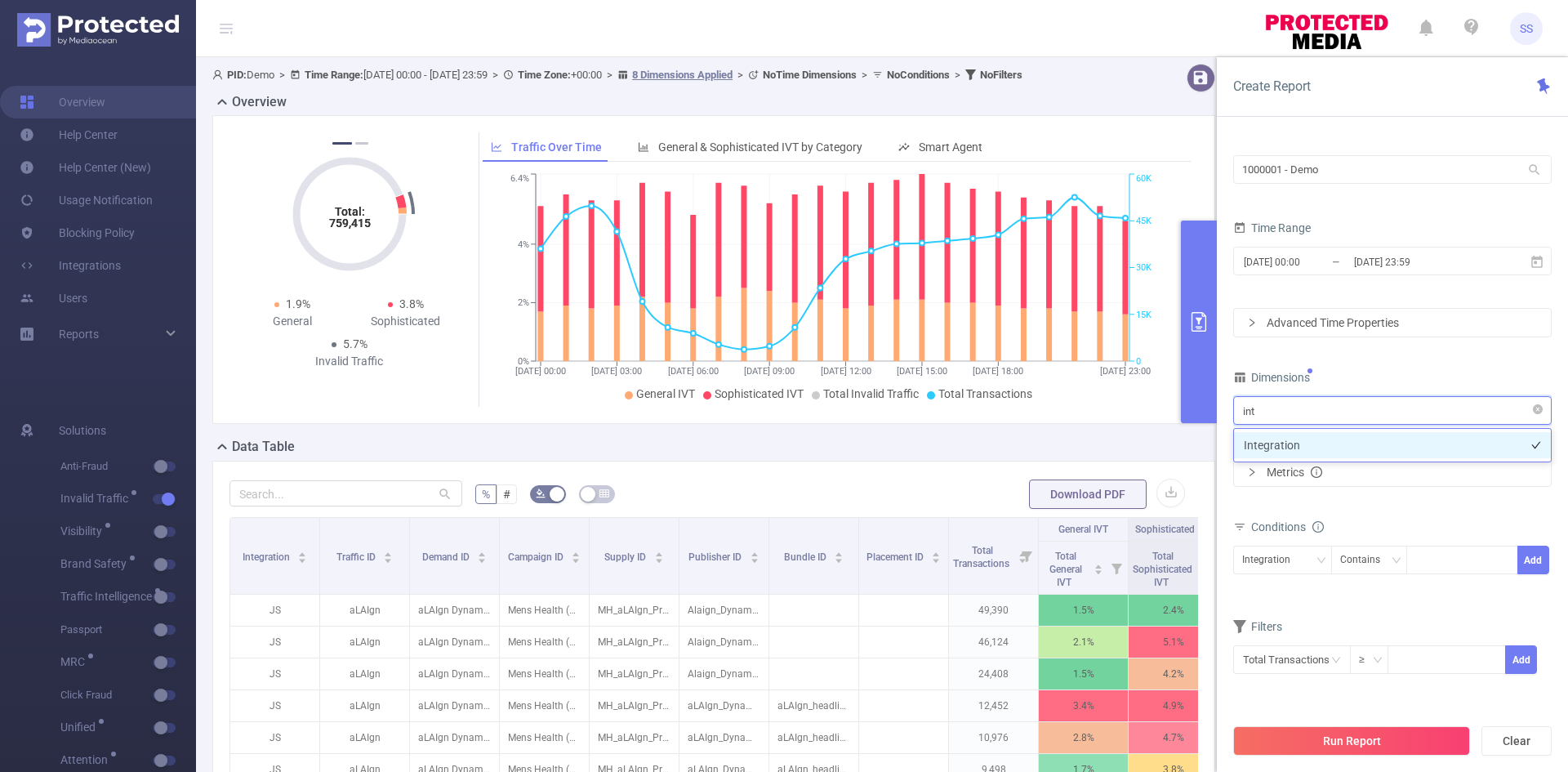 click on "Integration" at bounding box center (1392, 445) 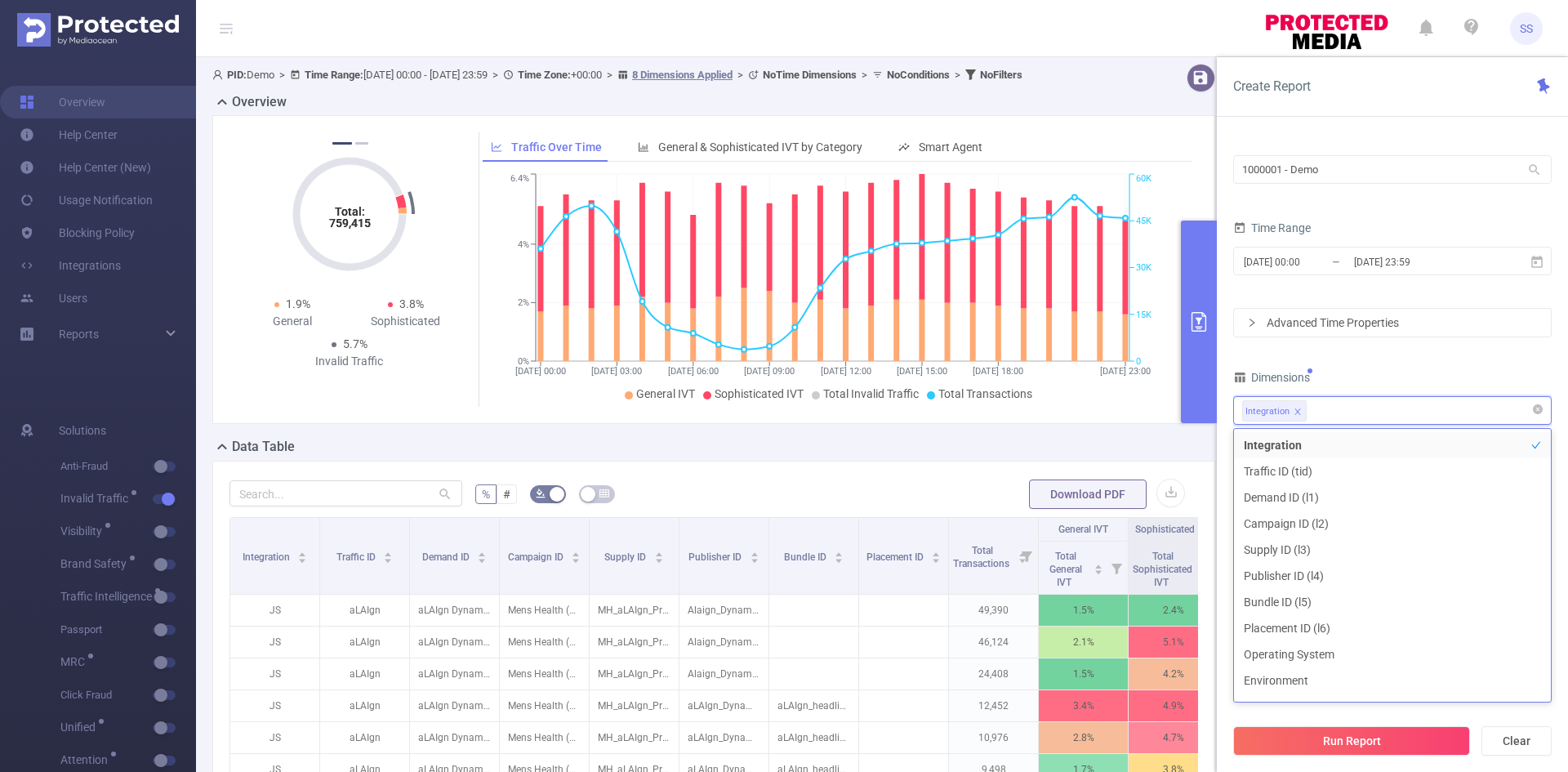 click on "Integration" at bounding box center (1392, 410) 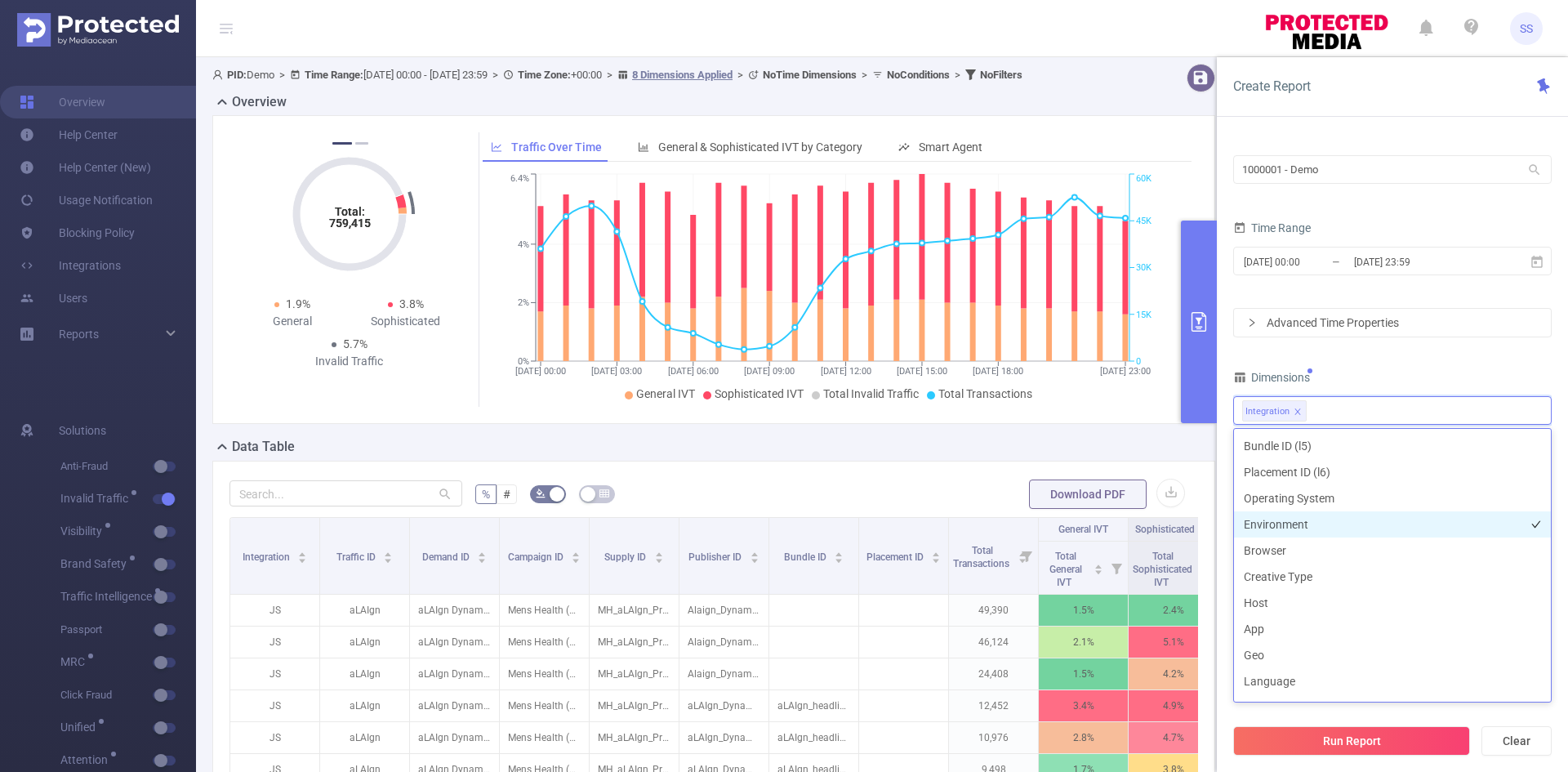 scroll, scrollTop: 163, scrollLeft: 0, axis: vertical 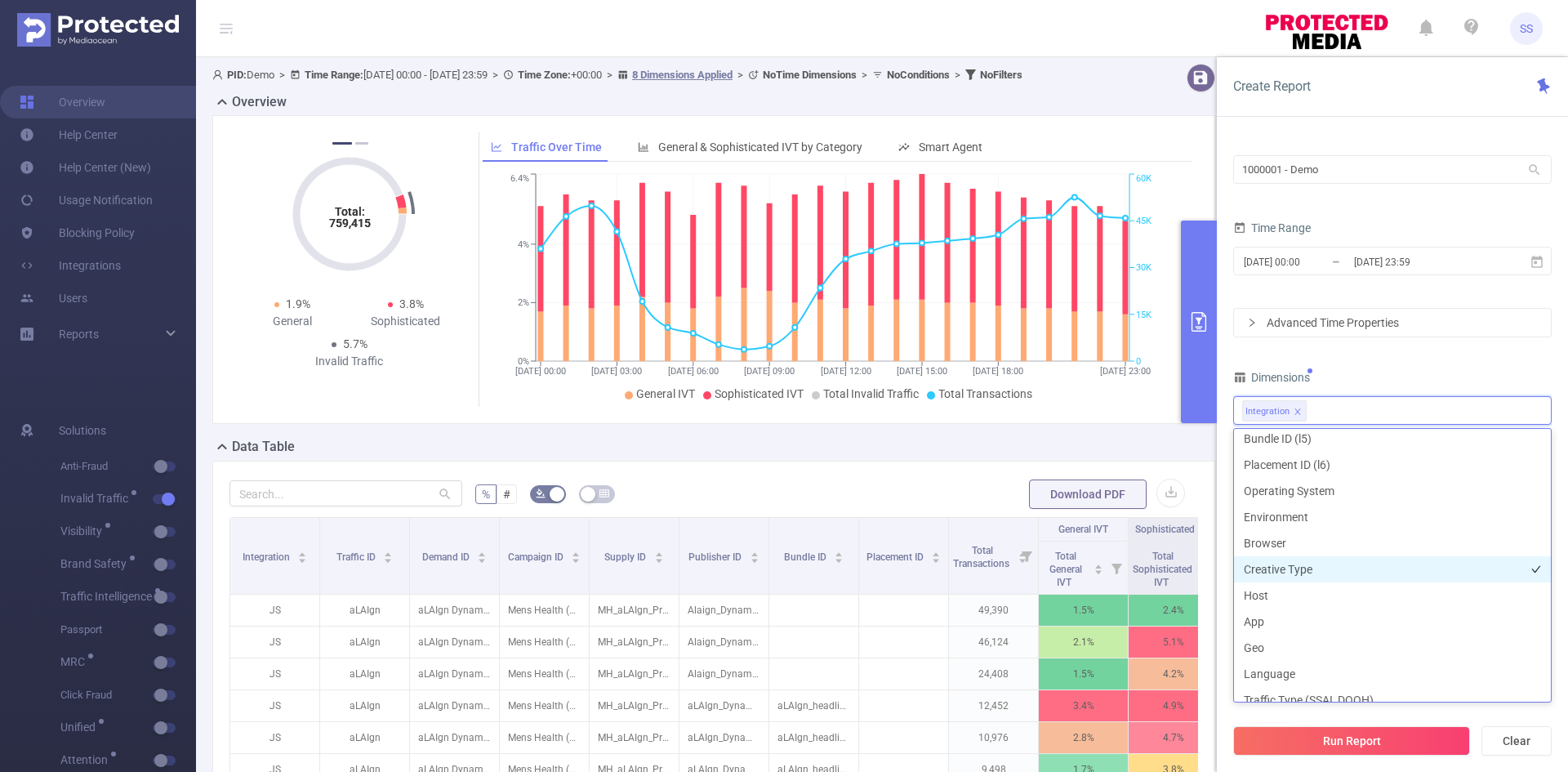 click on "Creative Type" at bounding box center (1392, 569) 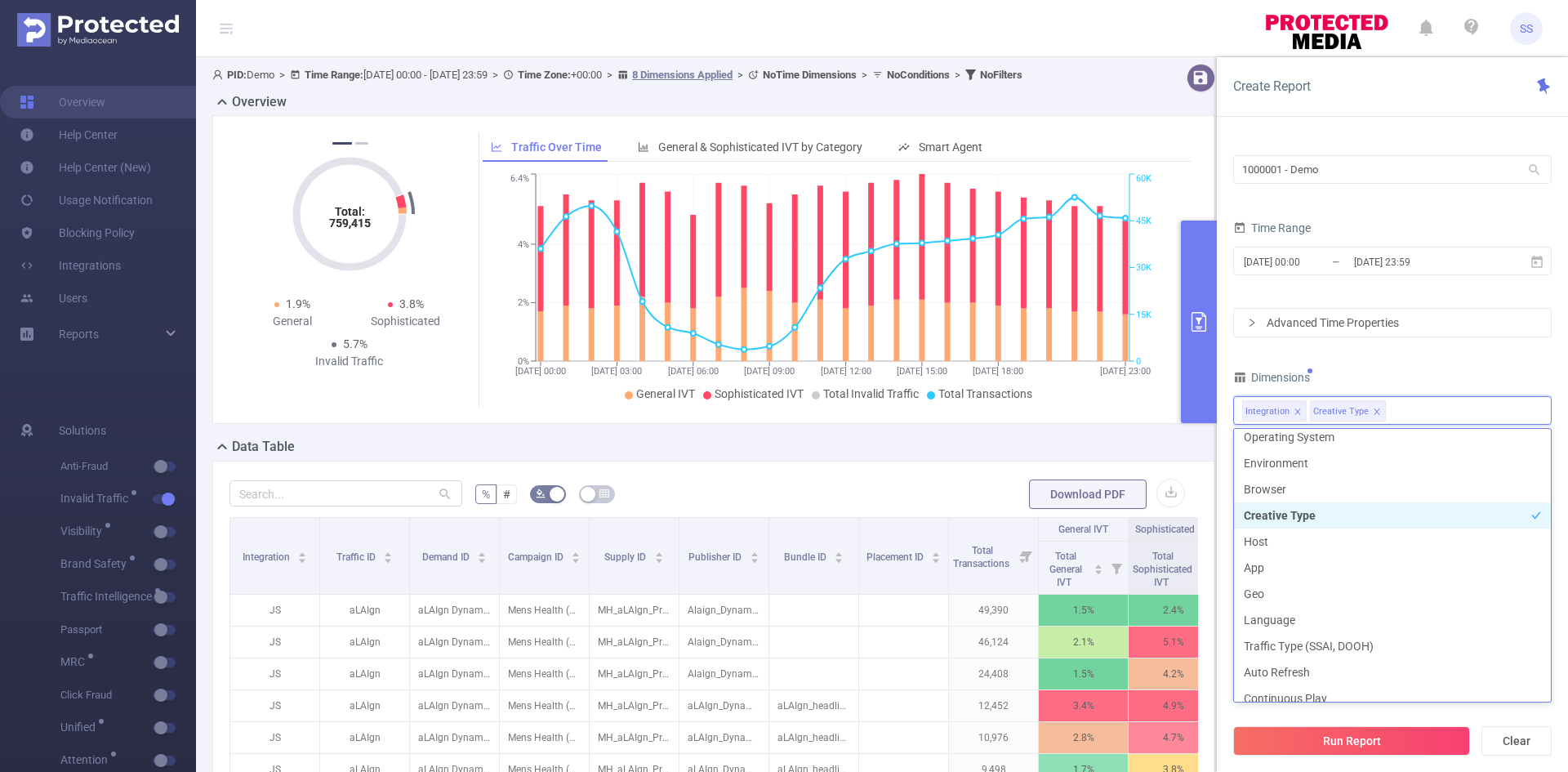 scroll, scrollTop: 245, scrollLeft: 0, axis: vertical 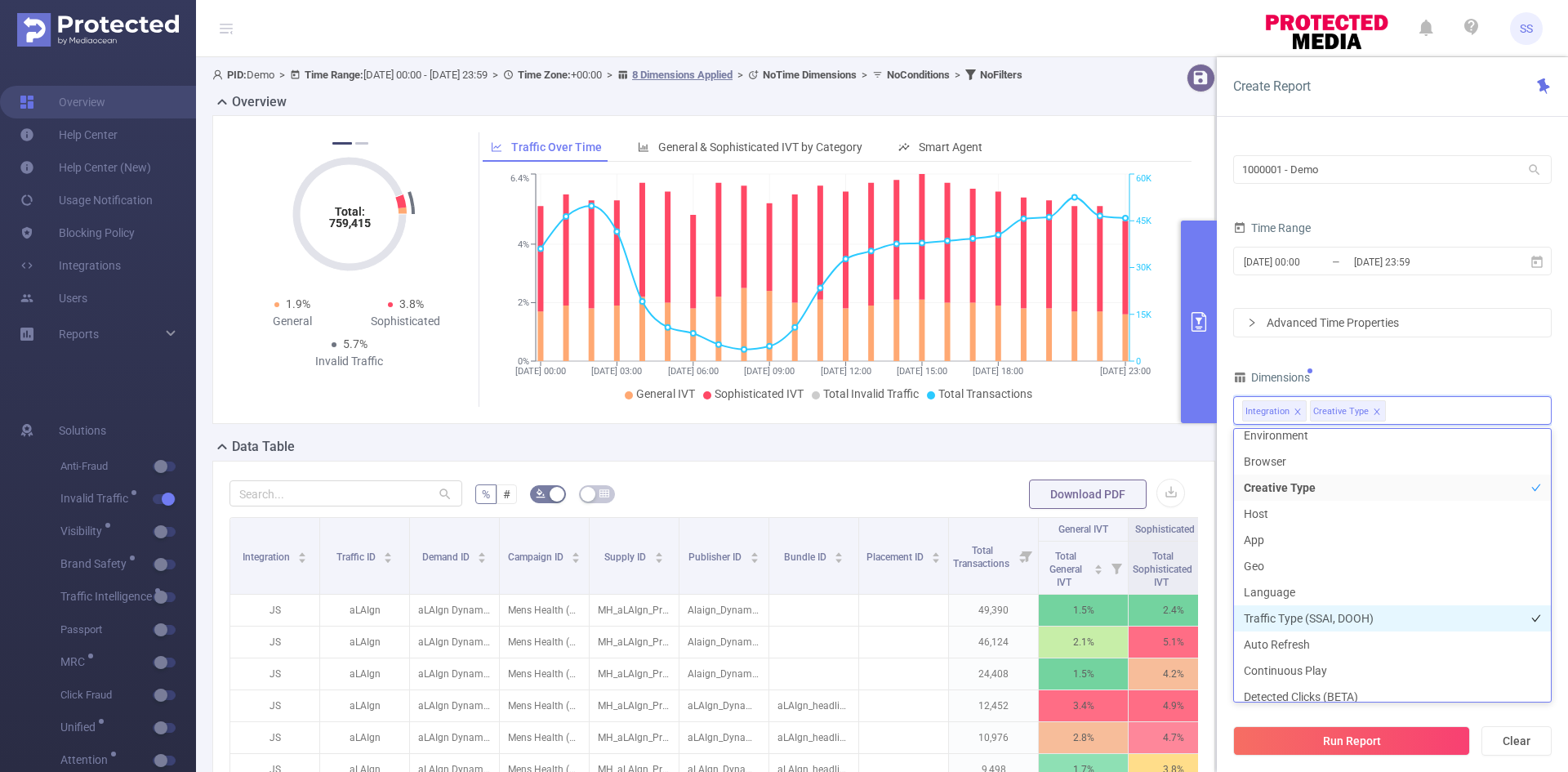 click on "Traffic Type (SSAI, DOOH)" at bounding box center (1392, 618) 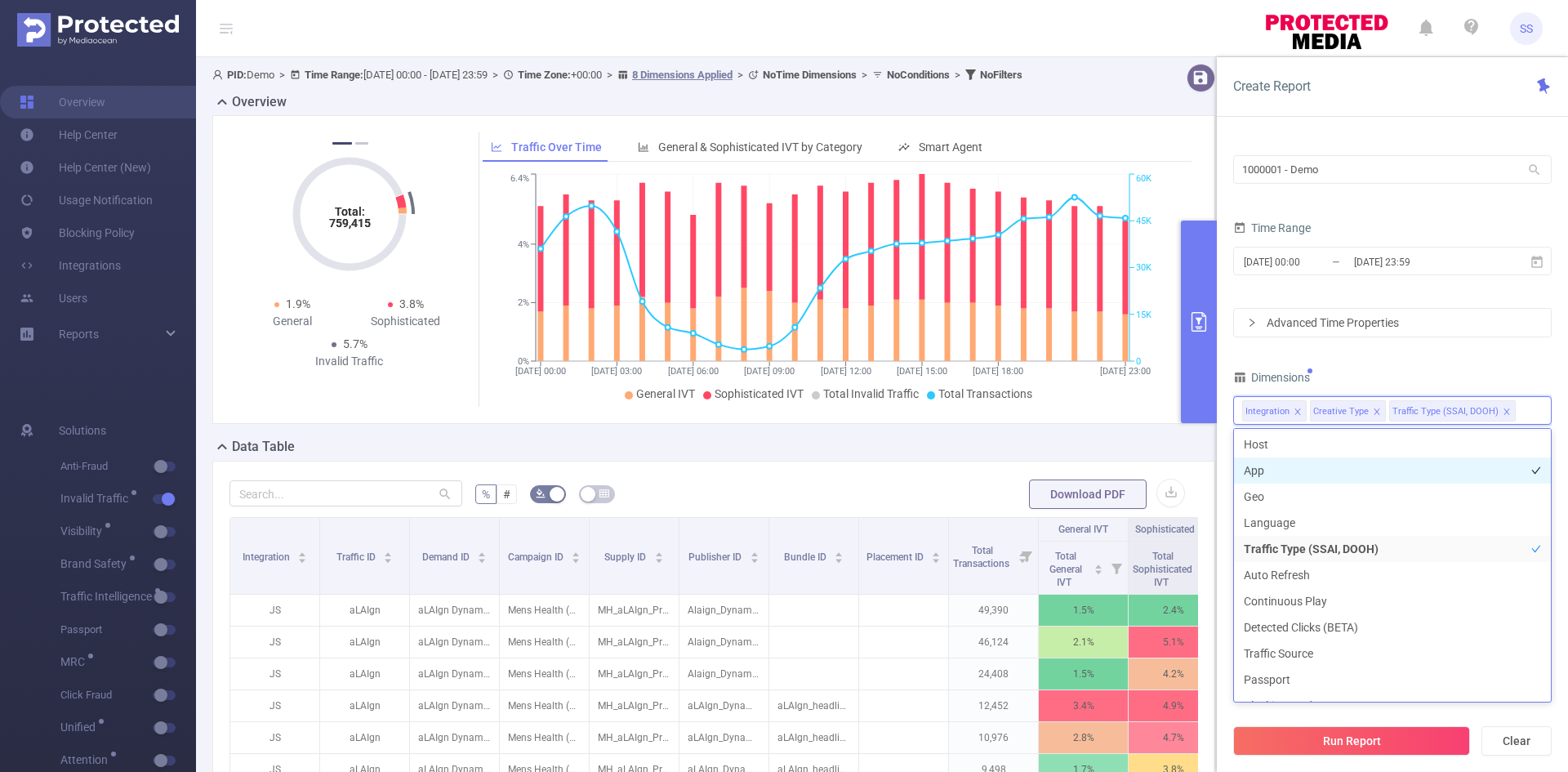 scroll, scrollTop: 402, scrollLeft: 0, axis: vertical 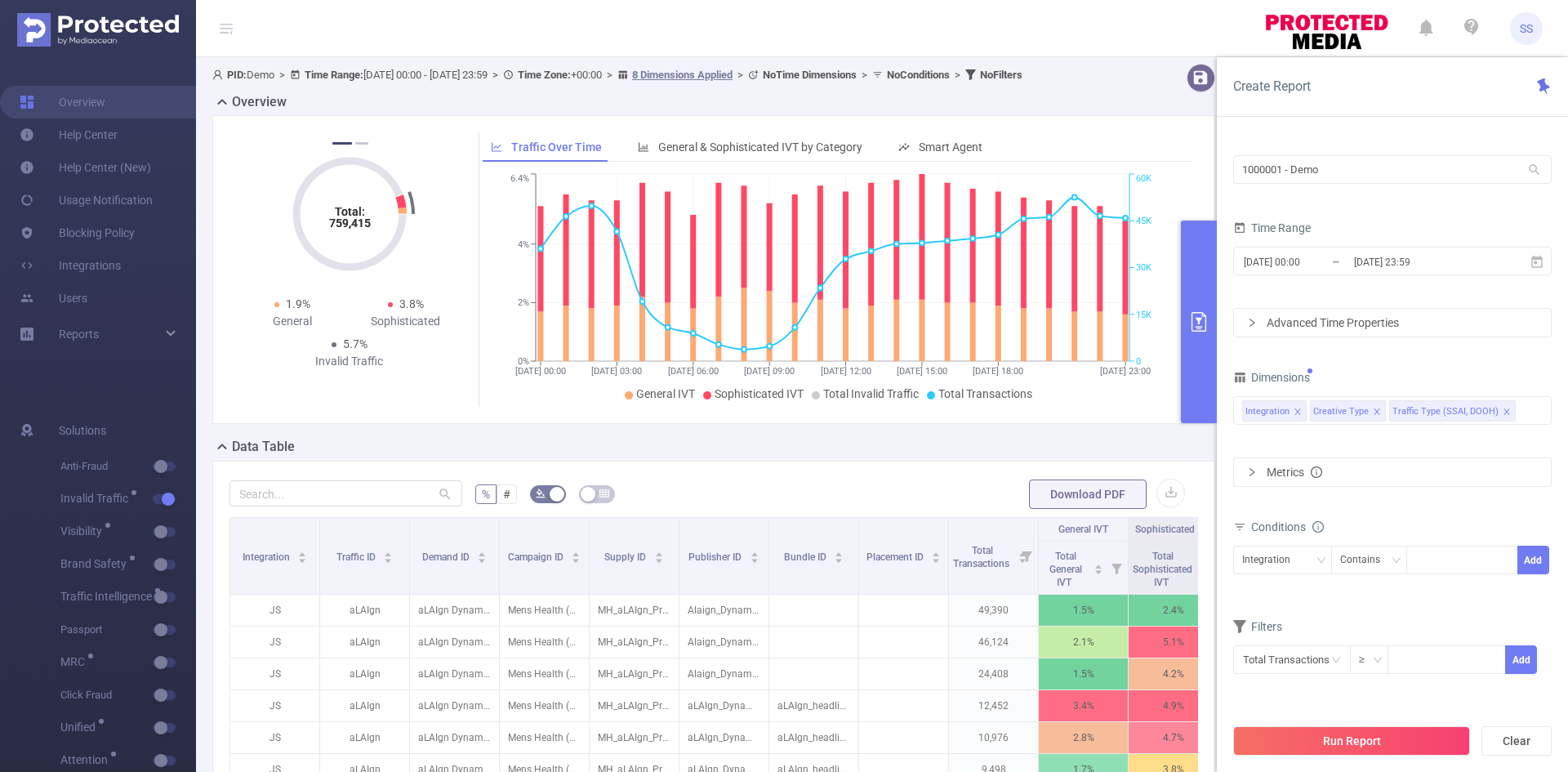 click on "Dimensions" at bounding box center [1392, 379] 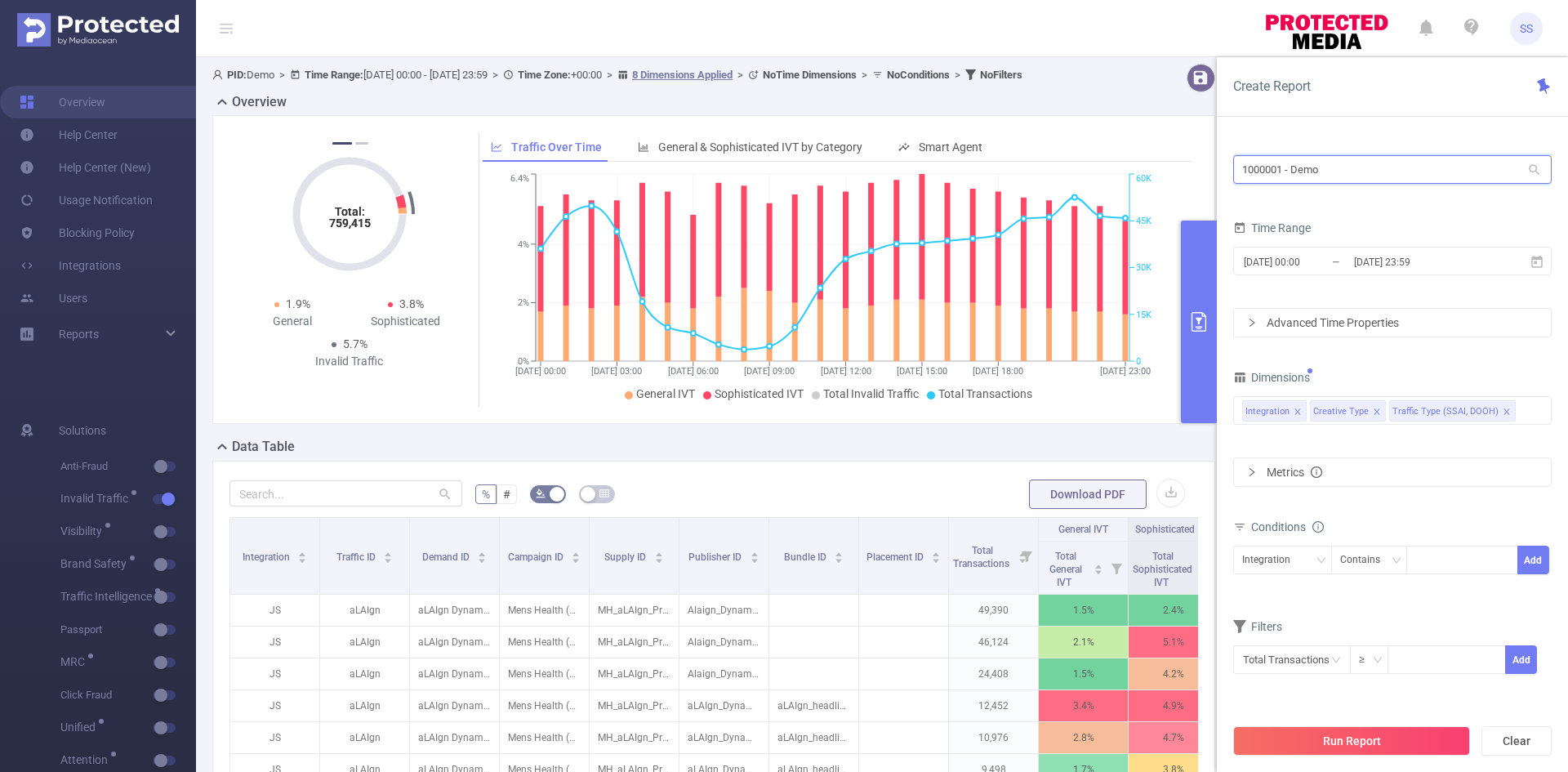 click on "1000001 - Demo" at bounding box center [1392, 169] 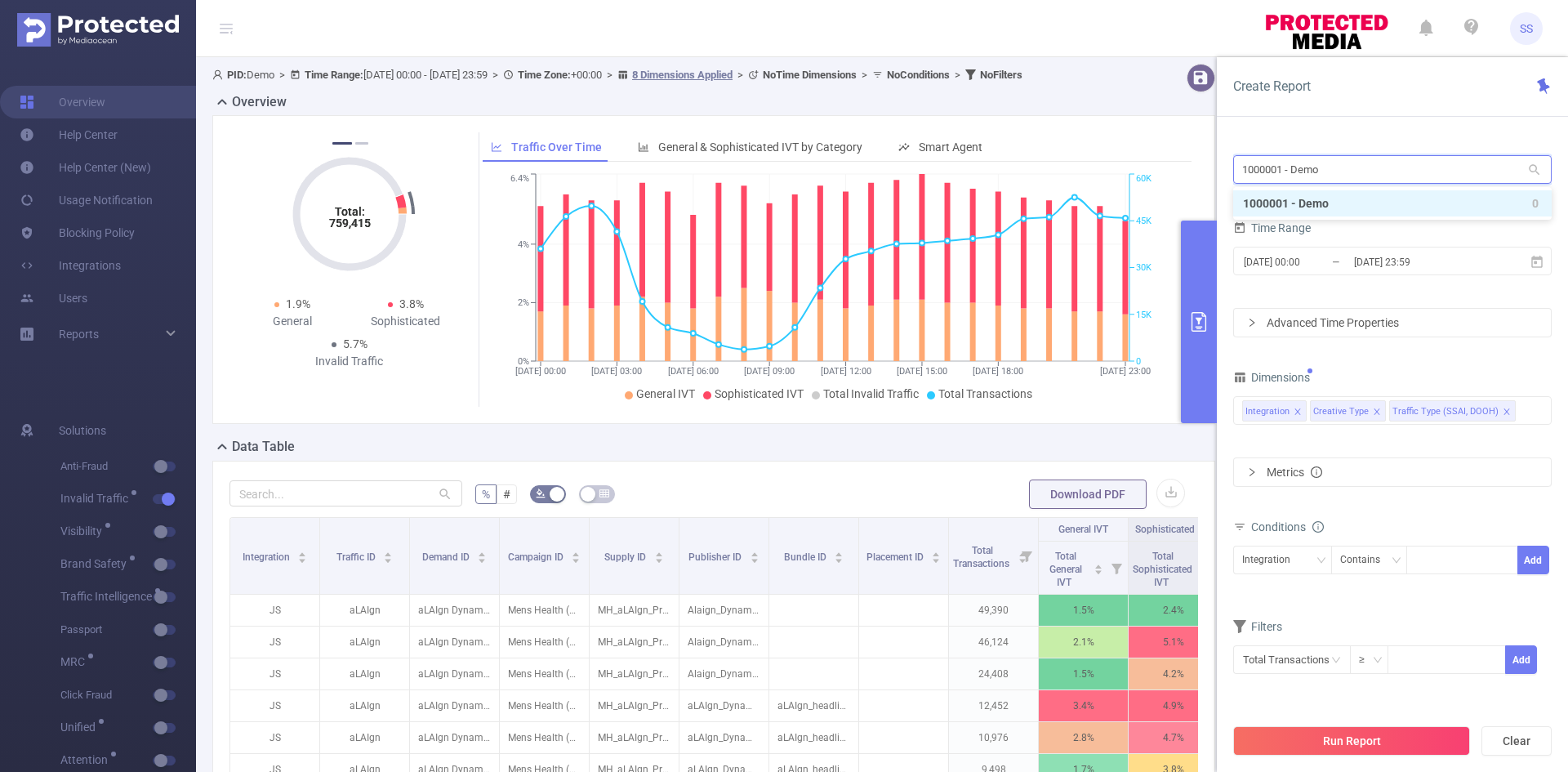 click on "1000001 - Demo" at bounding box center [1392, 169] 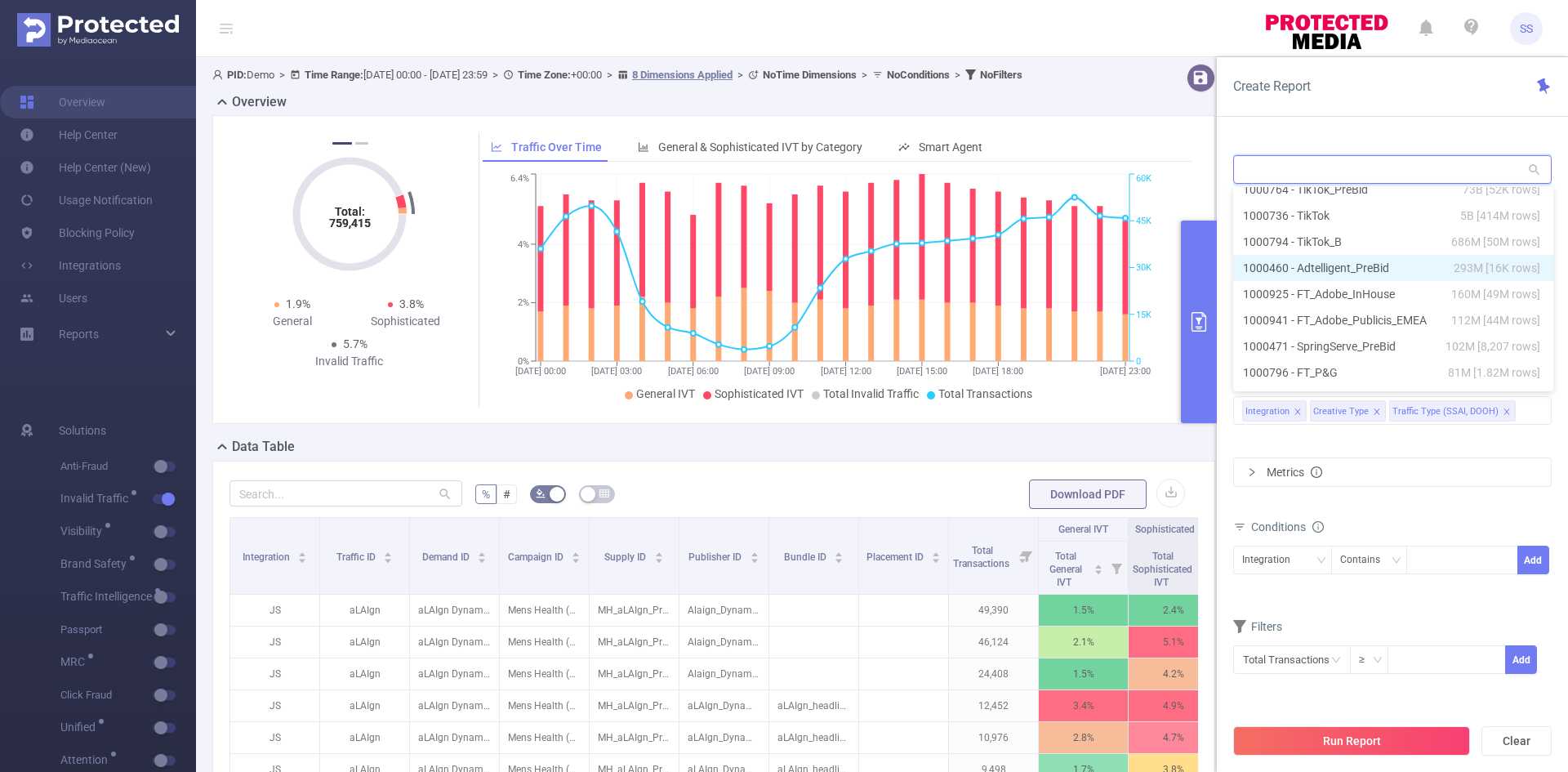 scroll, scrollTop: 0, scrollLeft: 0, axis: both 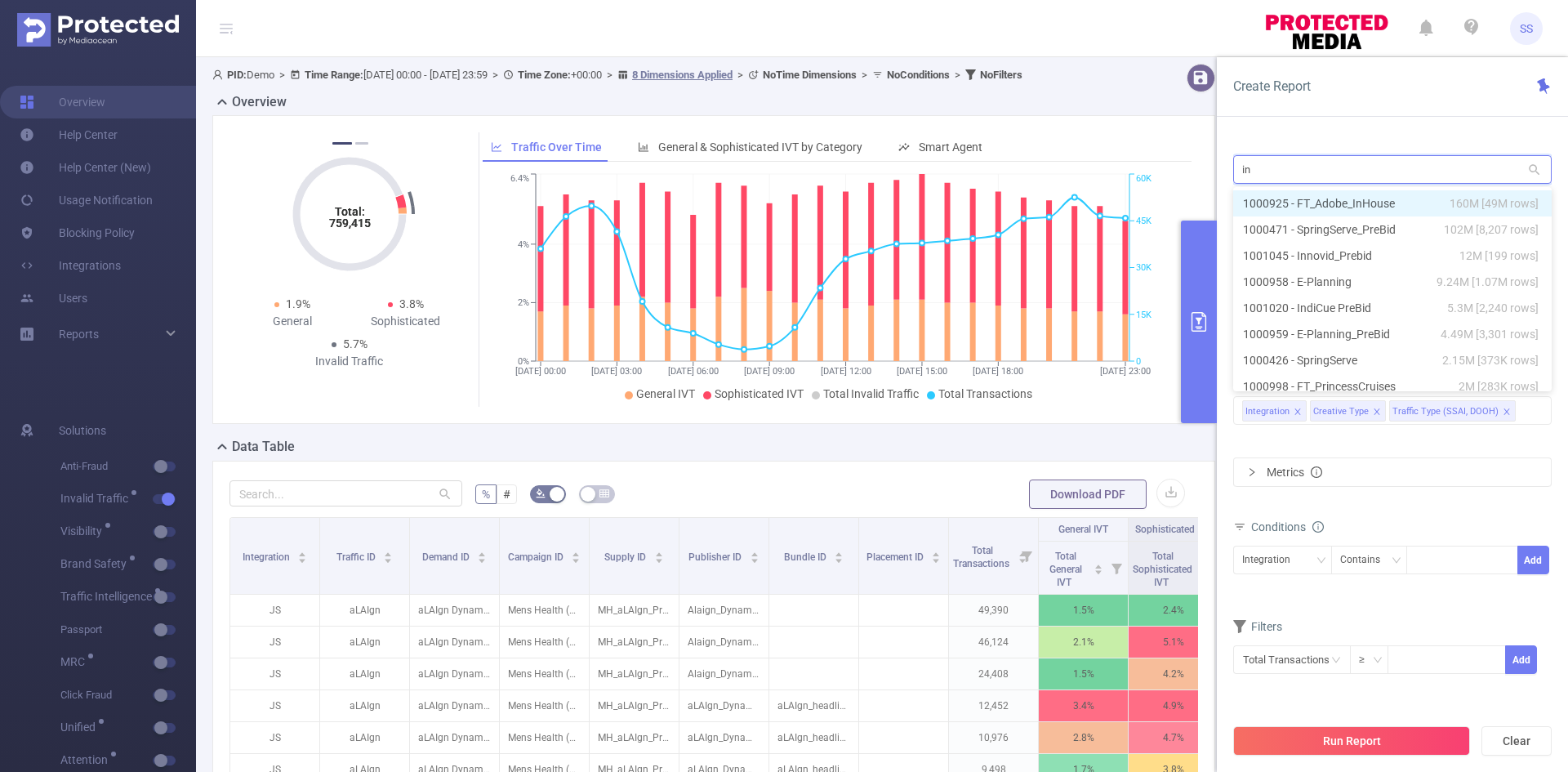 type on "[MEDICAL_DATA]" 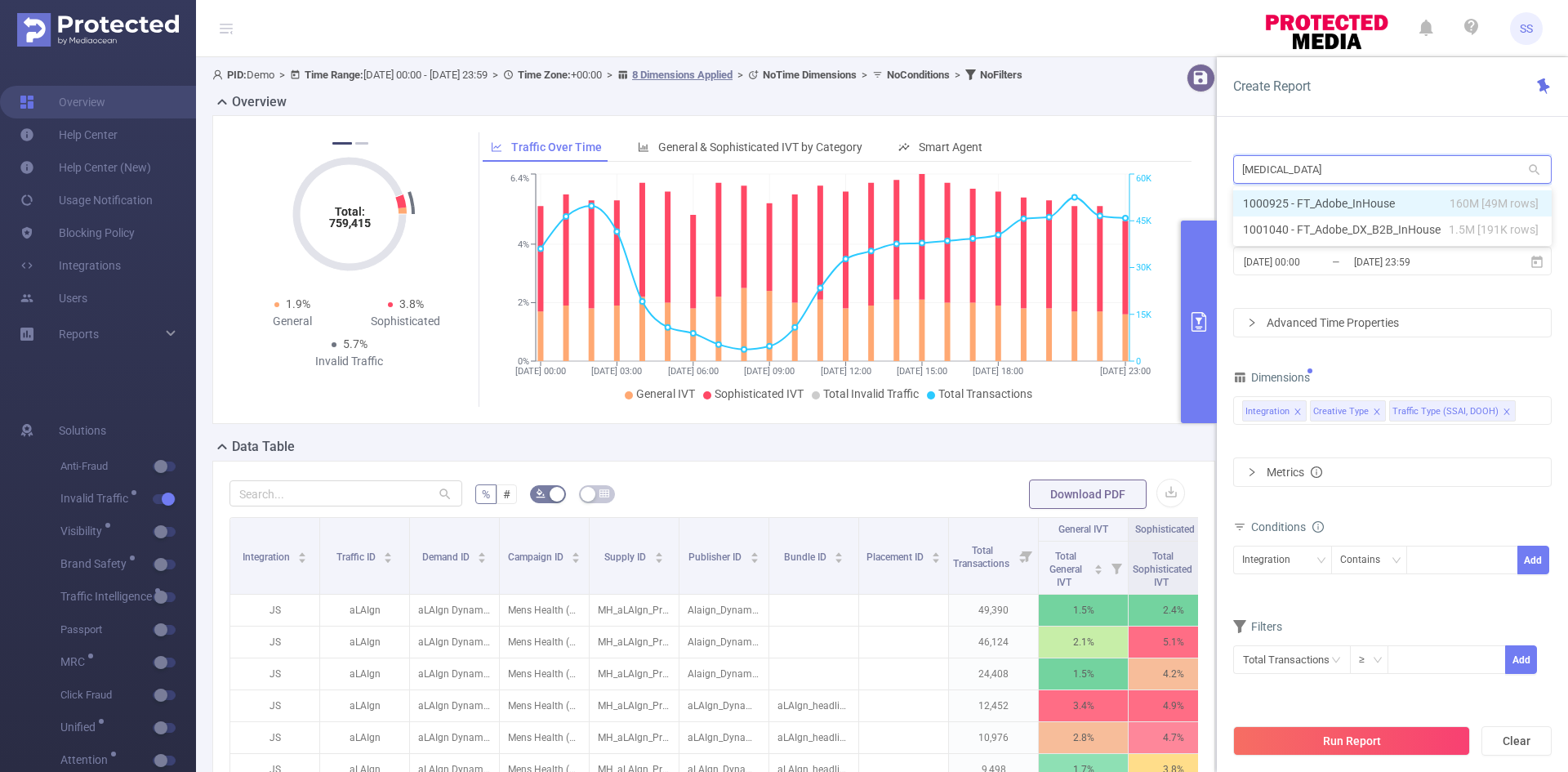 click on "160M [49M rows]" at bounding box center [1494, 203] 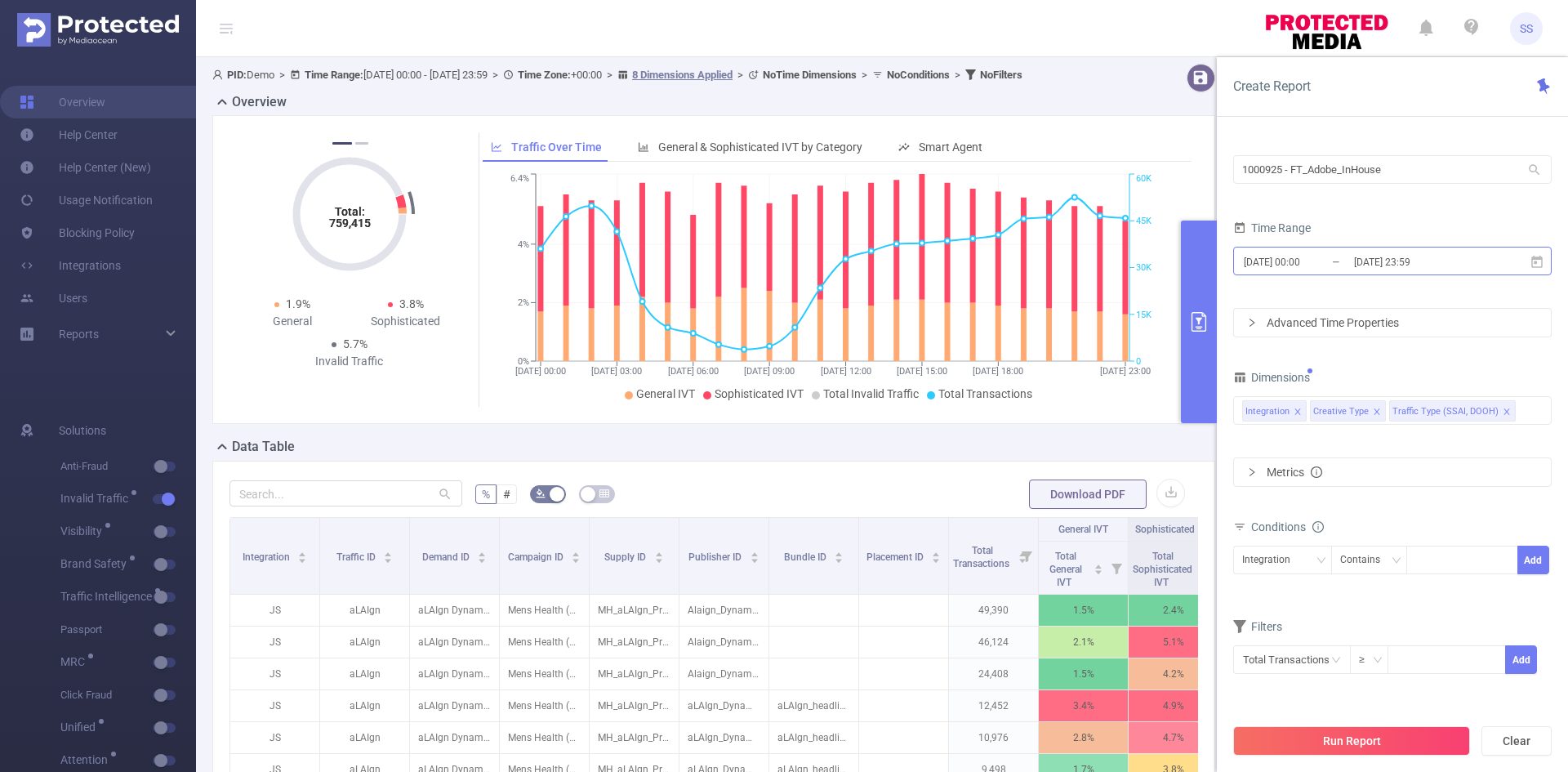 click on "[DATE] 23:59" at bounding box center (1419, 261) 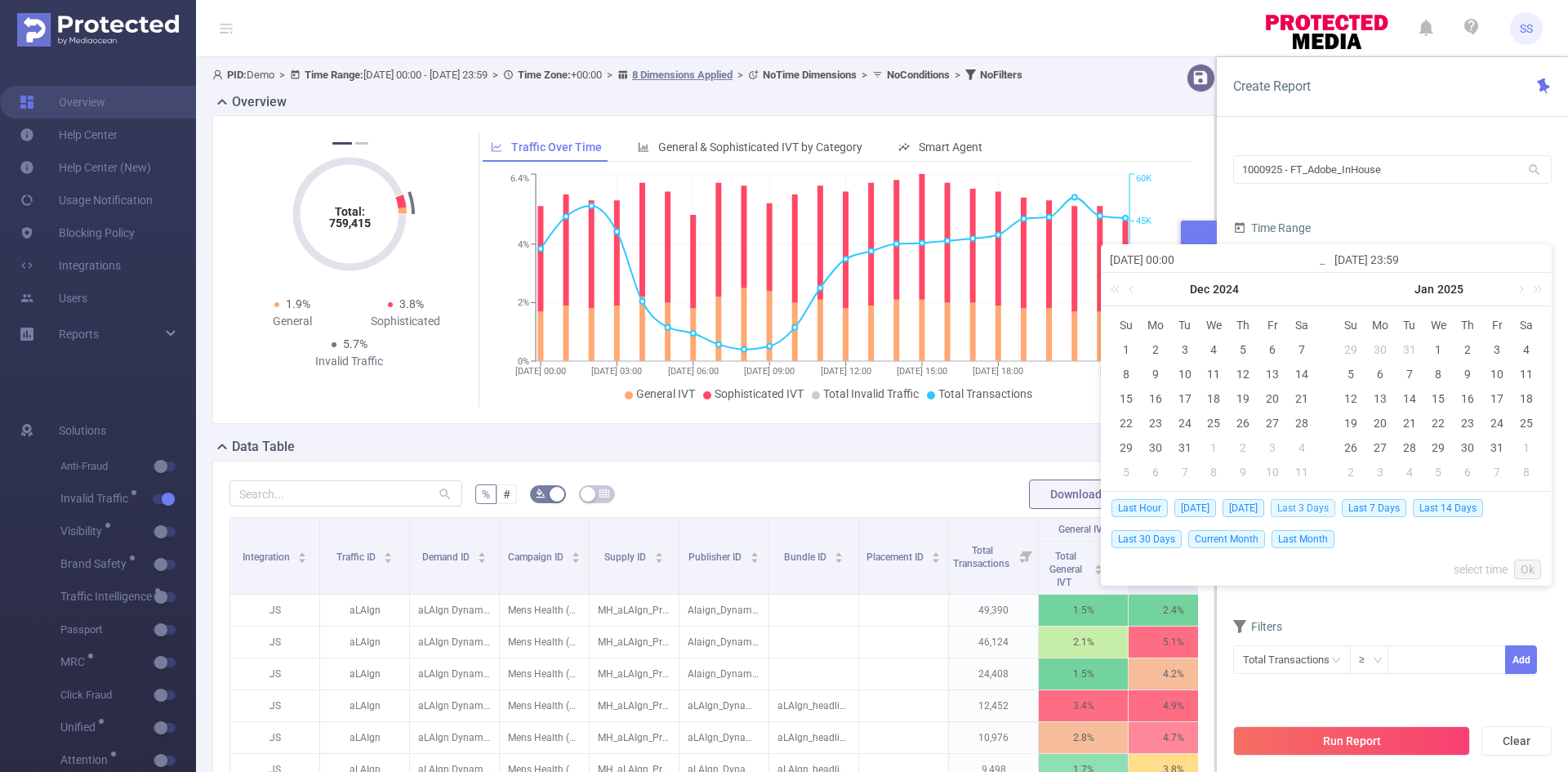 click on "Last 3 Days" at bounding box center (1303, 508) 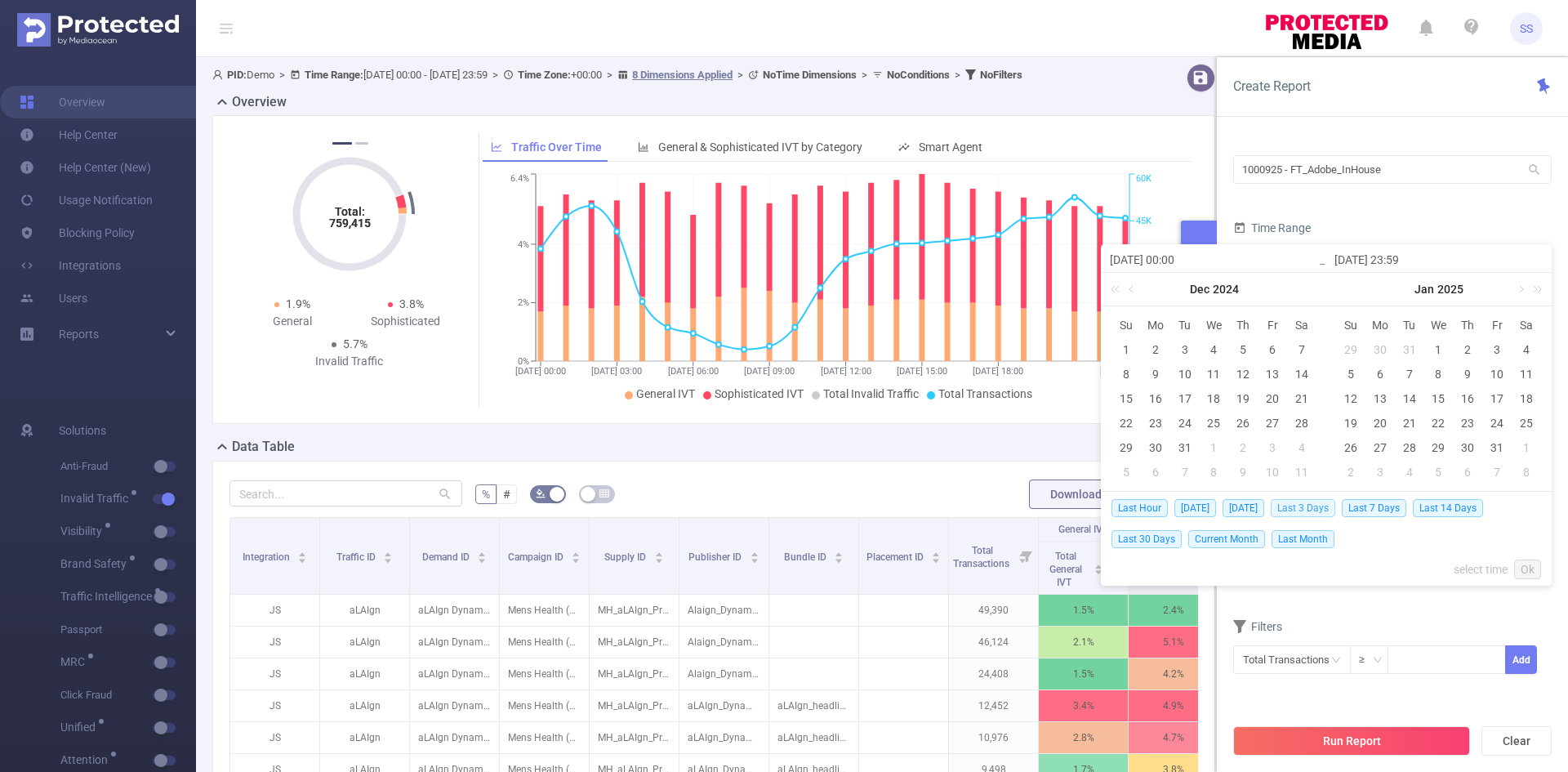 type on "[DATE] 00:00" 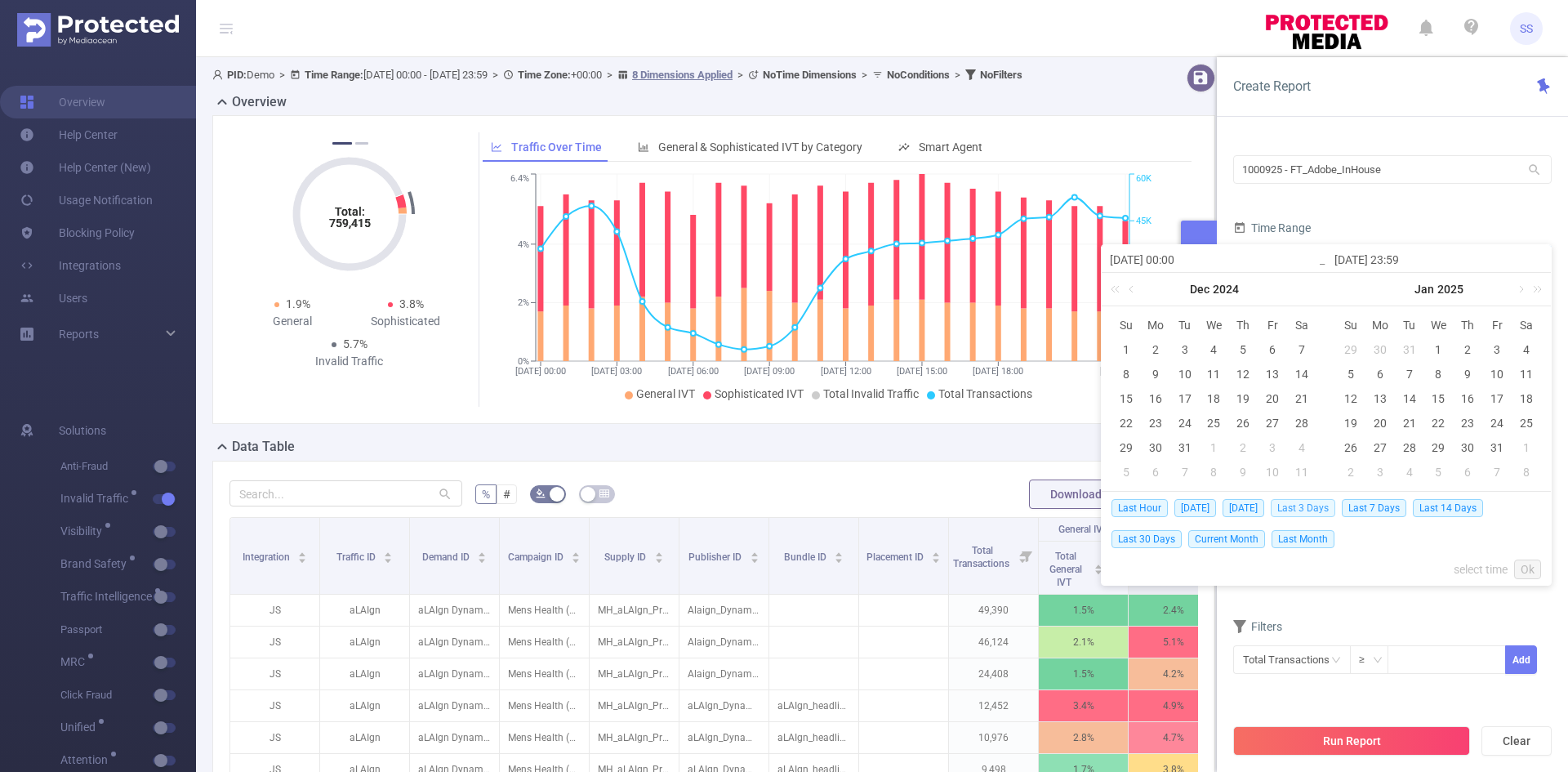 type on "[DATE] 23:59" 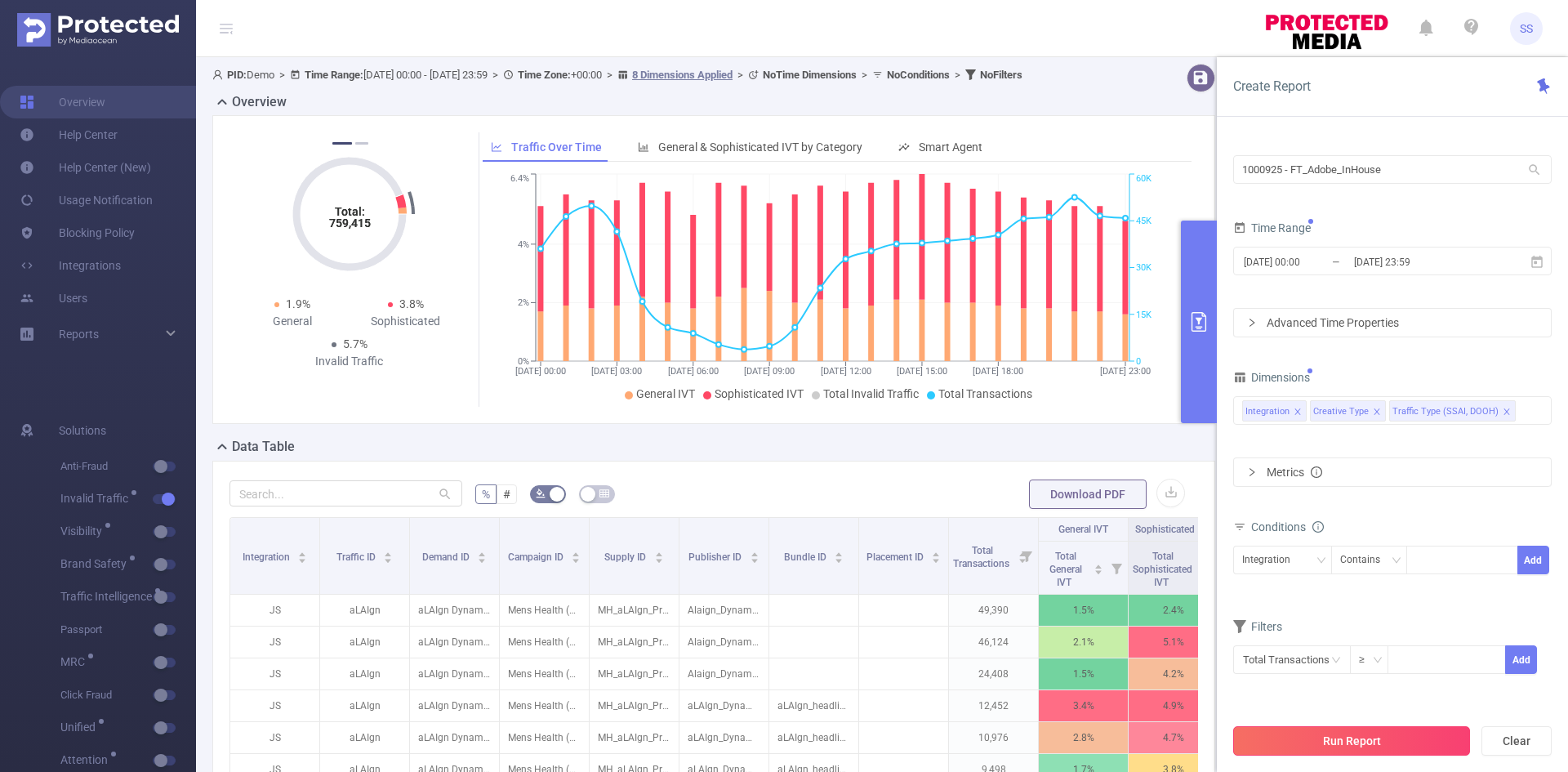 click on "Run Report" at bounding box center (1352, 741) 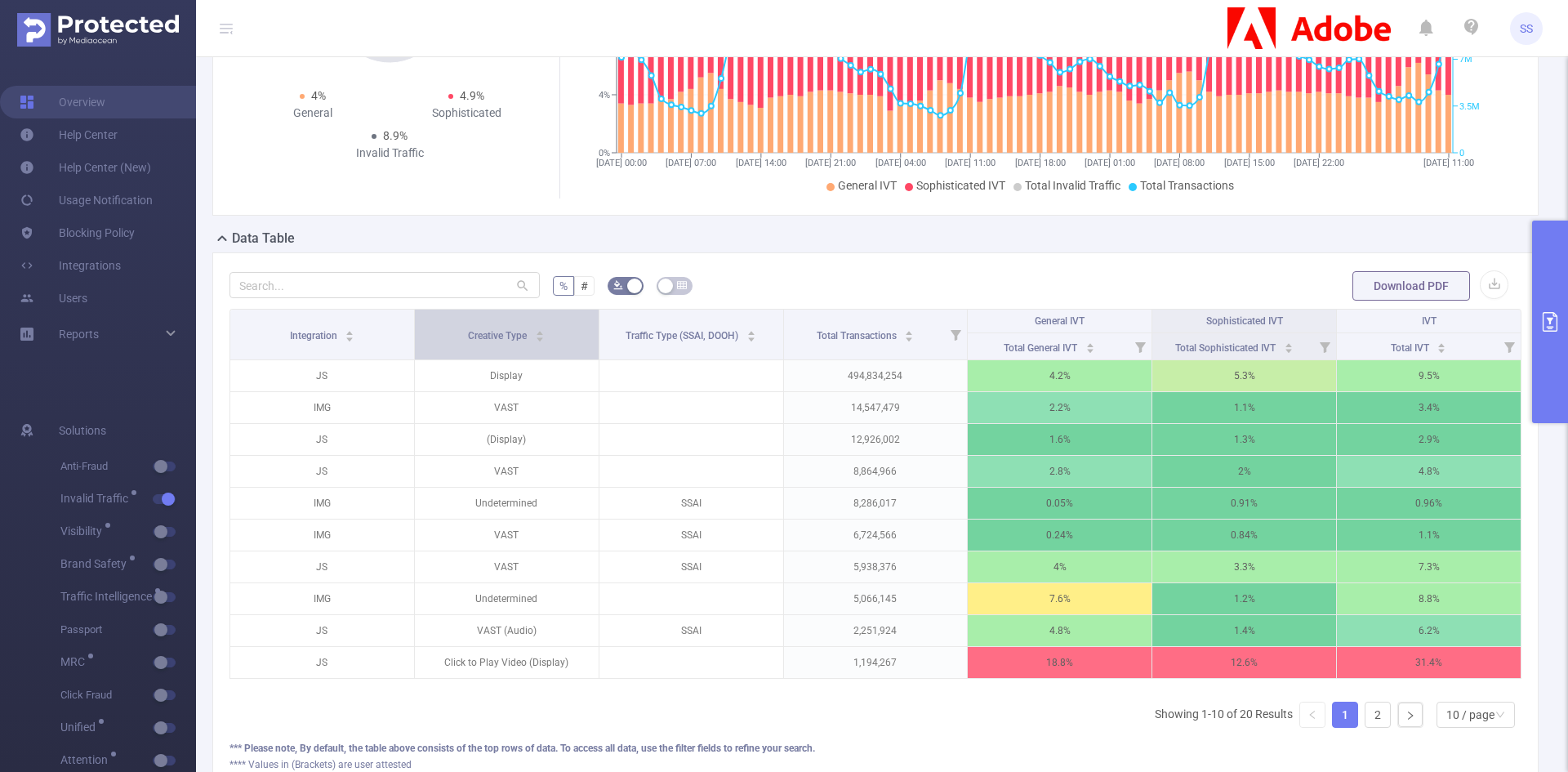 scroll, scrollTop: 245, scrollLeft: 0, axis: vertical 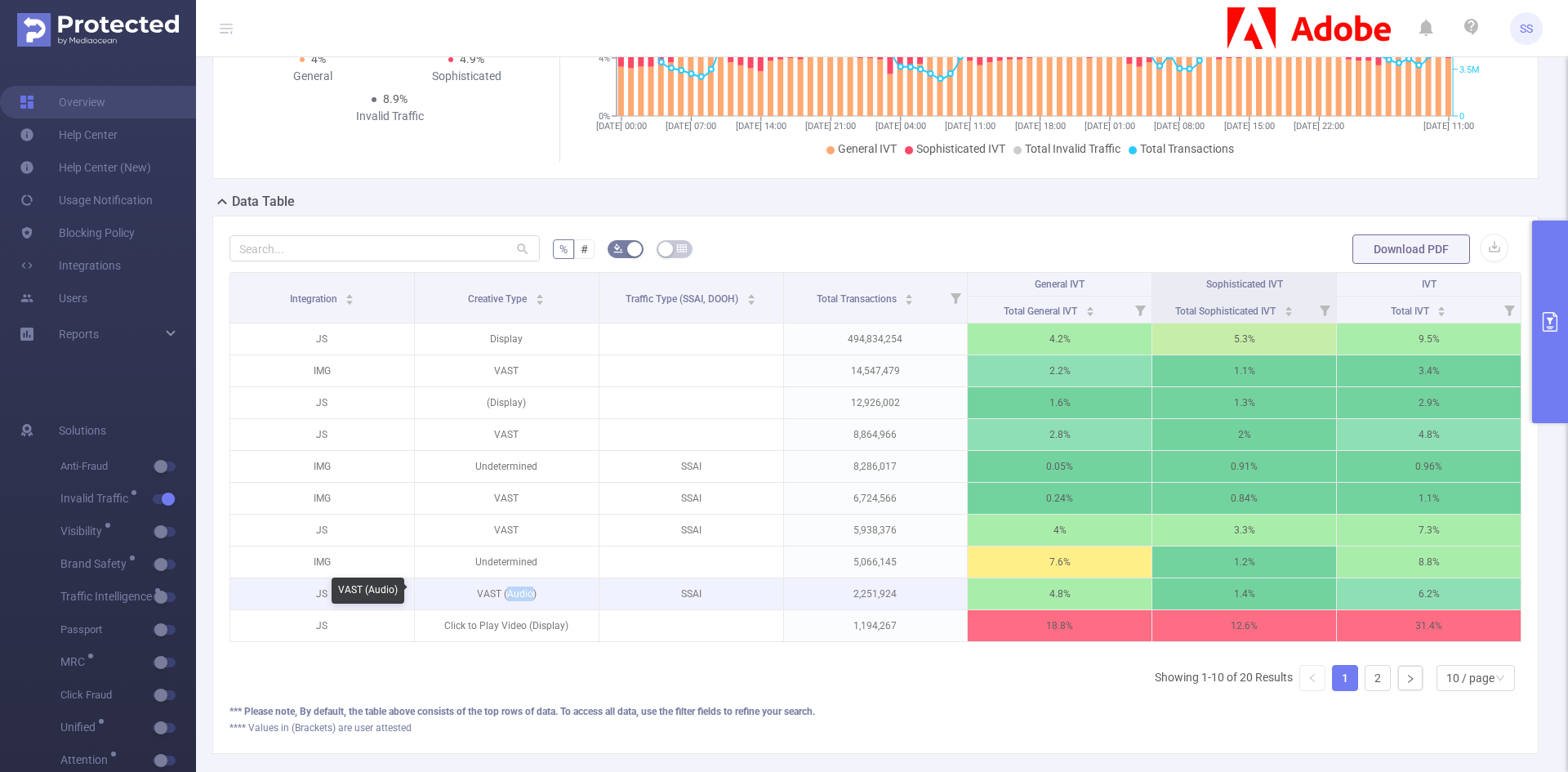 drag, startPoint x: 504, startPoint y: 600, endPoint x: 529, endPoint y: 599, distance: 25.019992 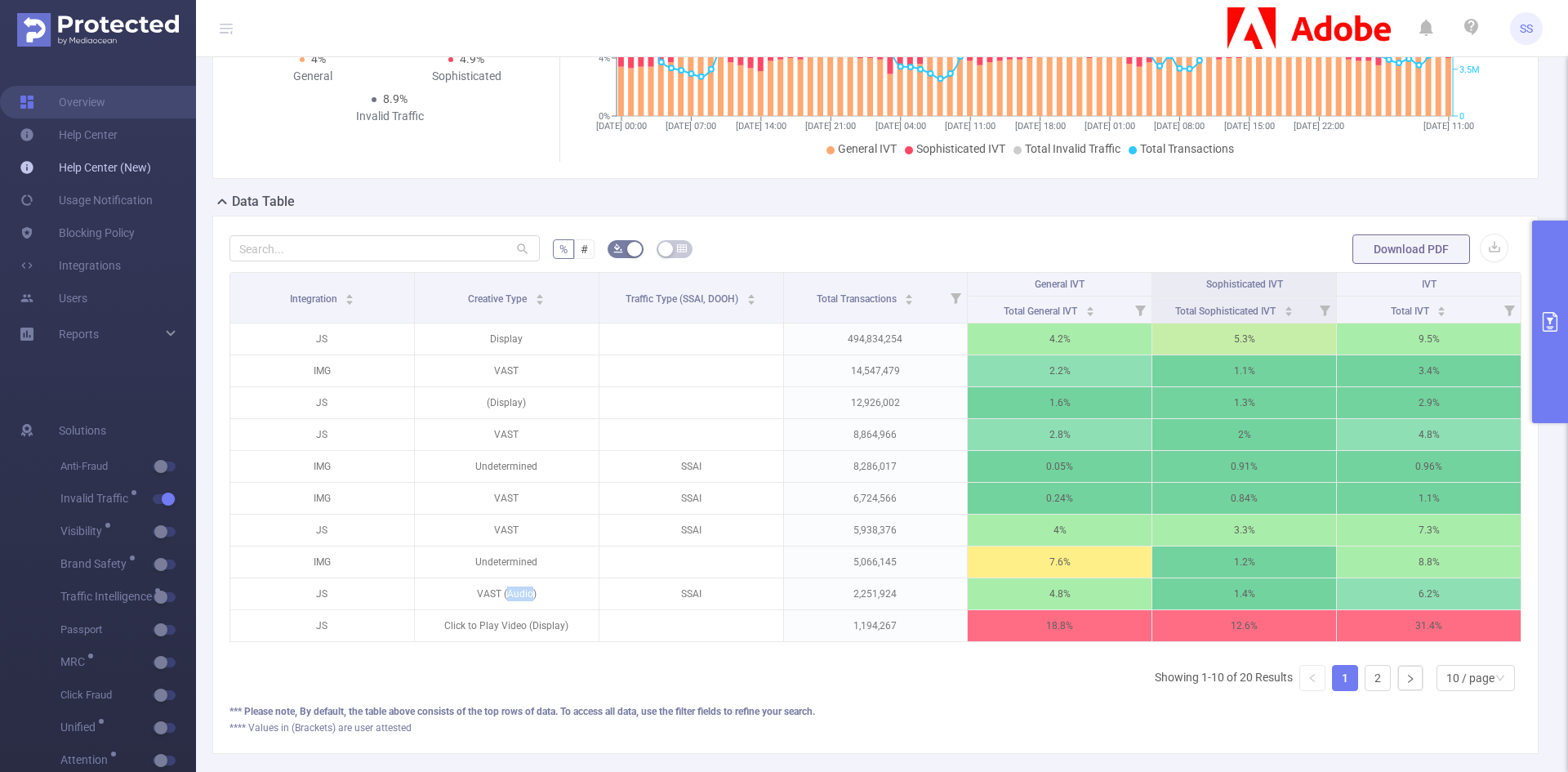 click on "Help Center (New)" at bounding box center [85, 167] 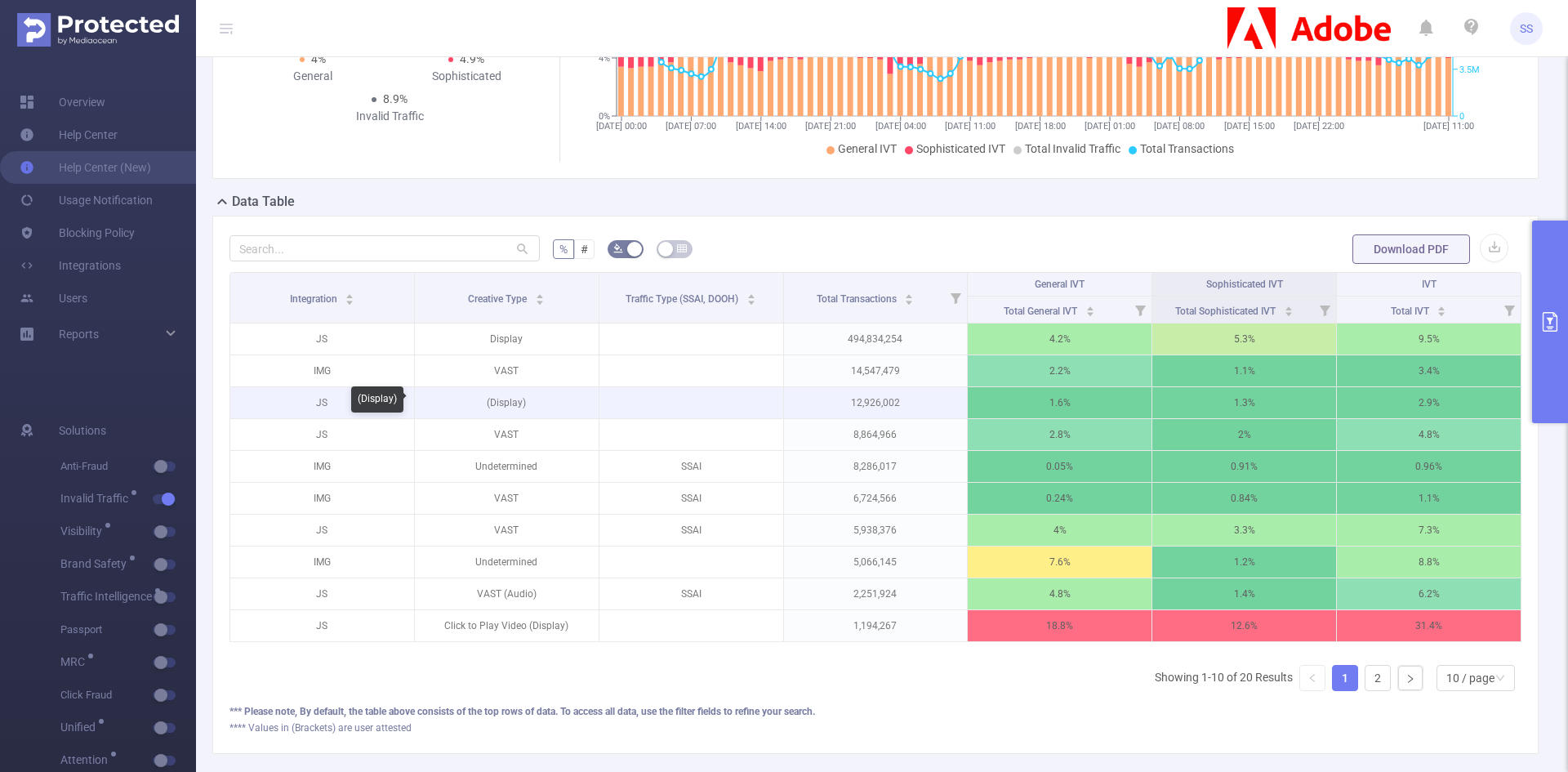 click on "(Display)" at bounding box center (506, 403) 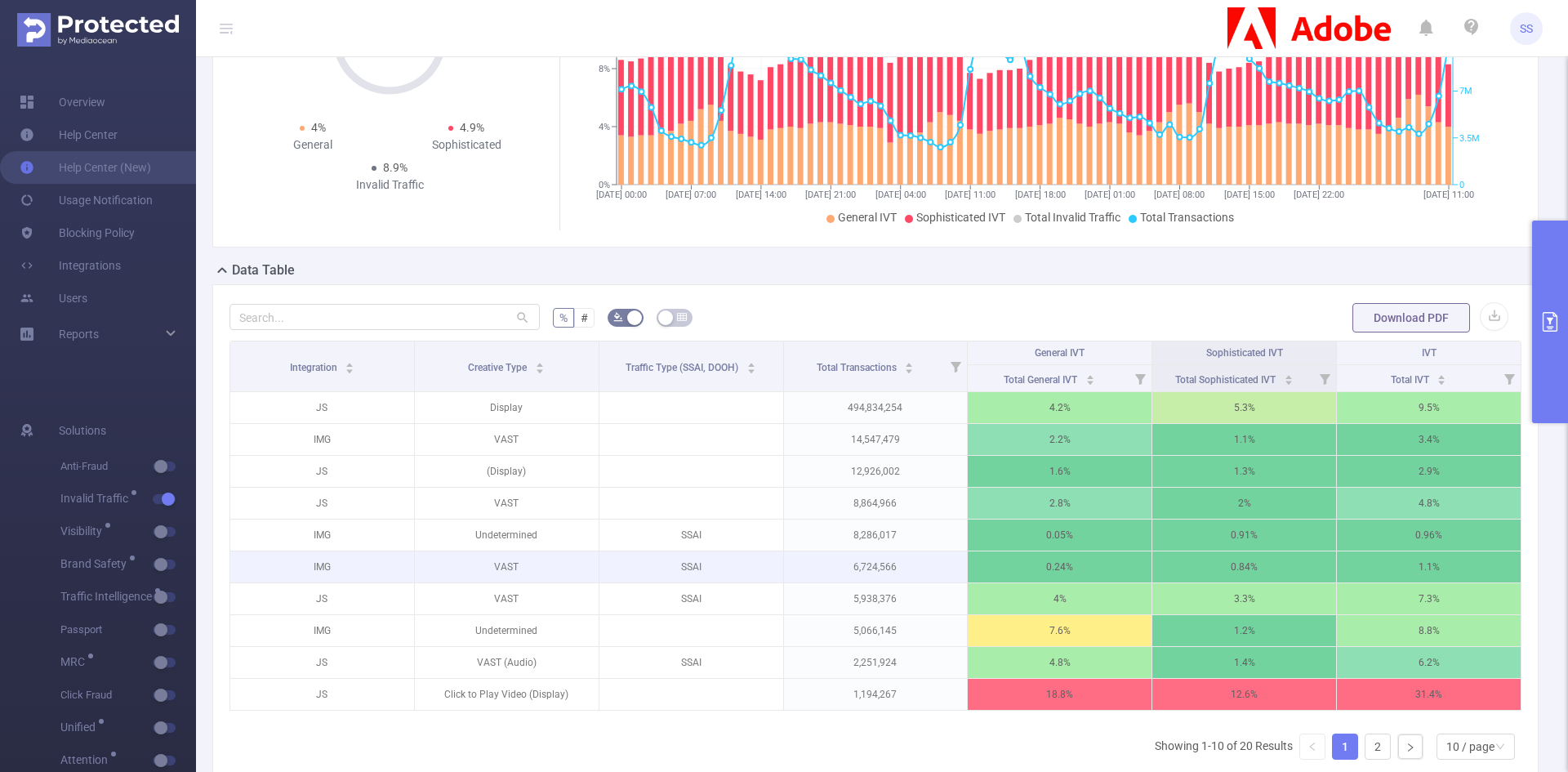 scroll, scrollTop: 82, scrollLeft: 0, axis: vertical 